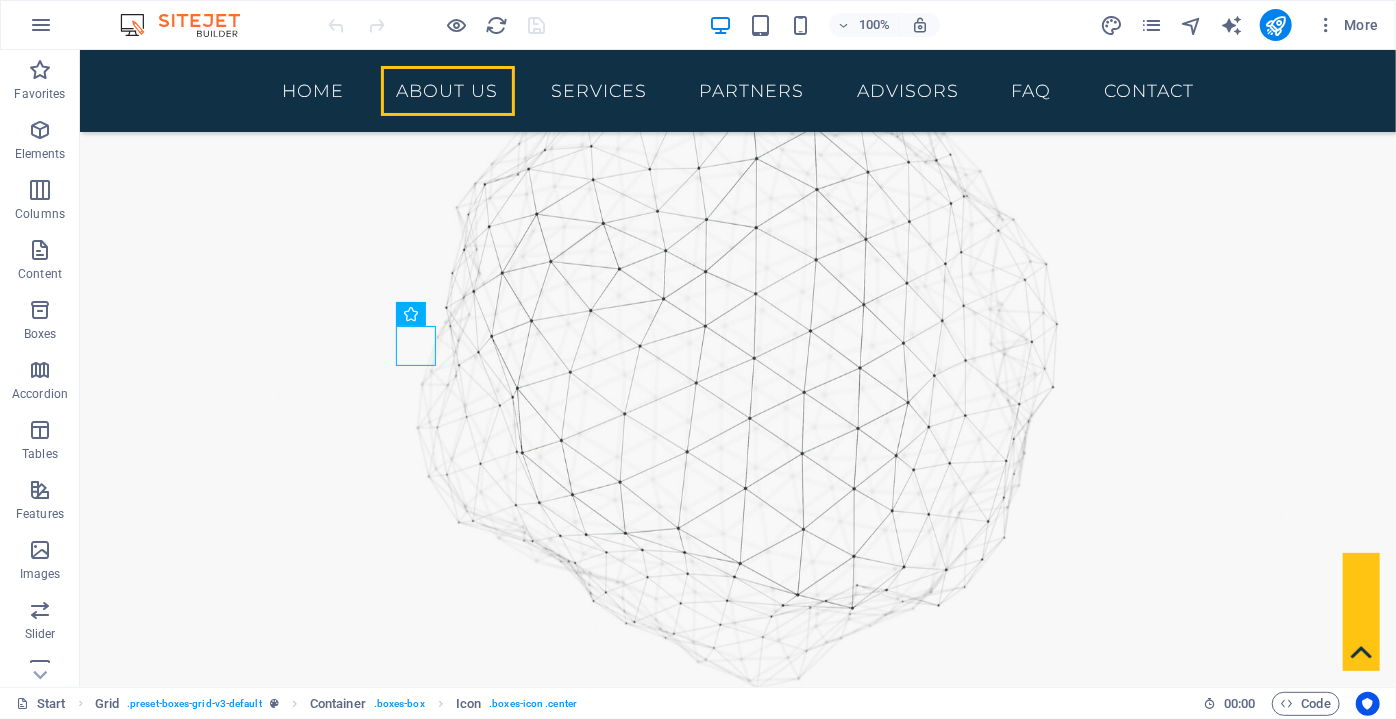scroll, scrollTop: 6698, scrollLeft: 0, axis: vertical 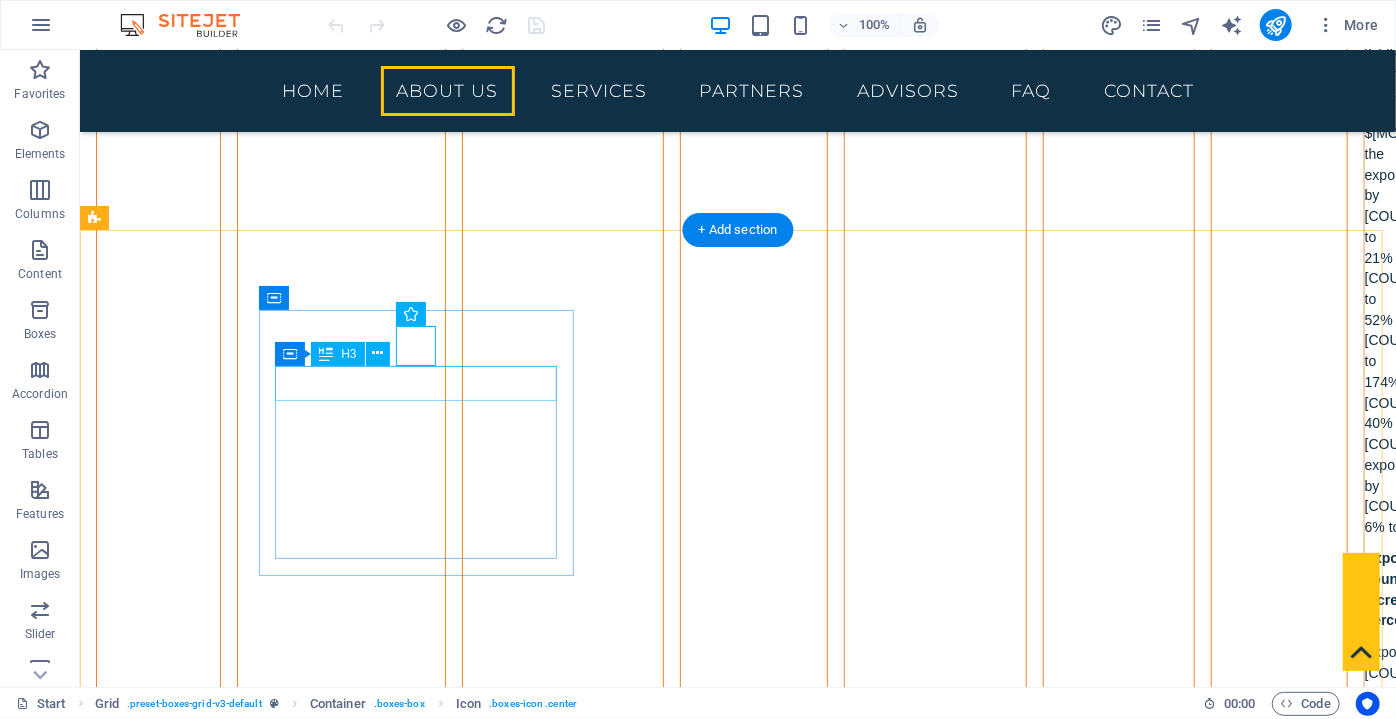 click on "Headline" at bounding box center [422, 3019] 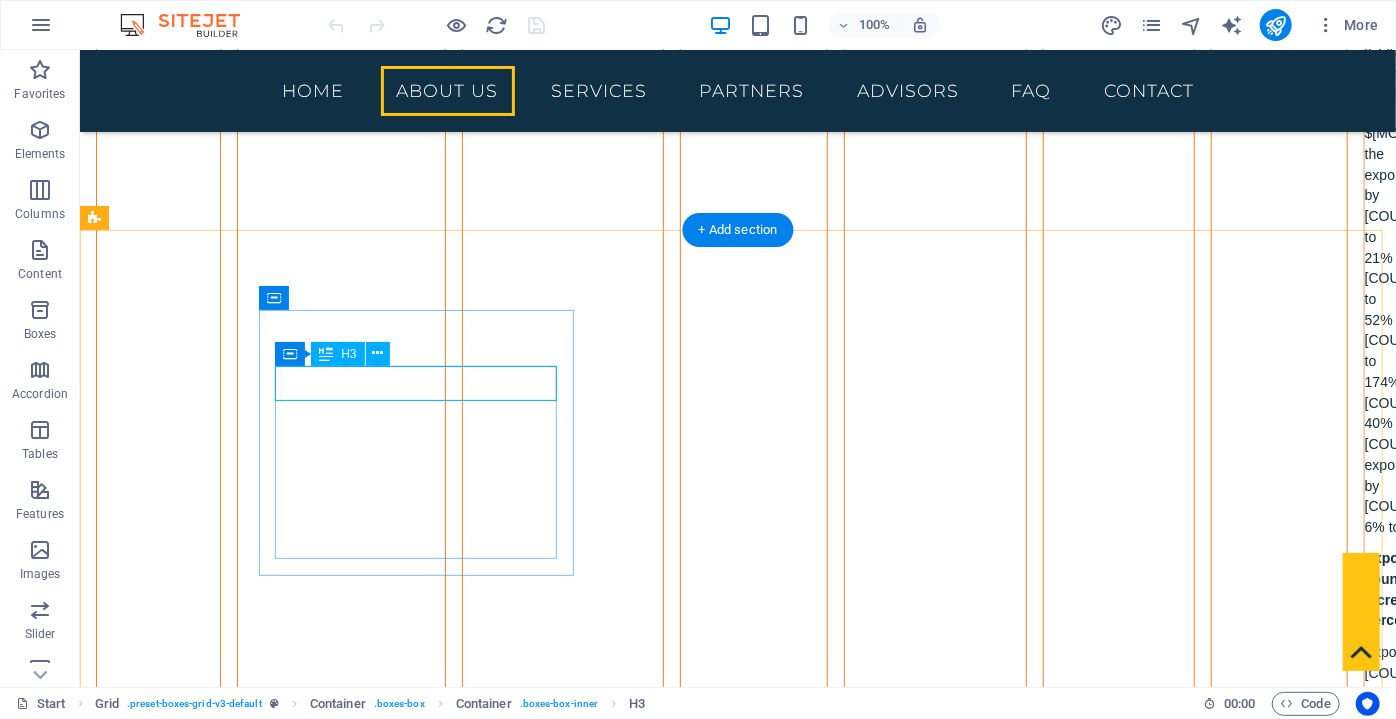 click on "Headline" at bounding box center (422, 3019) 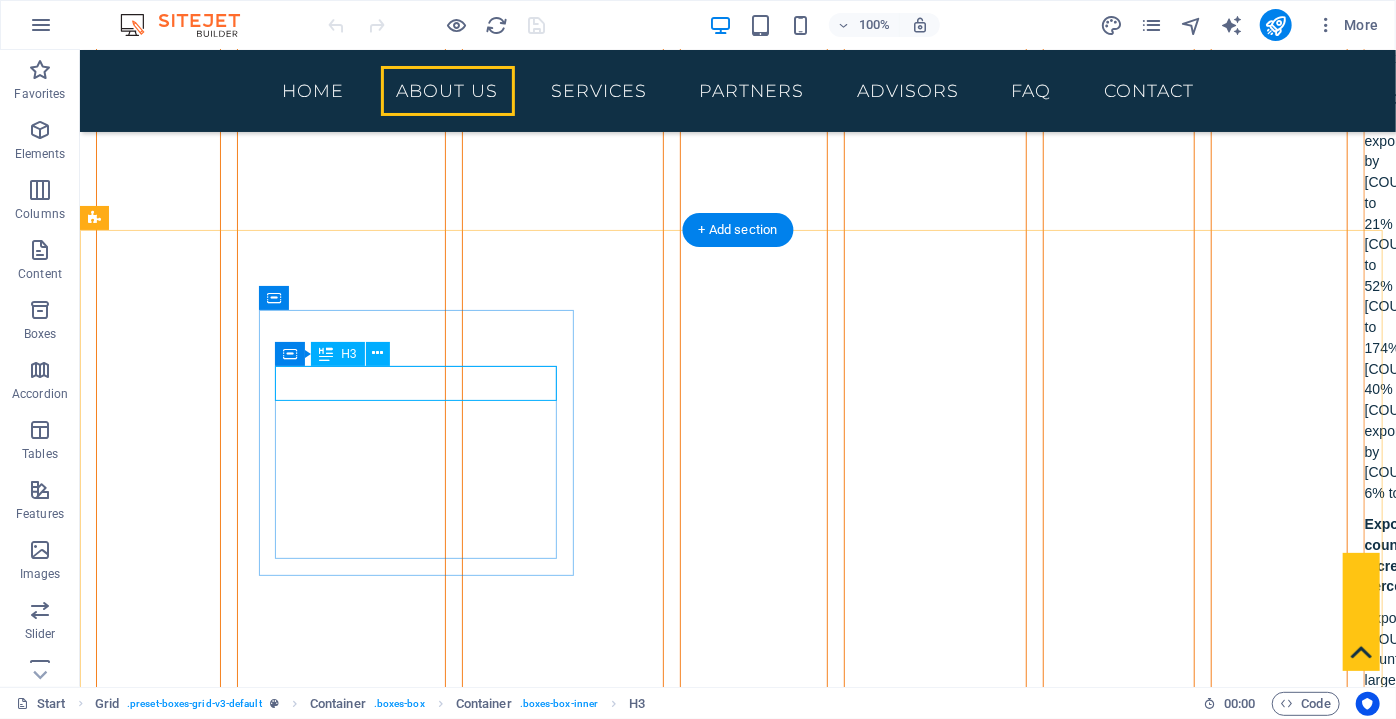 click on "Headline Lorem ipsum dolor sit amet, consectetuer adipiscing elit. Aenean commodo ligula eget dolor. Lorem ipsum dolor sit amet, consectetuer adipiscing elit leget dolor. Headline Lorem ipsum dolor sit amet, consectetuer adipiscing elit. Aenean commodo ligula eget dolor. Lorem ipsum dolor sit amet, consectetuer adipiscing elit leget dolor. Headline Lorem ipsum dolor sit amet, consectetuer adipiscing elit. Aenean commodo ligula eget dolor. Lorem ipsum dolor sit amet, consectetuer adipiscing elit leget dolor. Headline Lorem ipsum dolor sit amet, consectetuer adipiscing elit. Aenean commodo ligula eget dolor. Lorem ipsum dolor sit amet, consectetuer adipiscing elit leget dolor. Headline Lorem ipsum dolor sit amet, consectetuer adipiscing elit. Aenean commodo ligula eget dolor. Lorem ipsum dolor sit amet, consectetuer adipiscing elit leget dolor. Headline" at bounding box center [737, 3709] 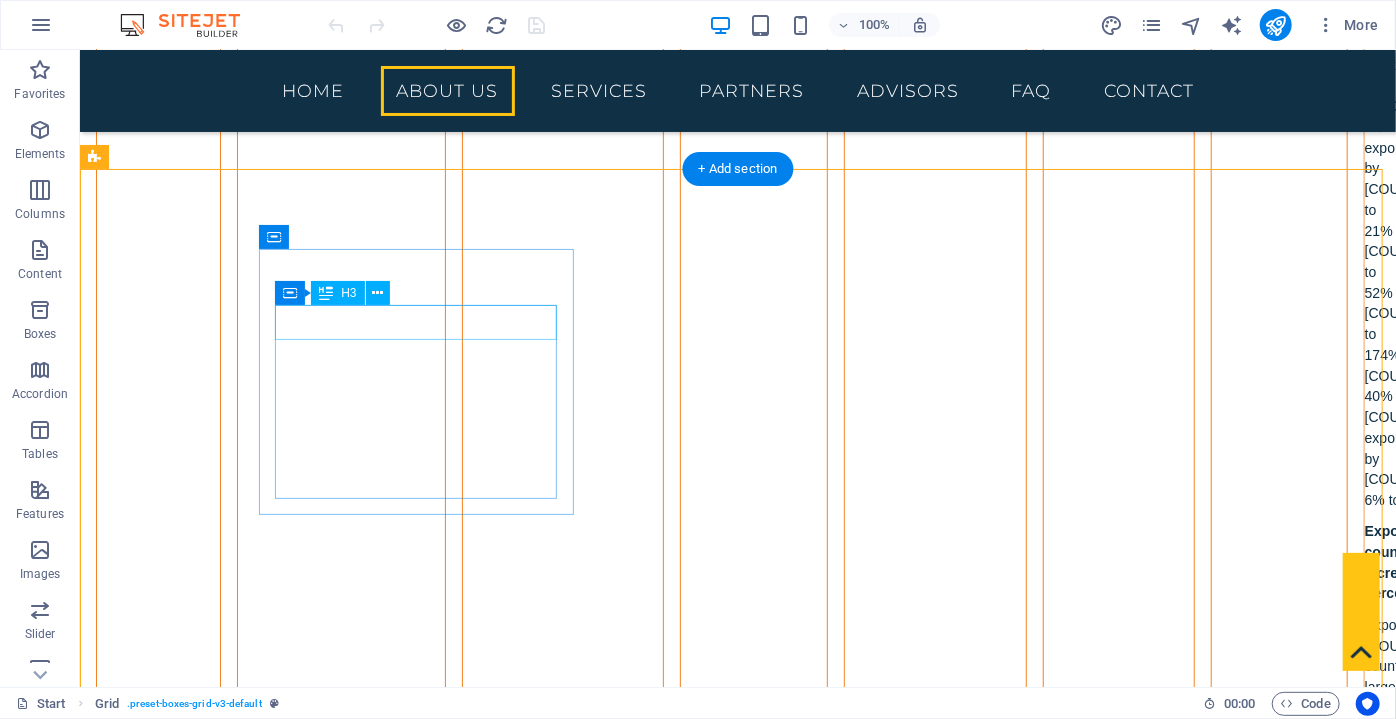click on "Headline" at bounding box center [422, 2992] 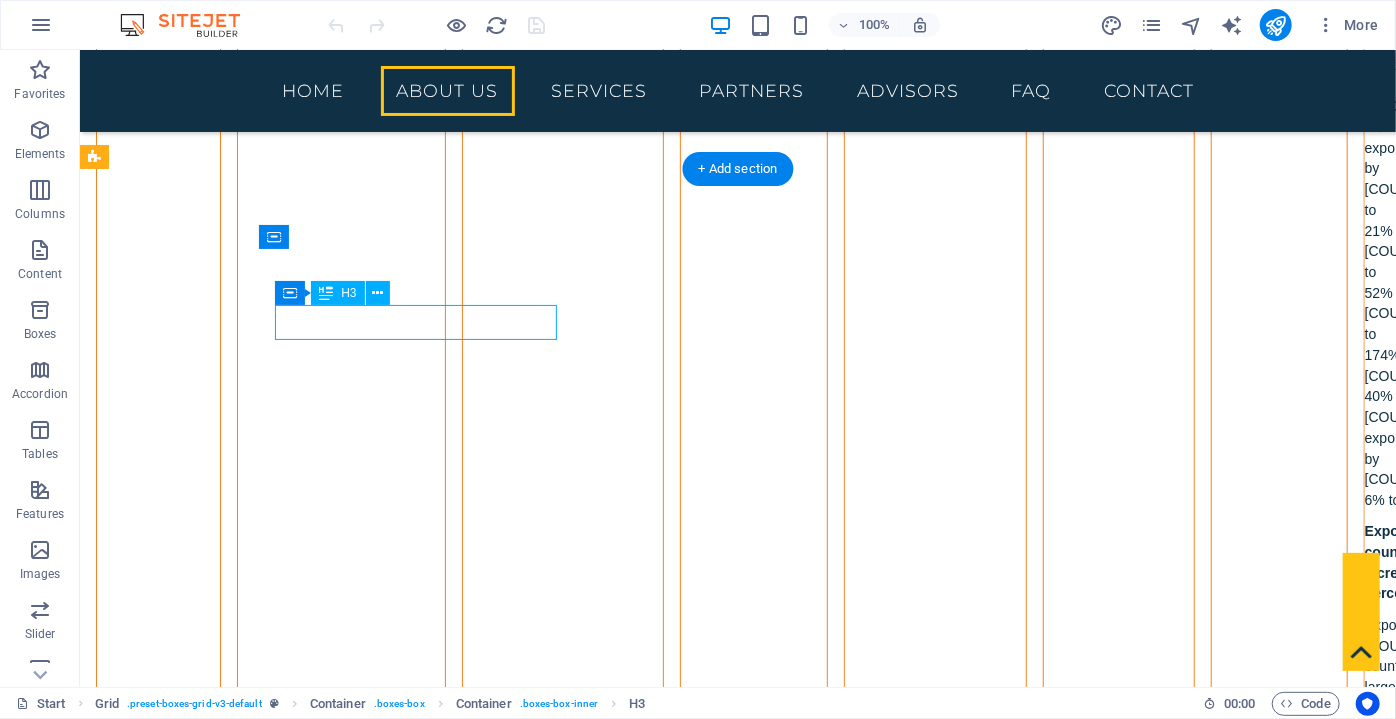 click on "Headline" at bounding box center (422, 2992) 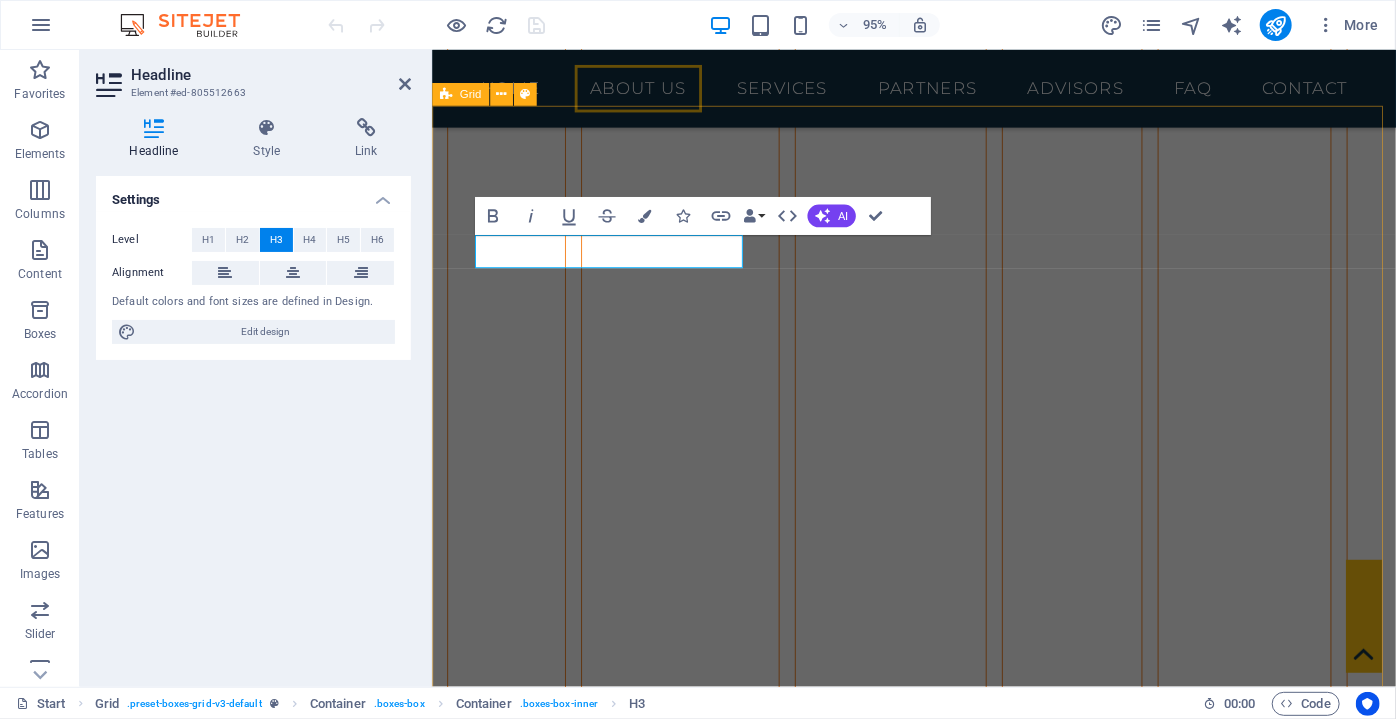 scroll, scrollTop: 6792, scrollLeft: 0, axis: vertical 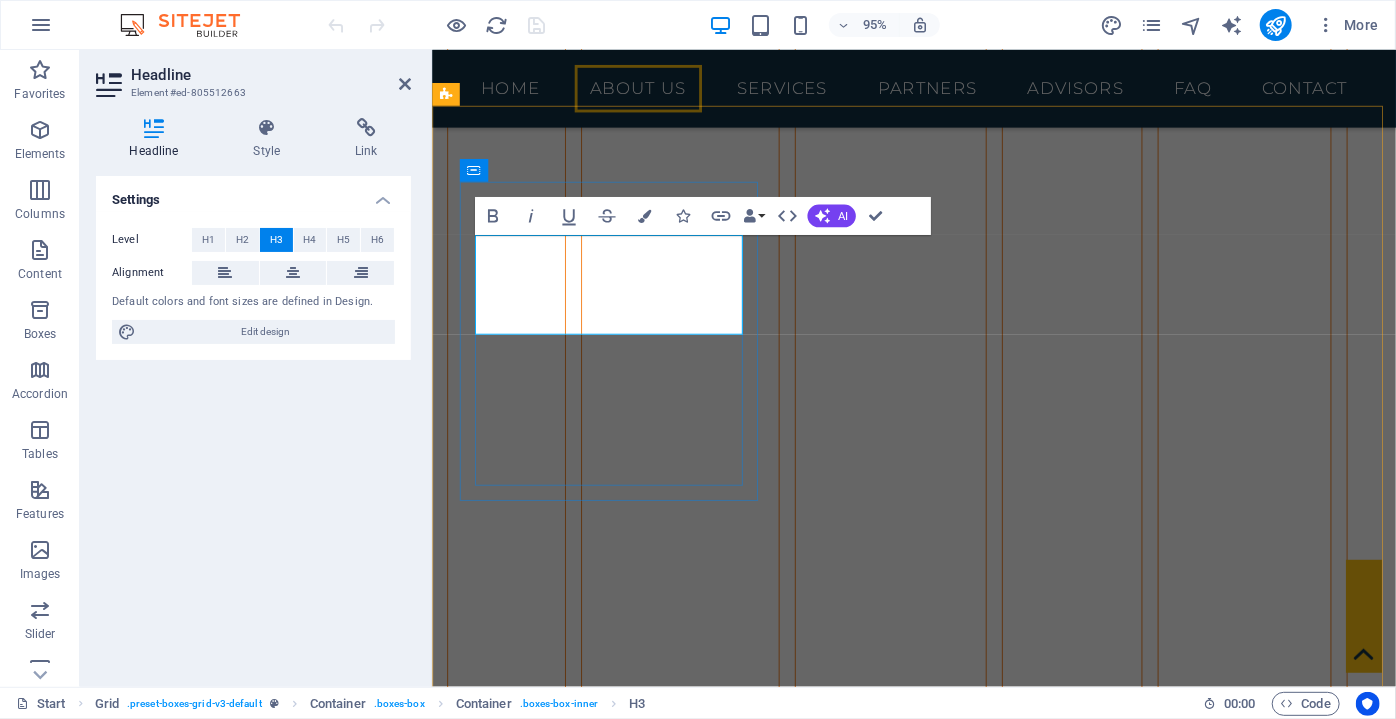 drag, startPoint x: 682, startPoint y: 332, endPoint x: 545, endPoint y: 271, distance: 149.96666 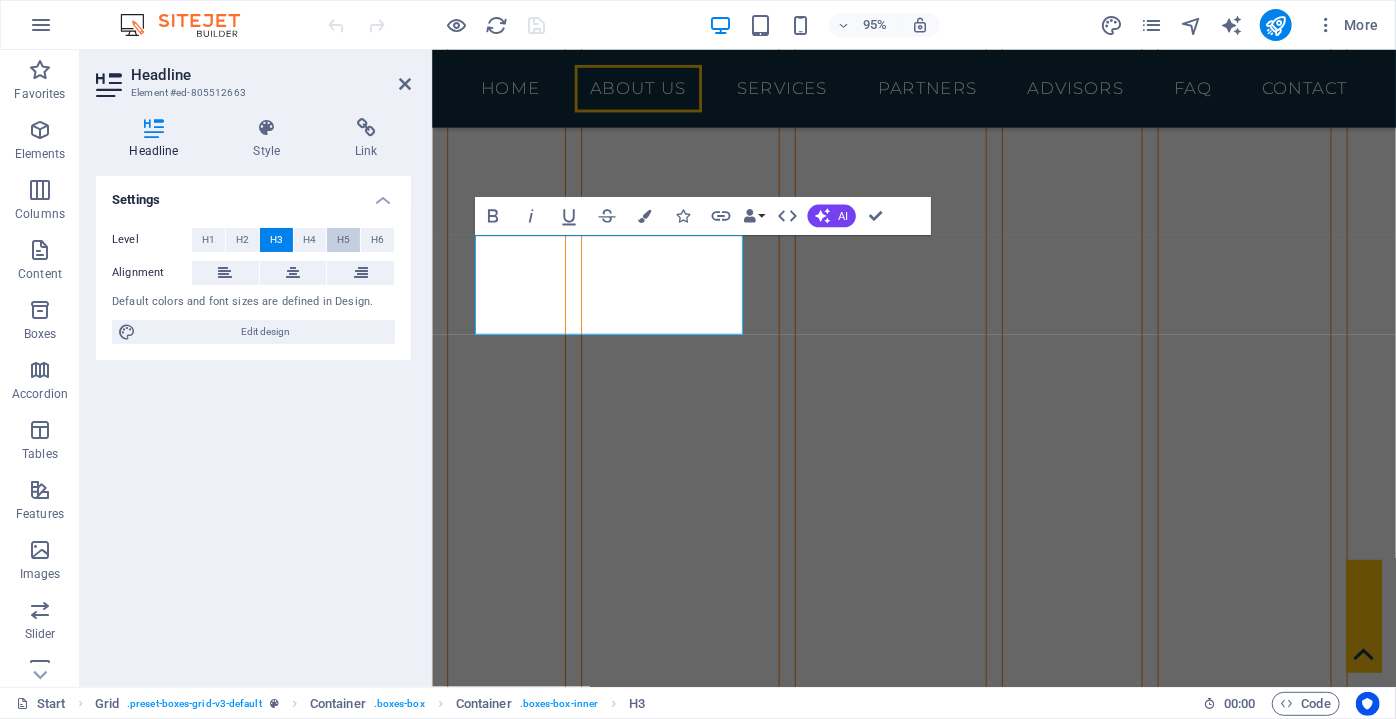 click on "H5" at bounding box center (343, 240) 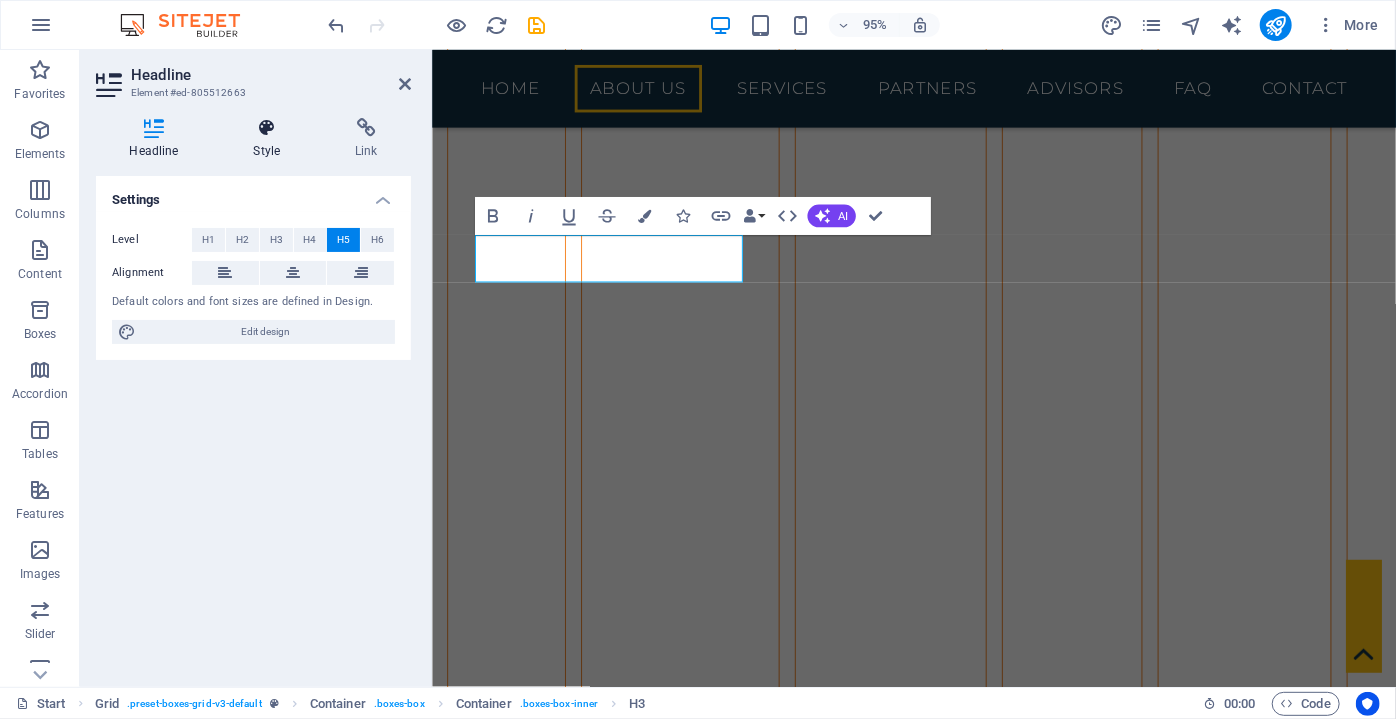 click on "Style" at bounding box center (271, 139) 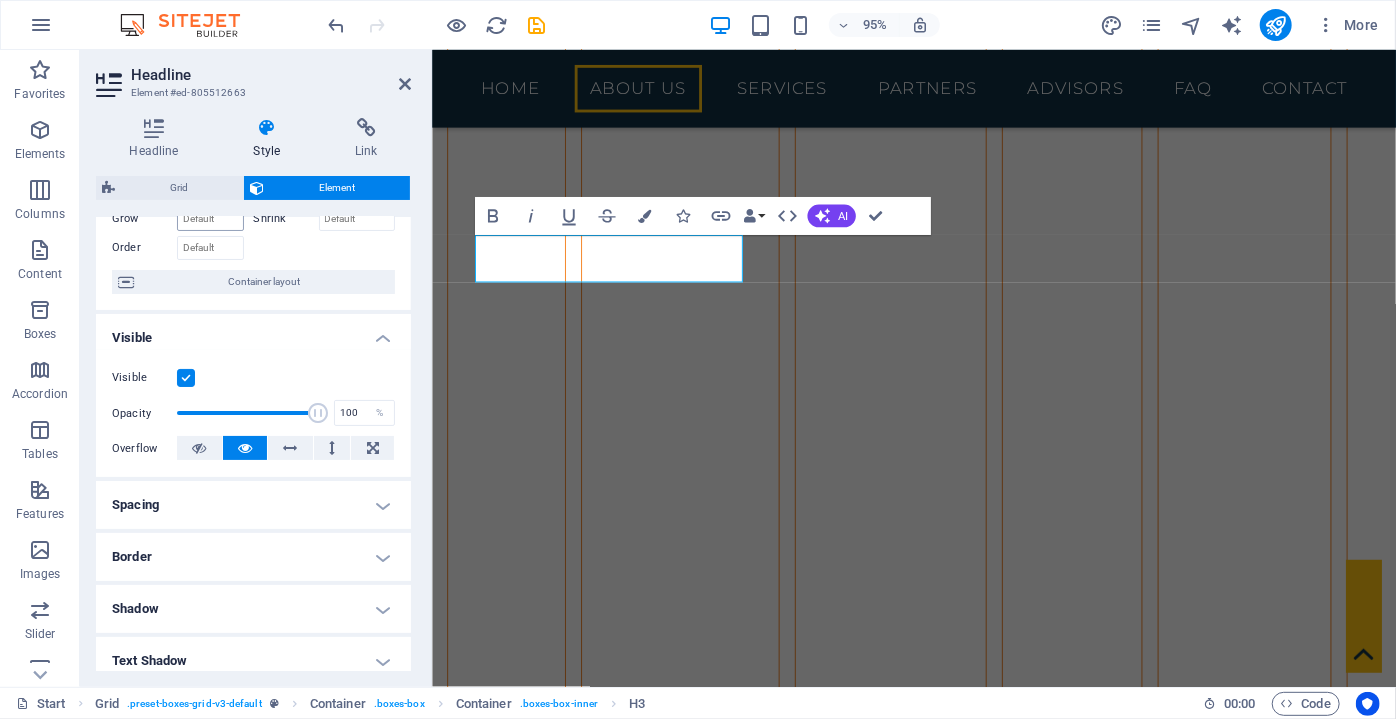 scroll, scrollTop: 0, scrollLeft: 0, axis: both 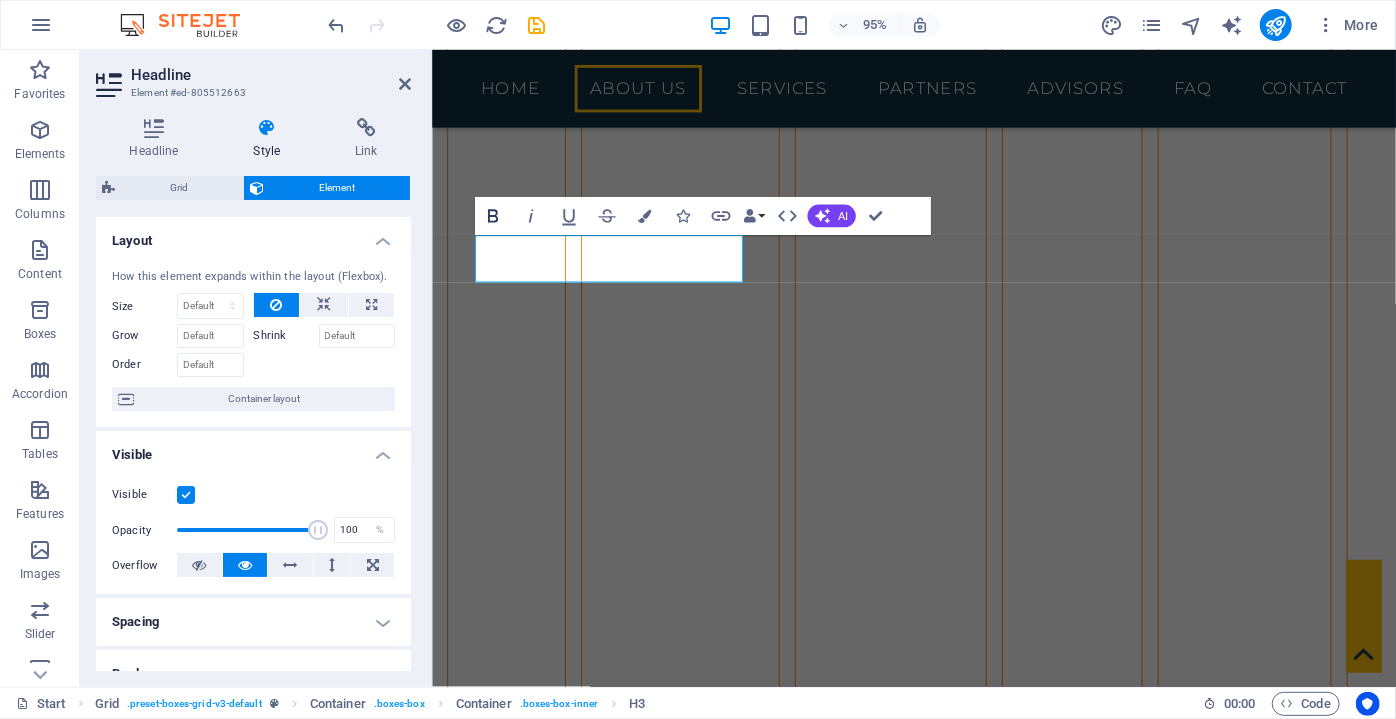 click 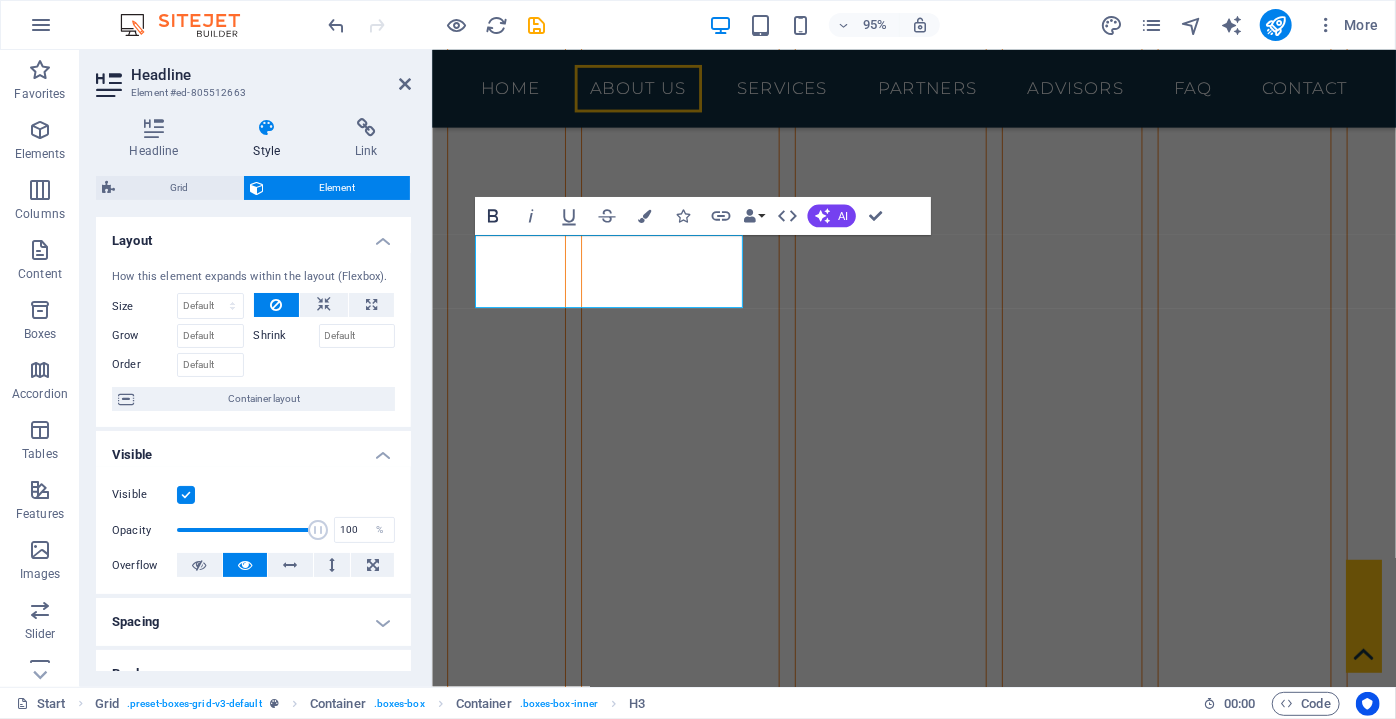 click 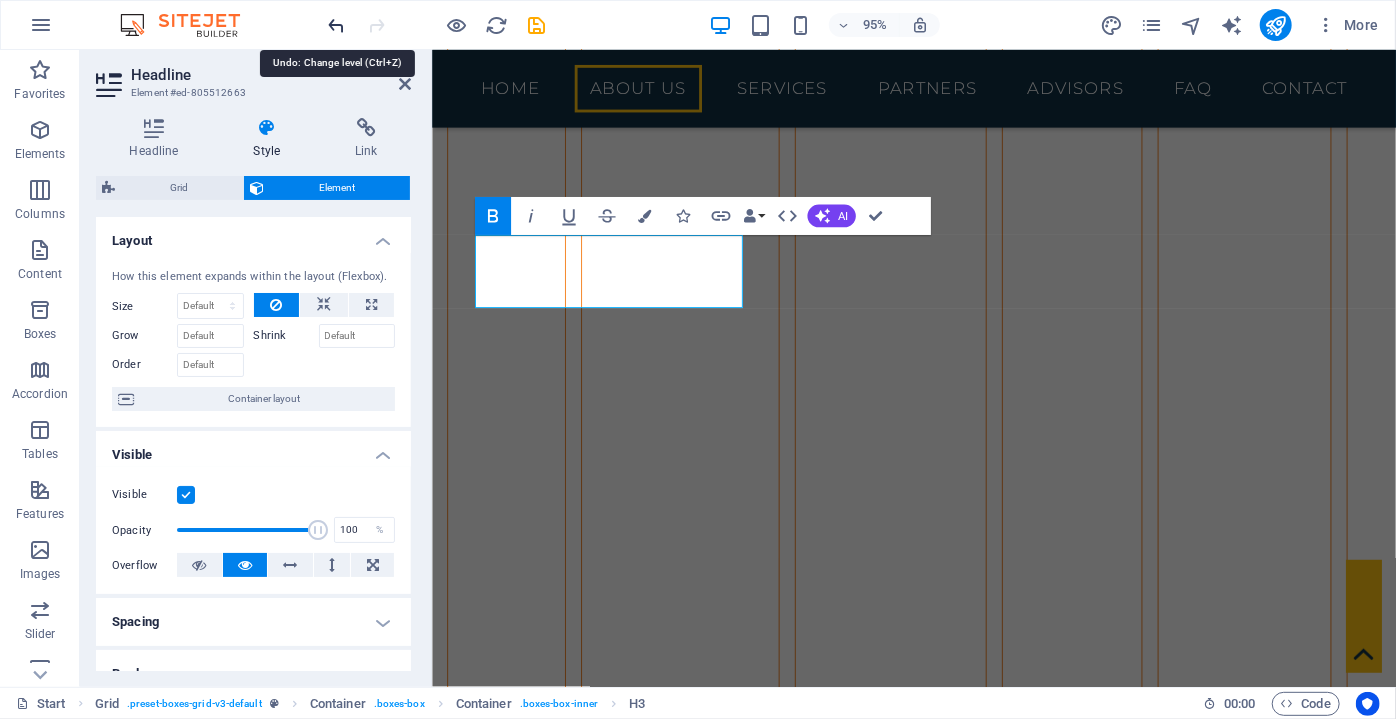 click at bounding box center [337, 25] 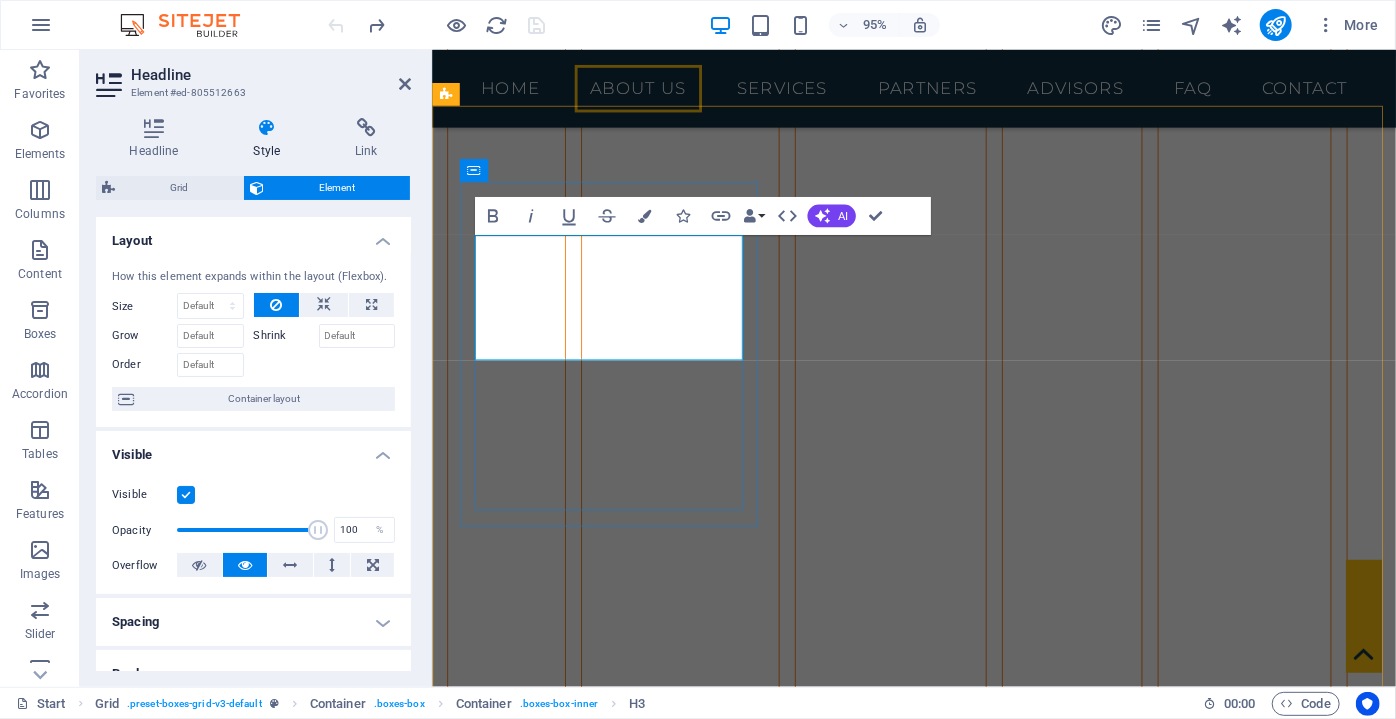 drag, startPoint x: 682, startPoint y: 350, endPoint x: 532, endPoint y: 273, distance: 168.60901 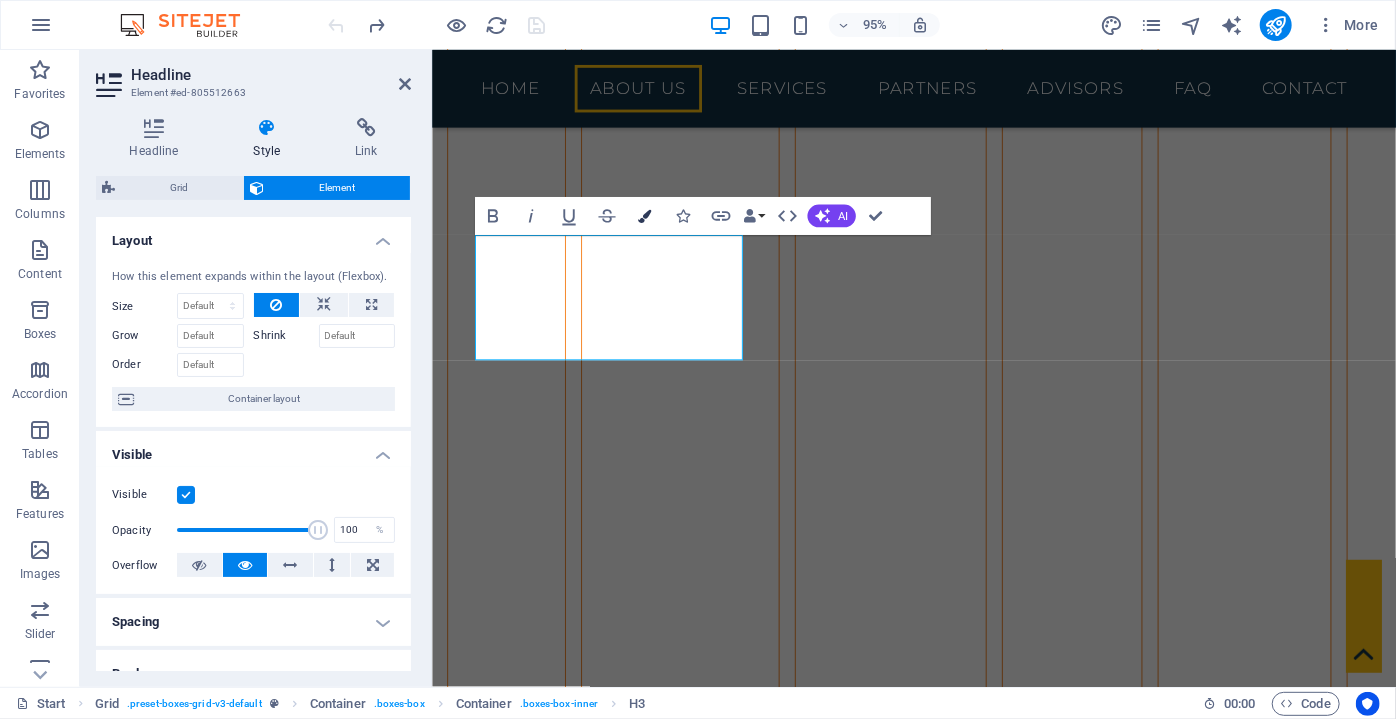 click on "Colors" at bounding box center (645, 216) 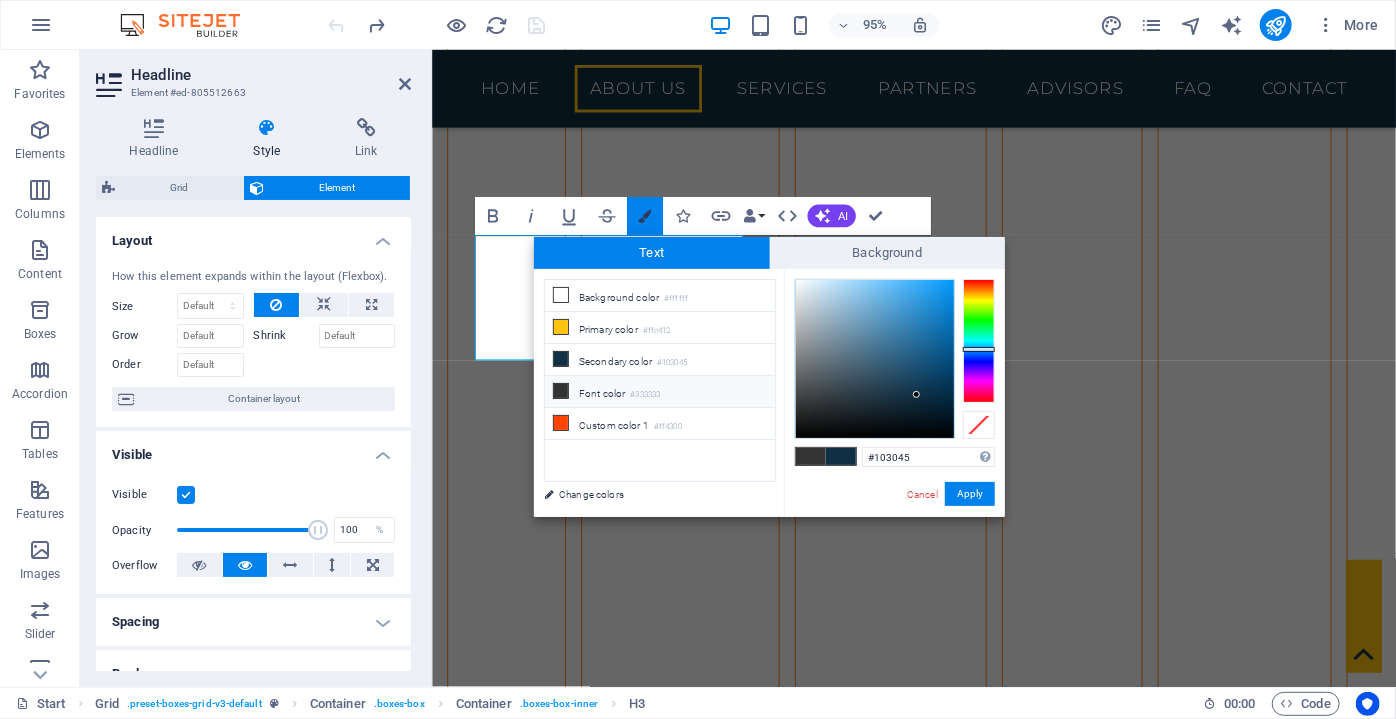 click on "Colors" at bounding box center [645, 216] 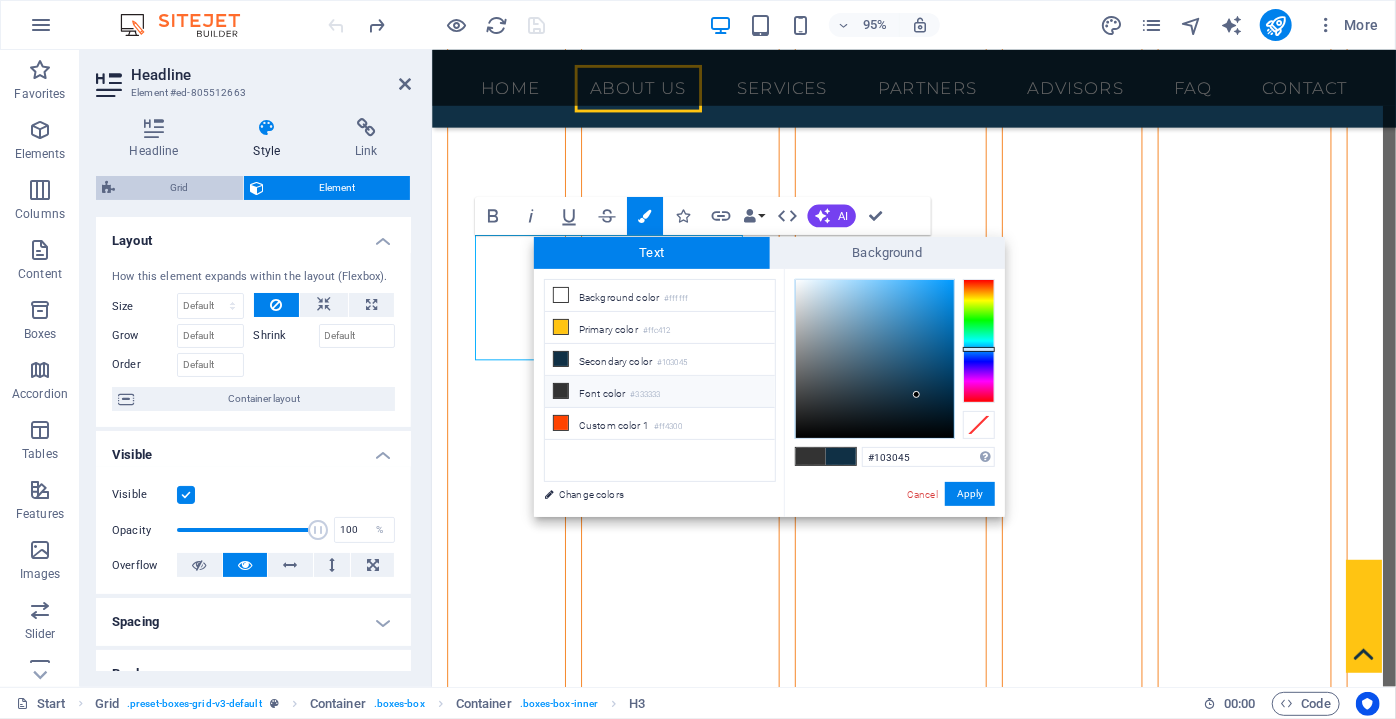 click on "Grid" at bounding box center [179, 188] 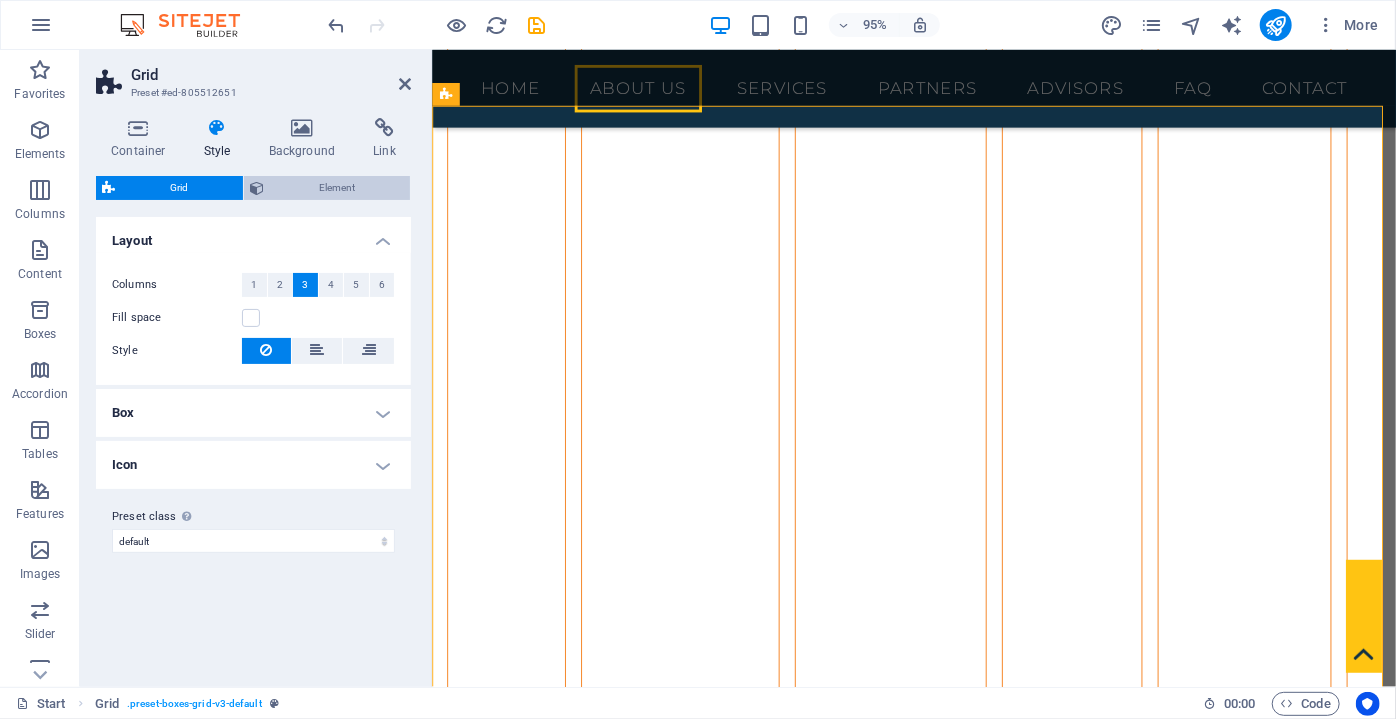 click on "Element" at bounding box center (337, 188) 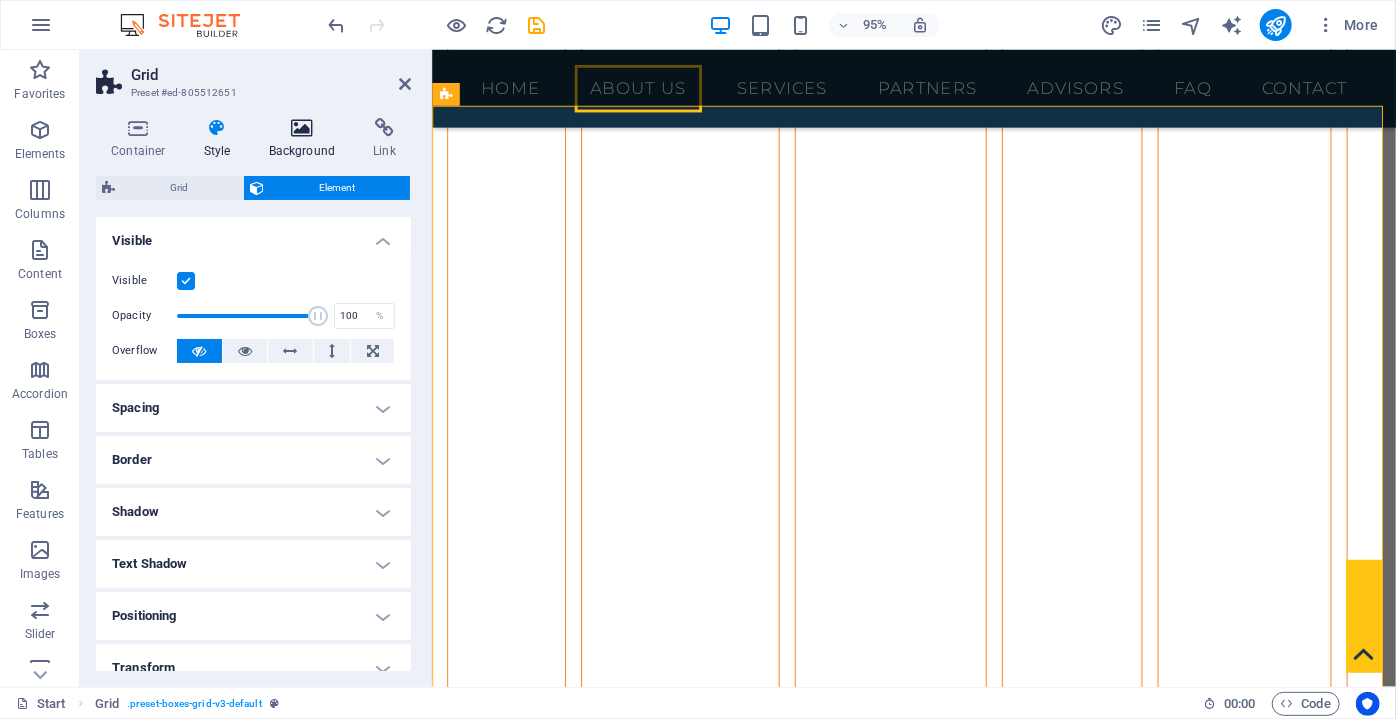 click on "Background" at bounding box center [306, 139] 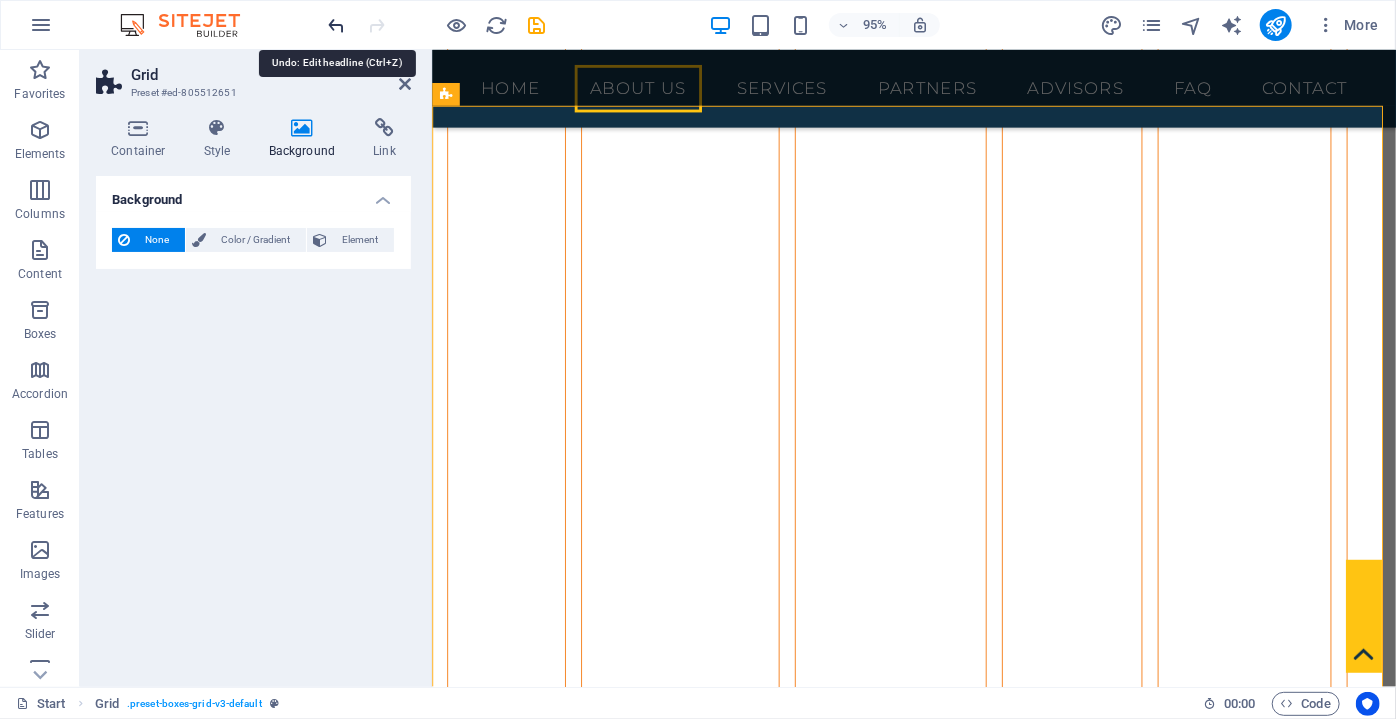 click at bounding box center (337, 25) 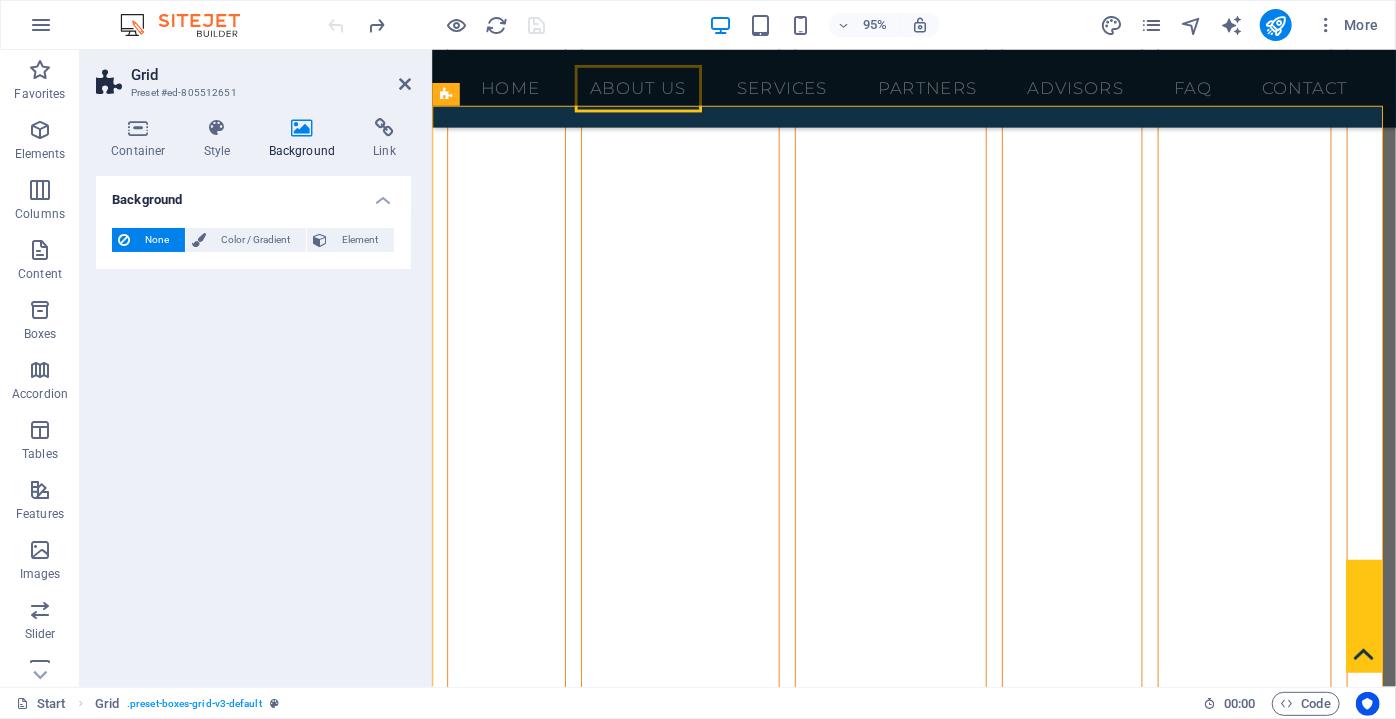 click at bounding box center [437, 25] 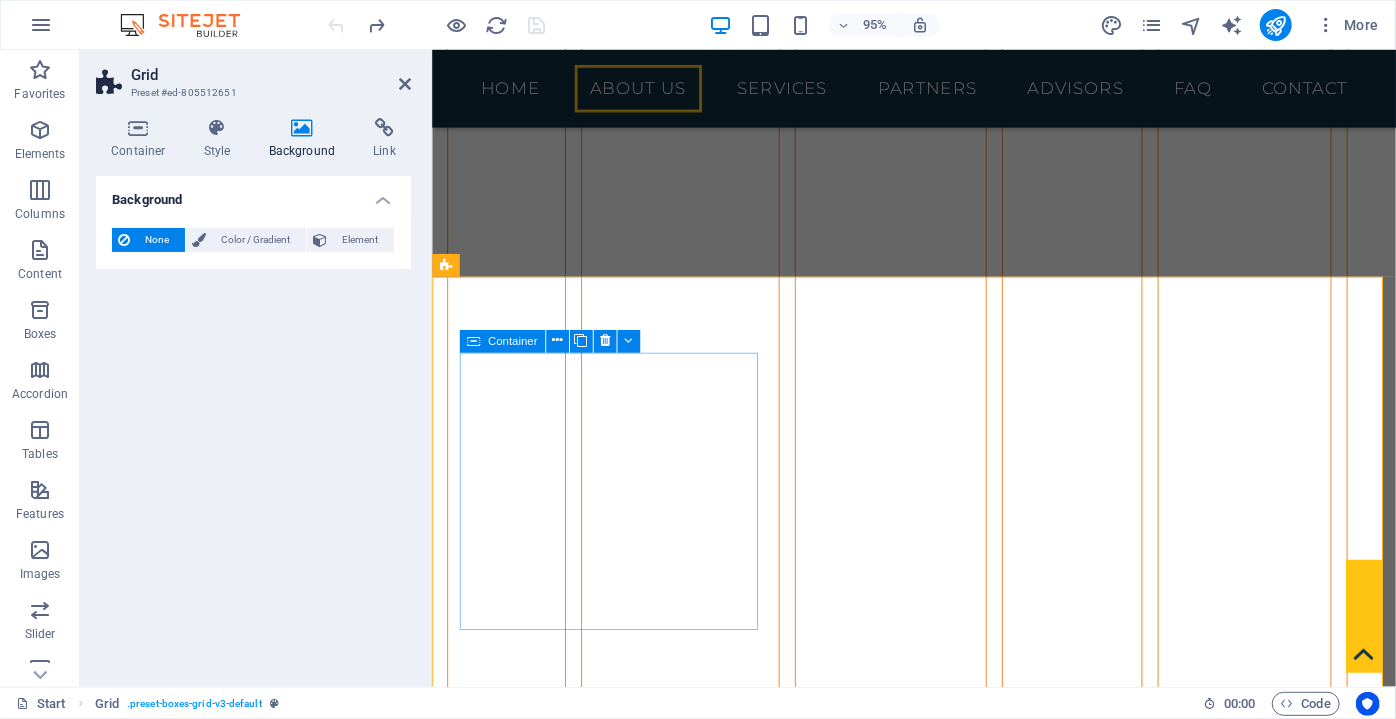 scroll, scrollTop: 6610, scrollLeft: 0, axis: vertical 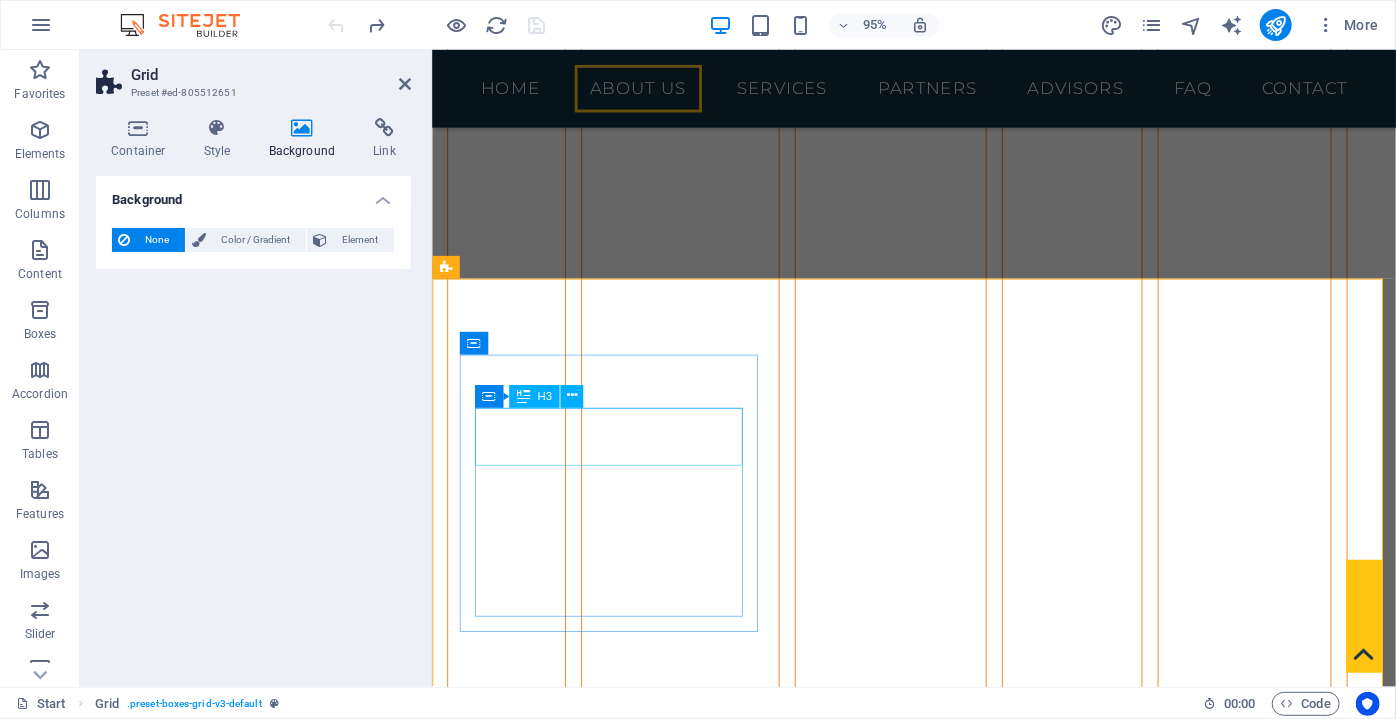 click on "​​​​​ Headline" at bounding box center [624, 3095] 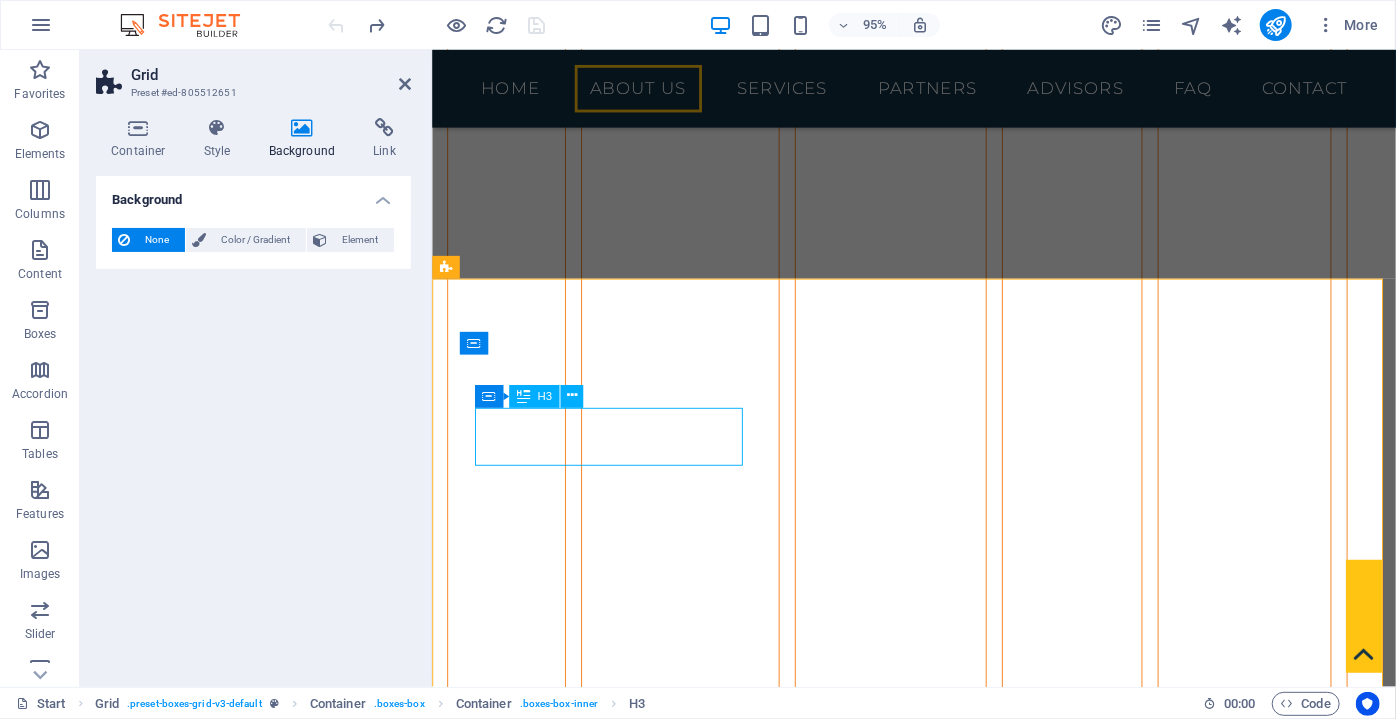 click on "​​​​​ Headline" at bounding box center [624, 3095] 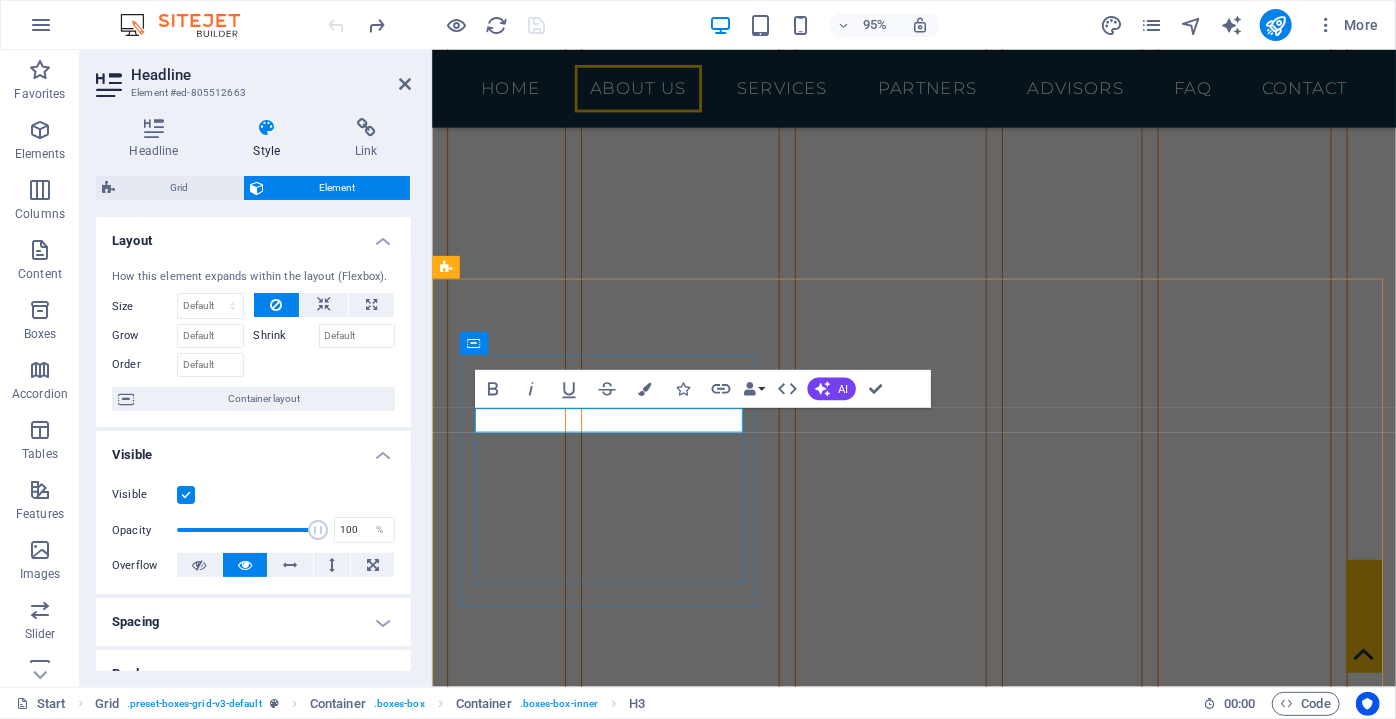 click on "​​​​​Headline" at bounding box center [624, 3078] 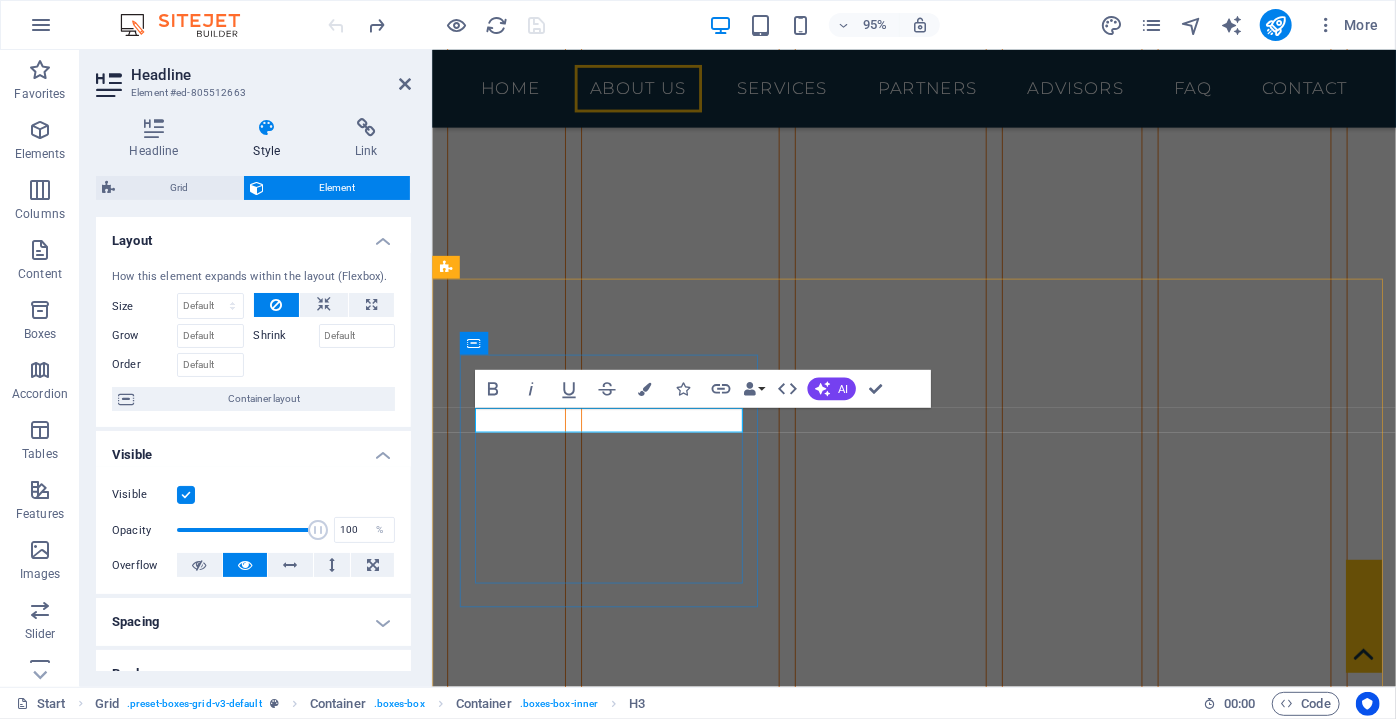 click on "​​​​​Headline" at bounding box center [624, 3078] 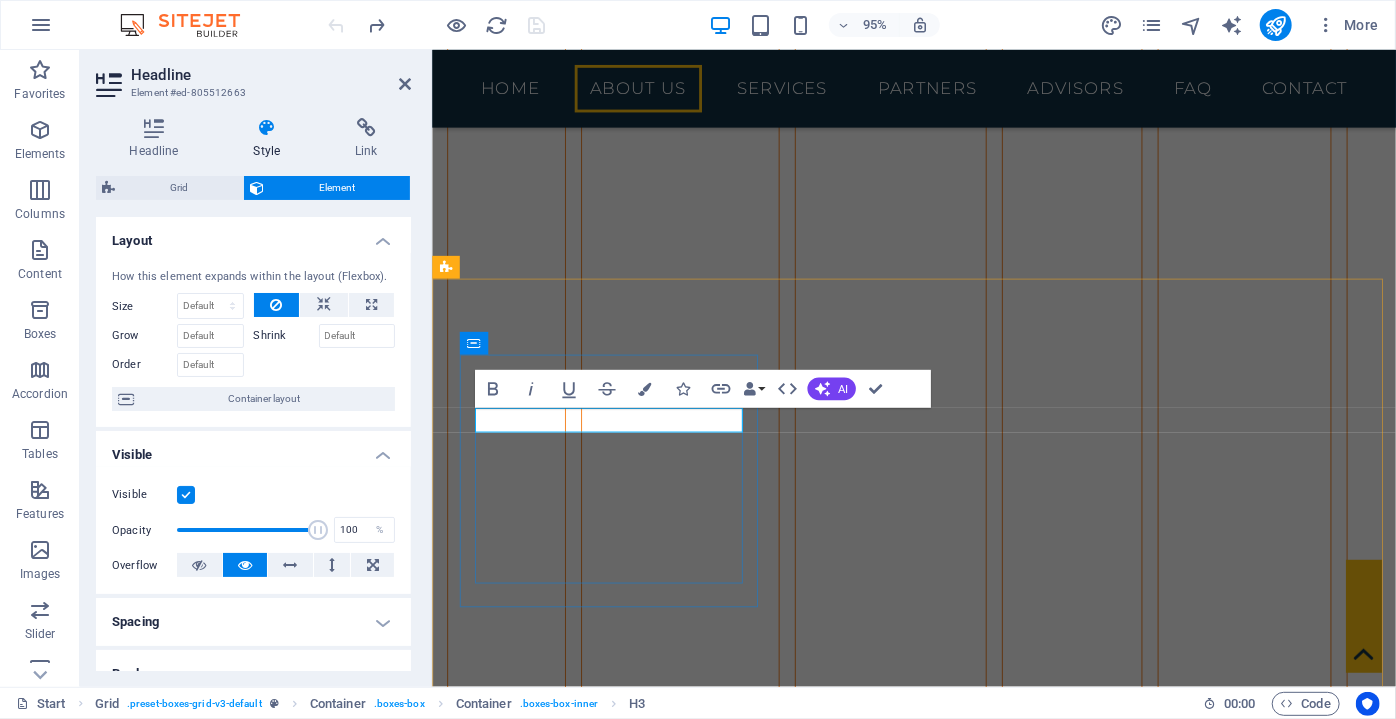 click on "​​​​​Headline" at bounding box center [624, 3078] 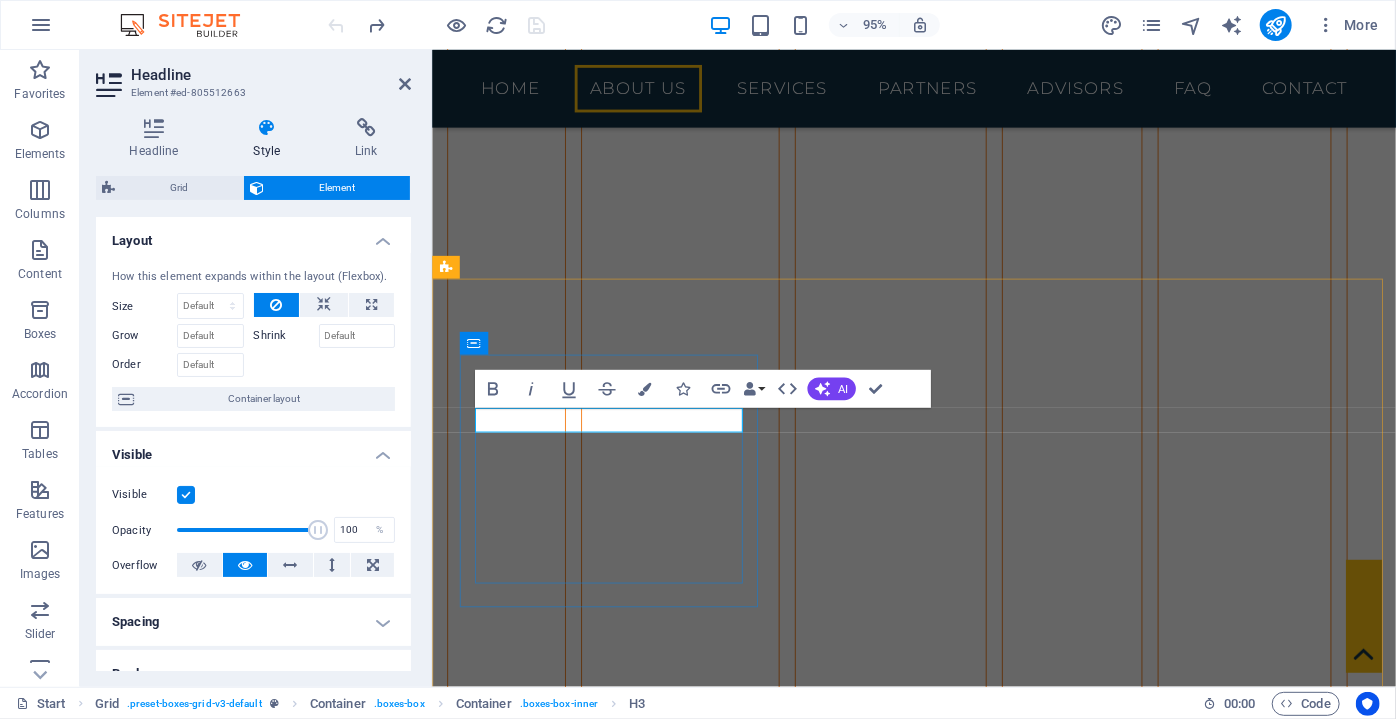 click on "​​​​​Headline" at bounding box center [624, 3078] 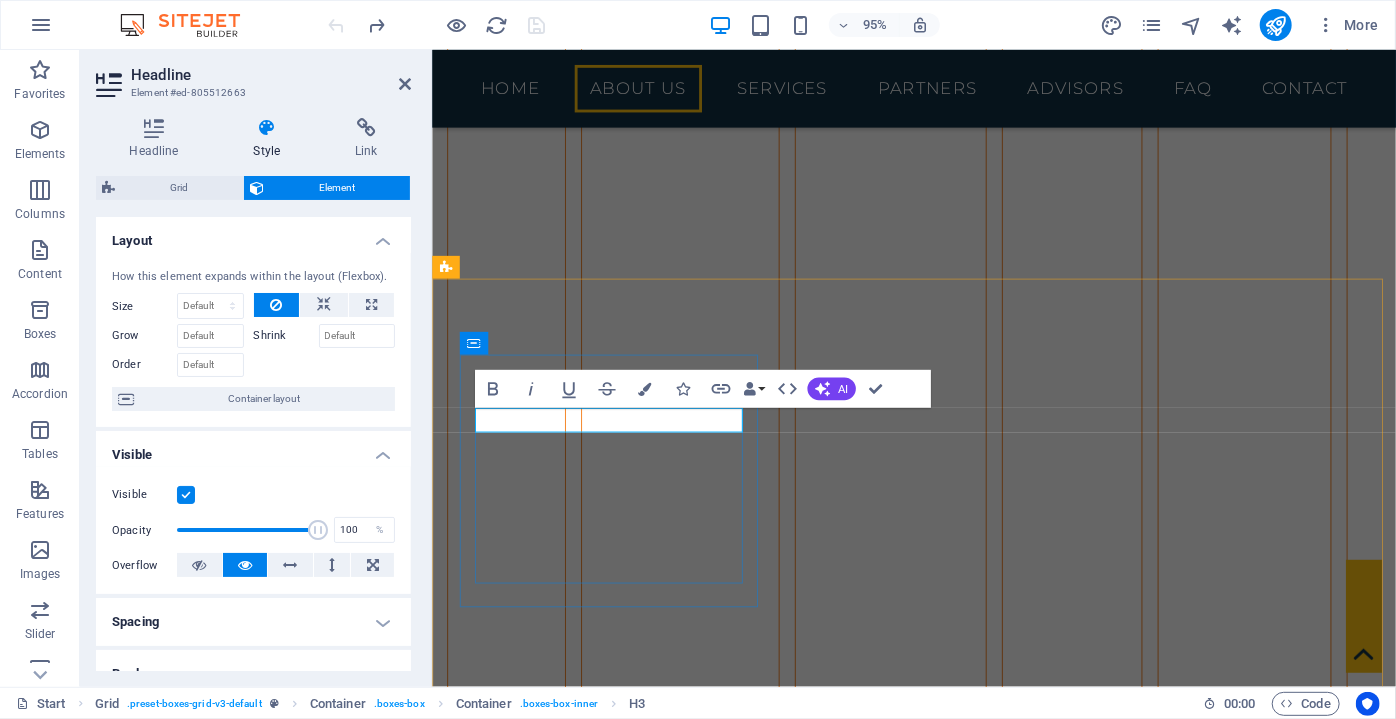 click on "​​​​​Headline" at bounding box center [624, 3078] 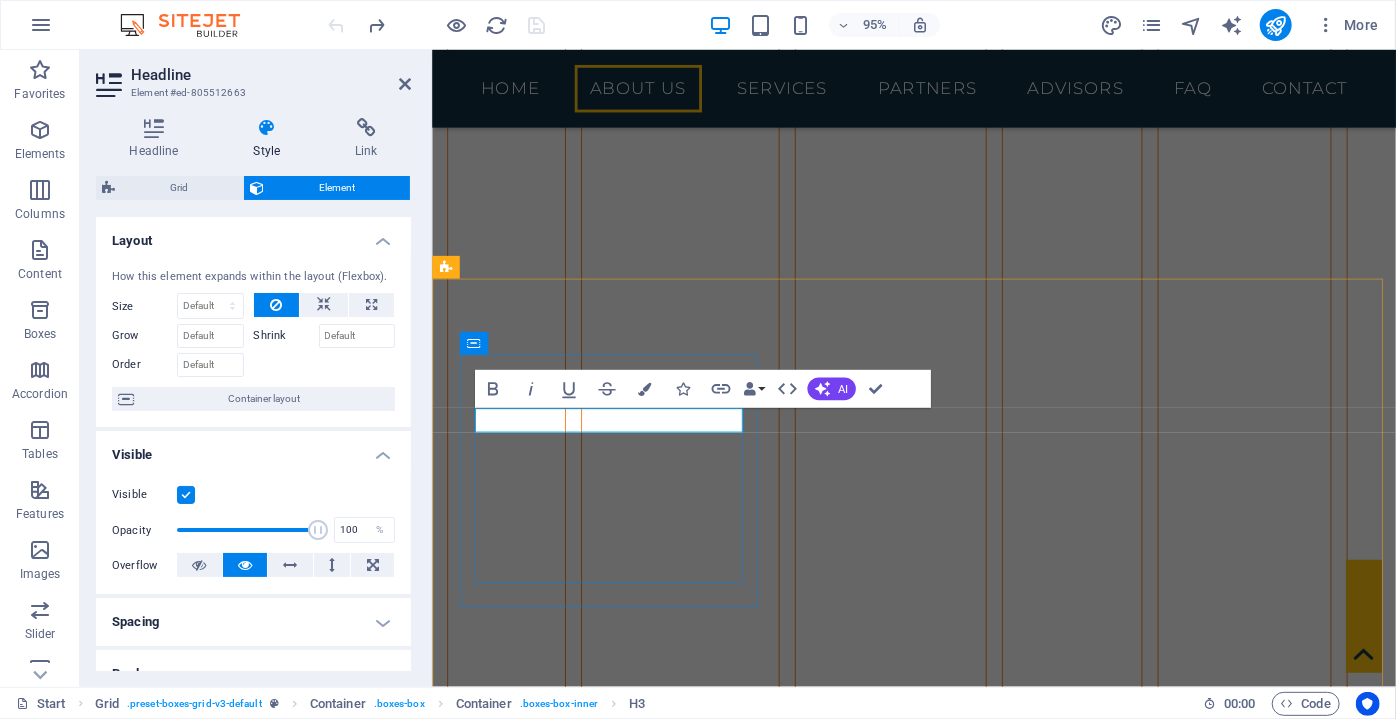 click on "​​​​​Headline" at bounding box center [624, 3078] 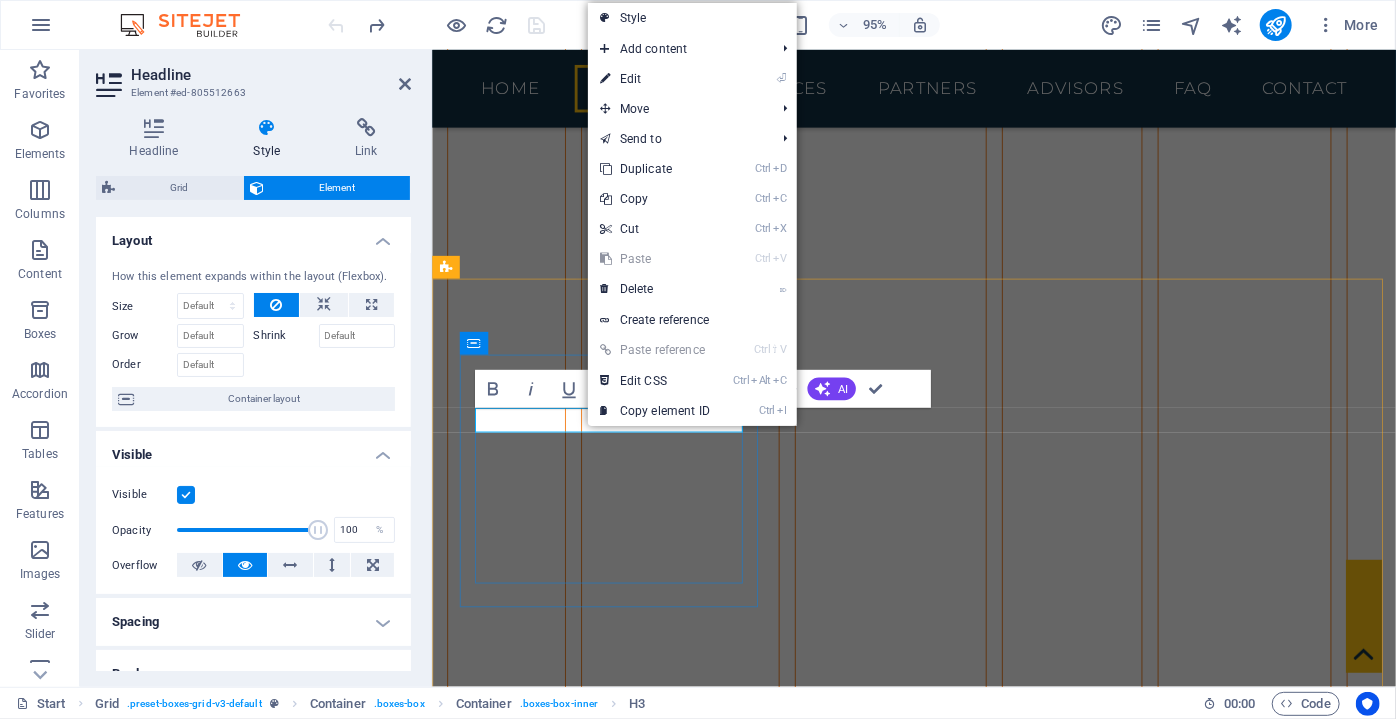 click on "​​​​​Headline" at bounding box center (624, 3078) 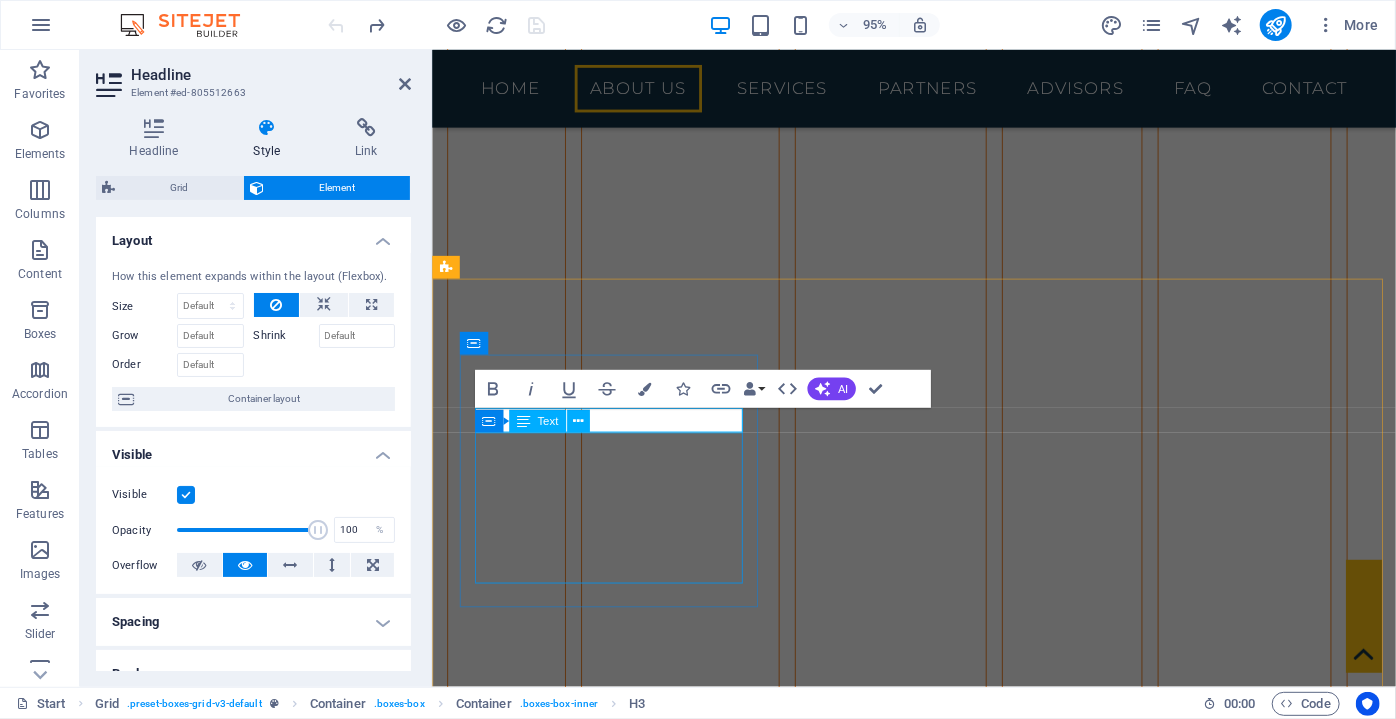 drag, startPoint x: 620, startPoint y: 541, endPoint x: 619, endPoint y: 525, distance: 16.03122 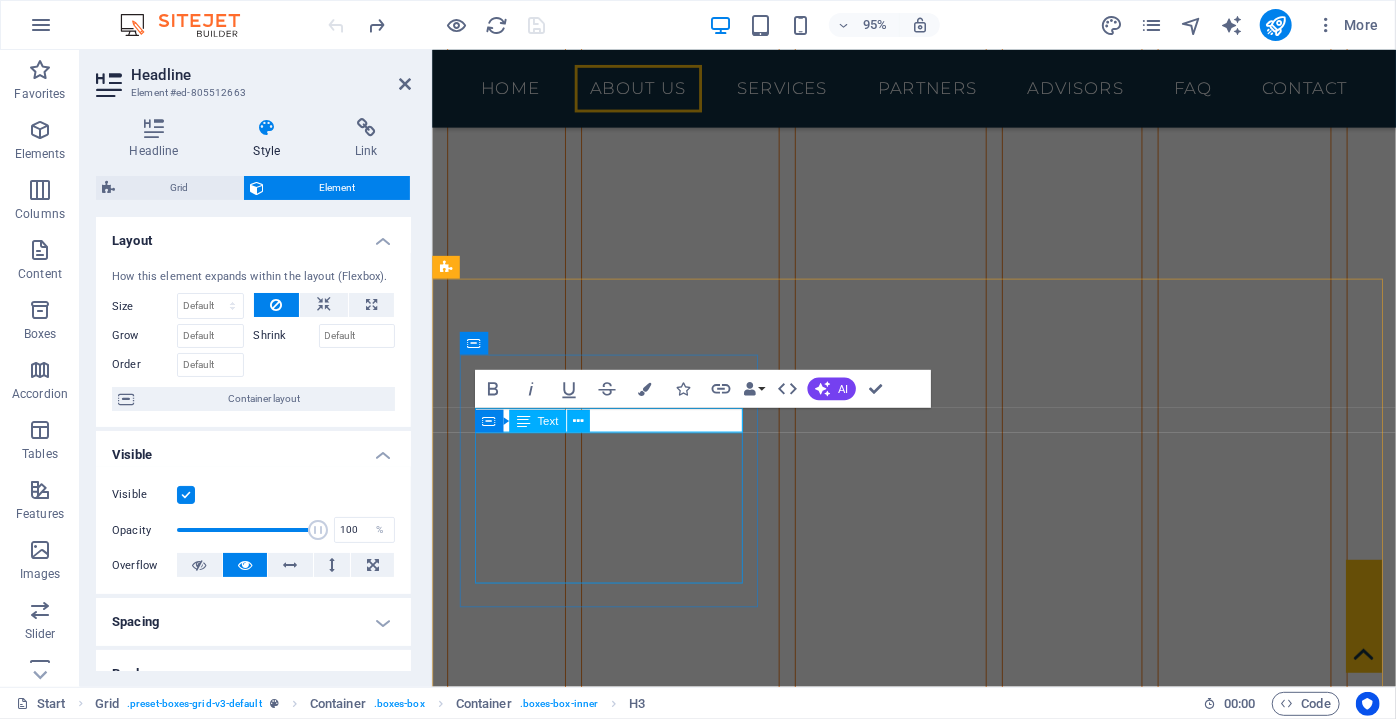 click on "Lorem ipsum dolor sit amet, consectetuer adipiscing elit. Aenean commodo ligula eget dolor. Lorem ipsum dolor sit amet, consectetuer adipiscing elit leget dolor." at bounding box center [624, 3170] 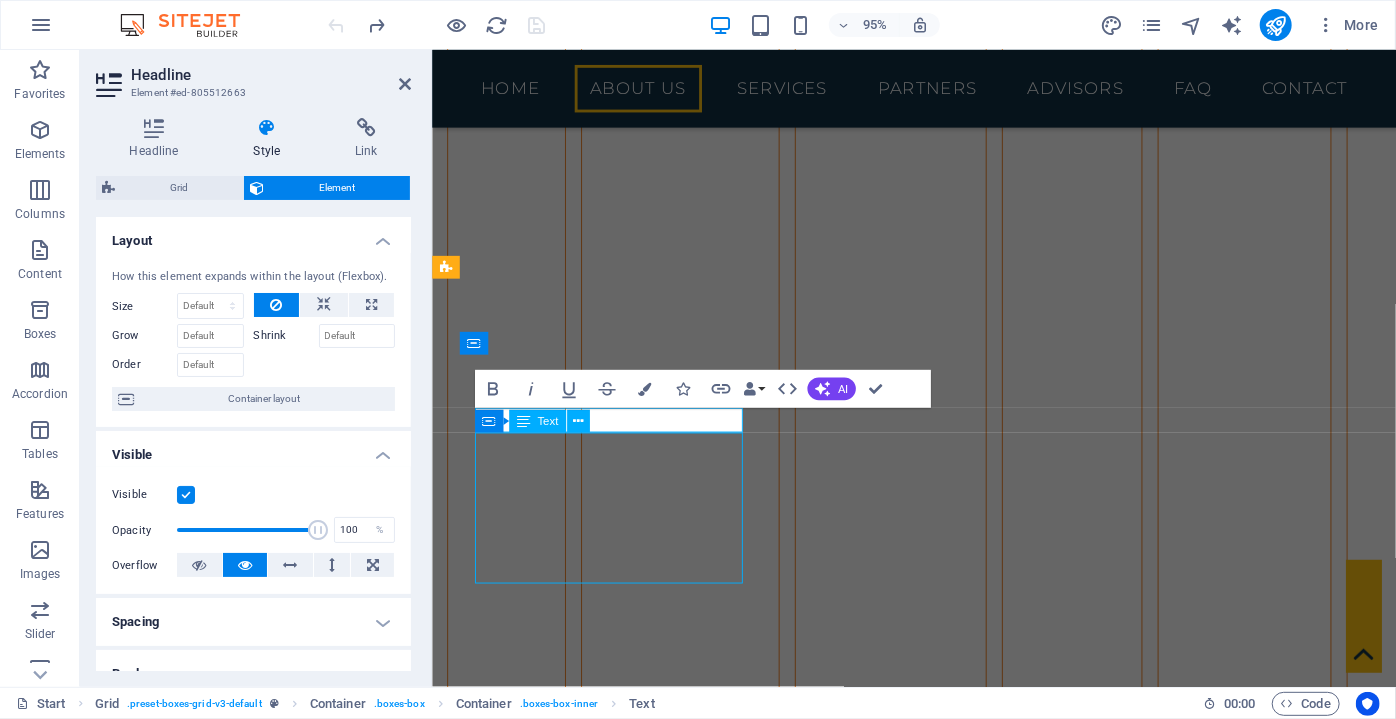 scroll, scrollTop: 6577, scrollLeft: 0, axis: vertical 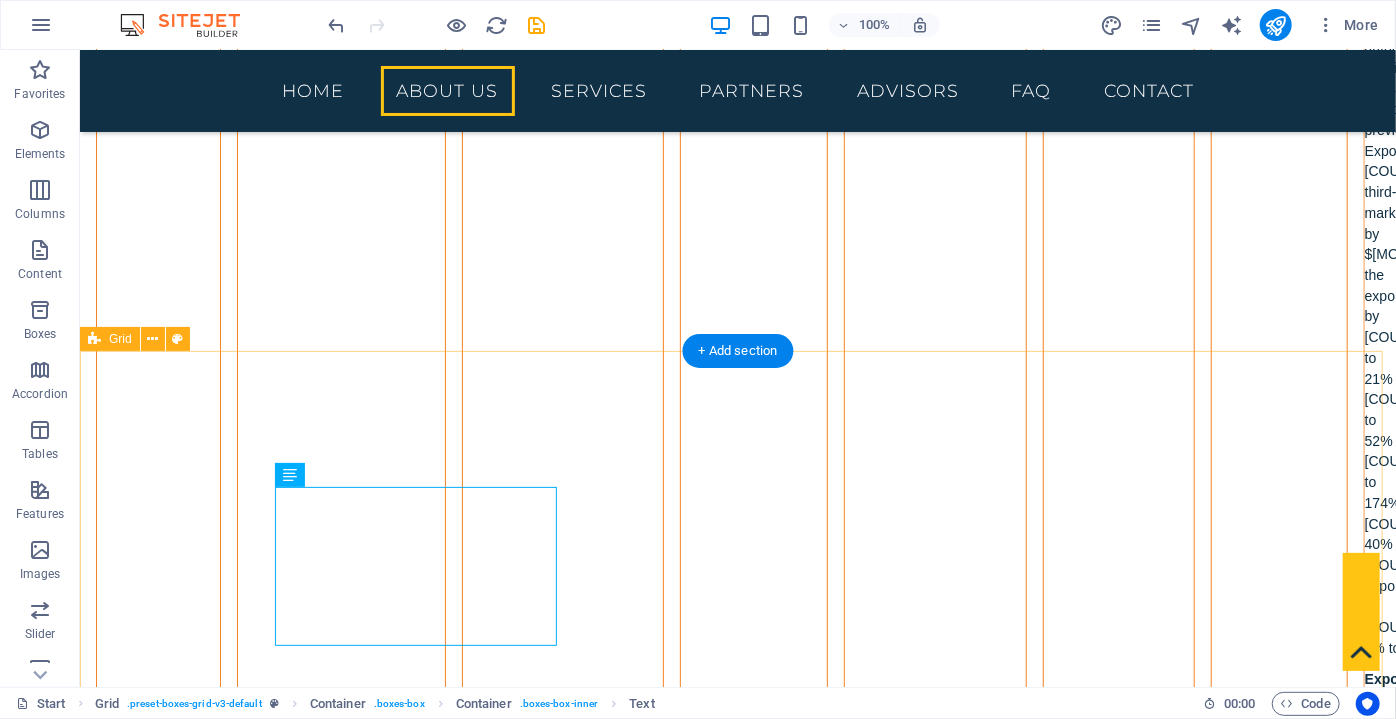 click on "Lorem ipsum dolor sit amet, consectetuer adipiscing elit. Aenean commodo ligula eget dolor. Lorem ipsum dolor sit amet, consectetuer adipiscing elit leget dolor. Headline Lorem ipsum dolor sit amet, consectetuer adipiscing elit. Aenean commodo ligula eget dolor. Lorem ipsum dolor sit amet, consectetuer adipiscing elit leget dolor. Headline Lorem ipsum dolor sit amet, consectetuer adipiscing elit. Aenean commodo ligula eget dolor. Lorem ipsum dolor sit amet, consectetuer adipiscing elit leget dolor. Headline Lorem ipsum dolor sit amet, consectetuer adipiscing elit. Aenean commodo ligula eget dolor. Lorem ipsum dolor sit amet, consectetuer adipiscing elit leget dolor. Headline Lorem ipsum dolor sit amet, consectetuer adipiscing elit. Aenean commodo ligula eget dolor. Lorem ipsum dolor sit amet, consectetuer adipiscing elit leget dolor. Headline Lorem ipsum dolor sit amet, consectetuer adipiscing elit. Aenean commodo ligula eget dolor. Lorem ipsum dolor sit amet, consectetuer adipiscing elit leget dolor." at bounding box center (737, 3847) 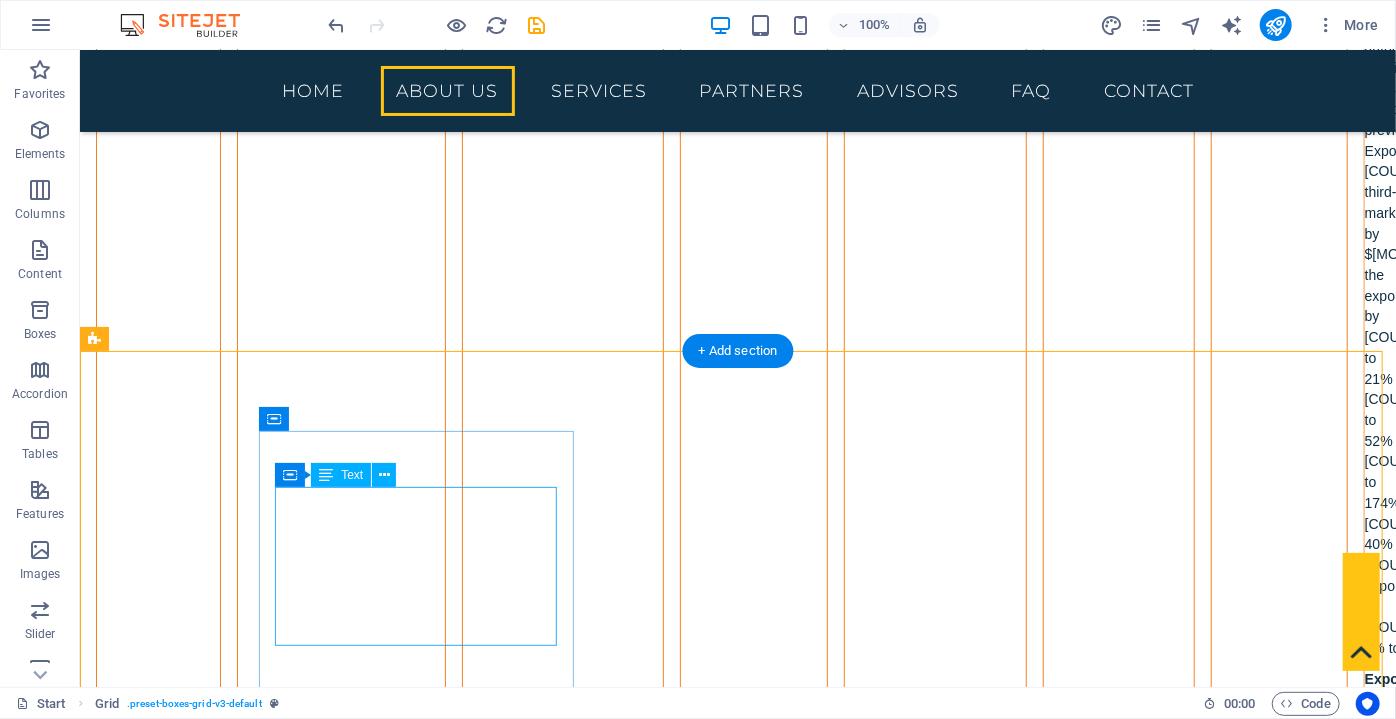 click on "Lorem ipsum dolor sit amet, consectetuer adipiscing elit. Aenean commodo ligula eget dolor. Lorem ipsum dolor sit amet, consectetuer adipiscing elit leget dolor." at bounding box center (422, 3202) 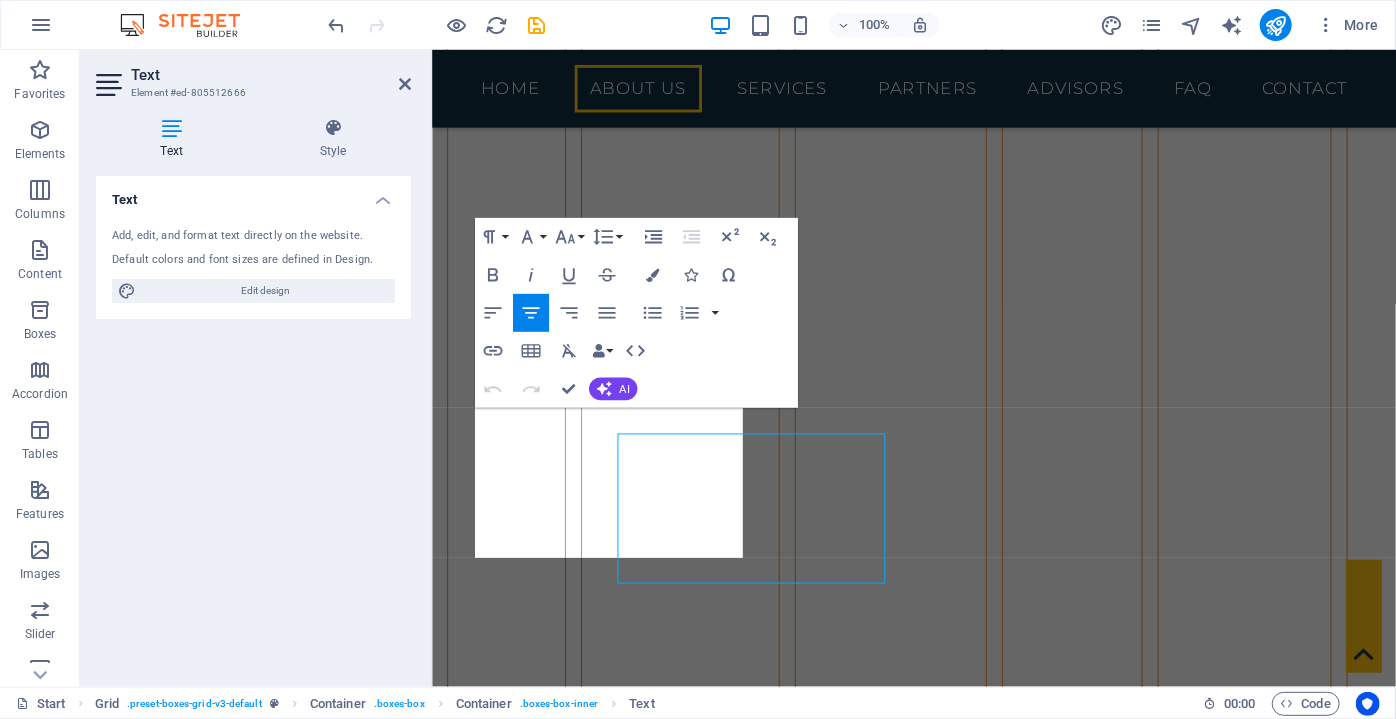 scroll, scrollTop: 6610, scrollLeft: 0, axis: vertical 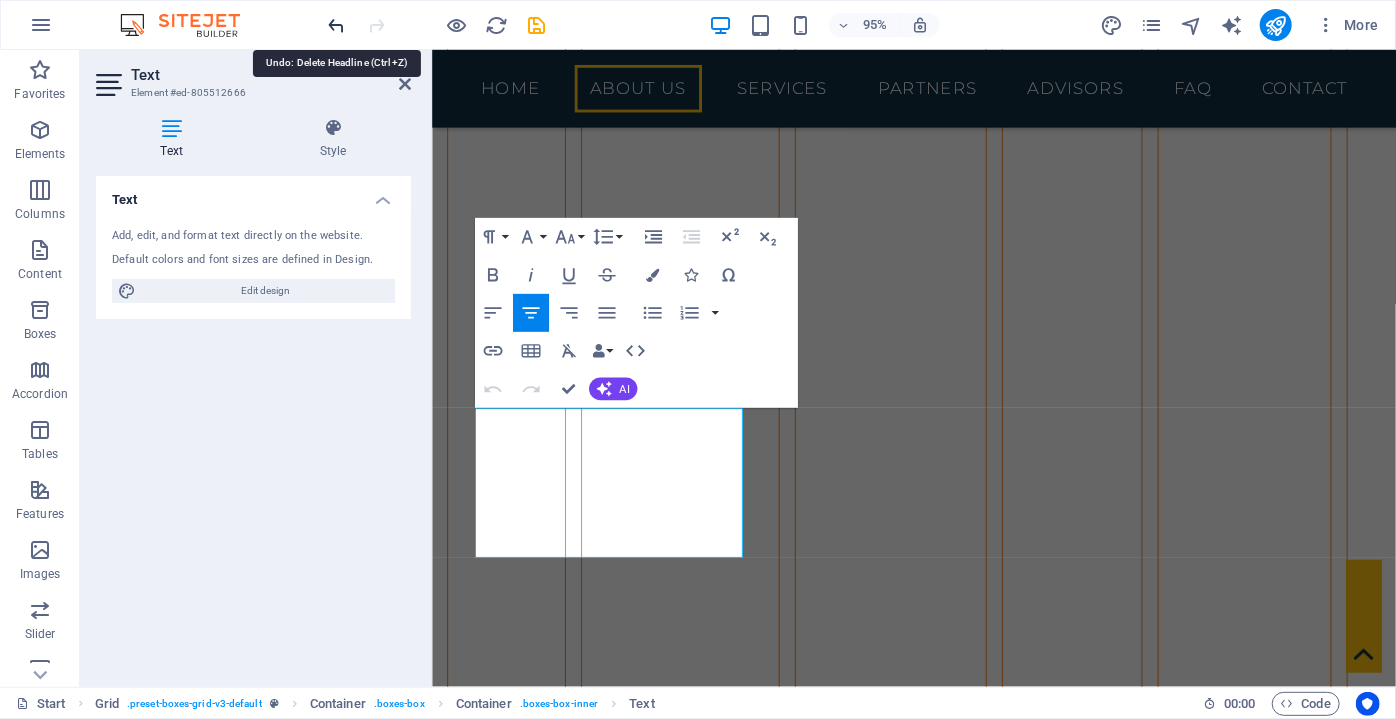 click at bounding box center [337, 25] 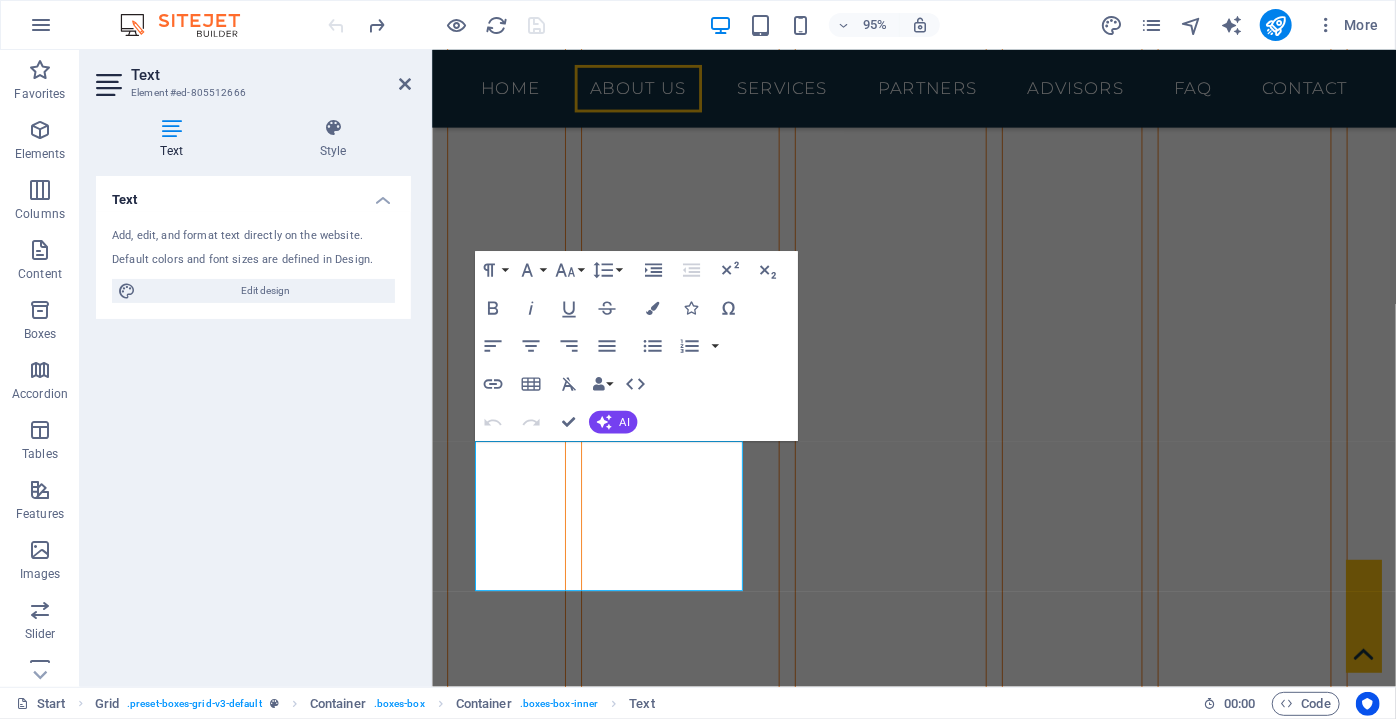 click at bounding box center [437, 25] 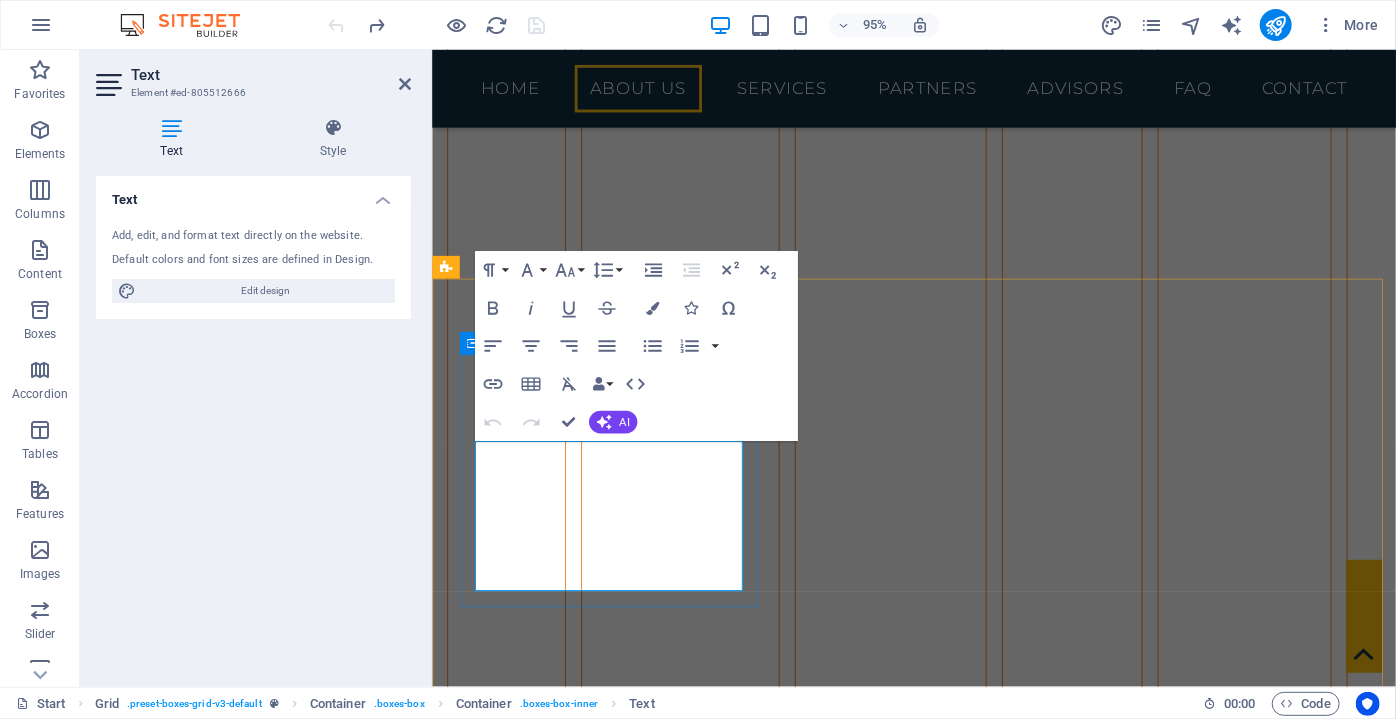 click on "Lorem ipsum dolor sit amet, consectetuer adipiscing elit. Aenean commodo ligula eget dolor. Lorem ipsum dolor sit amet, consectetuer adipiscing elit leget dolor." at bounding box center (624, 3179) 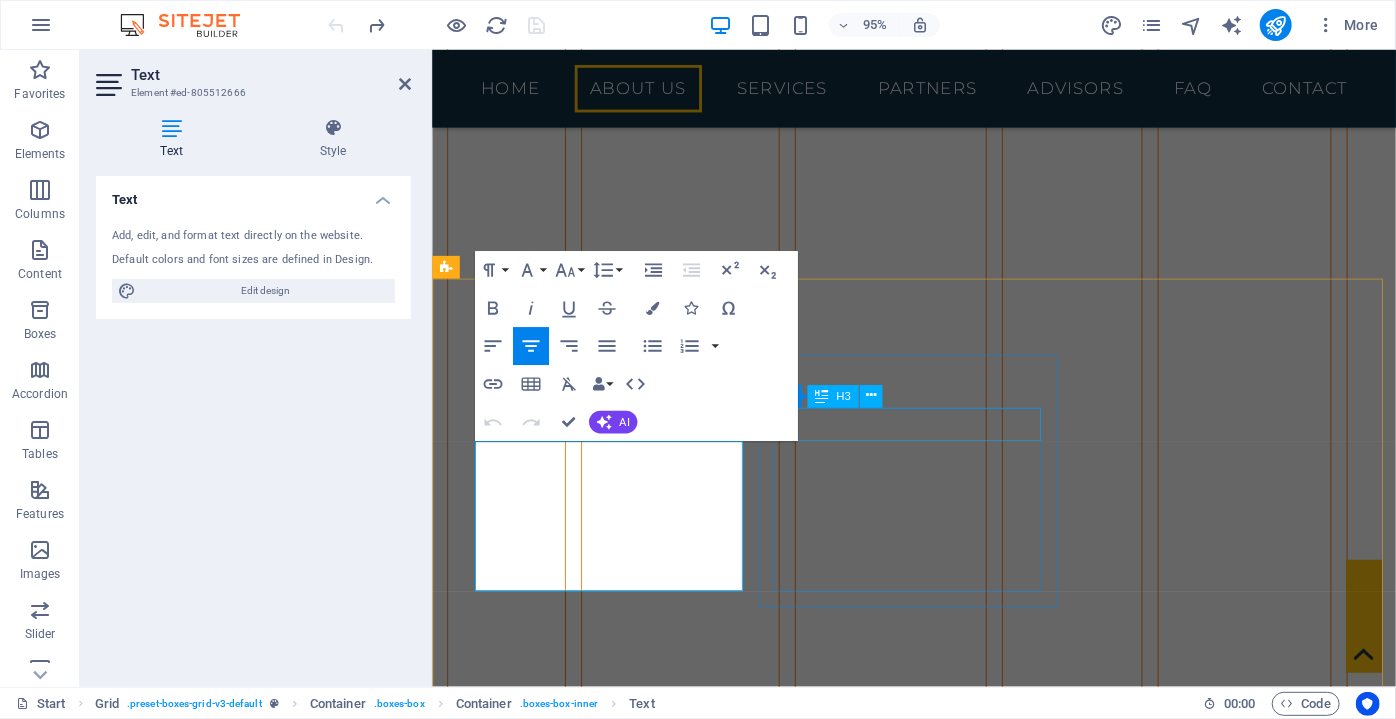 click on "Headline" at bounding box center [624, 3348] 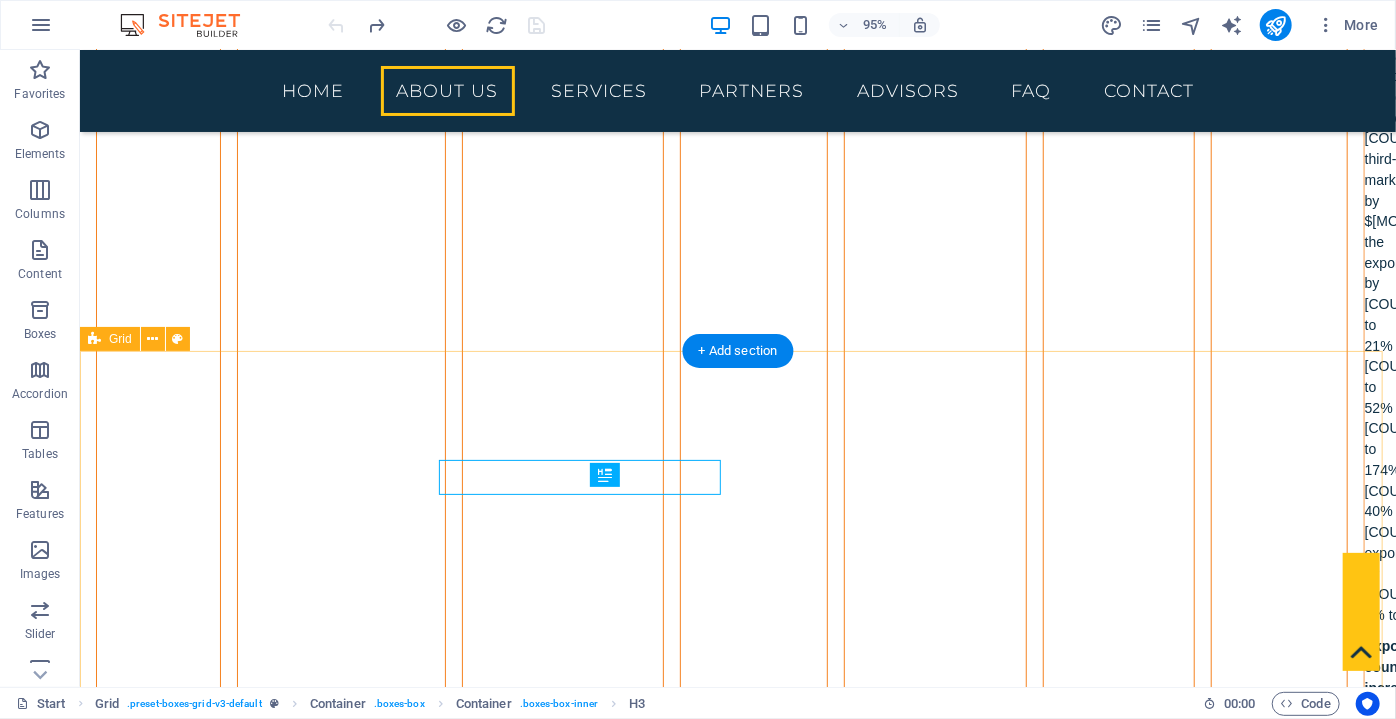 scroll, scrollTop: 6577, scrollLeft: 0, axis: vertical 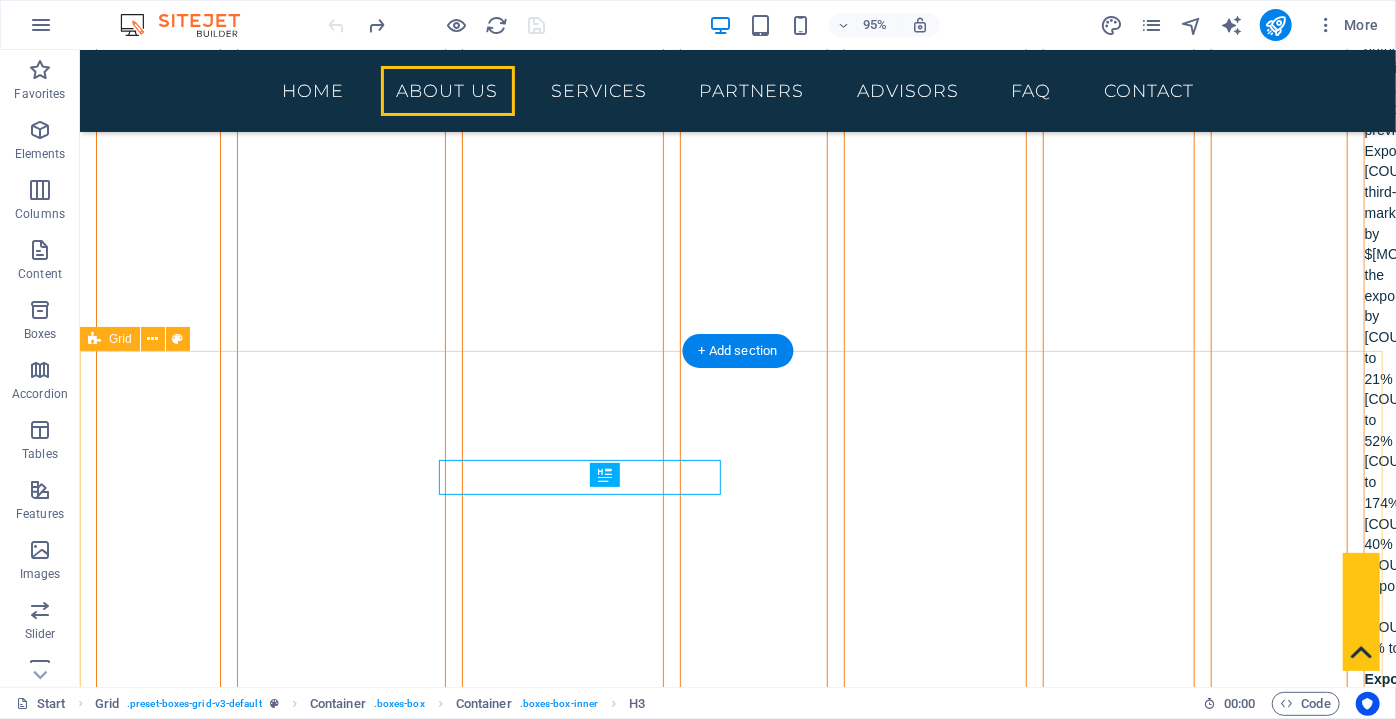 click on "Headline Lorem ipsum dolor sit amet, consectetuer adipiscing elit. Aenean commodo ligula eget dolor. Lorem ipsum dolor sit amet, consectetuer adipiscing elit leget dolor. Headline Lorem ipsum dolor sit amet, consectetuer adipiscing elit. Aenean commodo ligula eget dolor. Lorem ipsum dolor sit amet, consectetuer adipiscing elit leget dolor. Headline Lorem ipsum dolor sit amet, consectetuer adipiscing elit. Aenean commodo ligula eget dolor. Lorem ipsum dolor sit amet, consectetuer adipiscing elit leget dolor. Headline Lorem ipsum dolor sit amet, consectetuer adipiscing elit. Aenean commodo ligula eget dolor. Lorem ipsum dolor sit amet, consectetuer adipiscing elit leget dolor. Headline Lorem ipsum dolor sit amet, consectetuer adipiscing elit. Aenean commodo ligula eget dolor. Lorem ipsum dolor sit amet, consectetuer adipiscing elit leget dolor. Headline" at bounding box center (737, 3864) 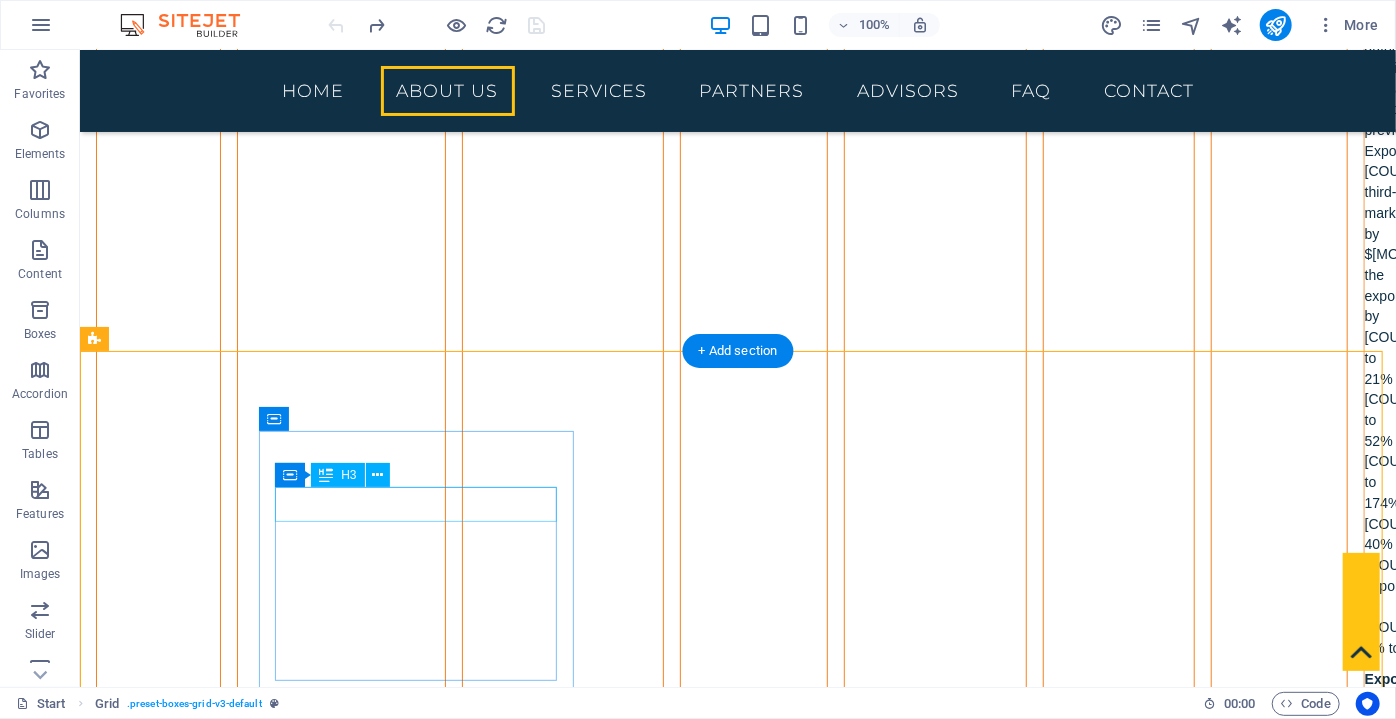 click on "Headline" at bounding box center [422, 3140] 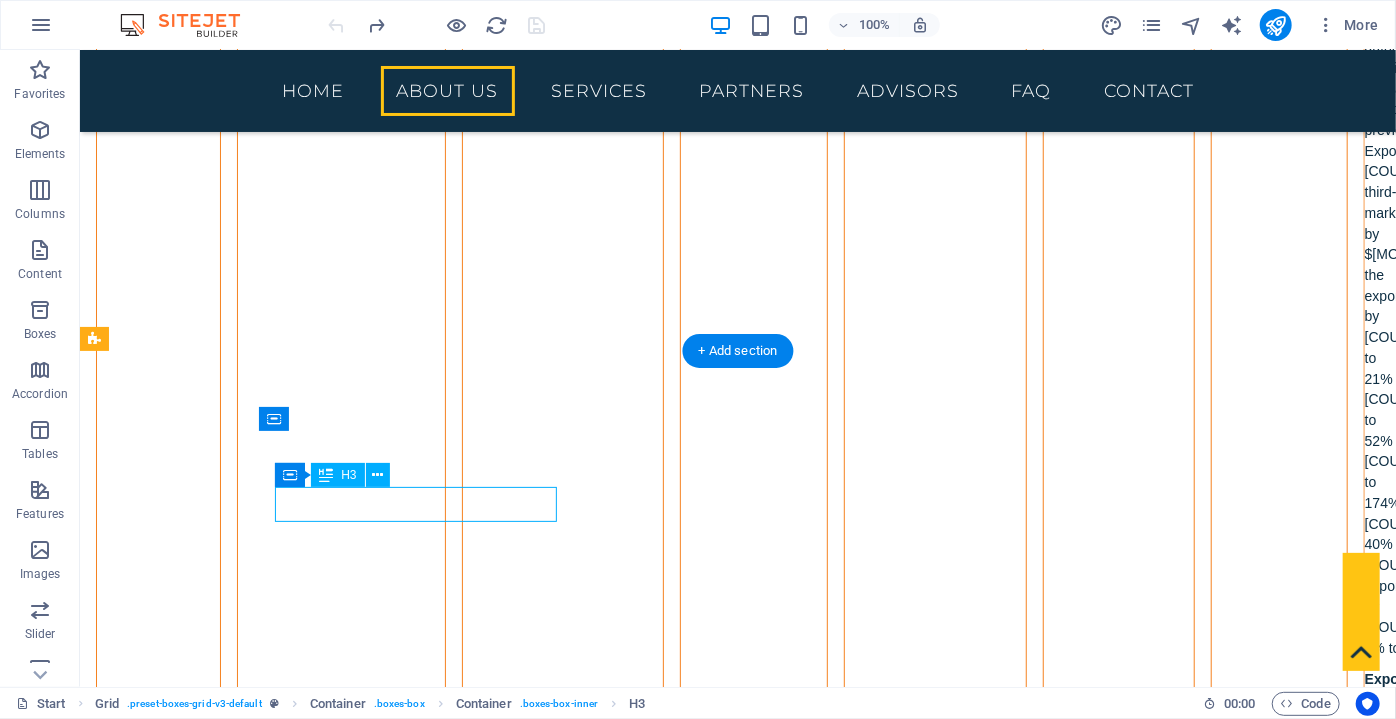 click on "Headline" at bounding box center [422, 3140] 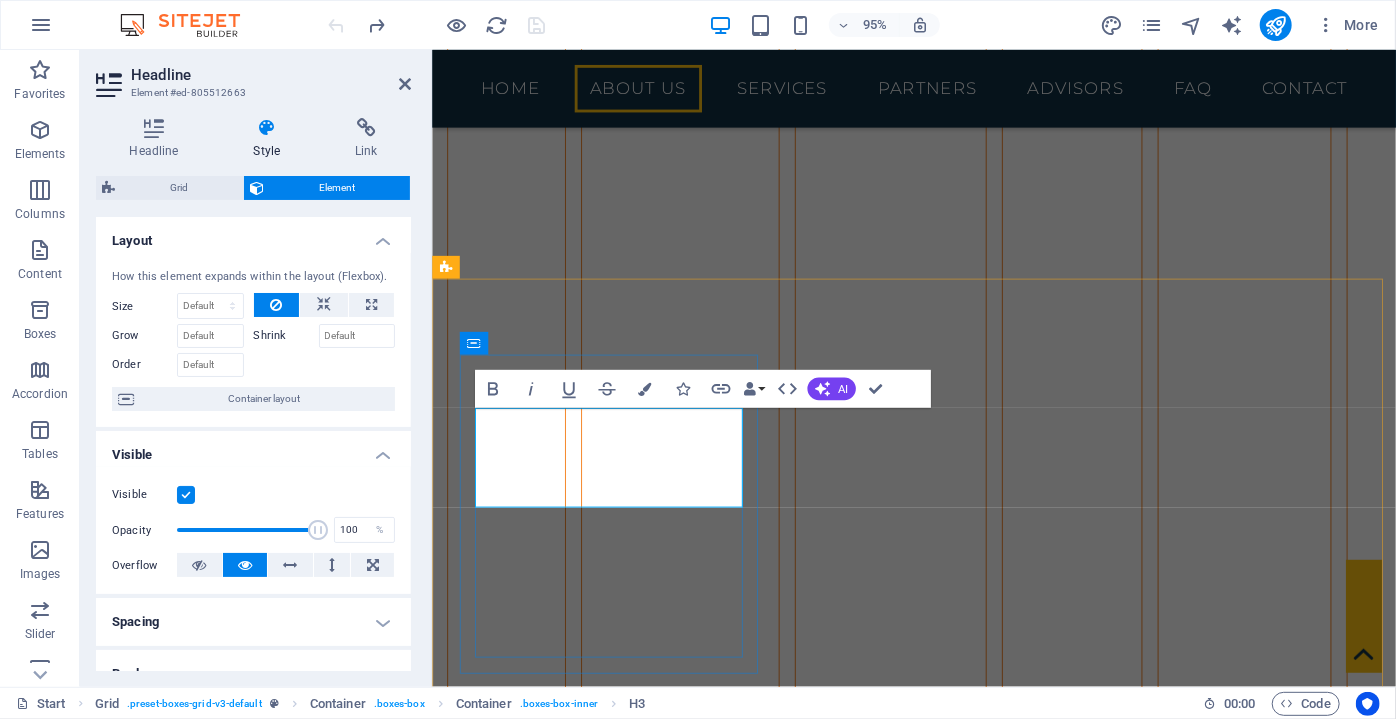 drag, startPoint x: 685, startPoint y: 507, endPoint x: 555, endPoint y: 450, distance: 141.94717 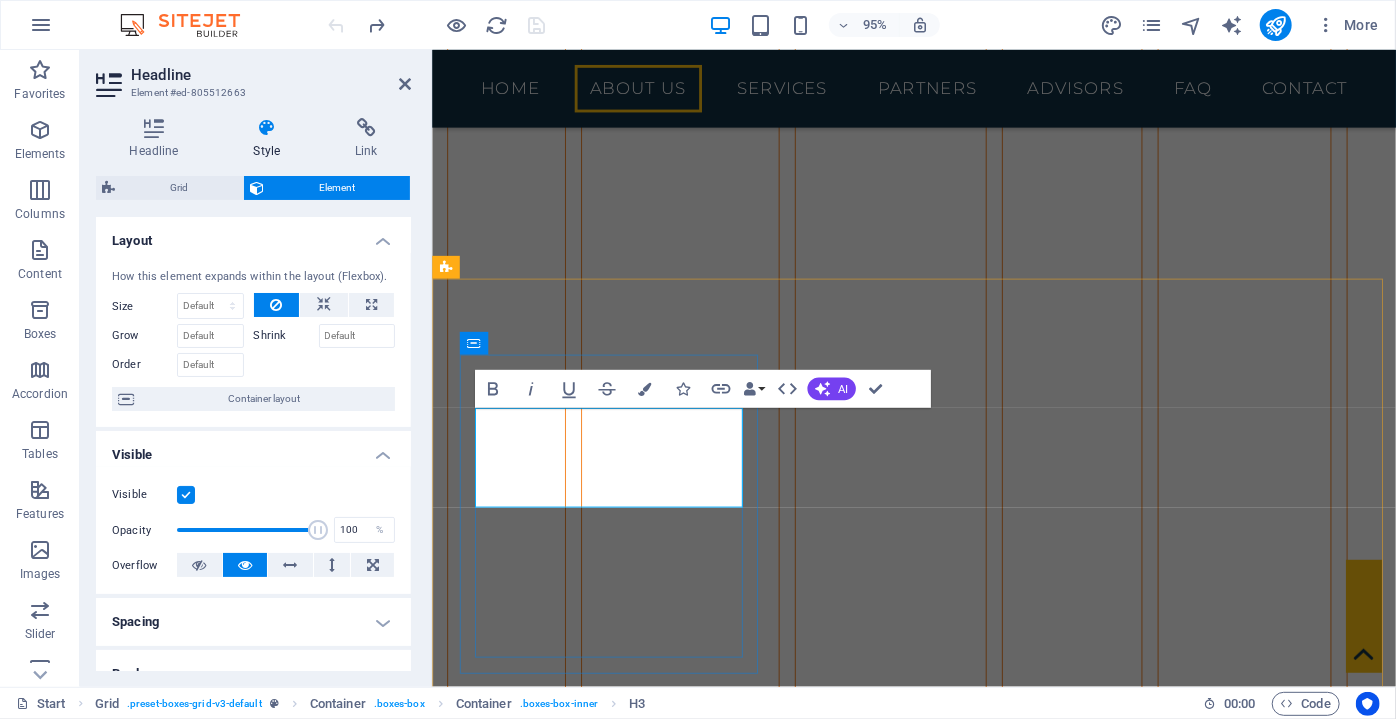 click on "VISITING INDUSTRIAL ZONES" at bounding box center [624, 3117] 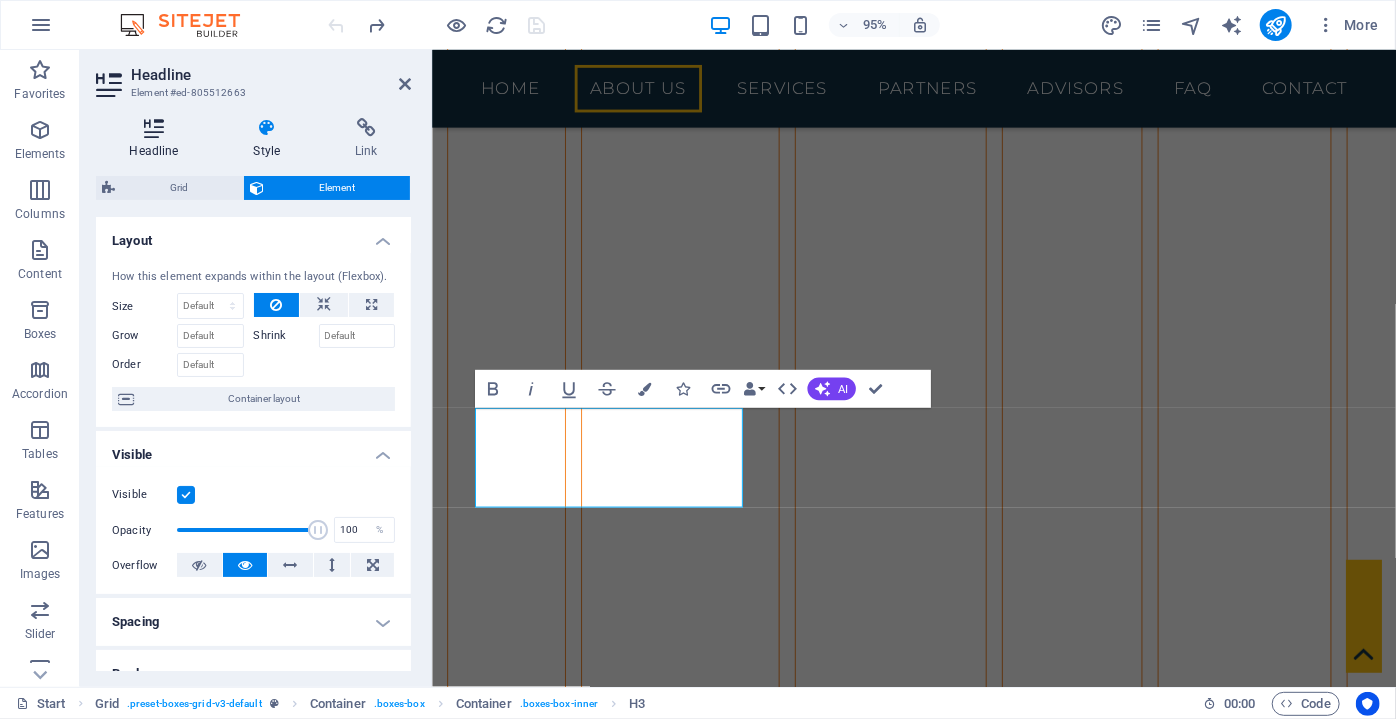 click at bounding box center [154, 128] 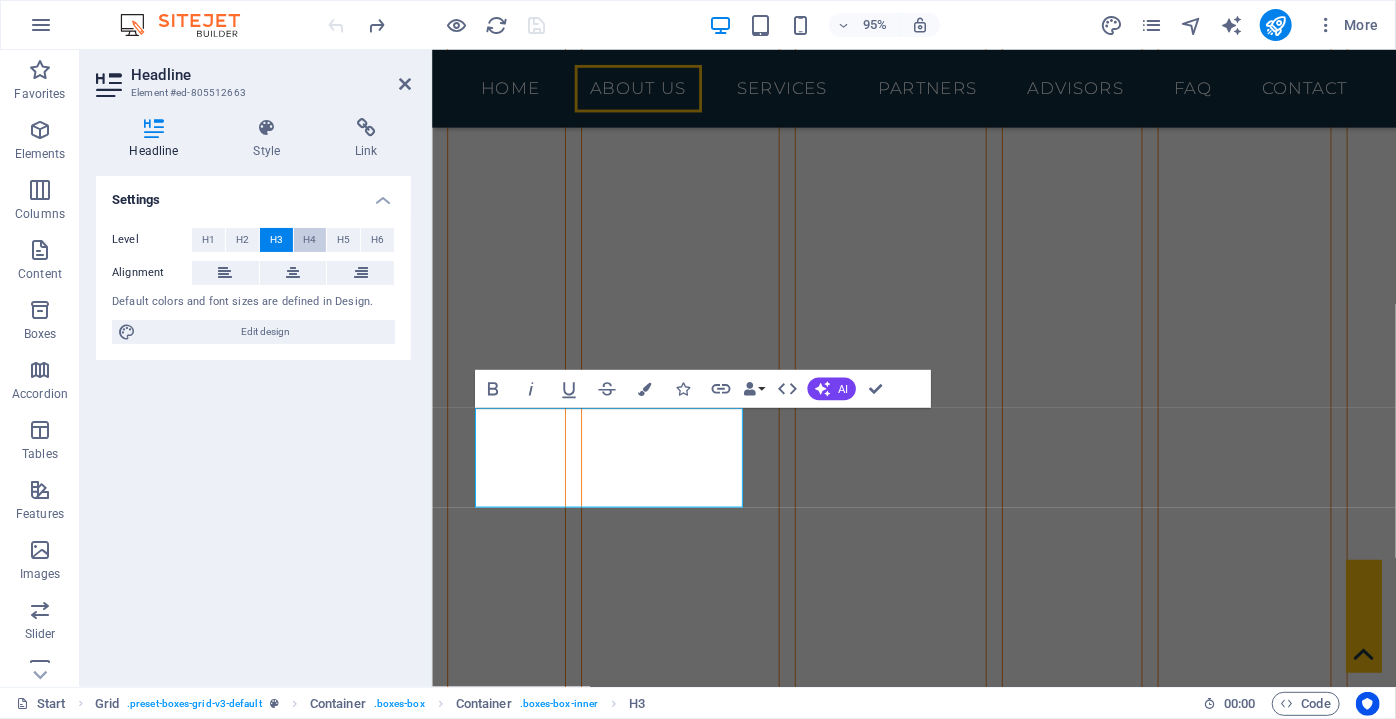 click on "H4" at bounding box center (310, 240) 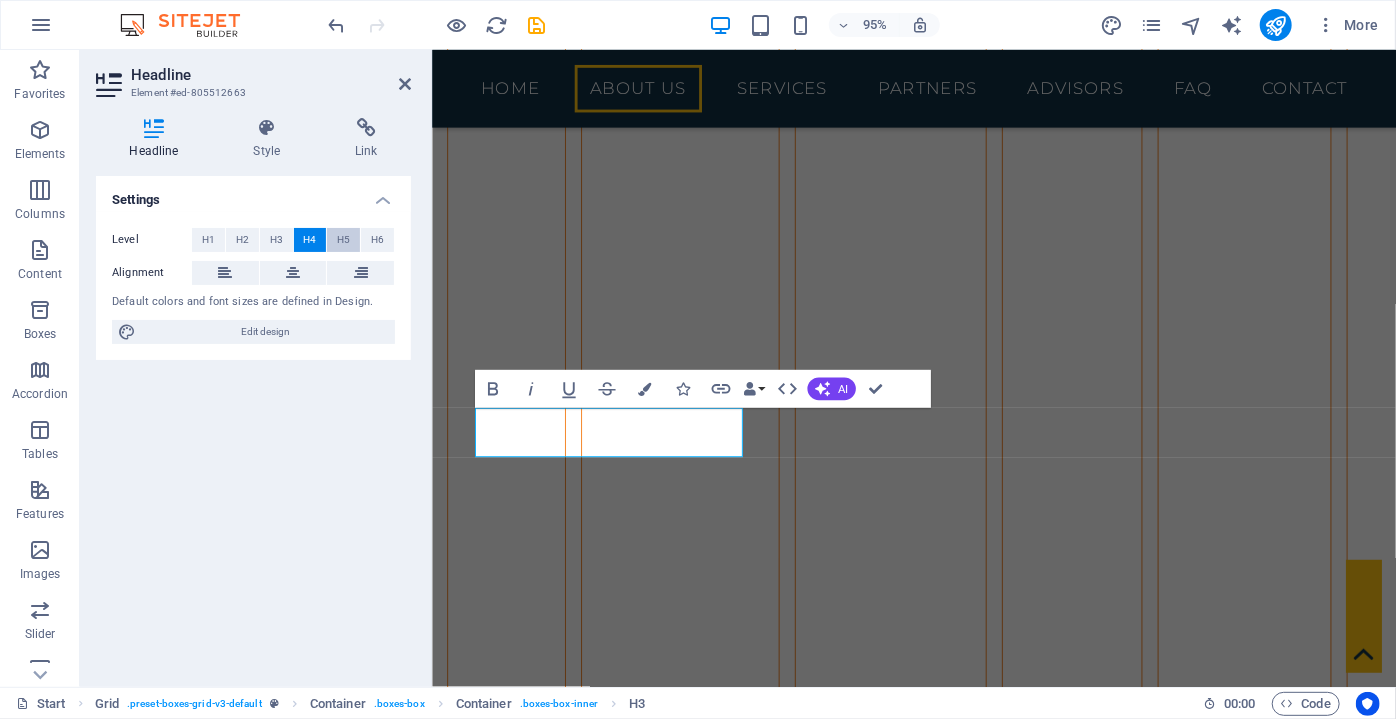 click on "H5" at bounding box center [343, 240] 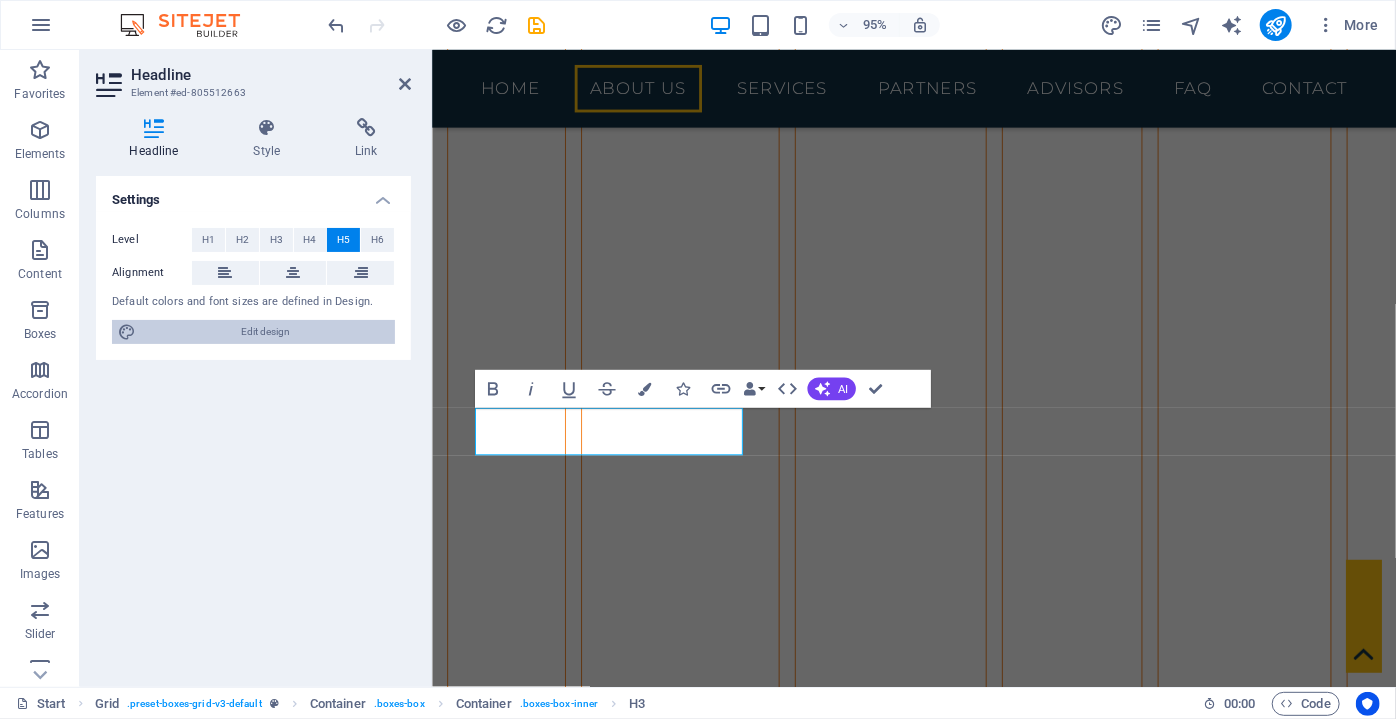 click on "Edit design" at bounding box center [265, 332] 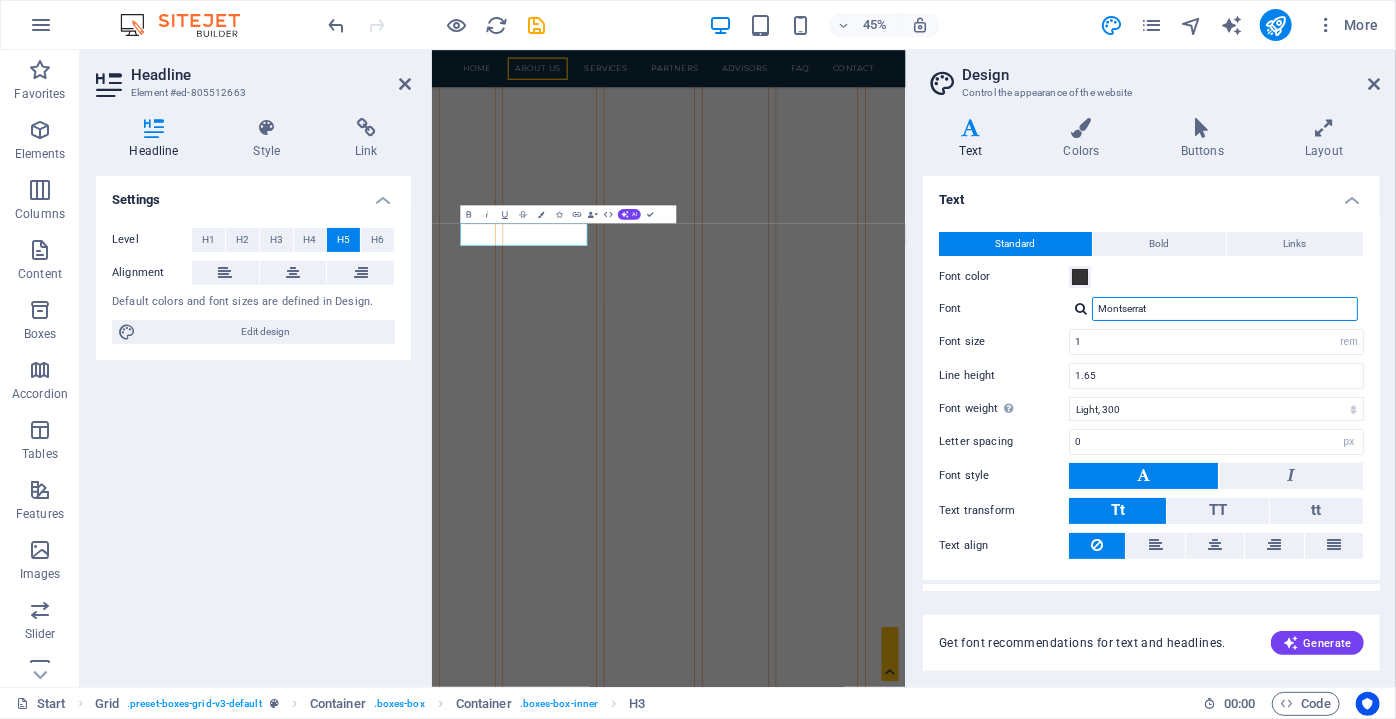 click on "Montserrat" at bounding box center [1225, 309] 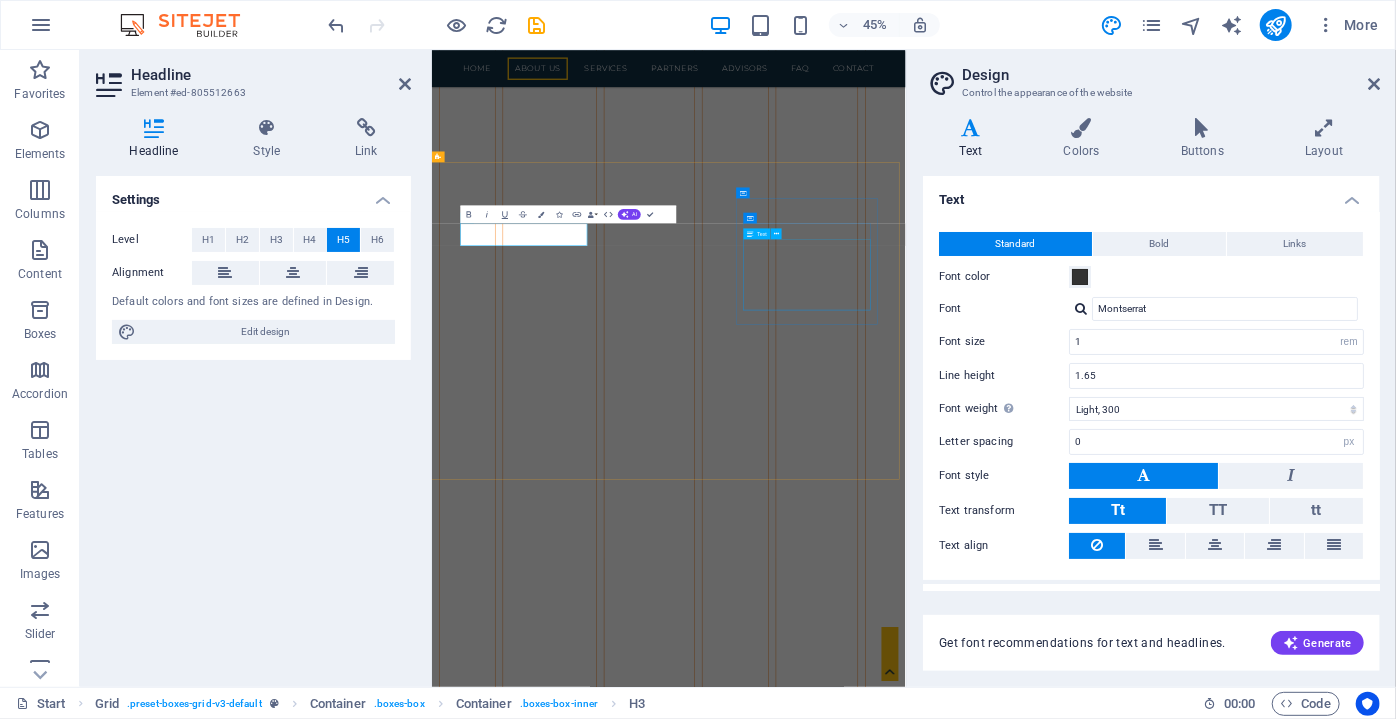 click on "Lorem ipsum dolor sit amet, consectetuer adipiscing elit. Aenean commodo ligula eget dolor. Lorem ipsum dolor sit amet, consectetuer adipiscing elit leget dolor." at bounding box center (643, 3733) 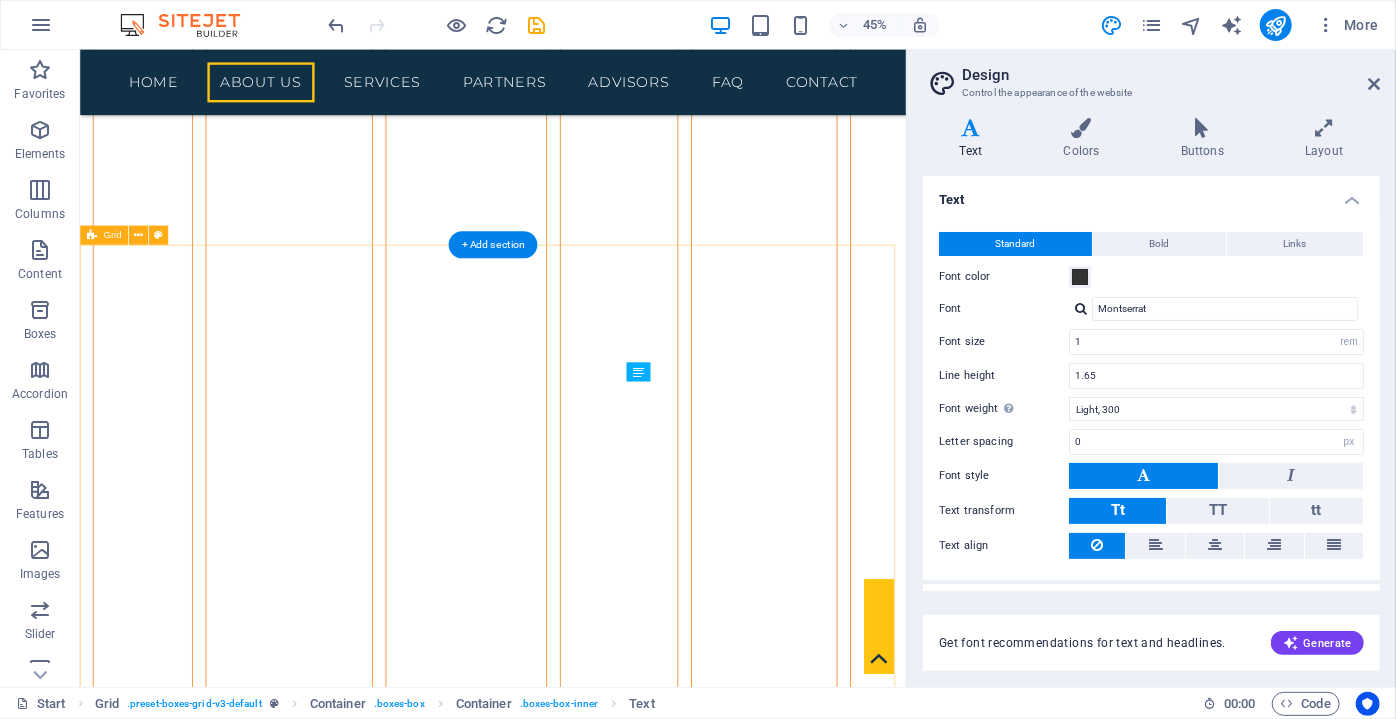 scroll, scrollTop: 6736, scrollLeft: 0, axis: vertical 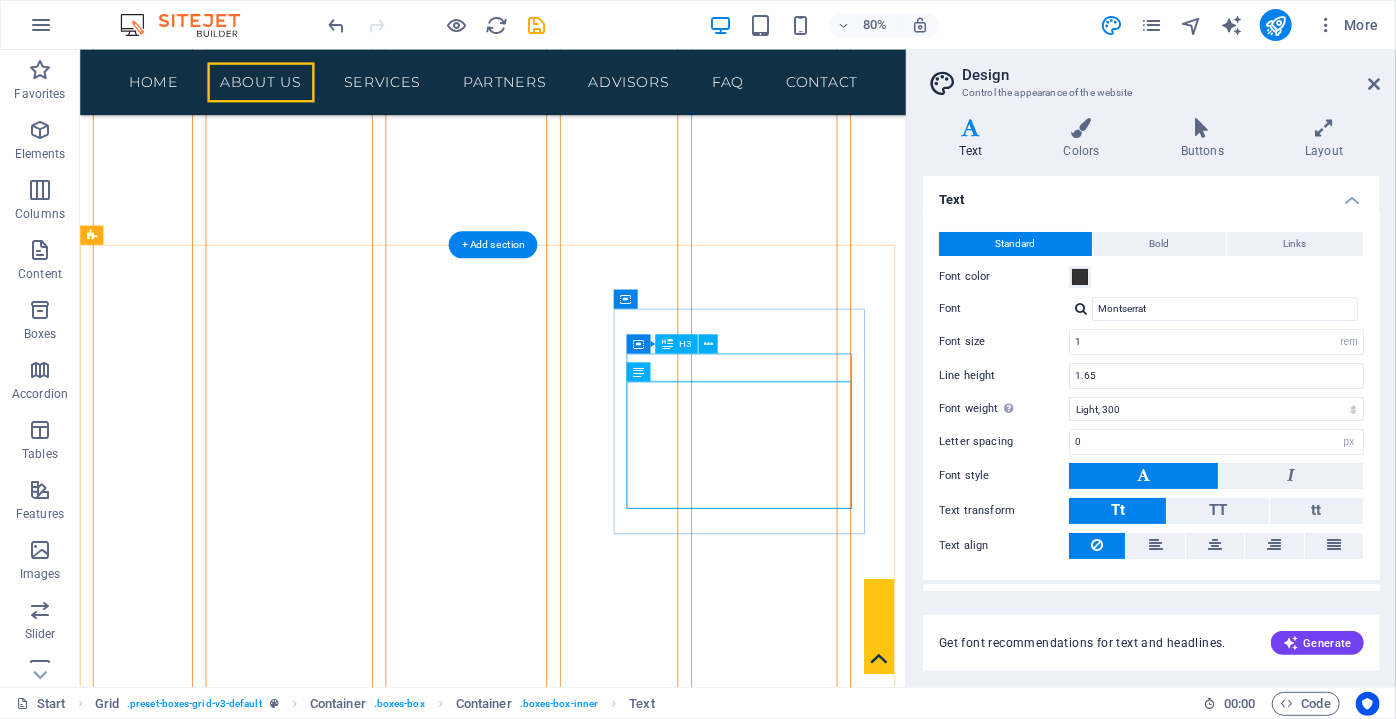 click on "Headline" at bounding box center (281, 3631) 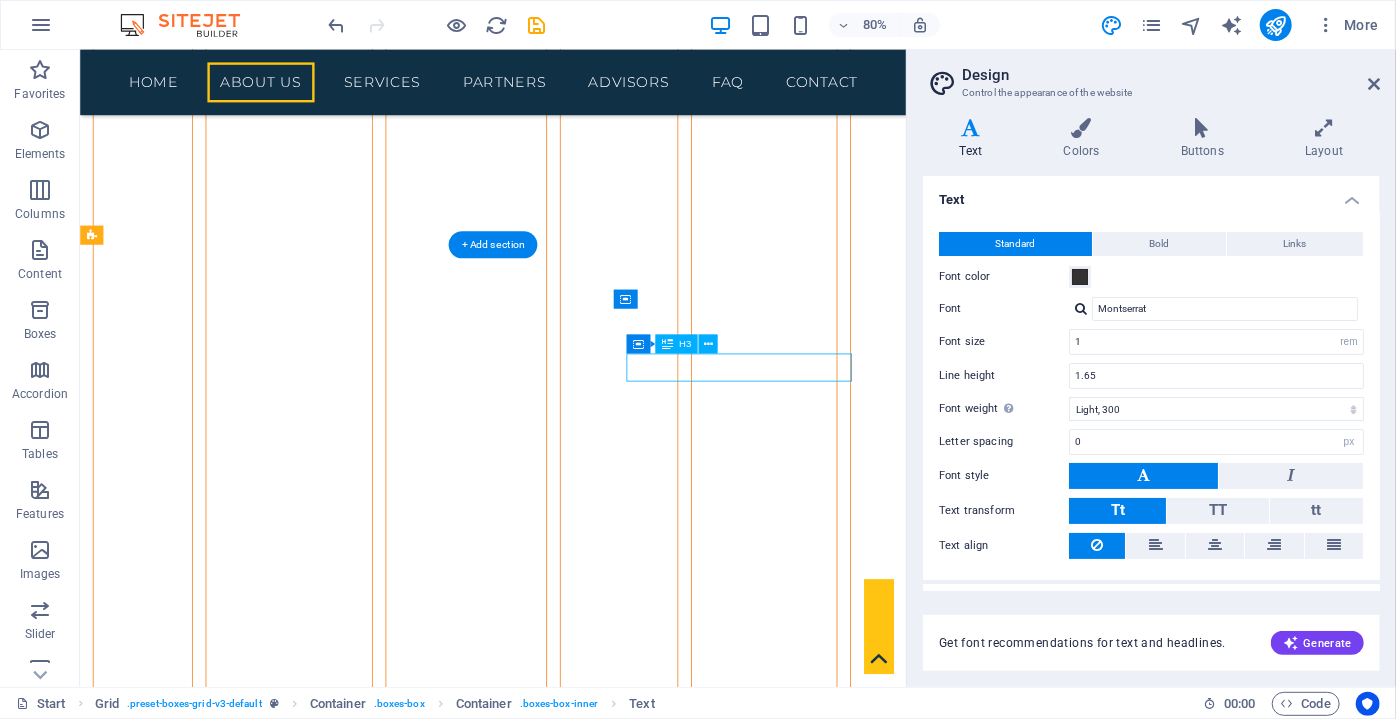 click on "Headline" at bounding box center (281, 3631) 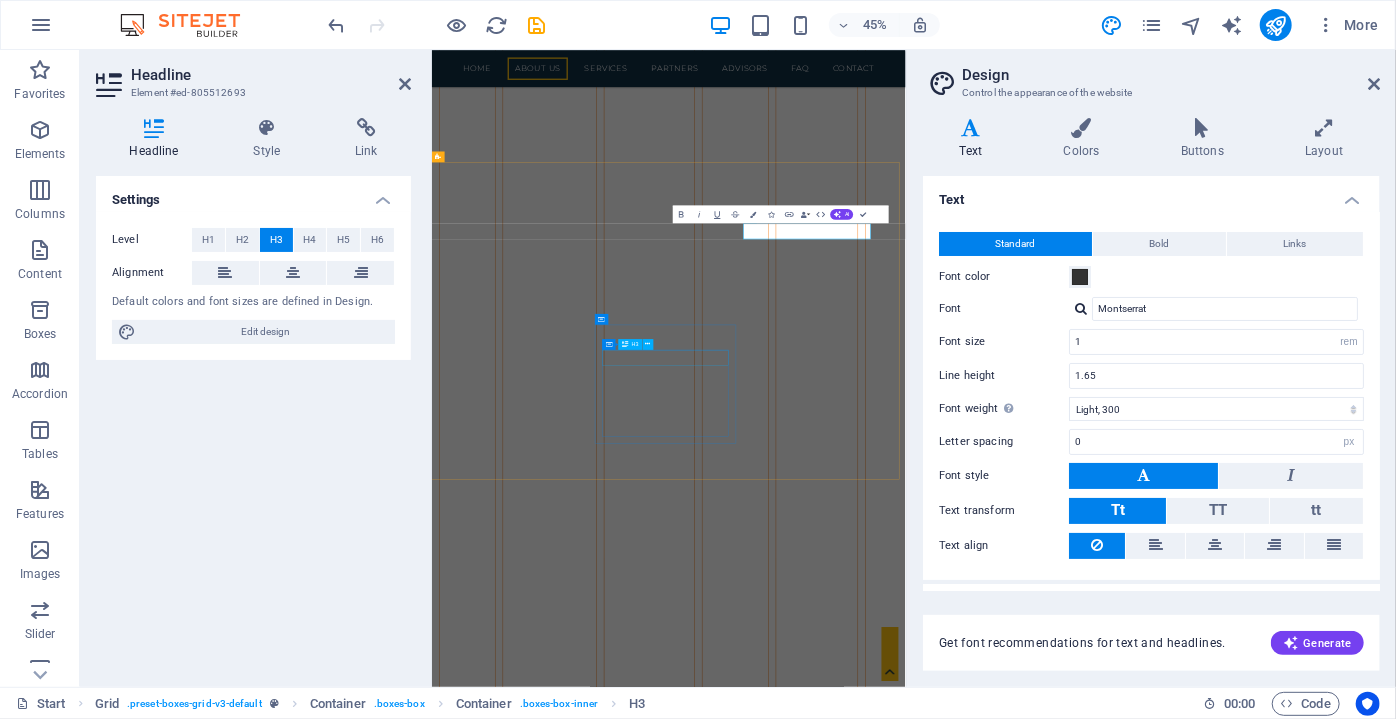scroll, scrollTop: 7356, scrollLeft: 0, axis: vertical 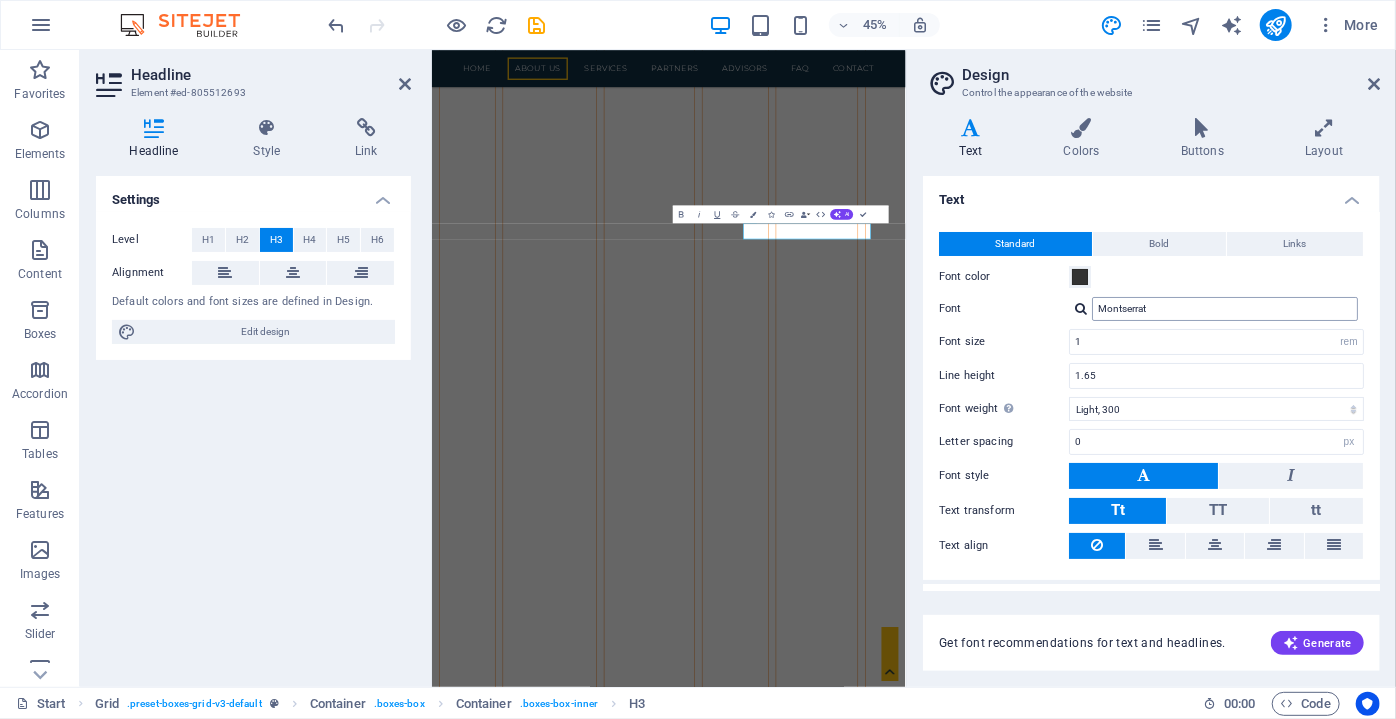 click on "Montserrat" at bounding box center (1225, 309) 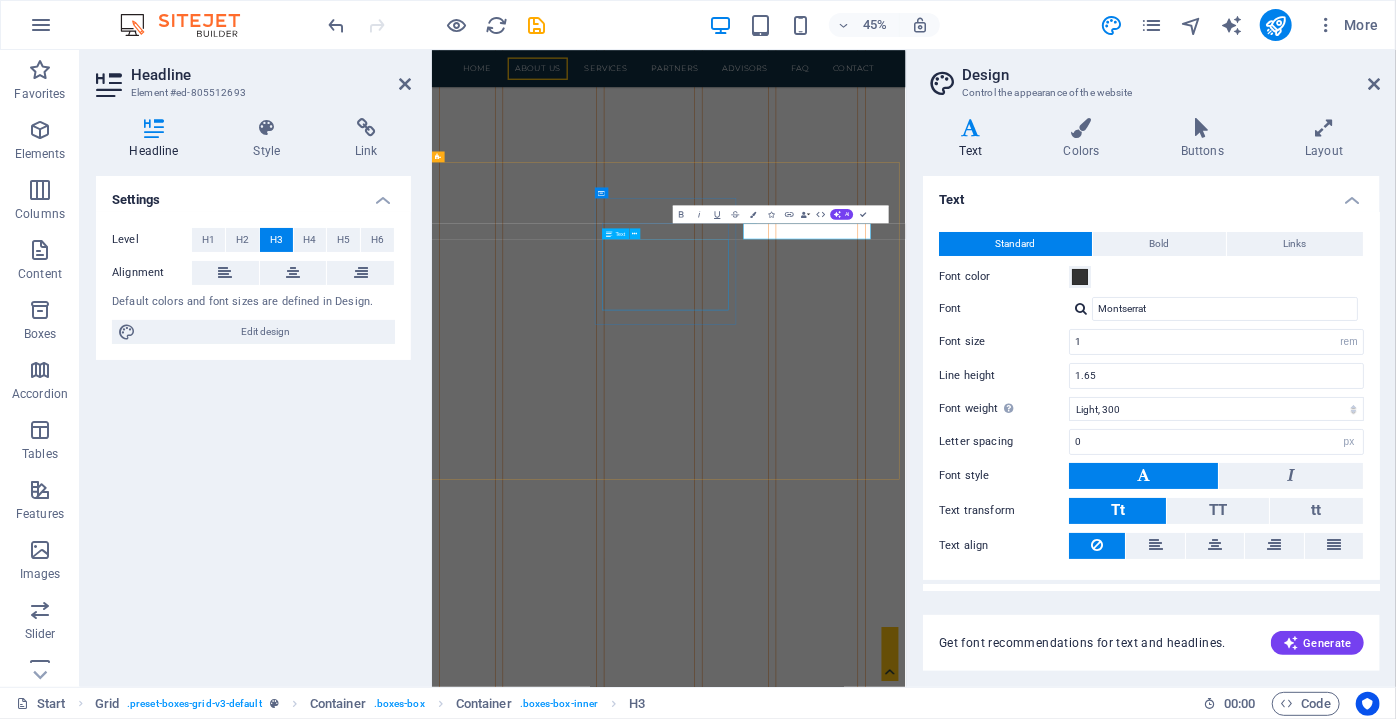 click on "Lorem ipsum dolor sit amet, consectetuer adipiscing elit. Aenean commodo ligula eget dolor. Lorem ipsum dolor sit amet, consectetuer adipiscing elit leget dolor." at bounding box center [643, 3467] 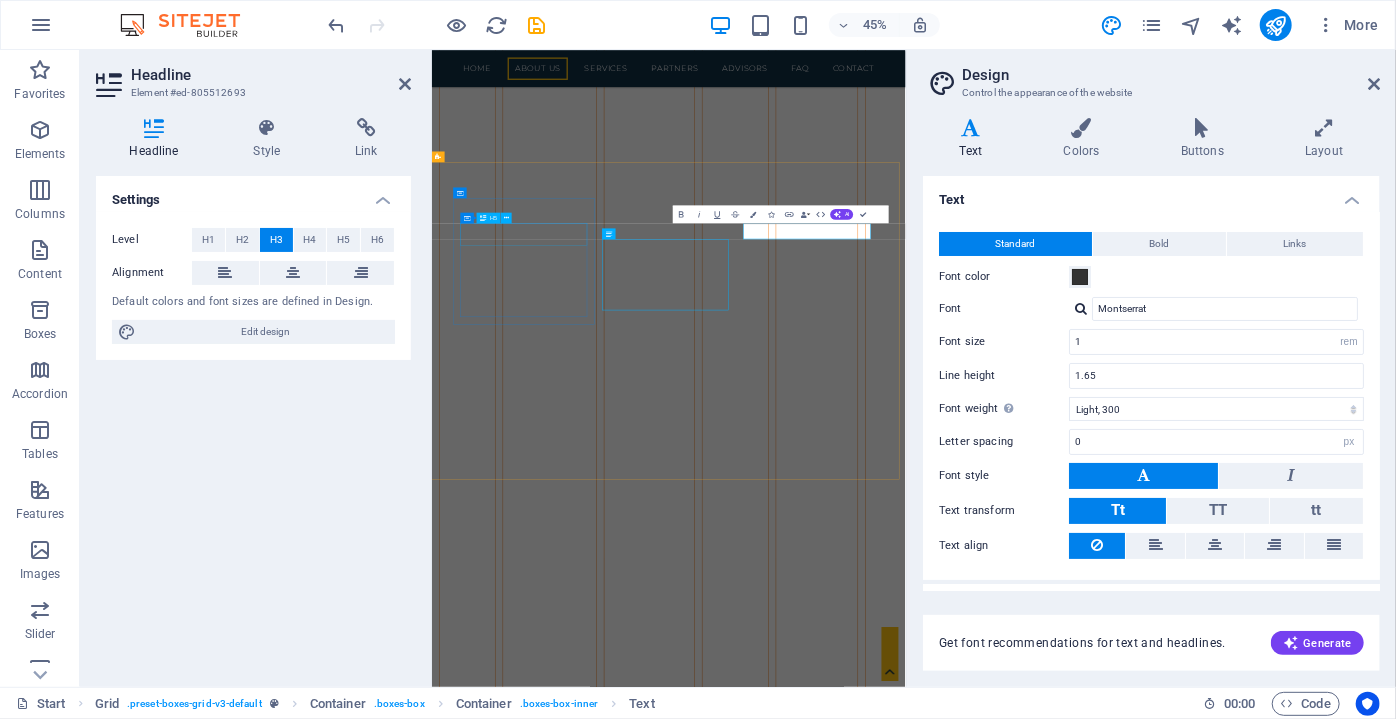 scroll, scrollTop: 6736, scrollLeft: 0, axis: vertical 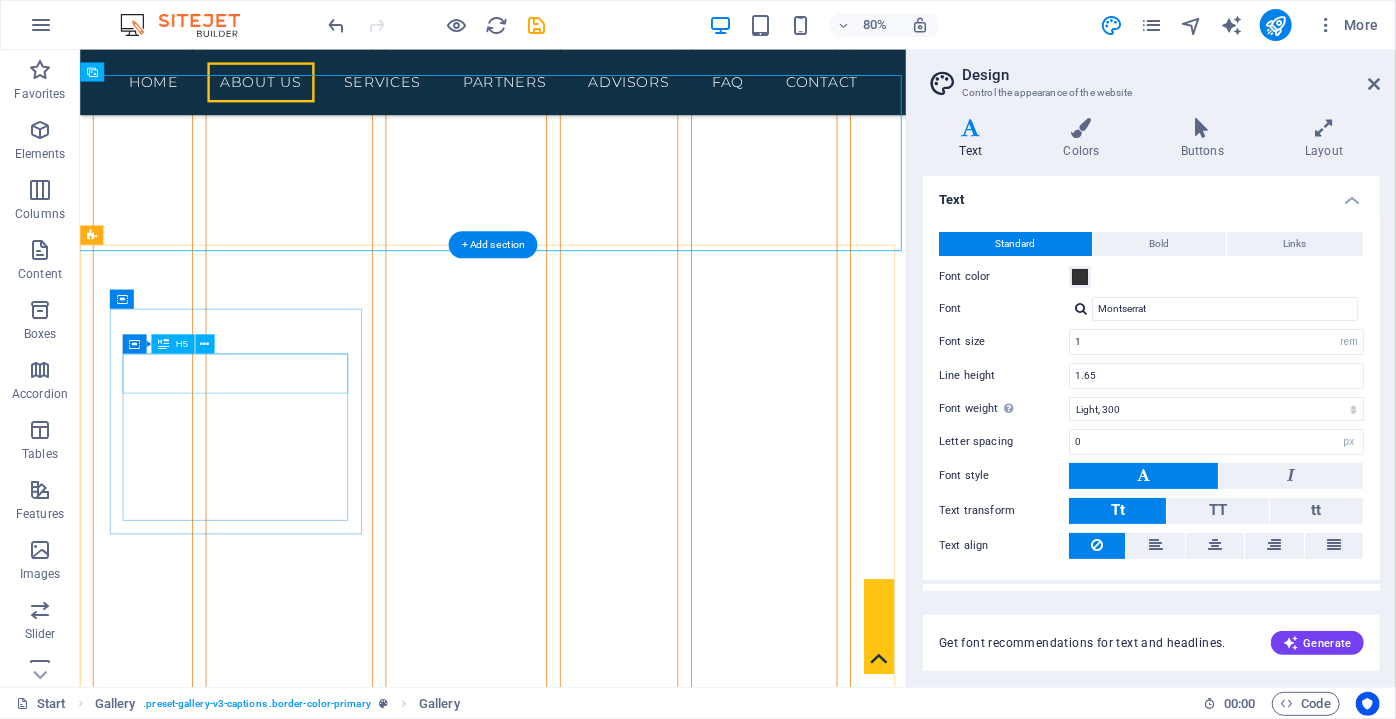 click on "VISITING INDUSTRIAL ZONES" at bounding box center [281, 3091] 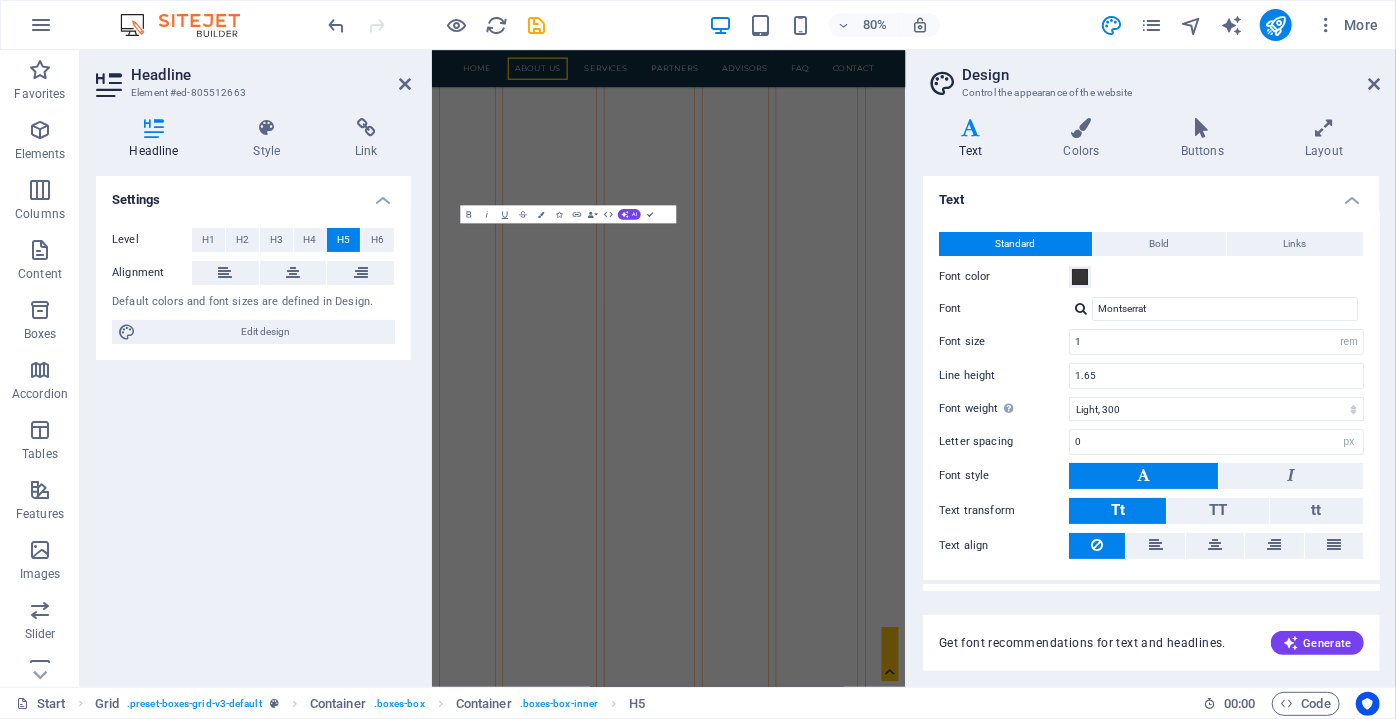 scroll, scrollTop: 7356, scrollLeft: 0, axis: vertical 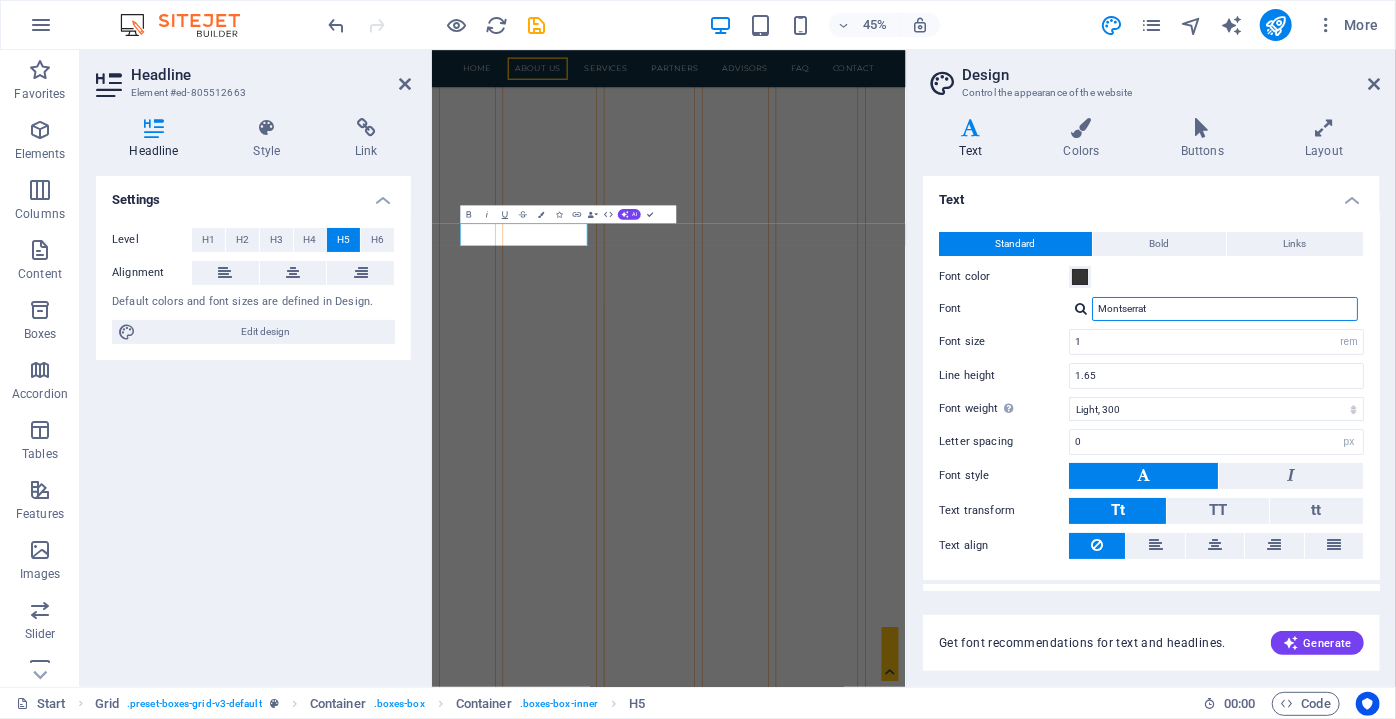 click on "Montserrat" at bounding box center [1225, 309] 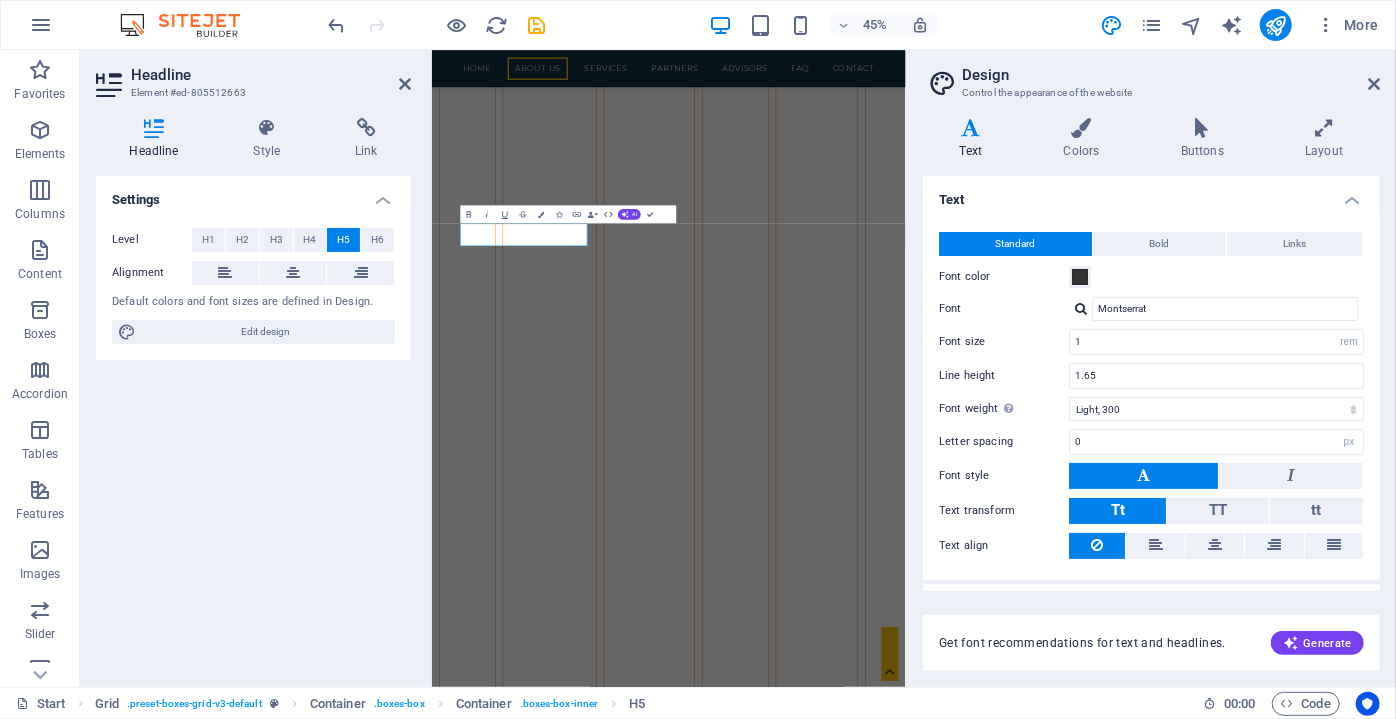 click at bounding box center [1081, 308] 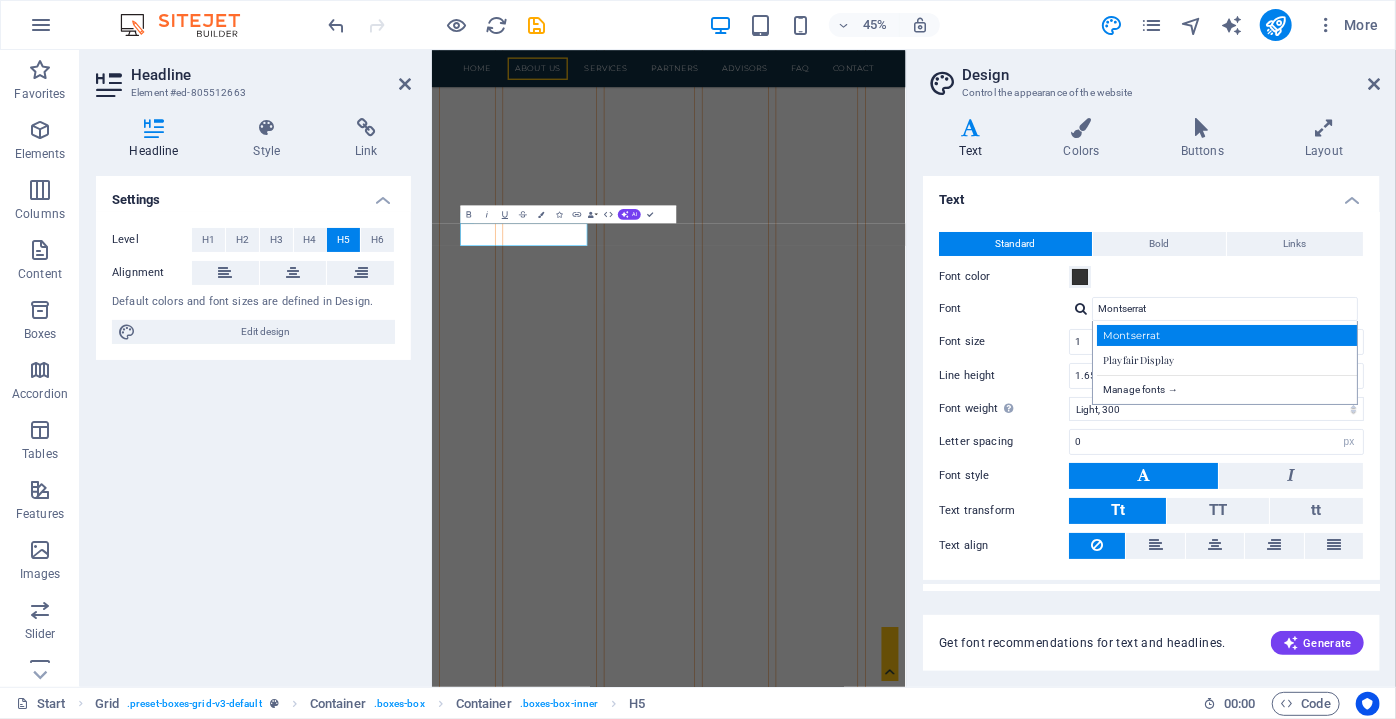 click on "Montserrat" at bounding box center (1229, 335) 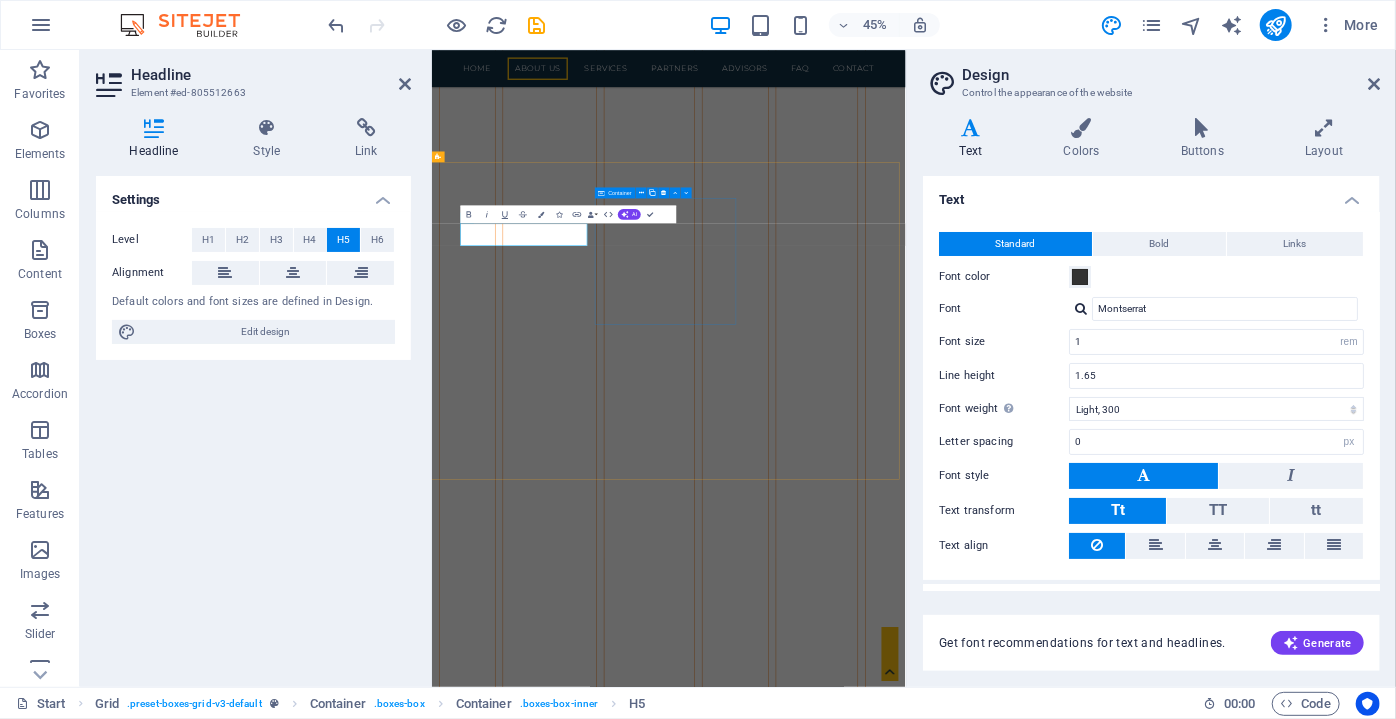 click on "Headline Lorem ipsum dolor sit amet, consectetuer adipiscing elit. Aenean commodo ligula eget dolor. Lorem ipsum dolor sit amet, consectetuer adipiscing elit leget dolor." at bounding box center [643, 3430] 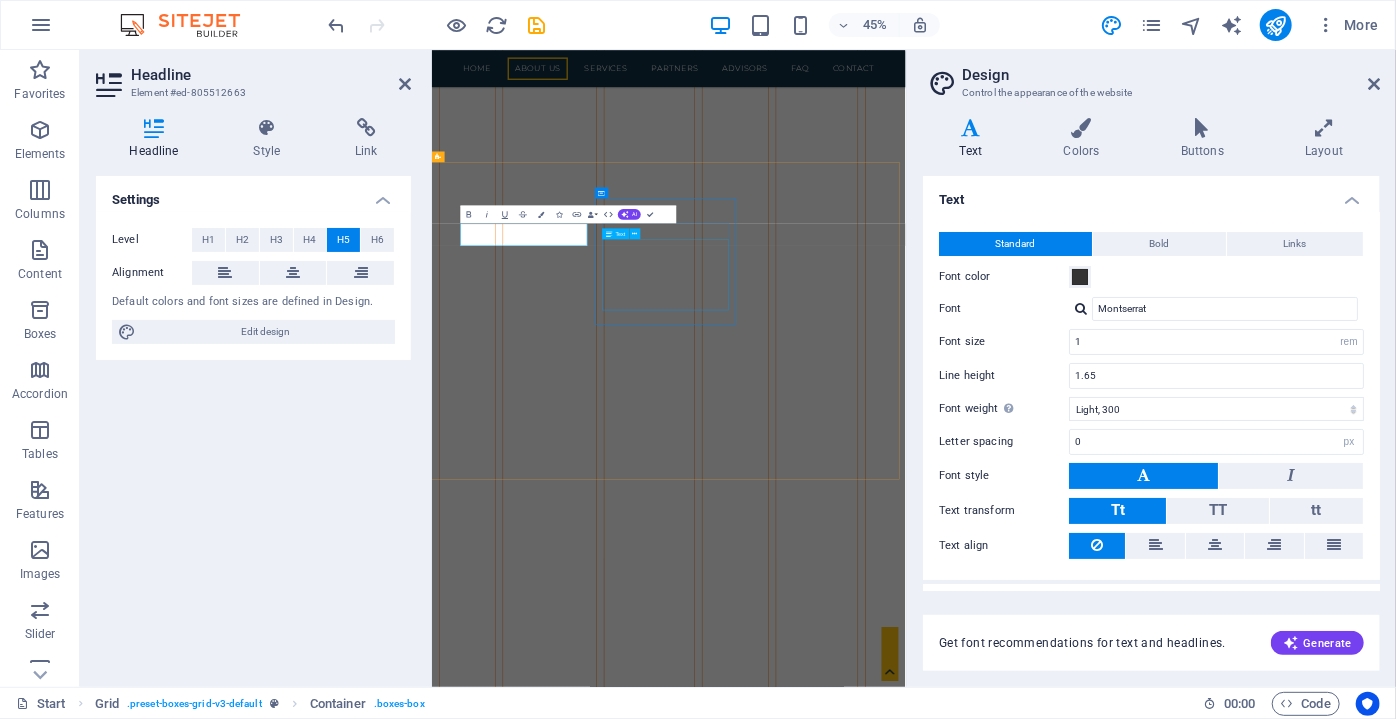 scroll, scrollTop: 6736, scrollLeft: 0, axis: vertical 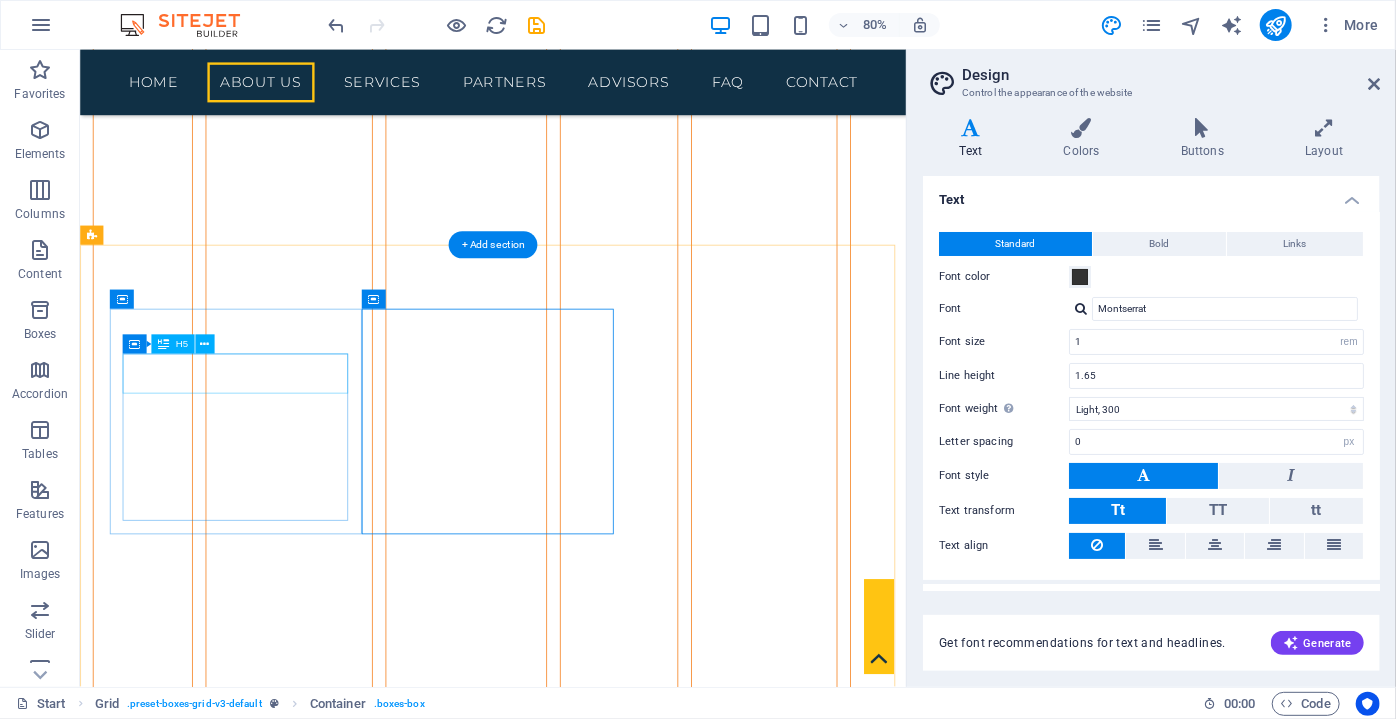 click on "VISITING INDUSTRIAL ZONES" at bounding box center [281, 3091] 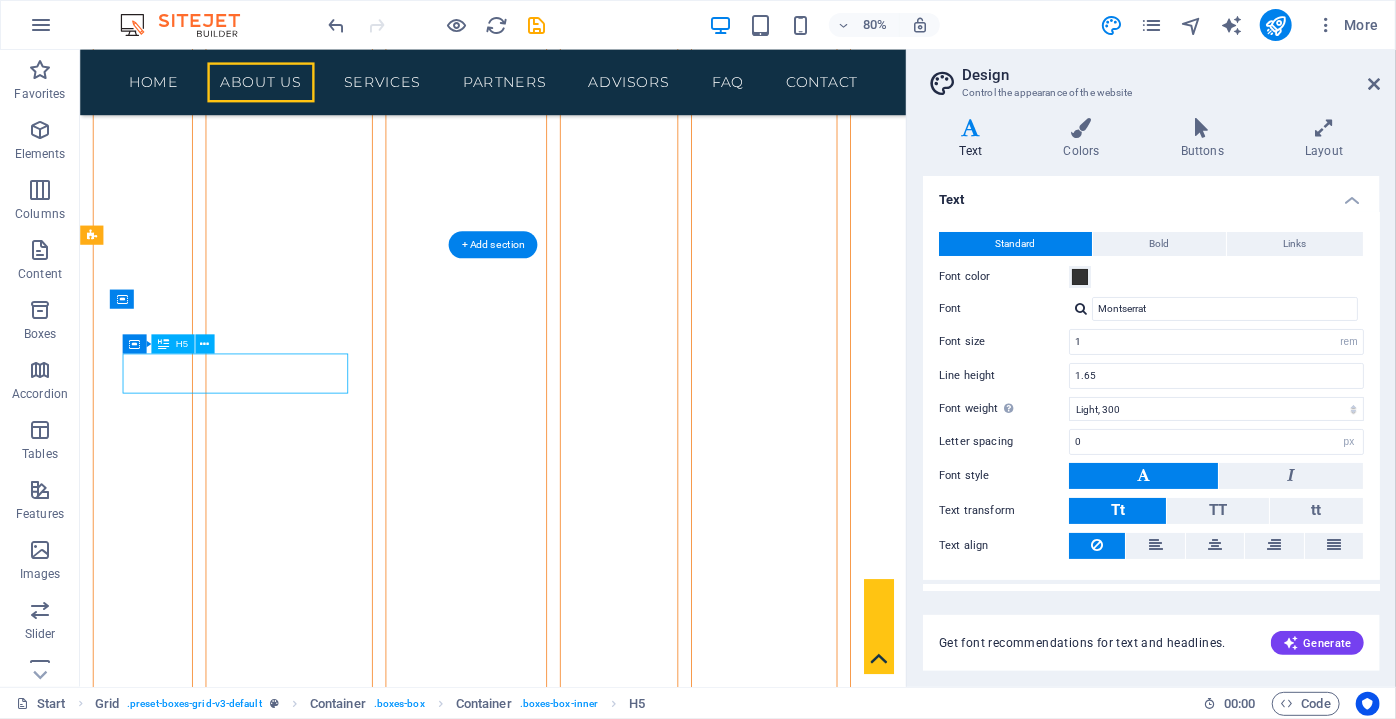 click on "VISITING INDUSTRIAL ZONES" at bounding box center (281, 3091) 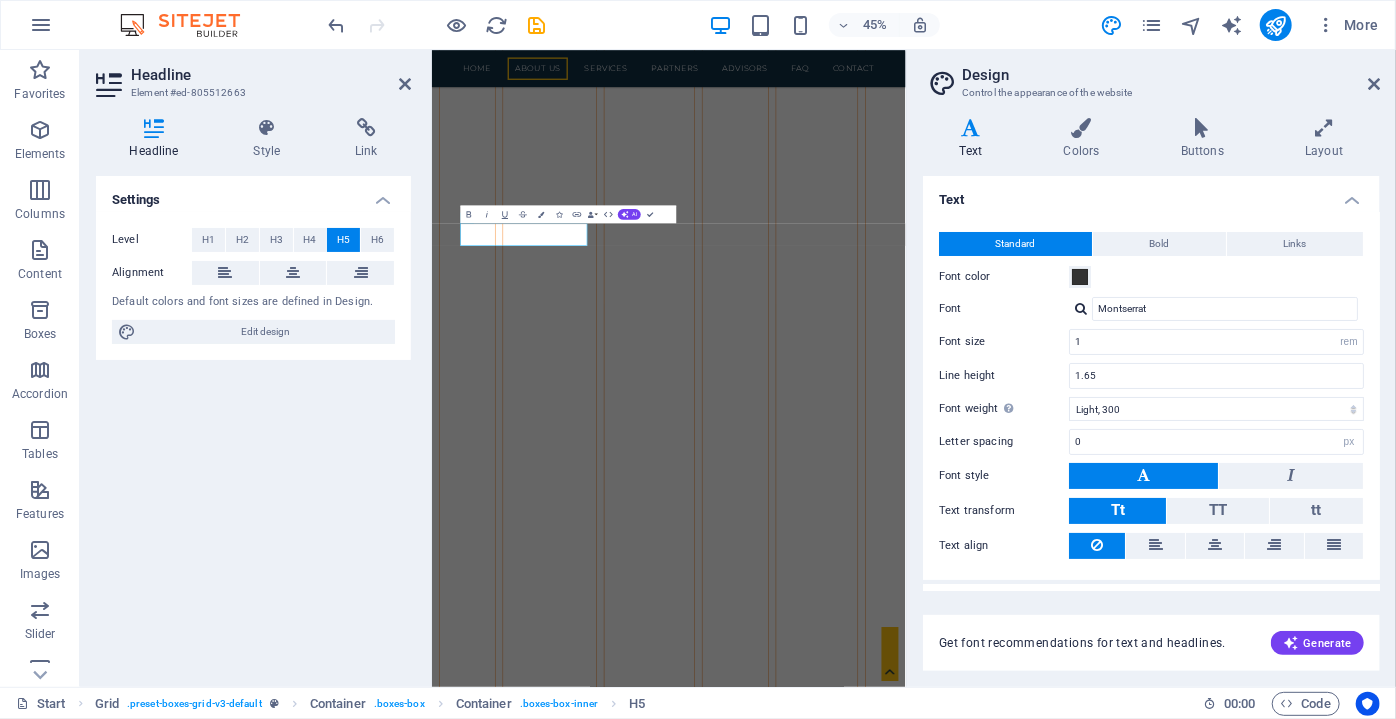 scroll, scrollTop: 7356, scrollLeft: 0, axis: vertical 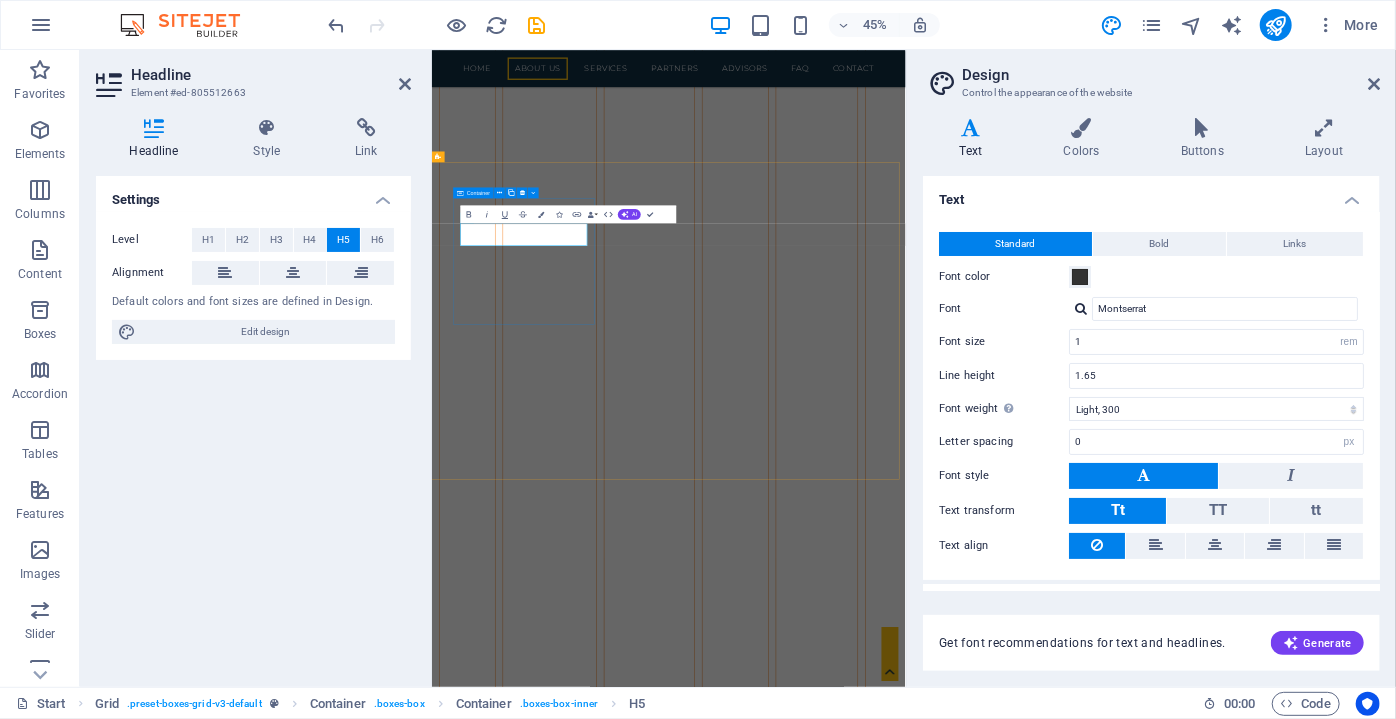 type 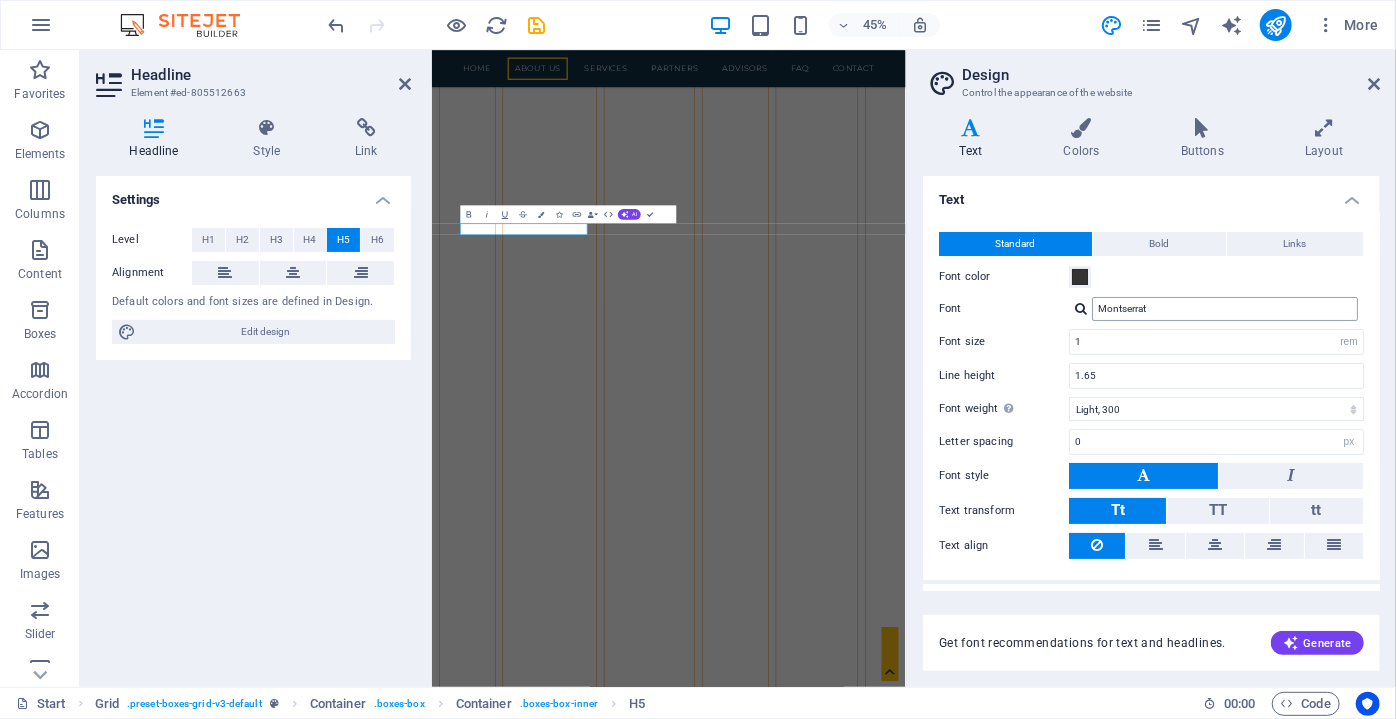 click on "Montserrat" at bounding box center (1225, 309) 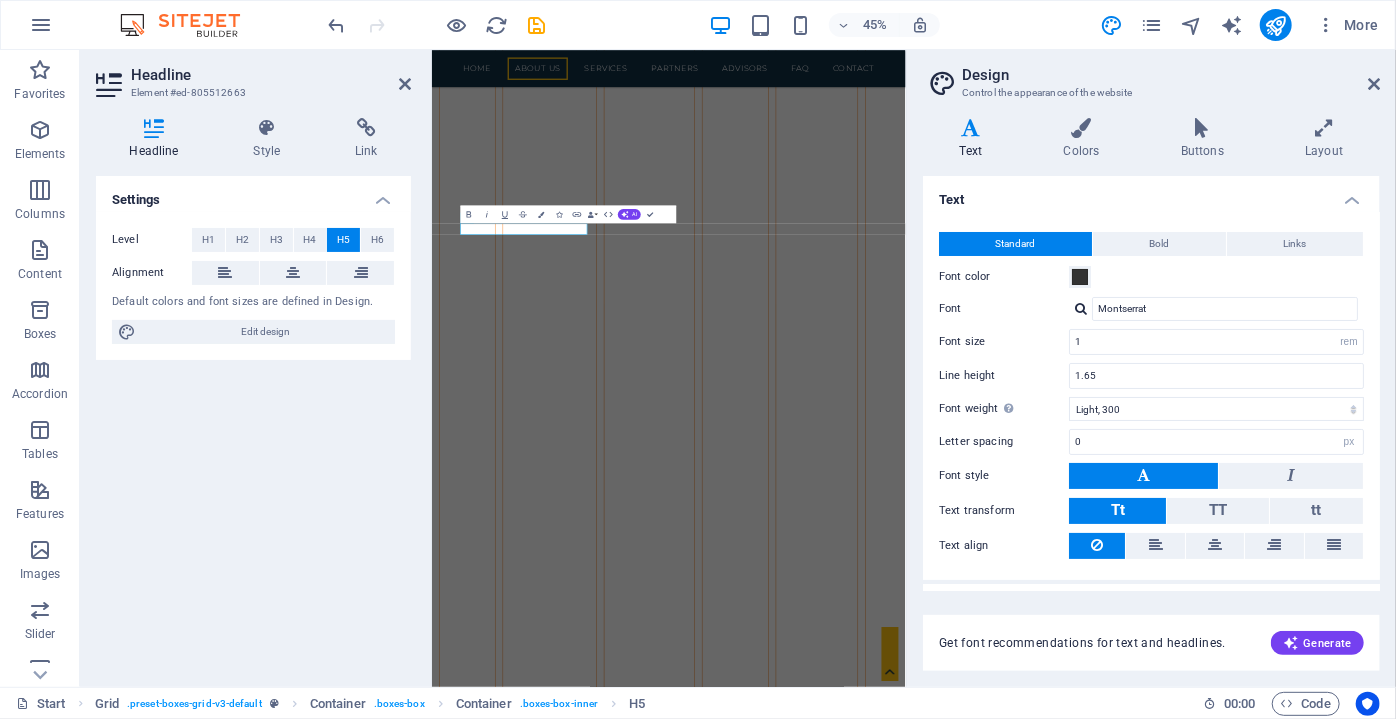 click at bounding box center [1081, 308] 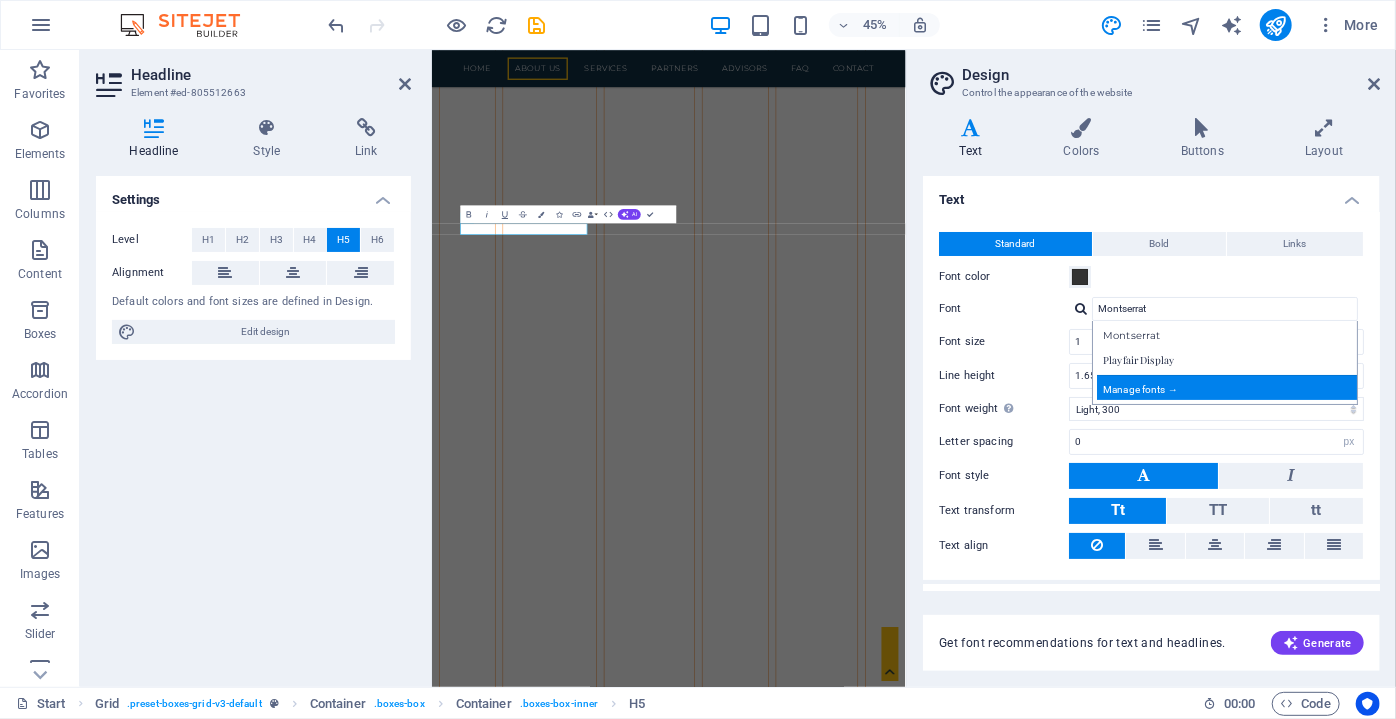 click on "Manage fonts →" at bounding box center [1229, 387] 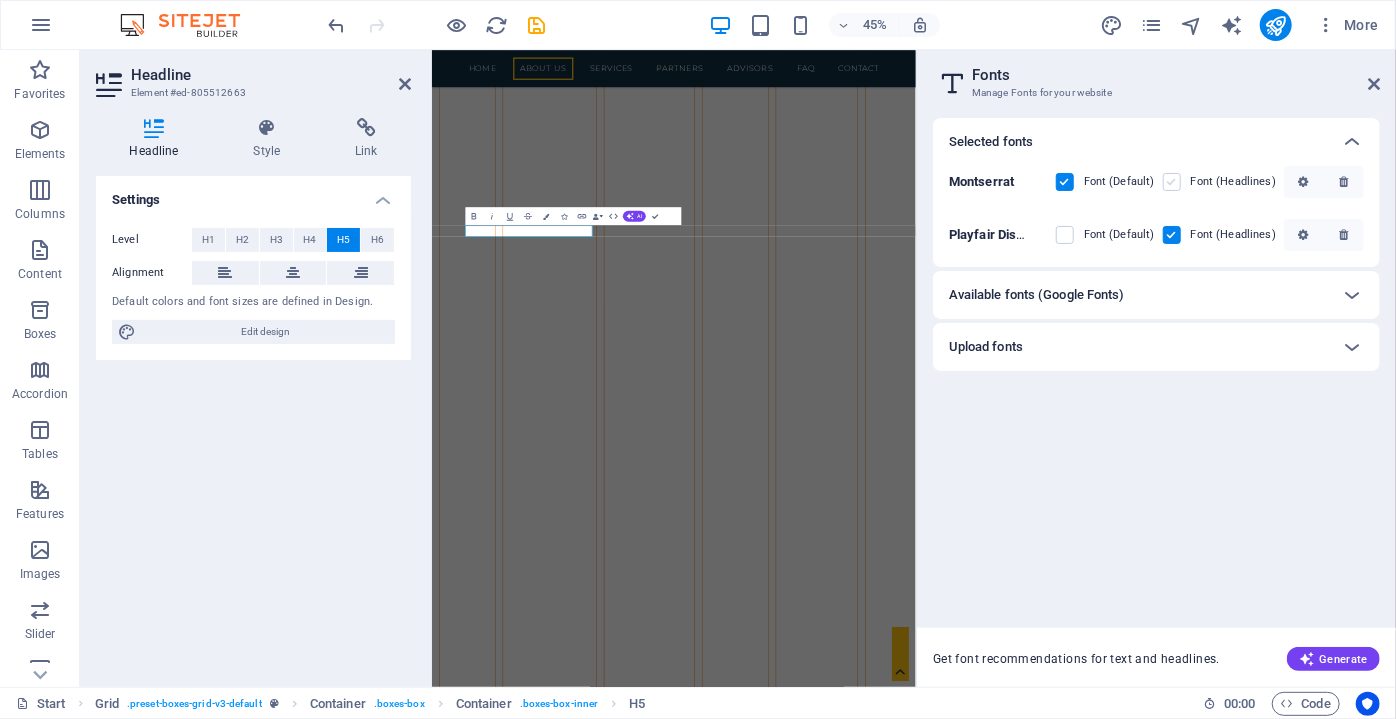 click at bounding box center [1172, 182] 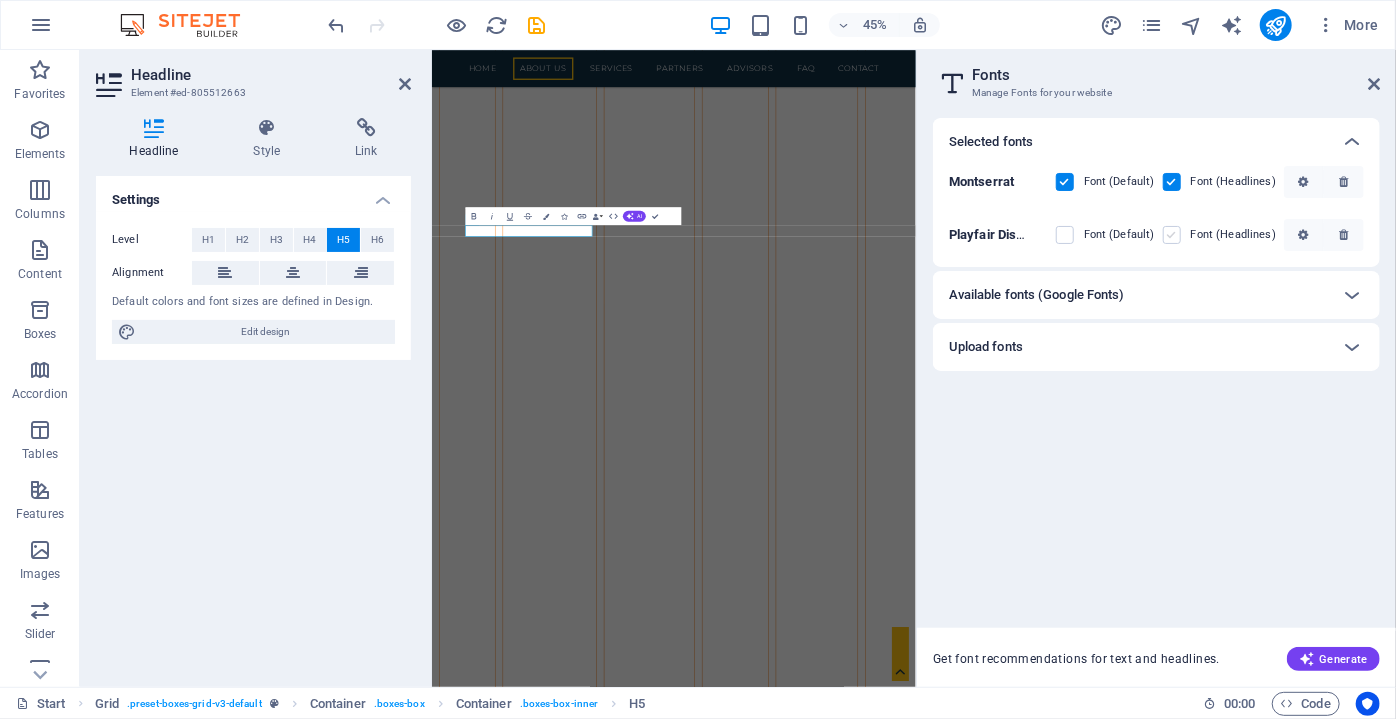 click at bounding box center [1172, 235] 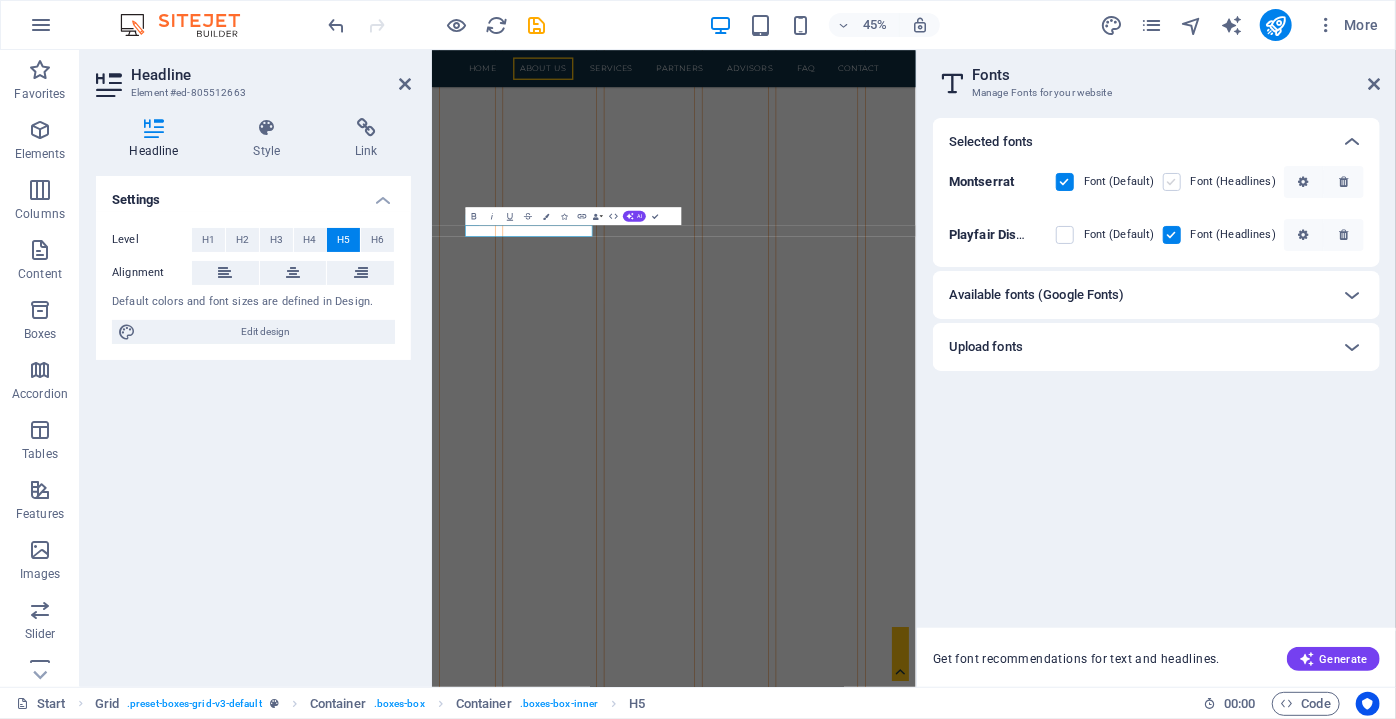 click at bounding box center [1172, 182] 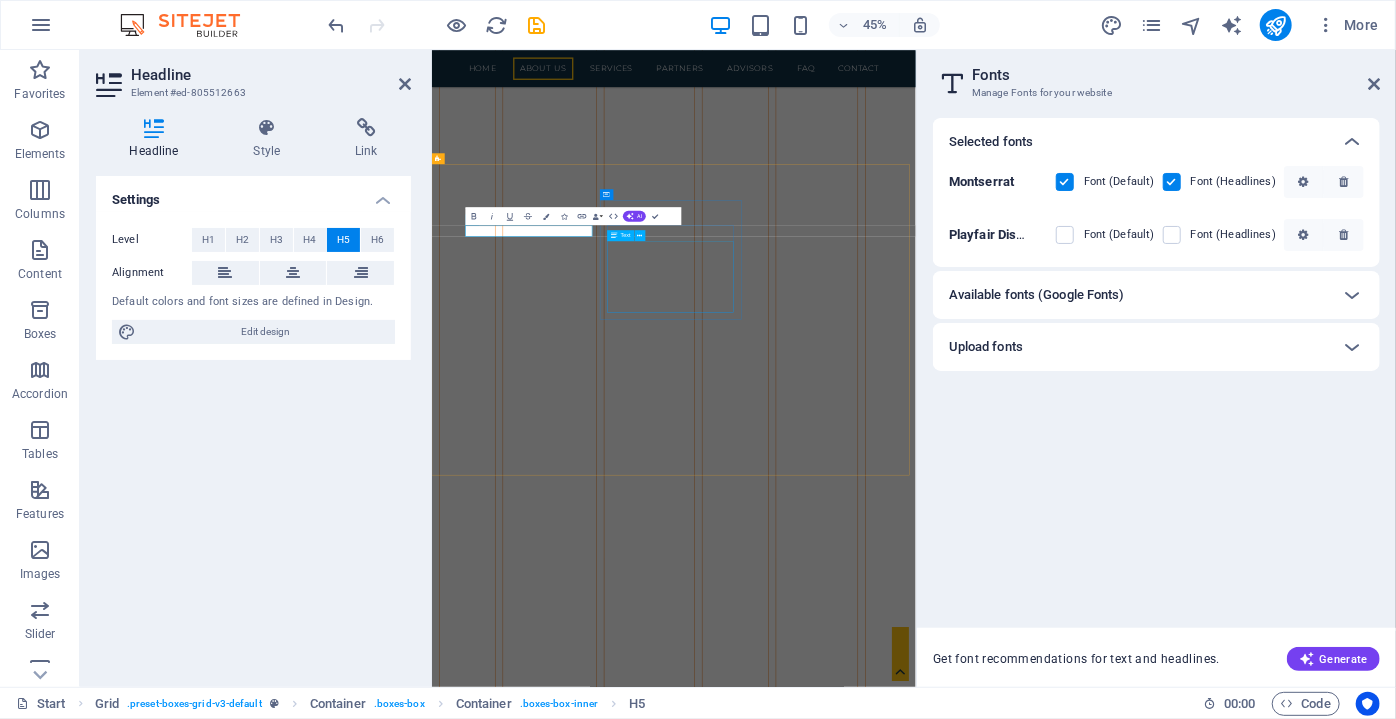 click on "Lorem ipsum dolor sit amet, consectetuer adipiscing elit. Aenean commodo ligula eget dolor. Lorem ipsum dolor sit amet, consectetuer adipiscing elit leget dolor." at bounding box center (654, 3446) 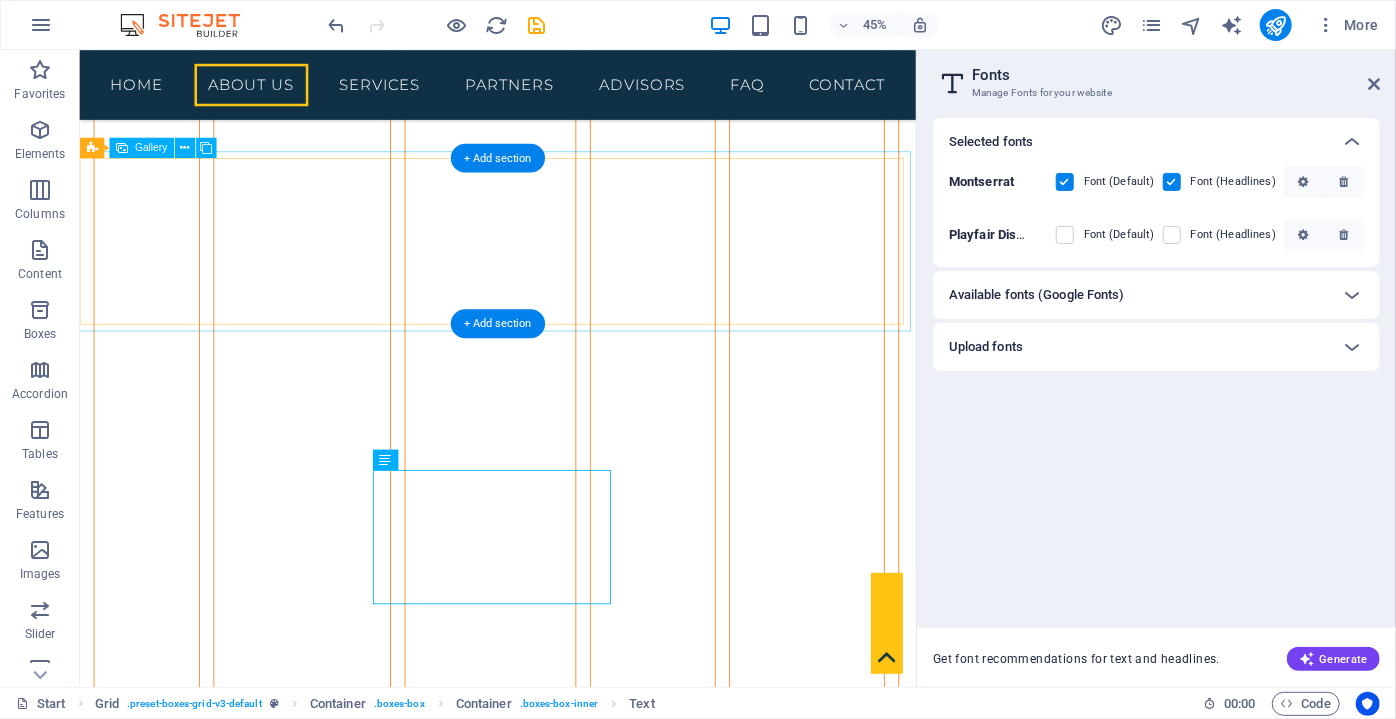 scroll, scrollTop: 6690, scrollLeft: 0, axis: vertical 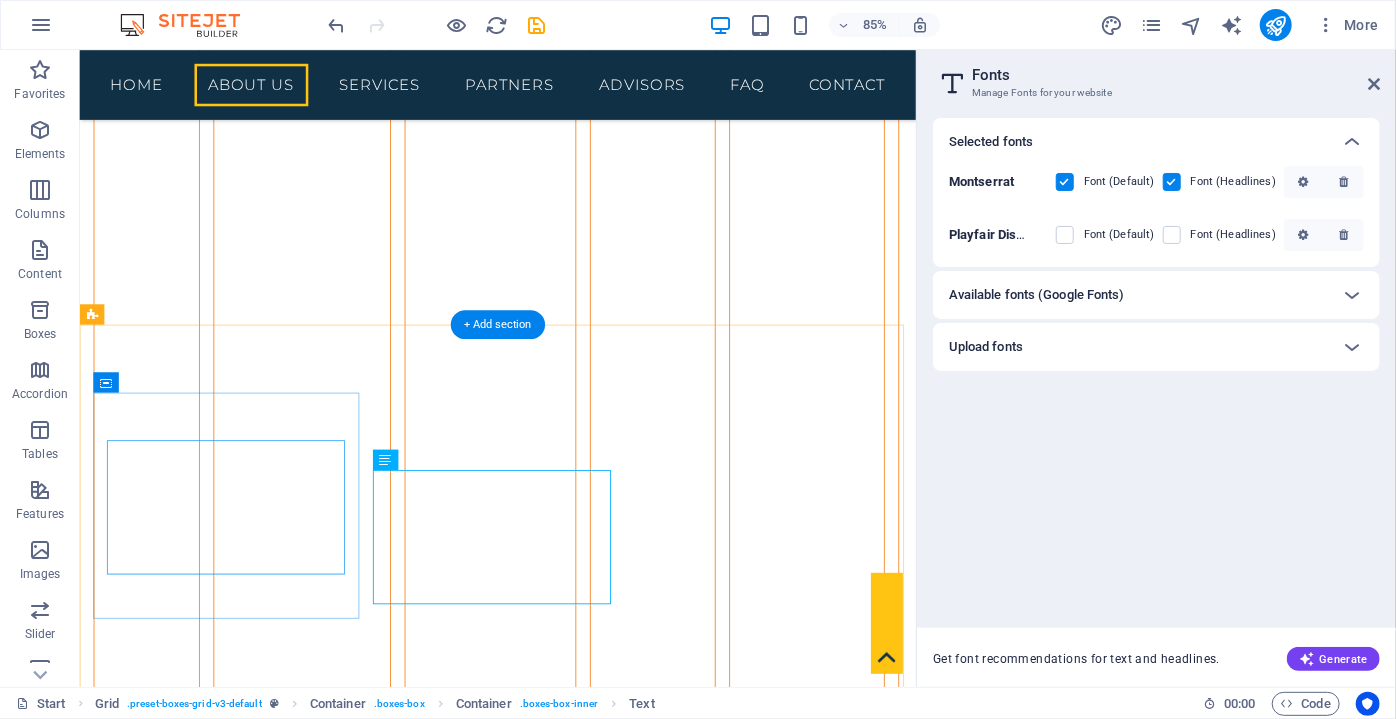 click on "Lorem ipsum dolor sit amet, consectetuer adipiscing elit. Aenean commodo ligula eget dolor. Lorem ipsum dolor sit amet, consectetuer adipiscing elit leget dolor." at bounding box center [257, 3135] 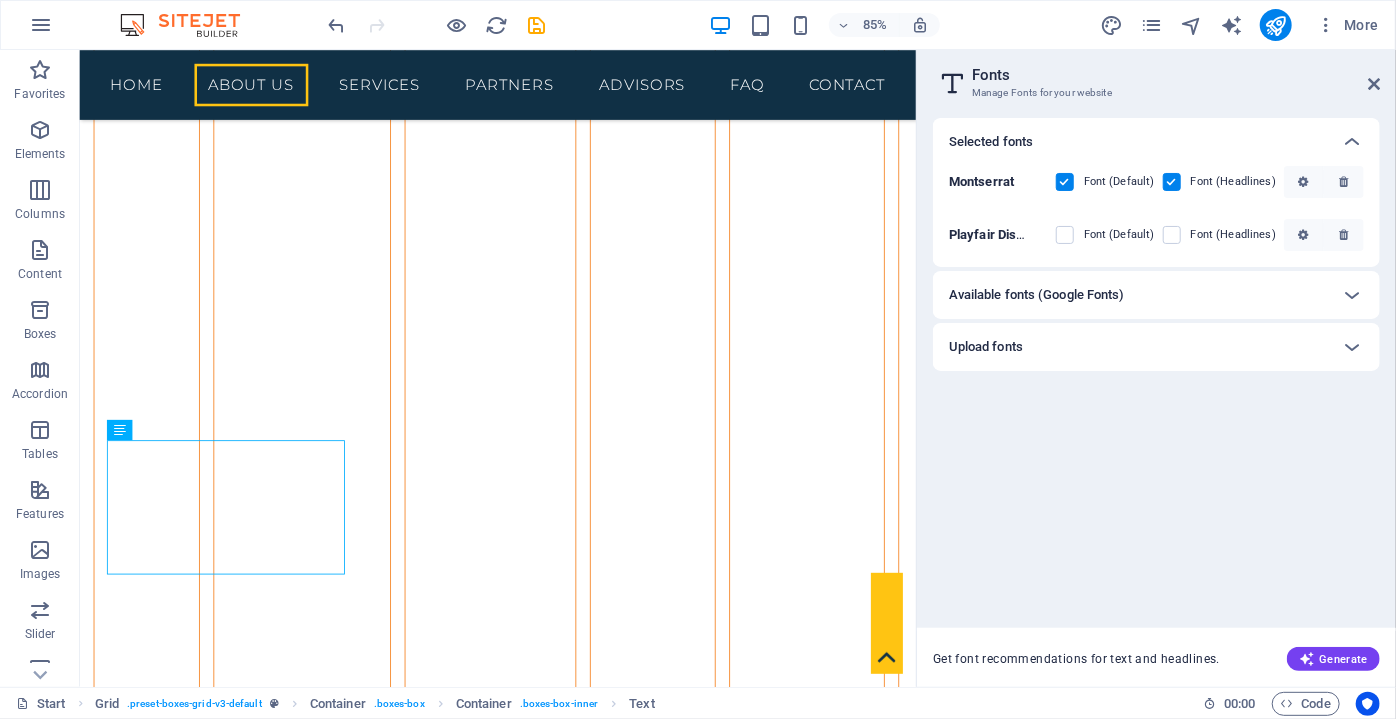 click at bounding box center (437, 25) 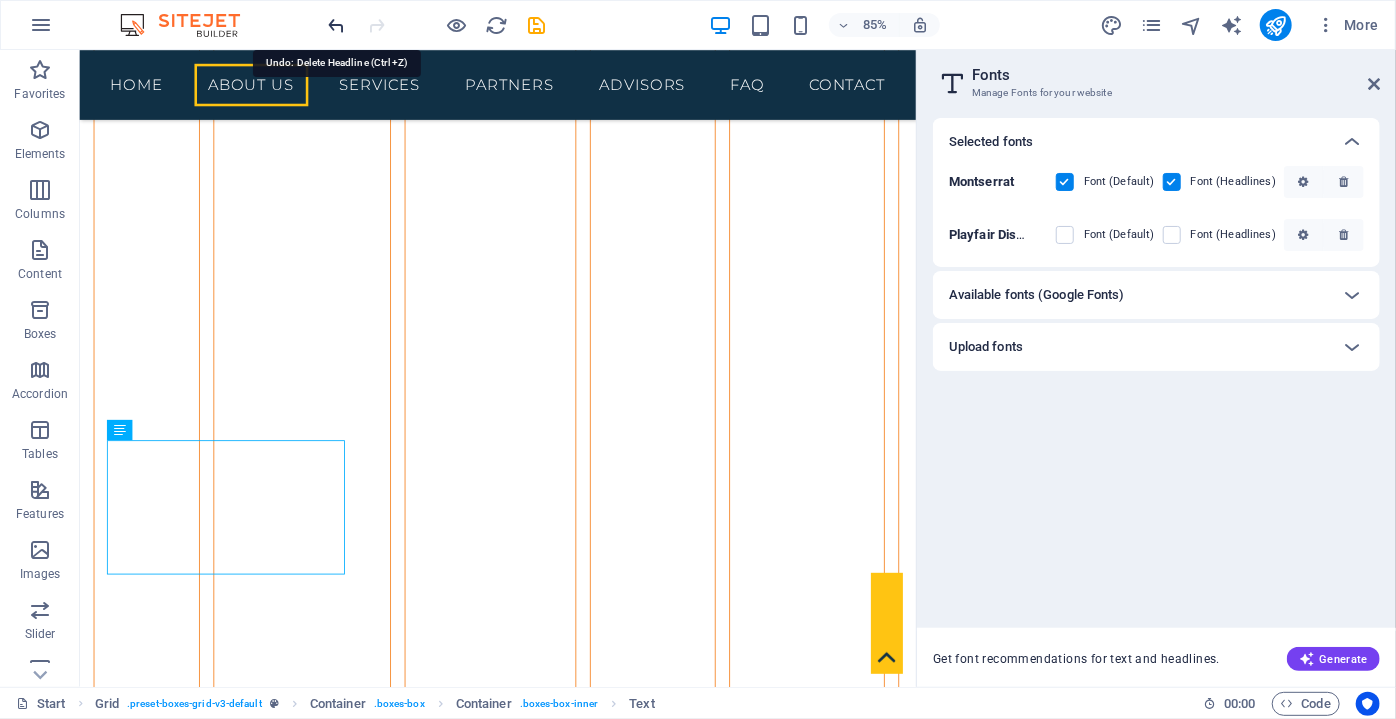 click at bounding box center [337, 25] 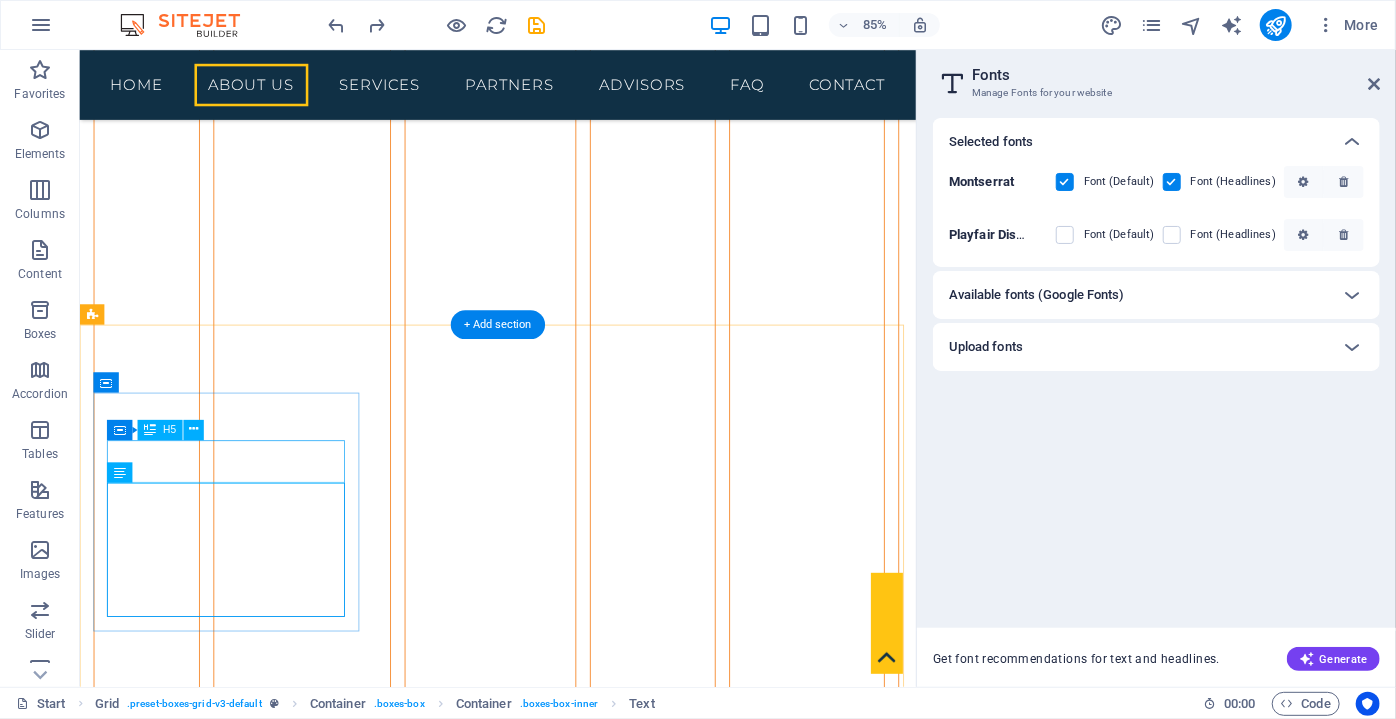 click on "VISITING INDUSTRIAL ZONES" at bounding box center [257, 3081] 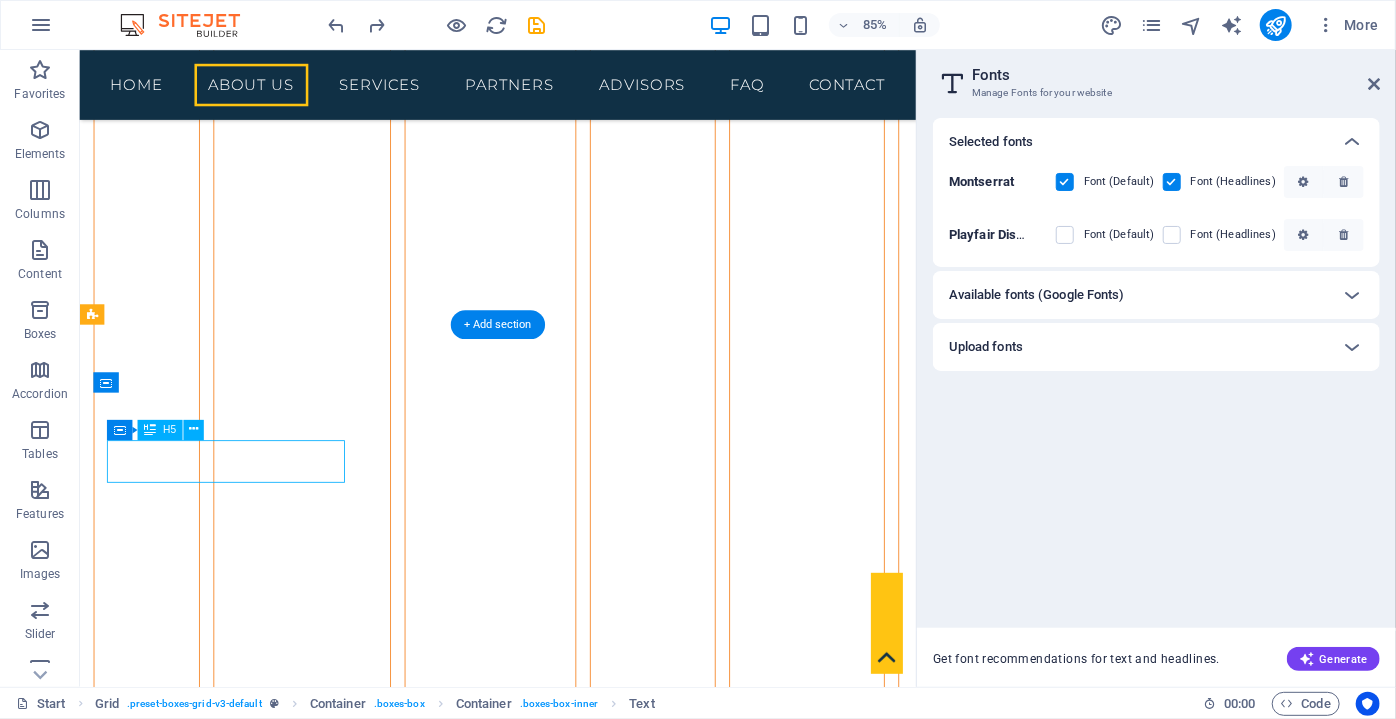 click on "VISITING INDUSTRIAL ZONES" at bounding box center [257, 3081] 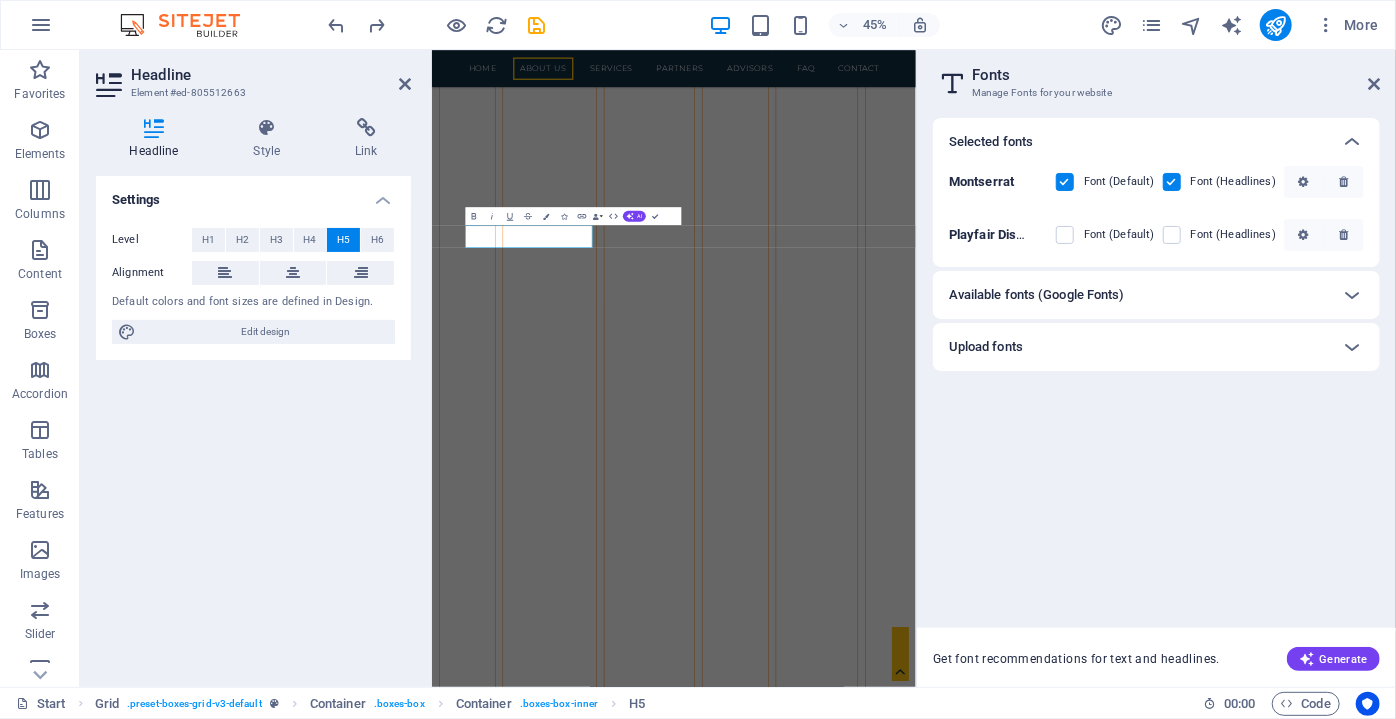 scroll, scrollTop: 7356, scrollLeft: 0, axis: vertical 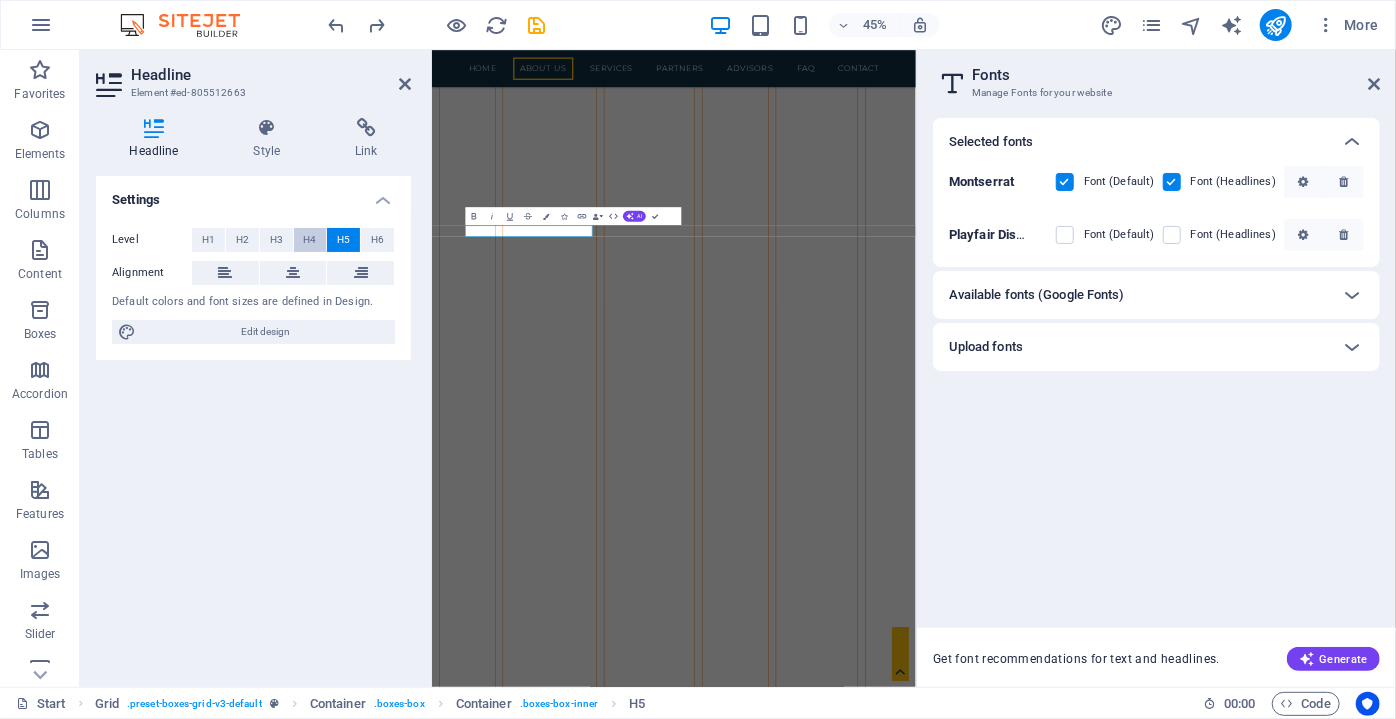 click on "H4" at bounding box center [310, 240] 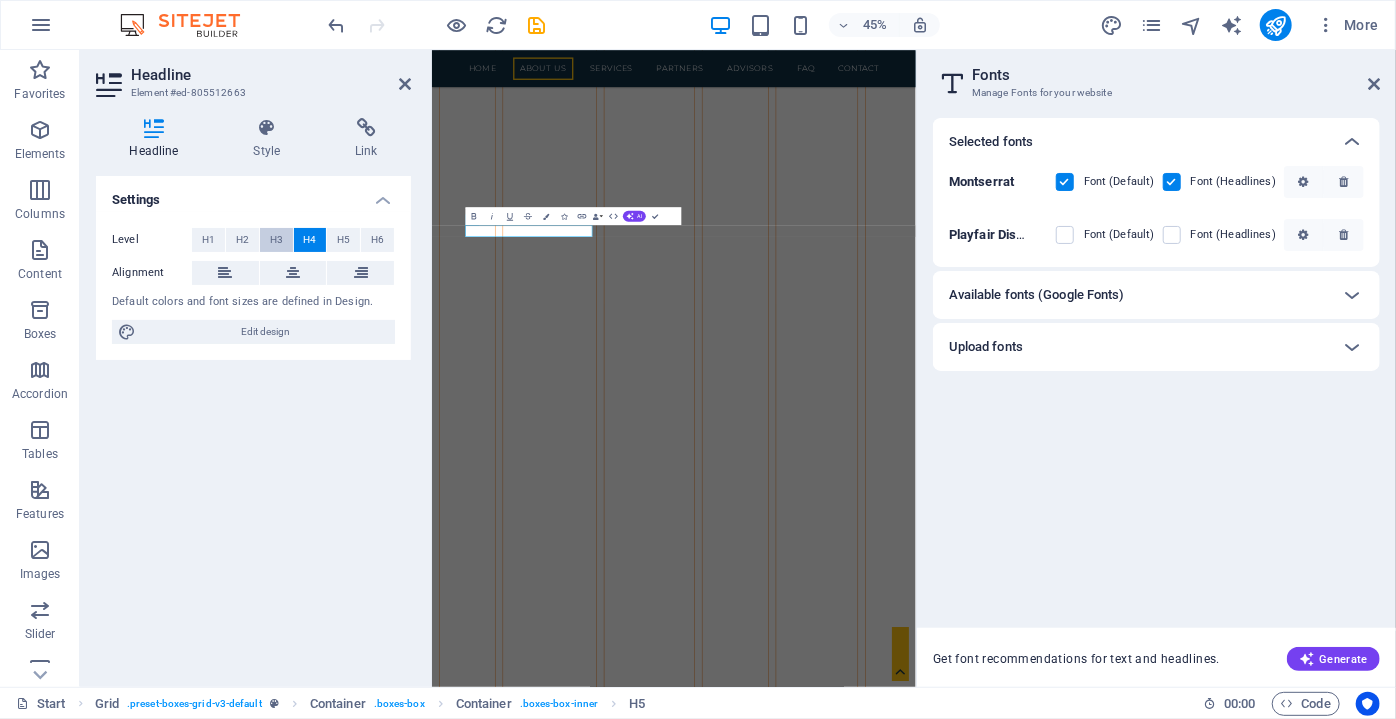 click on "H3" at bounding box center (276, 240) 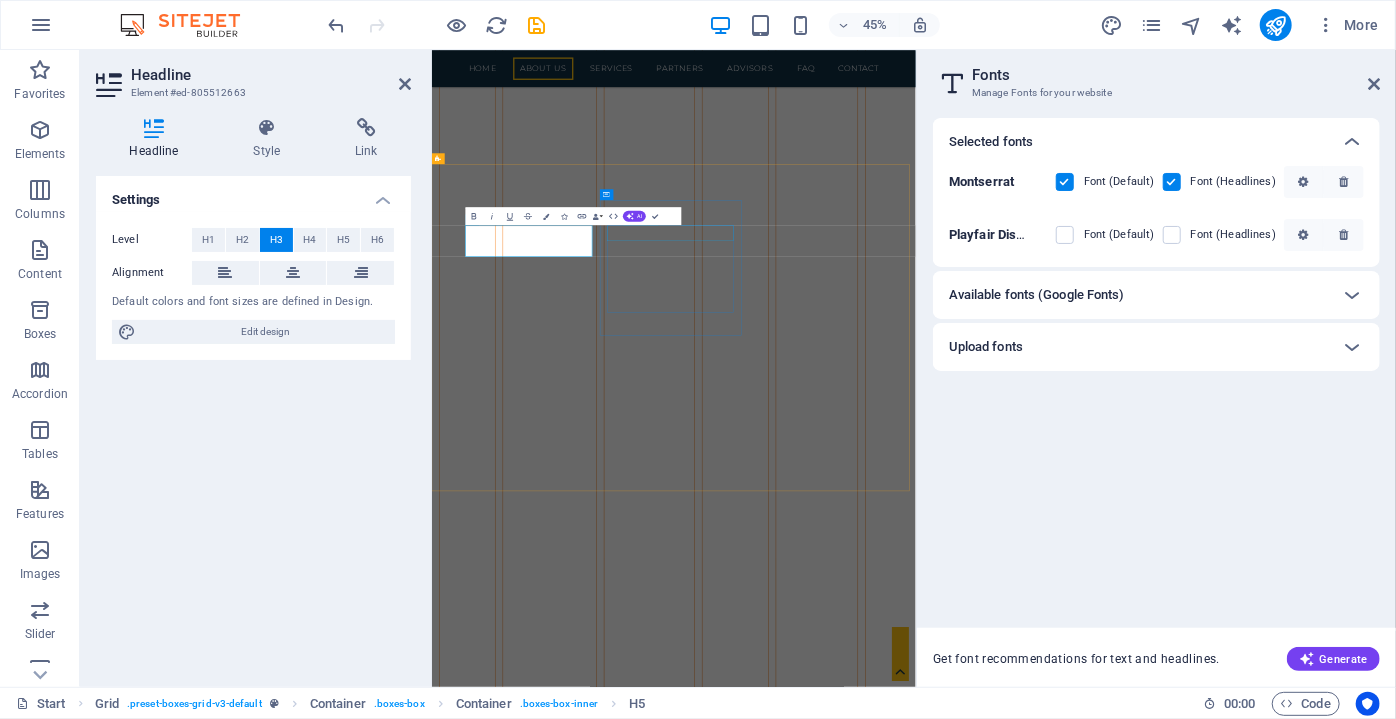click on "Headline" at bounding box center [654, 3394] 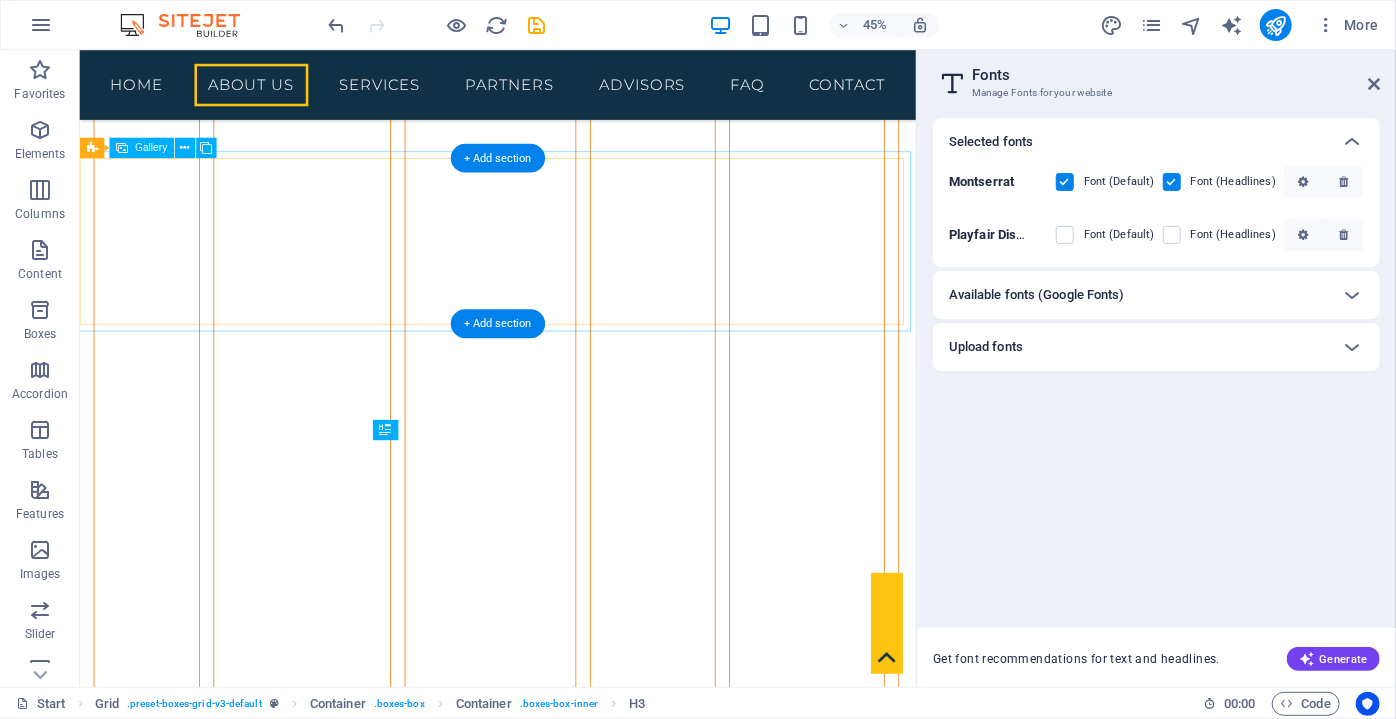 click on "Besikciler st. Muradiye [NUMBER], Osmangazi , [CITY], [STATE] [ZIP] +[PHONE] info@[EXAMPLE.COM].tr your solutıon partner in [CITY], [STATE] Home About us Services Partners Advisors FAQ Contact About trade.crocotur.com Located at the intersection of Asia and Europe, we provide guidance and solution partnerships to foreign companies in [CITY], the city with the region's largest production and trade power. Learn about investment opportunities and collaboration options Organizing sectoral visits to examine production sites more closely Organizing meetings with private sector executives and public officials Request information about the product or service you need WE CAN BE YOUR CONTACT OFFICE IN [CITY] Get in touch MAIN PRODUCTION SECTORS IN [CITY] FOOD Fruit and Vegetable Products The export volume of fruit and vegetable producers in [CITY] reached 312 million dollars by the end of 2024. low-income segments and boasting a high potential for development. are produced. ISO, BRC, HACCP, EFSIS etc." at bounding box center (572, 6254) 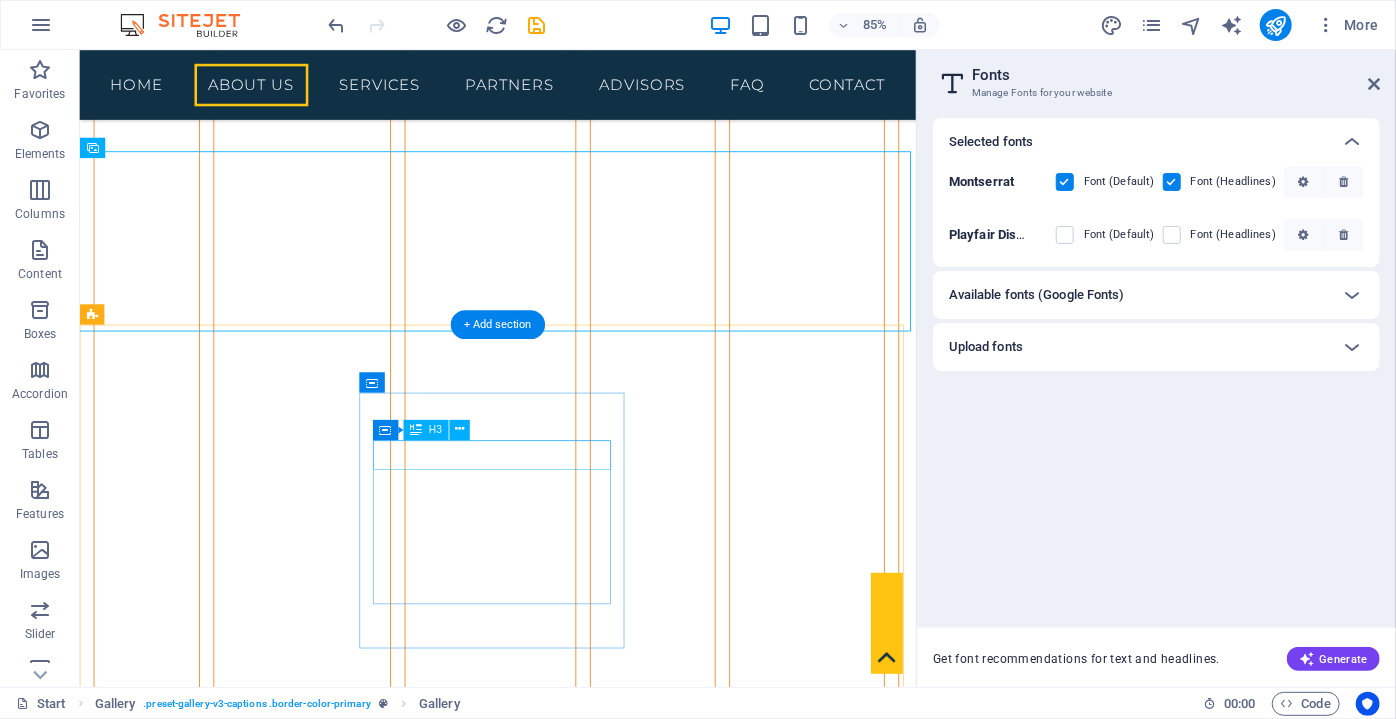 click on "Headline" at bounding box center [257, 3375] 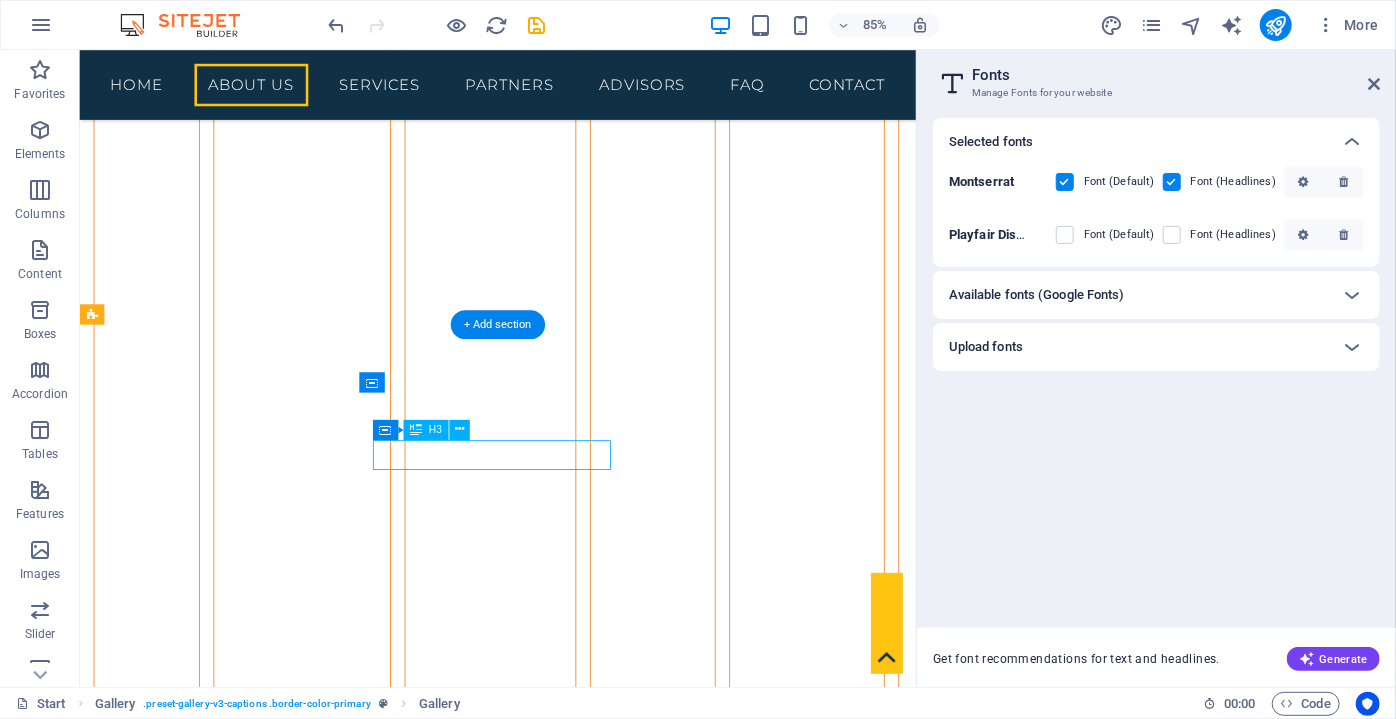 click on "Headline" at bounding box center [257, 3375] 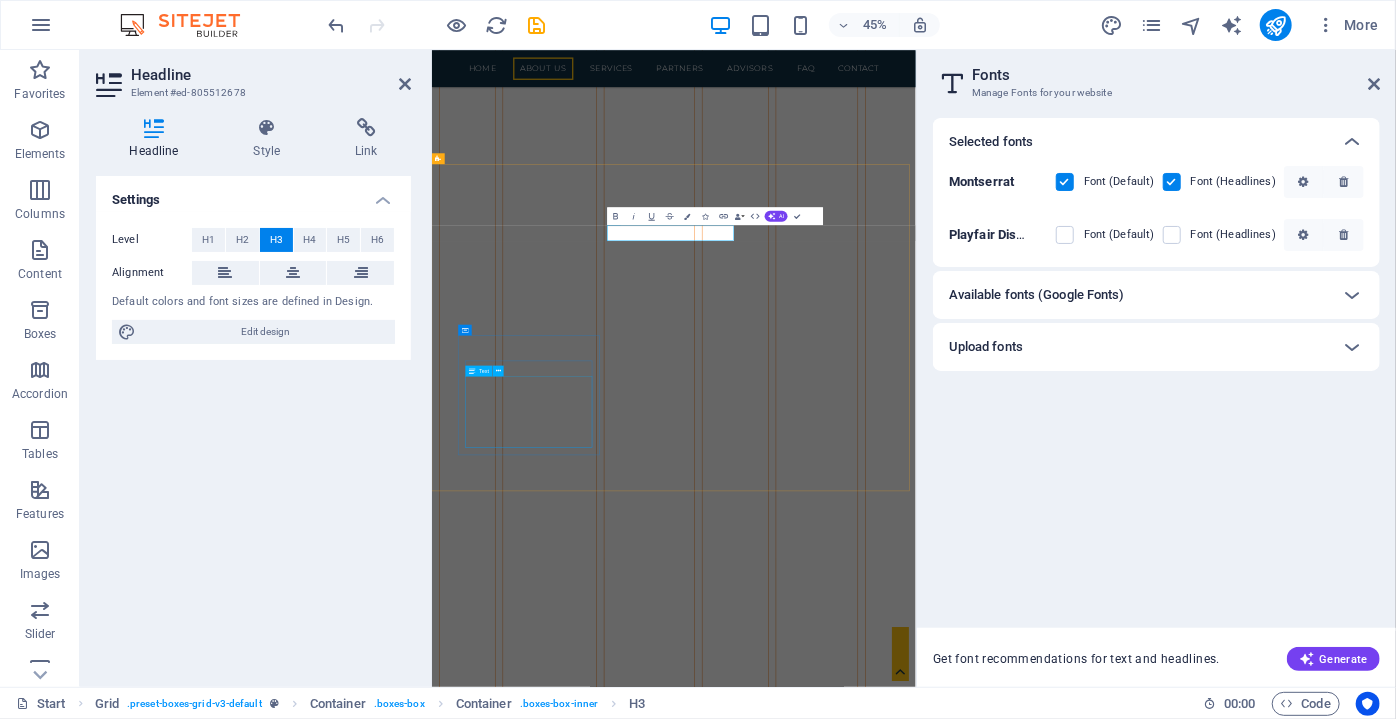 scroll, scrollTop: 7356, scrollLeft: 0, axis: vertical 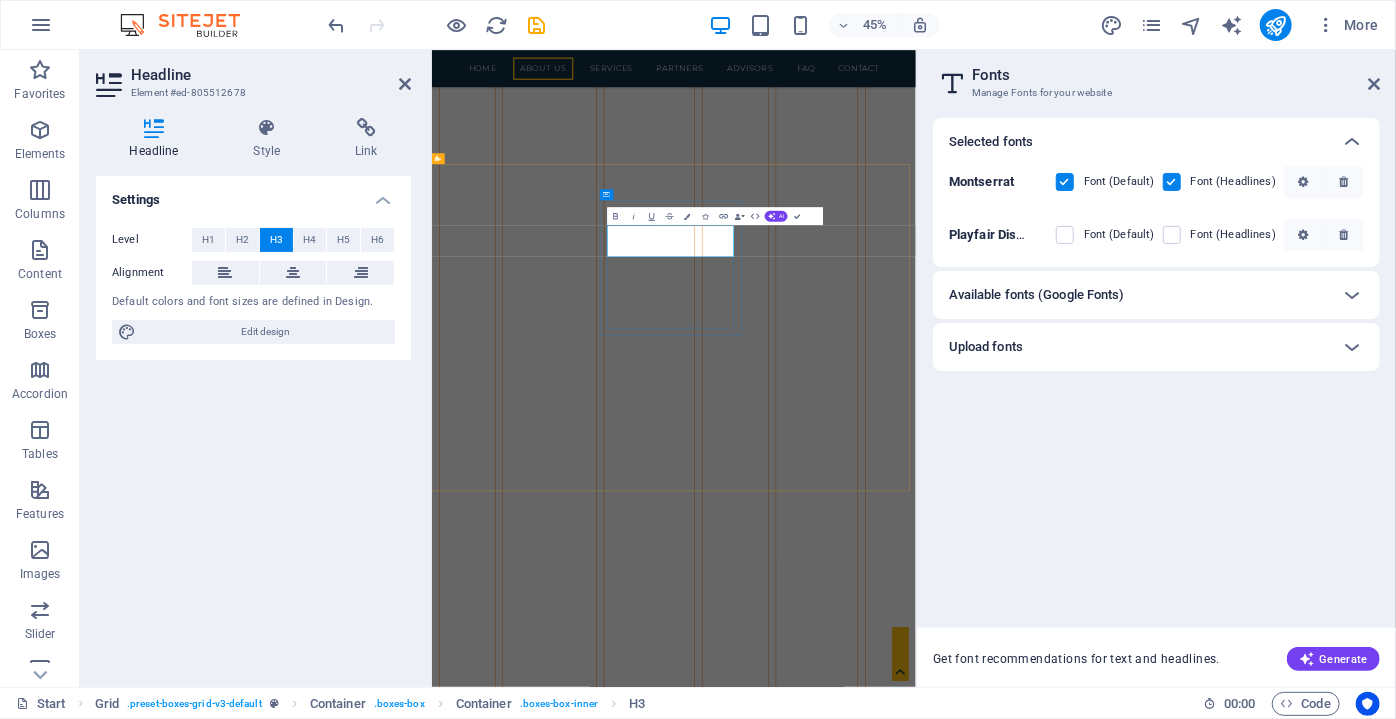 click on "RAVEL PLANNING" at bounding box center (654, 3412) 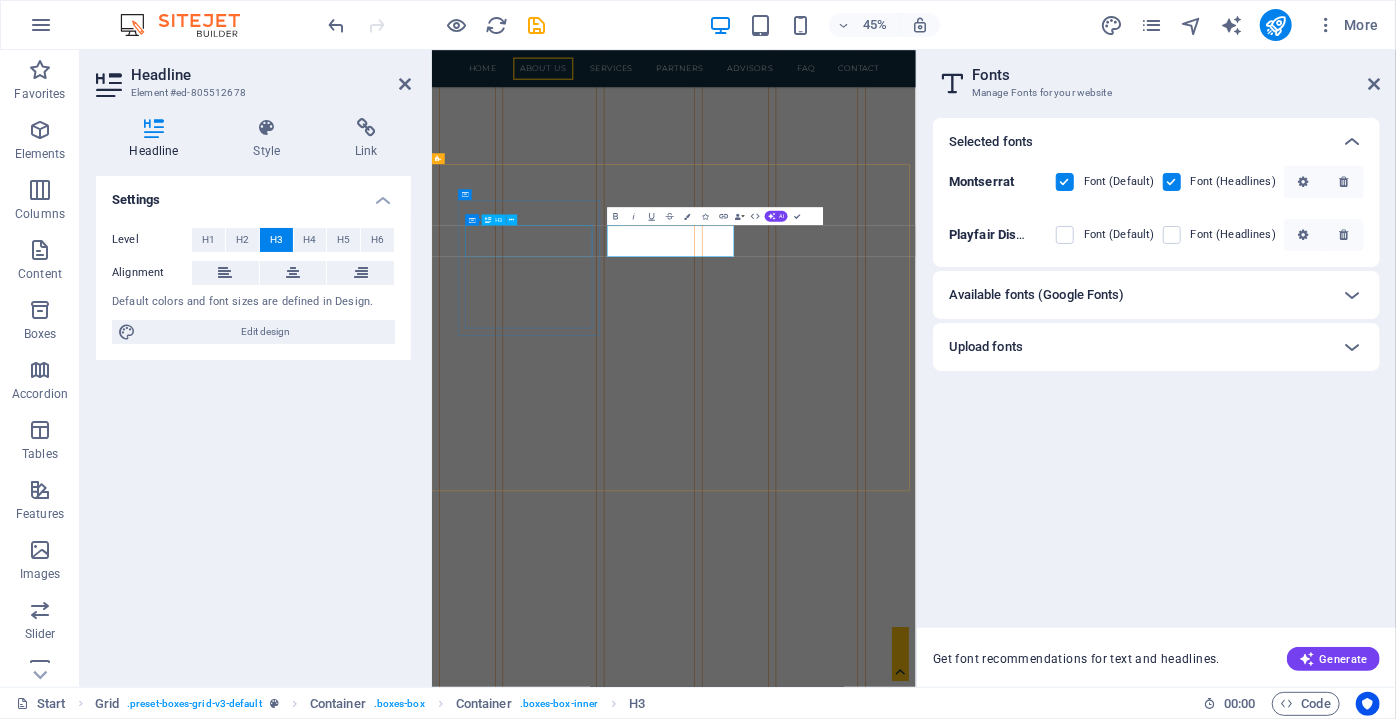 type 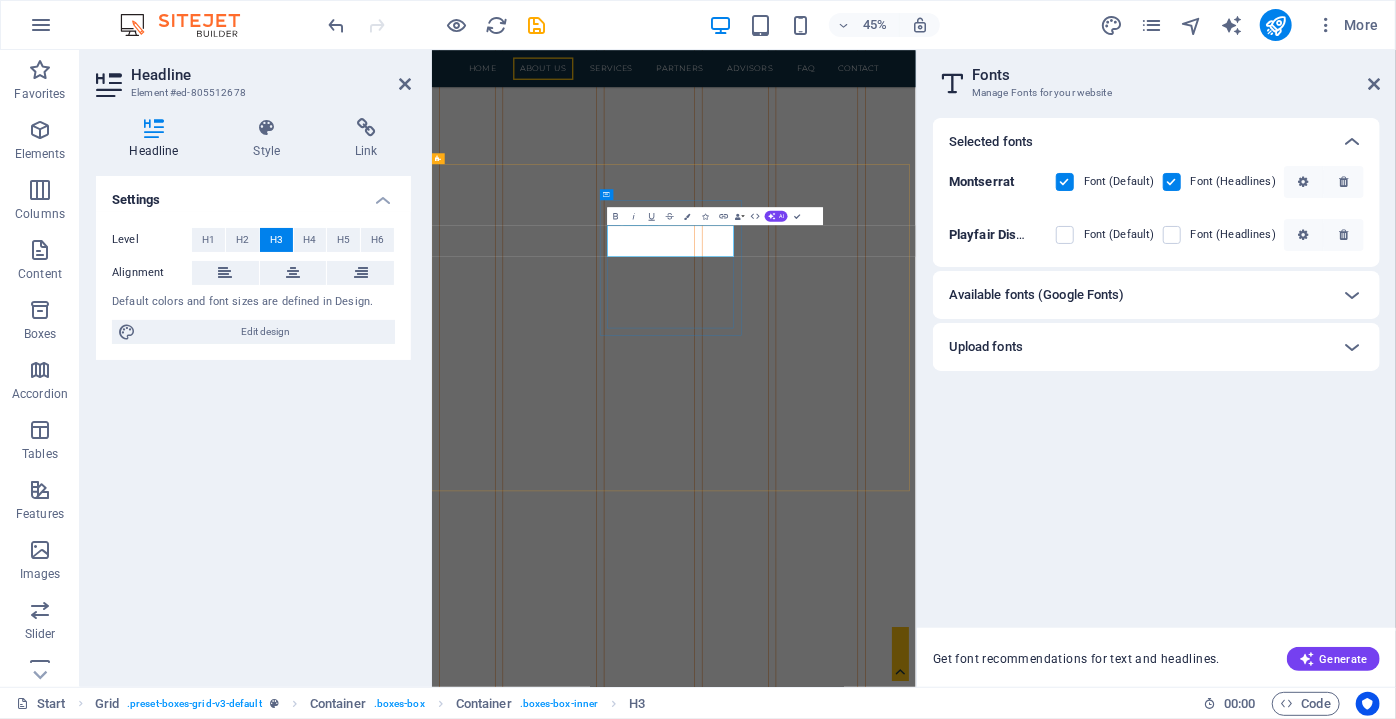 click on "TRAVEL PLANNING" at bounding box center (654, 3412) 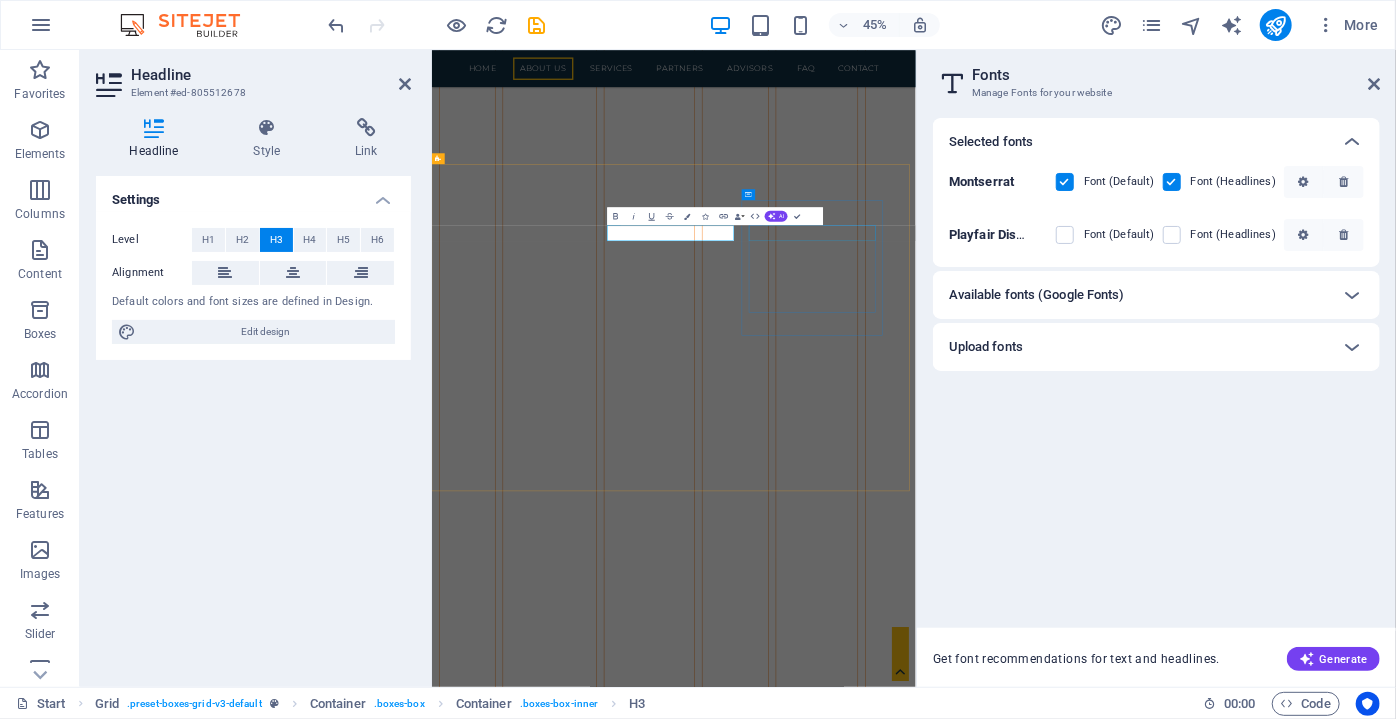 click on "Headline" at bounding box center [654, 3661] 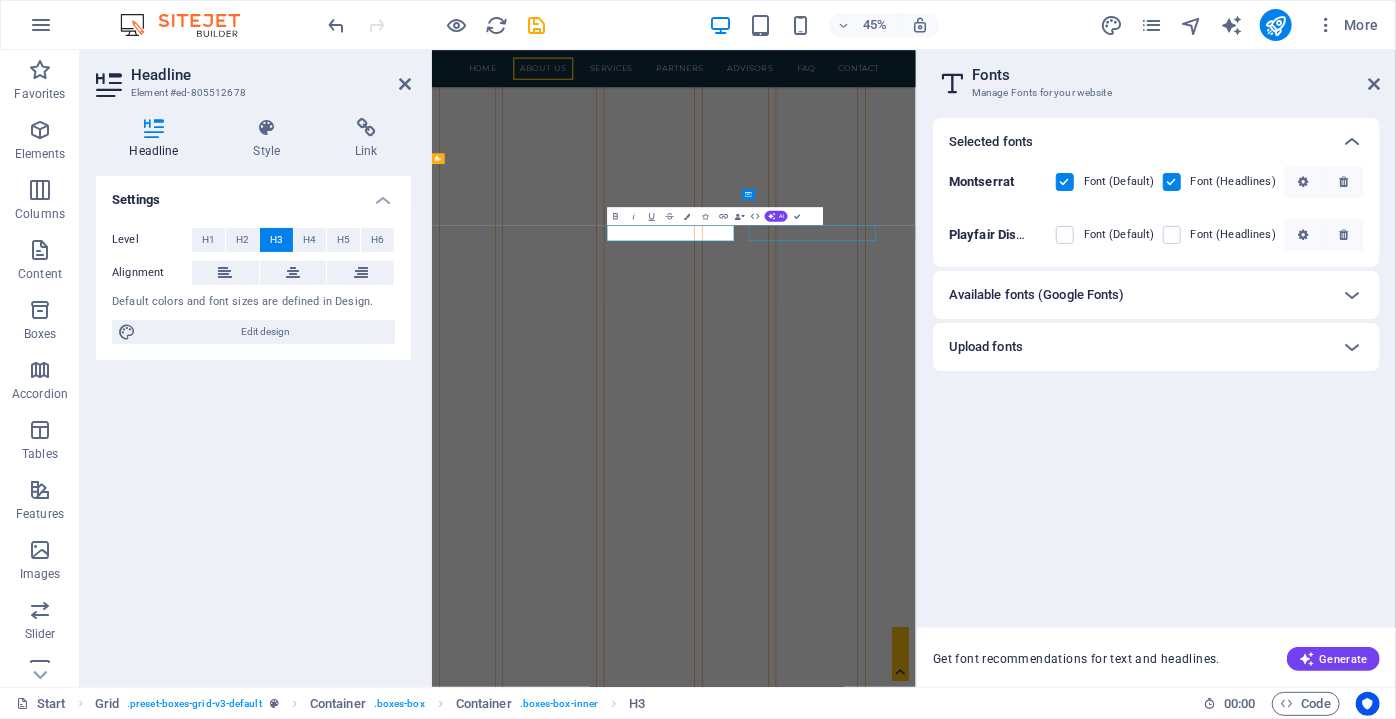 click at bounding box center [1398, 3497] 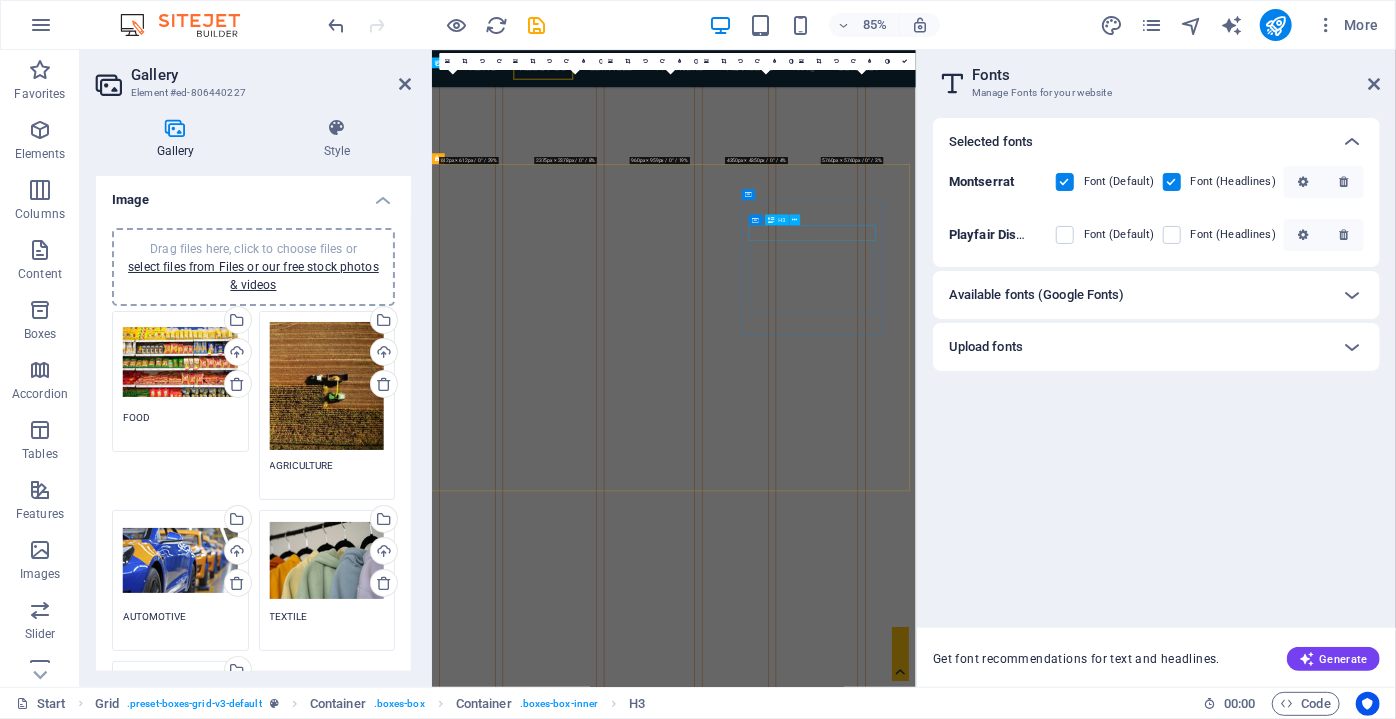 click on "Headline" at bounding box center (654, 4327) 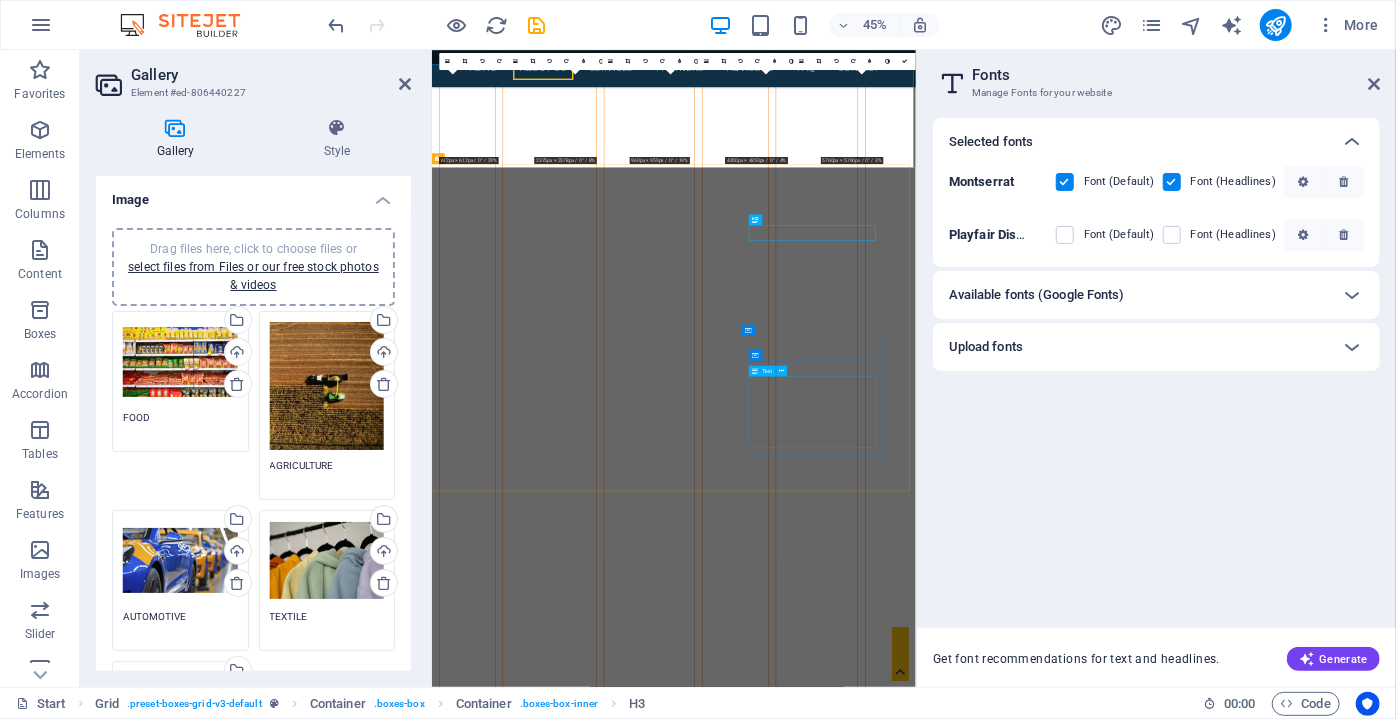 scroll, scrollTop: 6690, scrollLeft: 0, axis: vertical 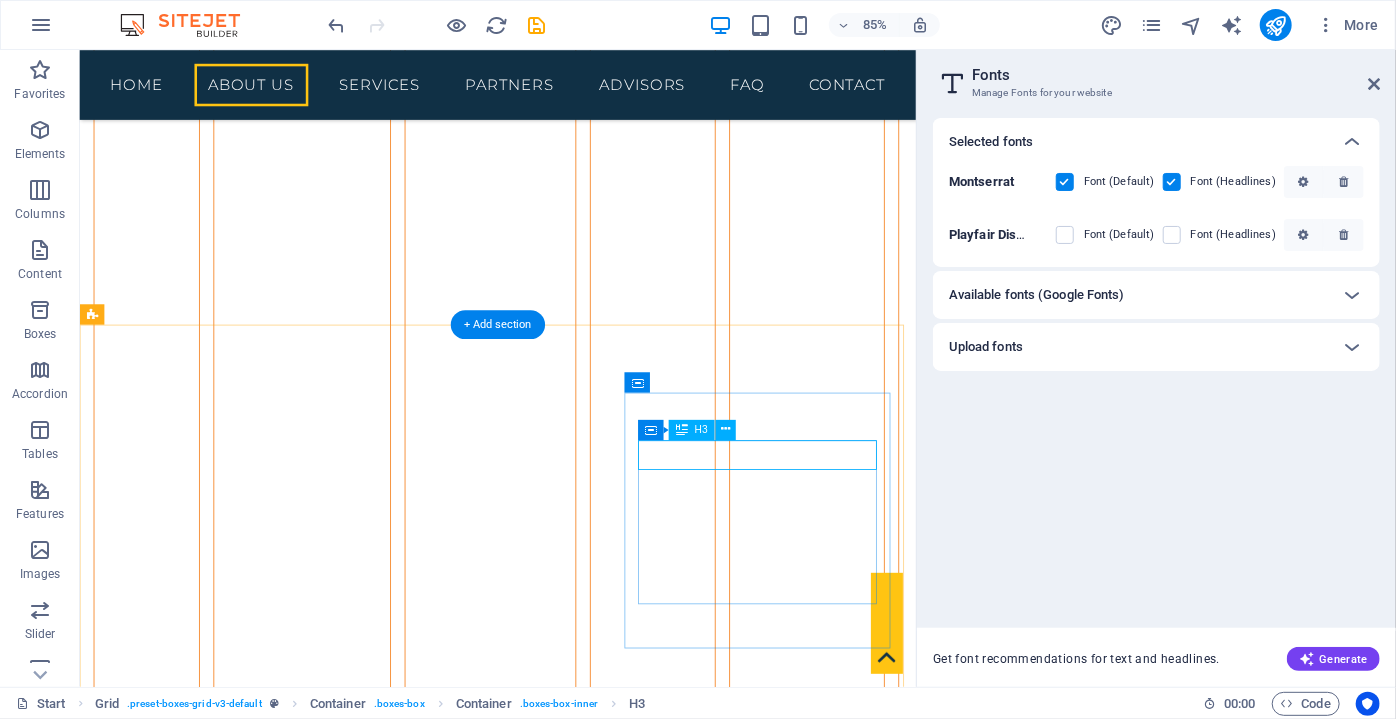 click on "Headline" at bounding box center (257, 3641) 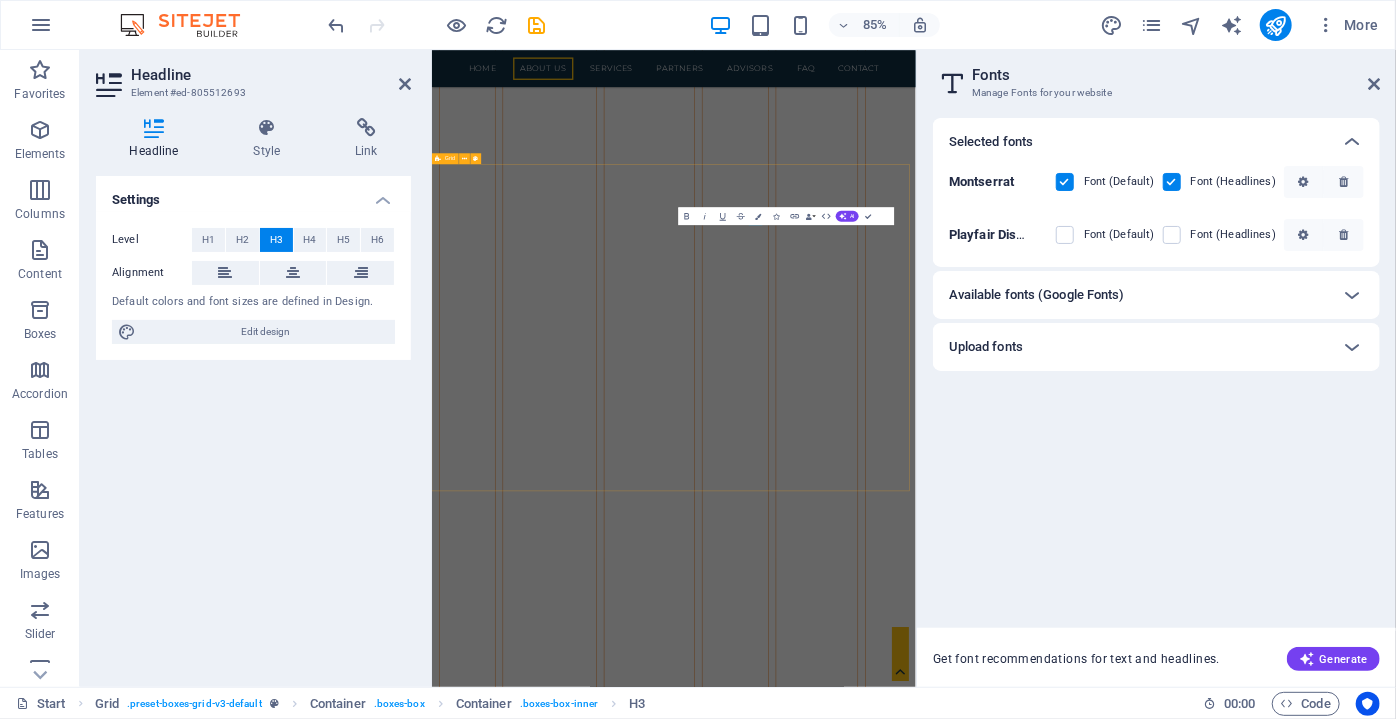 scroll, scrollTop: 7356, scrollLeft: 0, axis: vertical 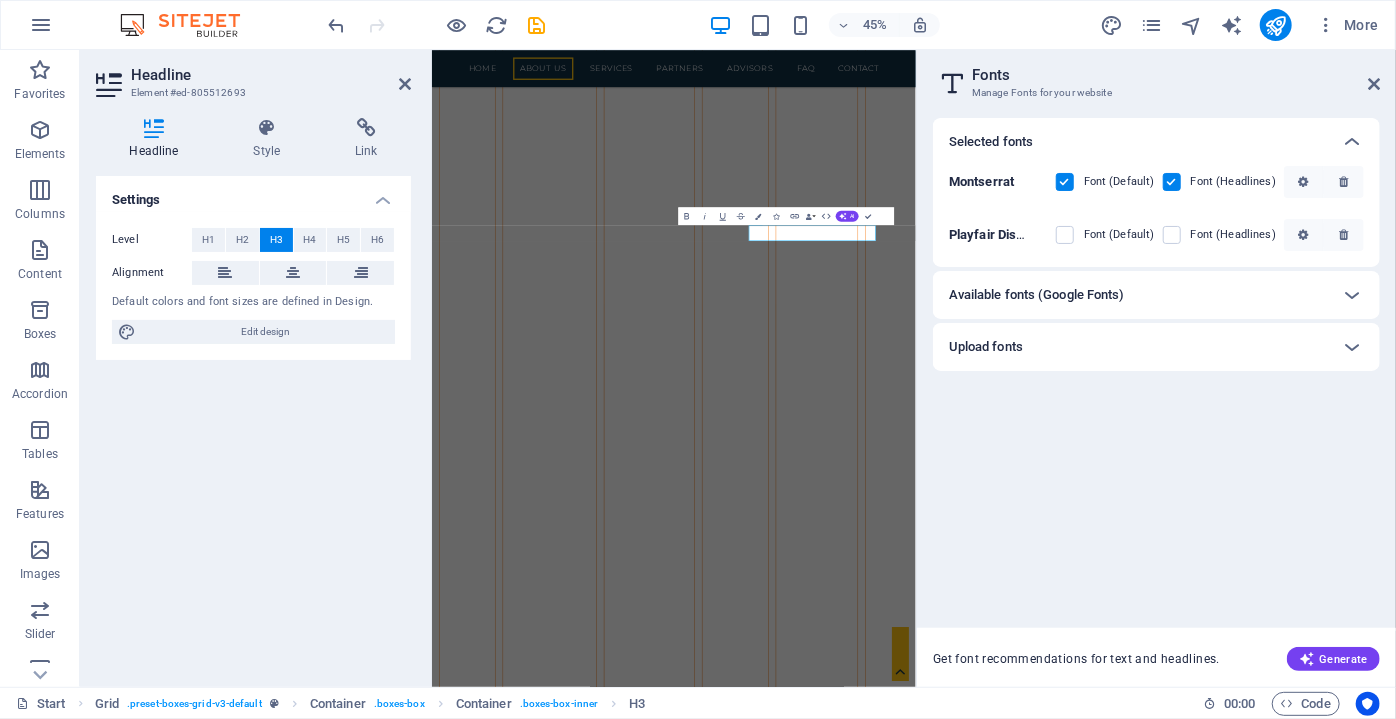 type 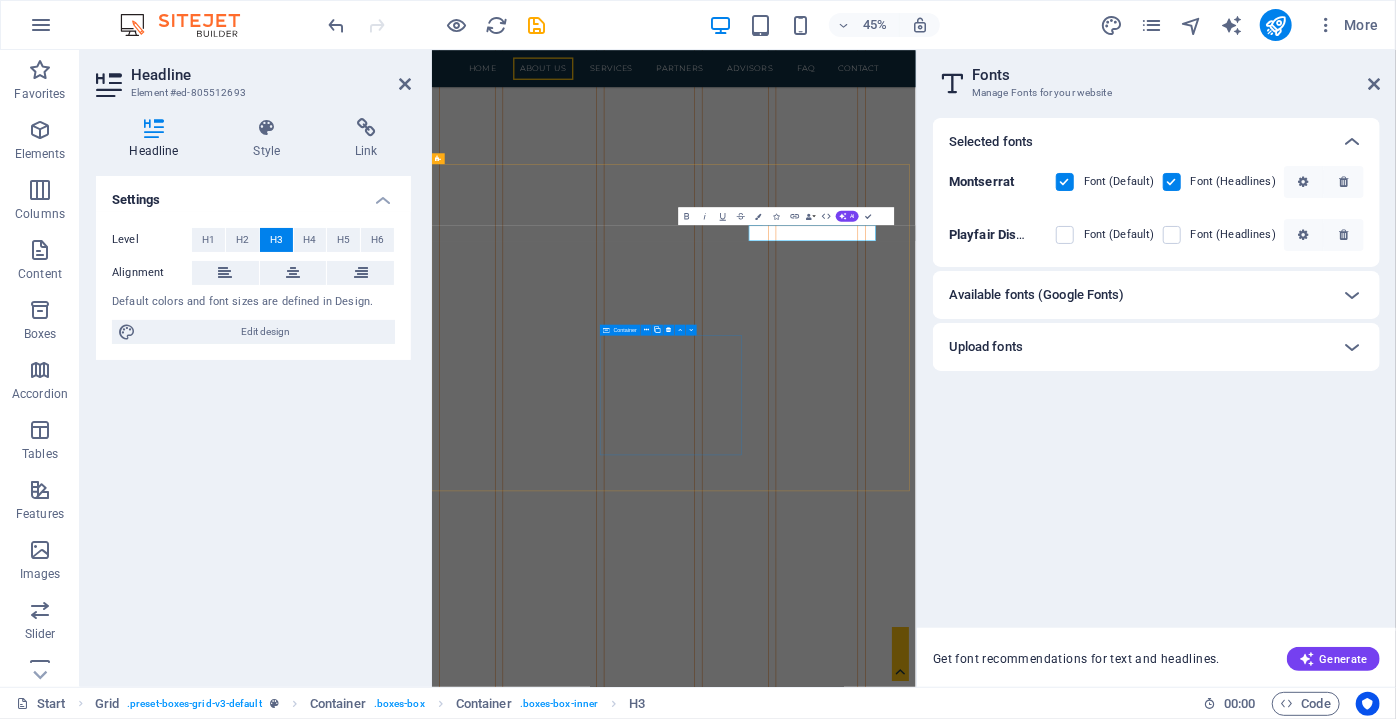 click on "Headline" at bounding box center [654, 4192] 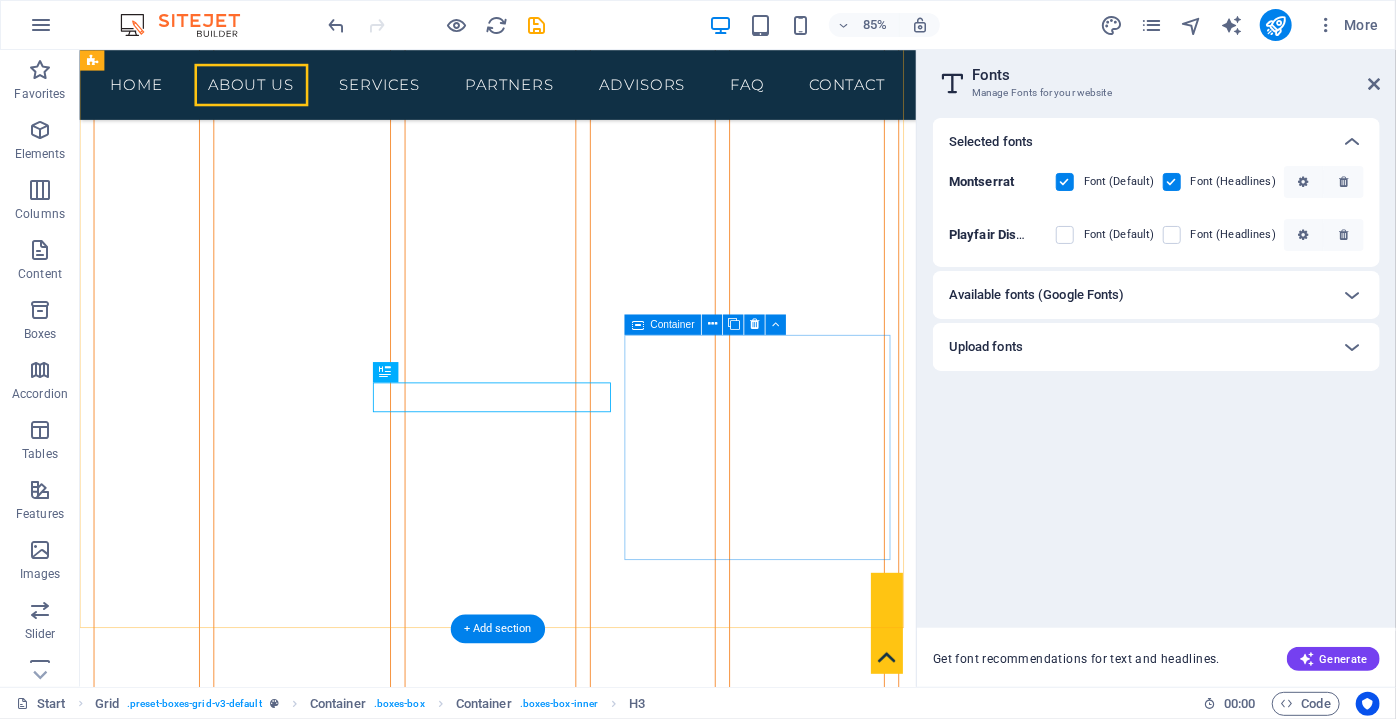 scroll, scrollTop: 6910, scrollLeft: 0, axis: vertical 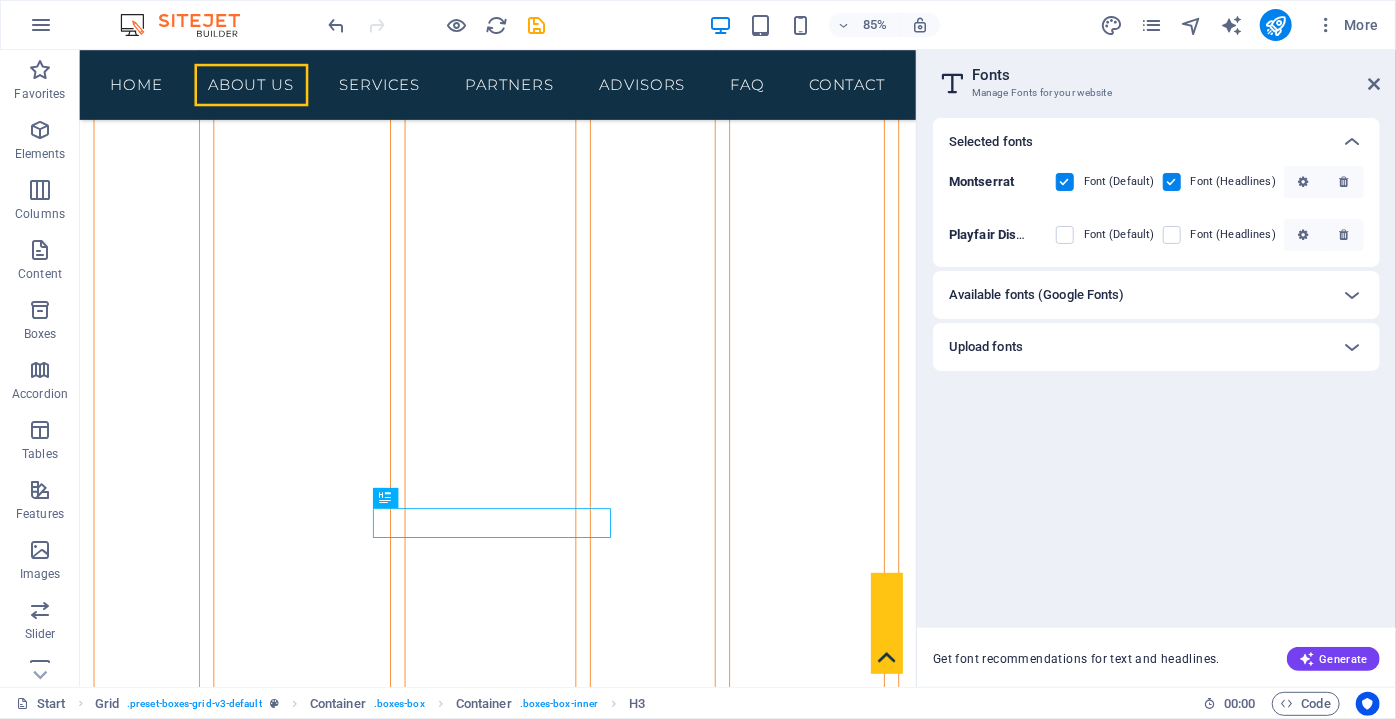 click on "85% More" at bounding box center (698, 25) 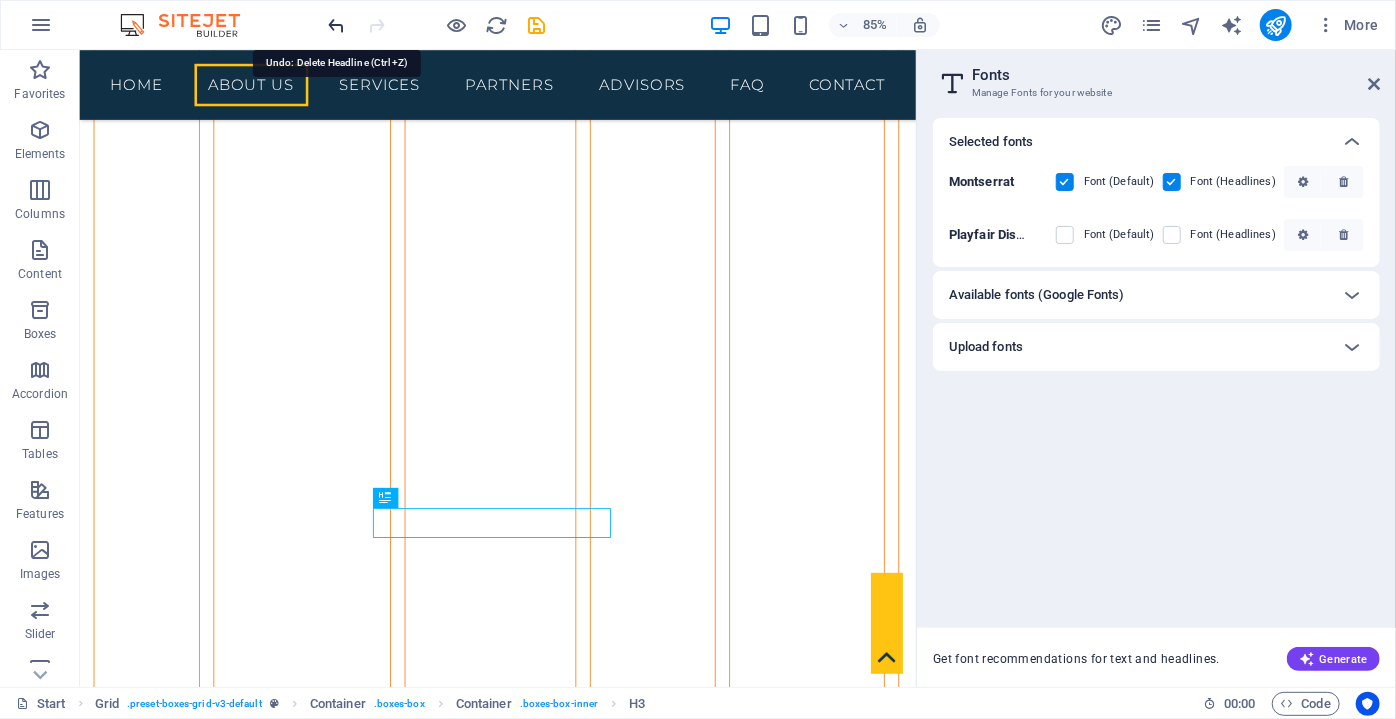 click at bounding box center (337, 25) 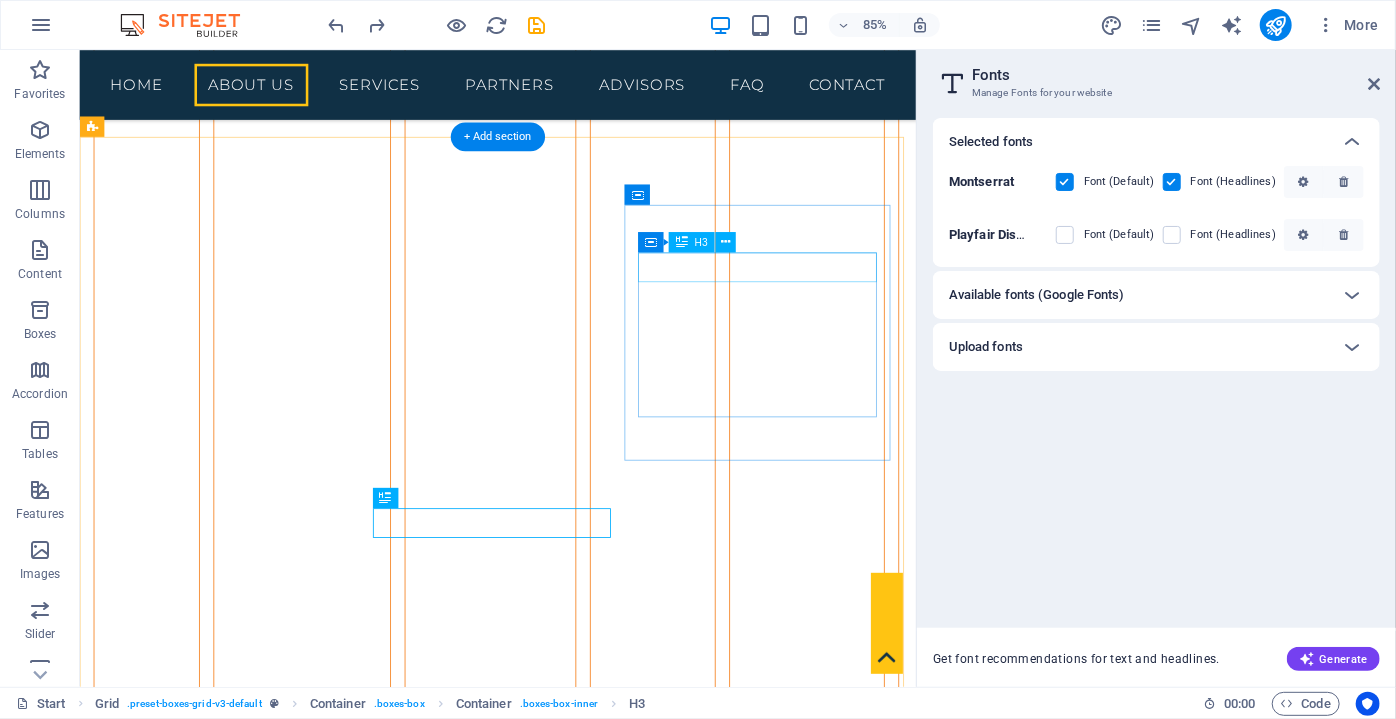 click on "Headline" at bounding box center (257, 3421) 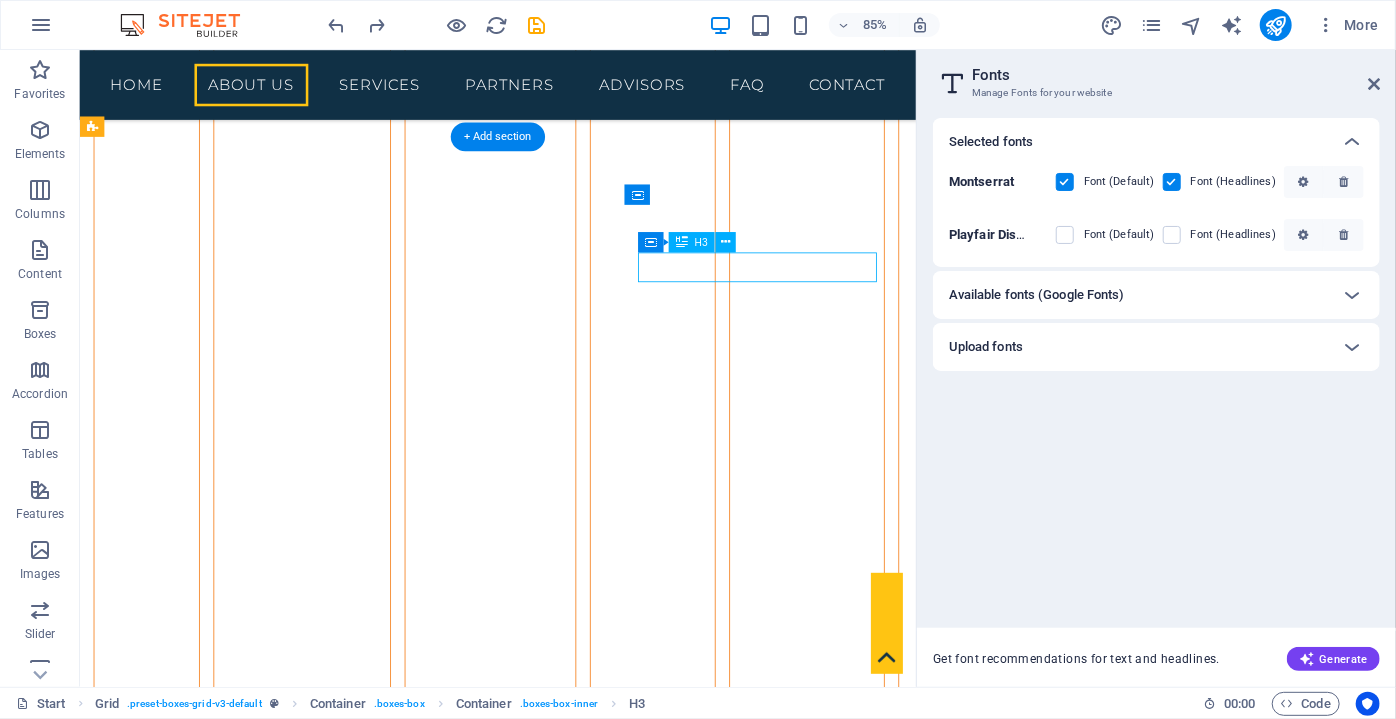 click on "Headline" at bounding box center (257, 3421) 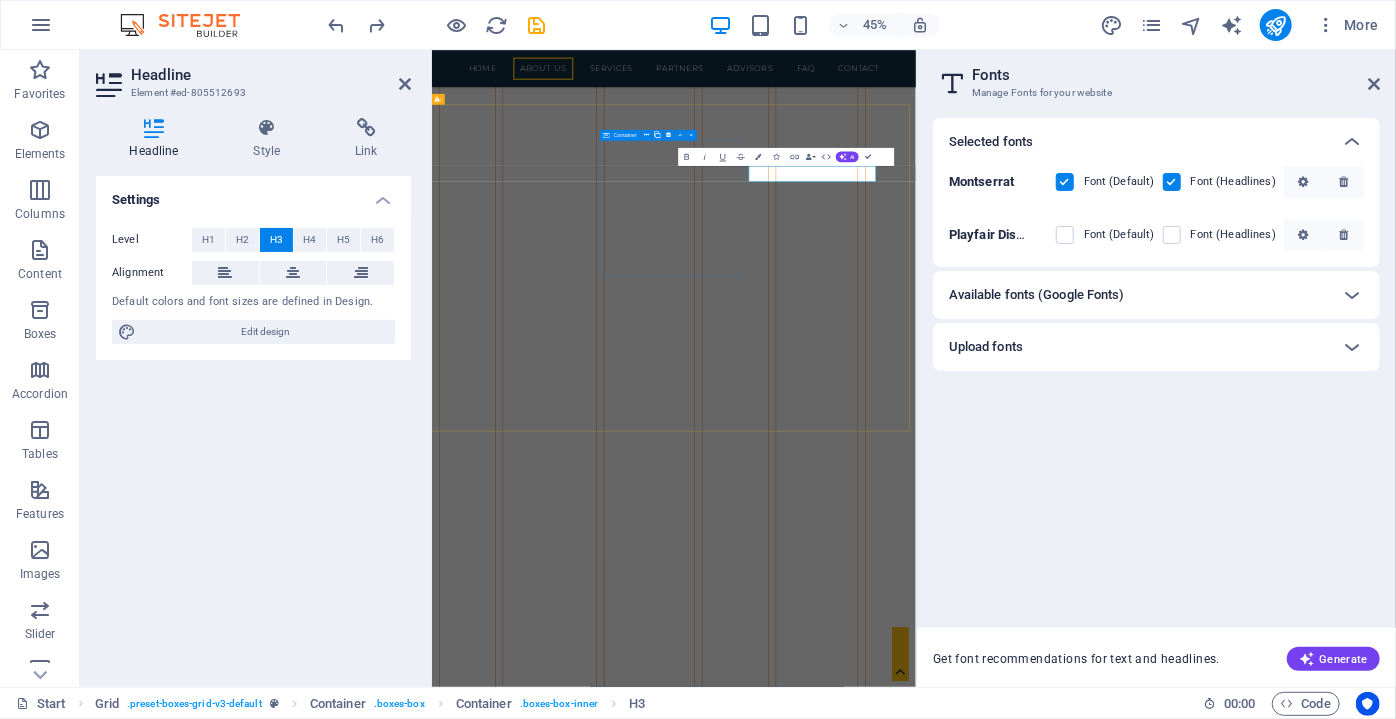 scroll, scrollTop: 7488, scrollLeft: 0, axis: vertical 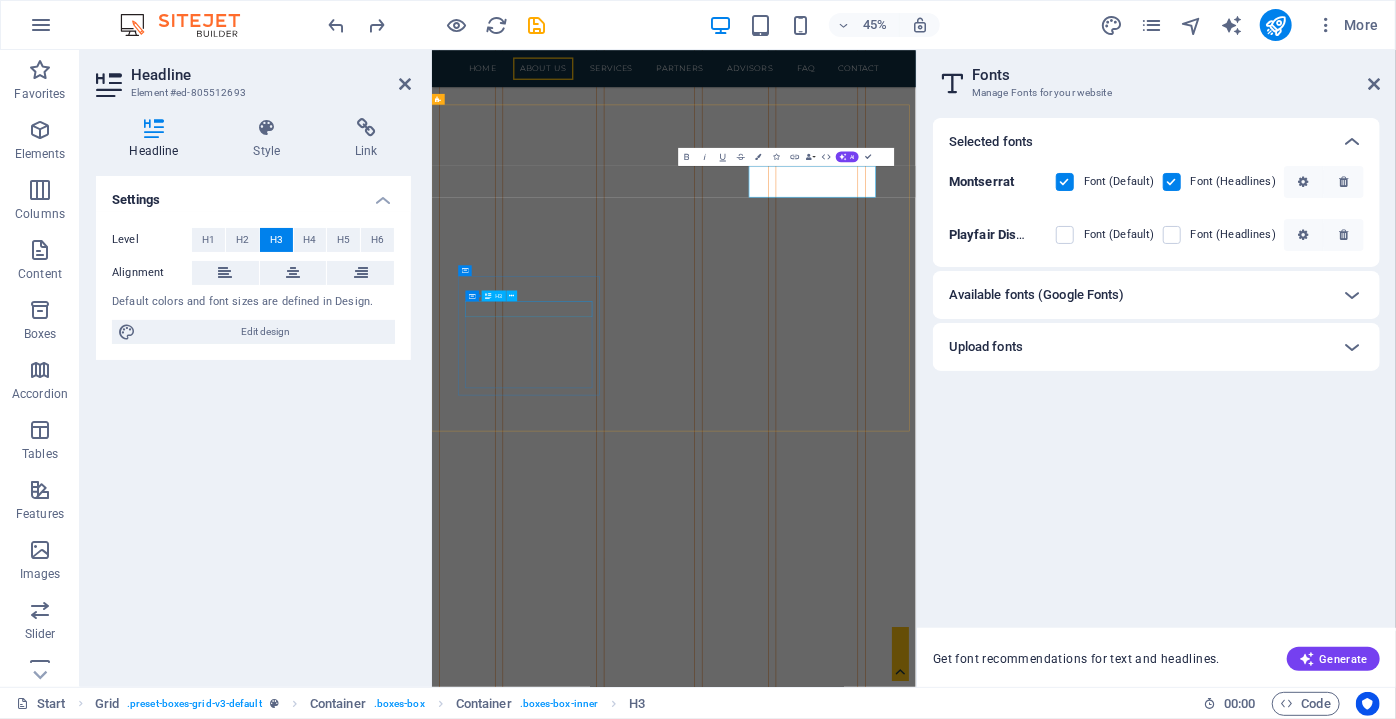 click on "Headline" at bounding box center (654, 3830) 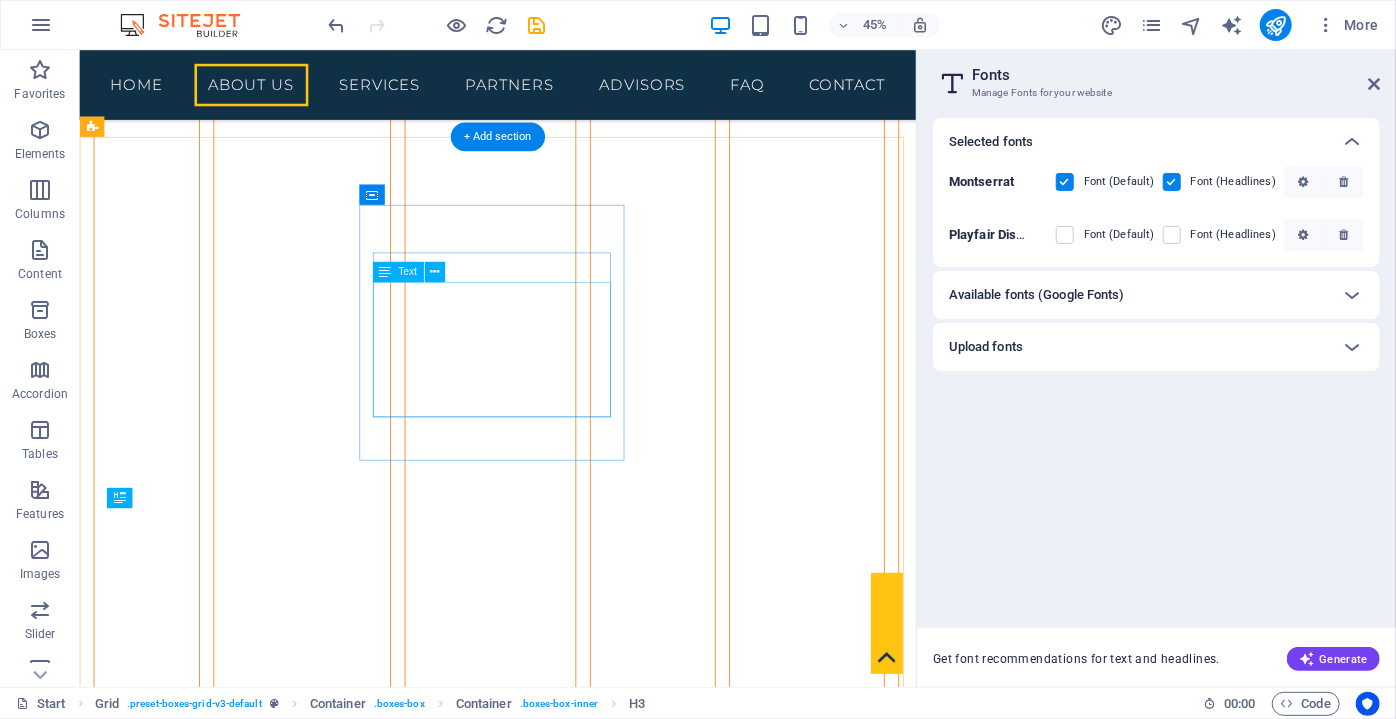 scroll, scrollTop: 6910, scrollLeft: 0, axis: vertical 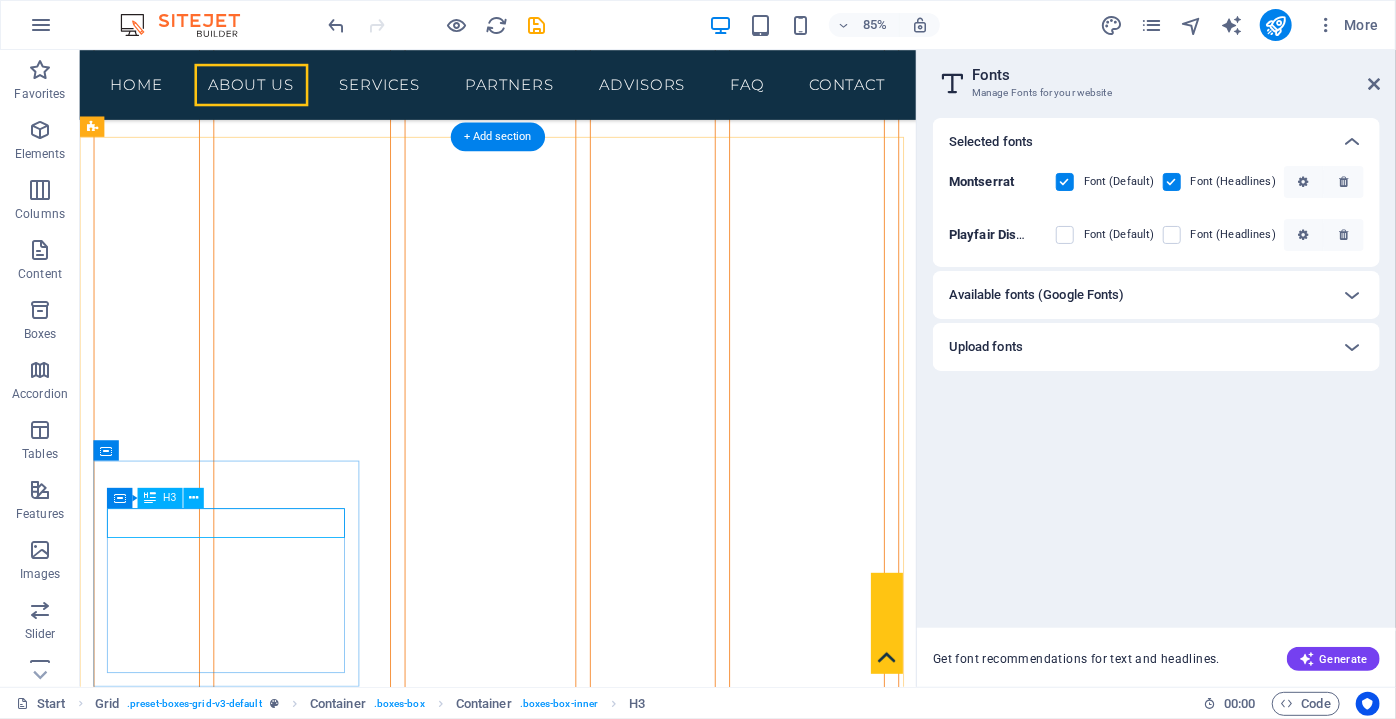 click on "Headline" at bounding box center [257, 3723] 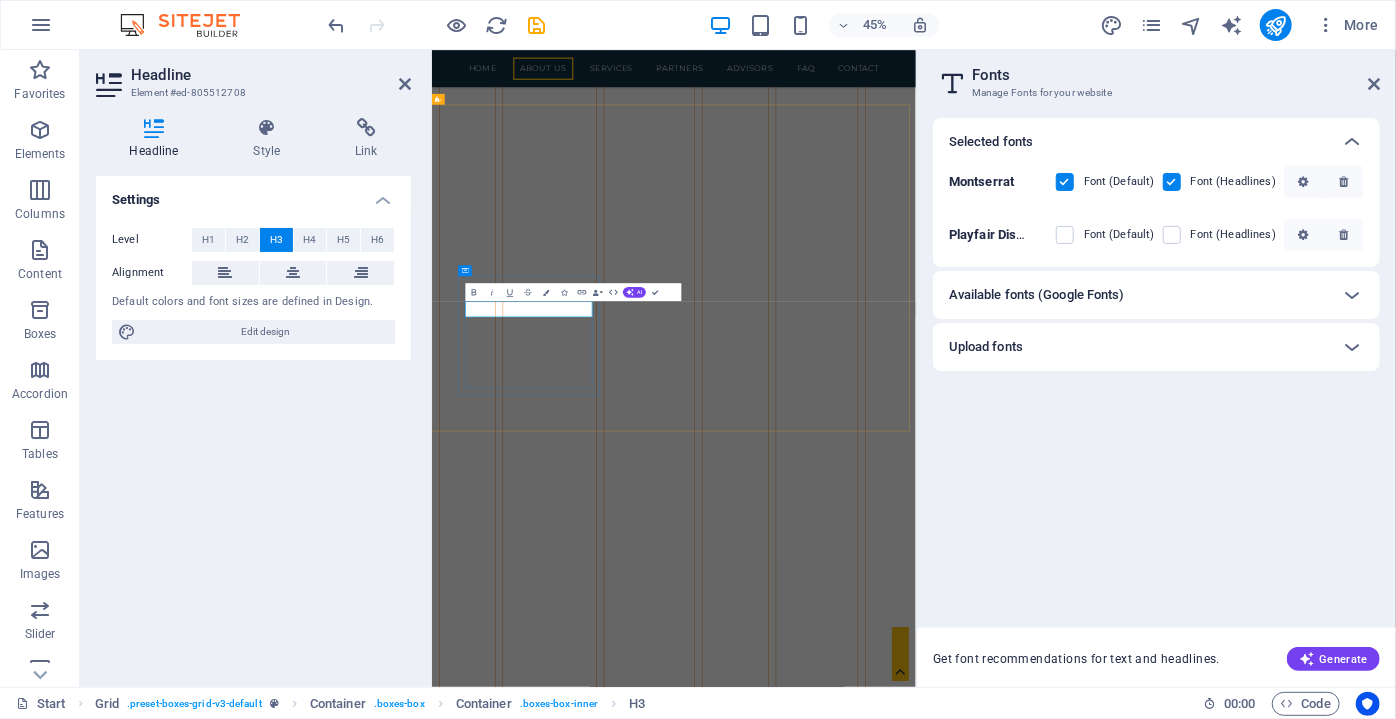 click on "Headline" at bounding box center [654, 3830] 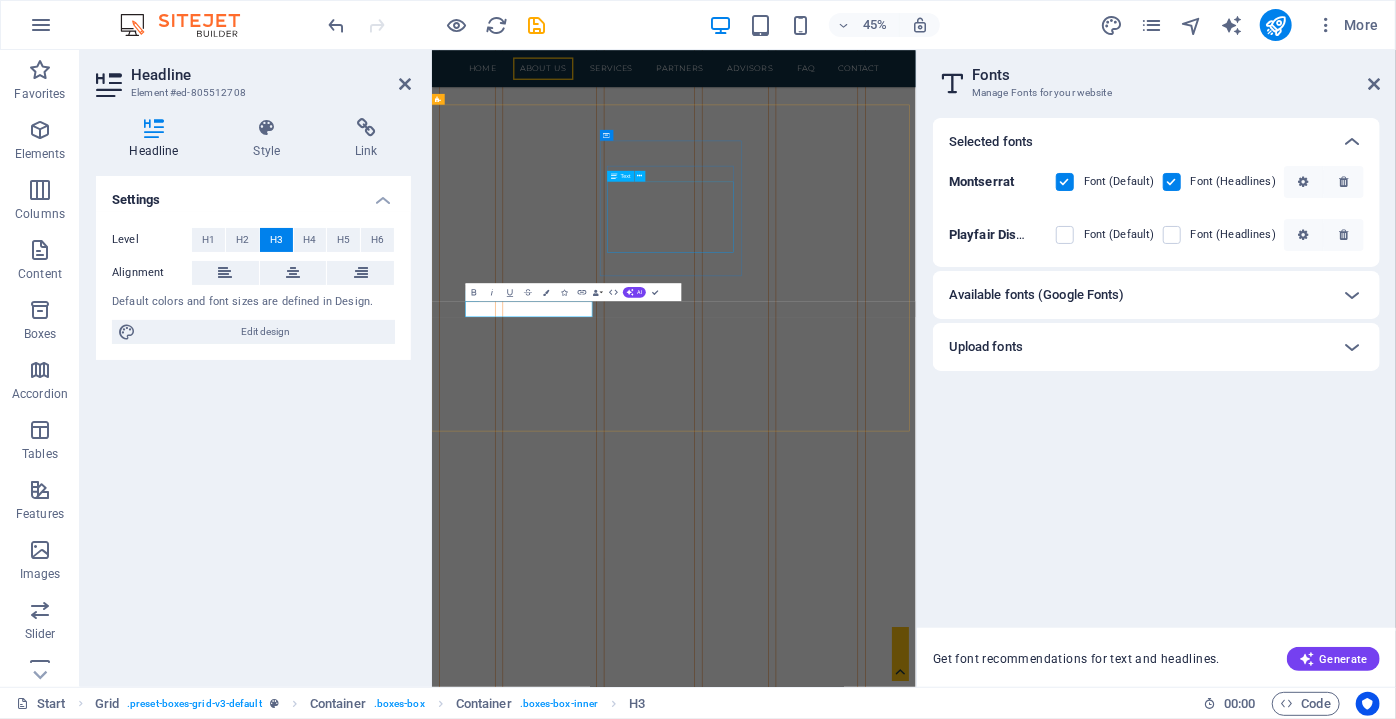 click on "Lorem ipsum dolor sit amet, consectetuer adipiscing elit. Aenean commodo ligula eget dolor. Lorem ipsum dolor sit amet, consectetuer adipiscing elit leget dolor." at bounding box center [654, 3359] 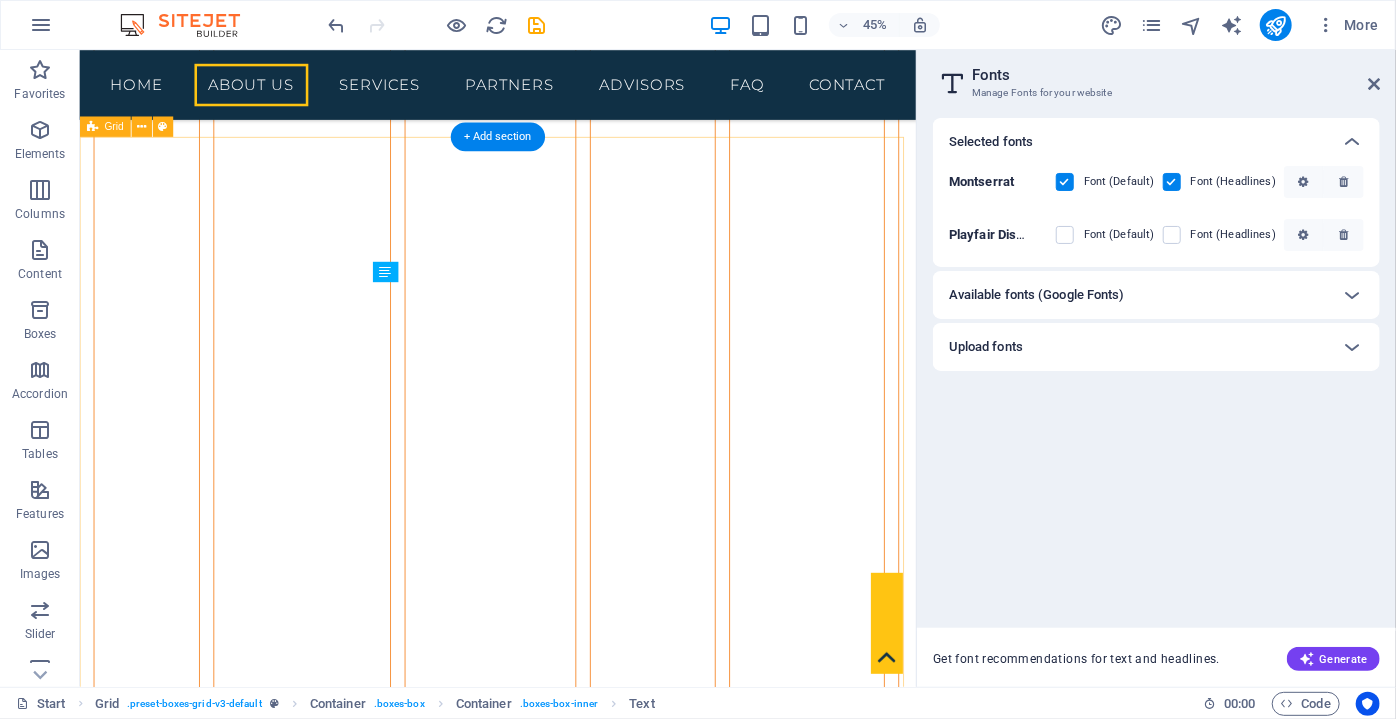 scroll, scrollTop: 6910, scrollLeft: 0, axis: vertical 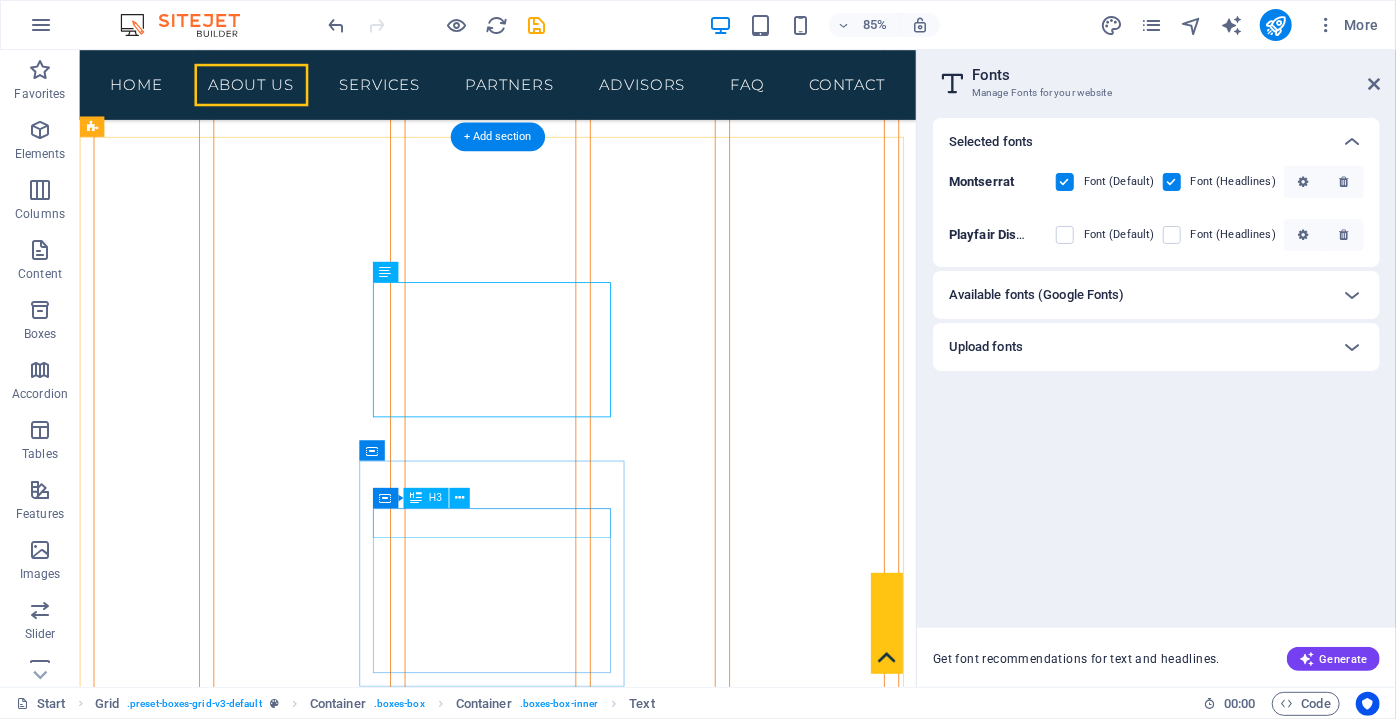 click on "Headline" at bounding box center [257, 3988] 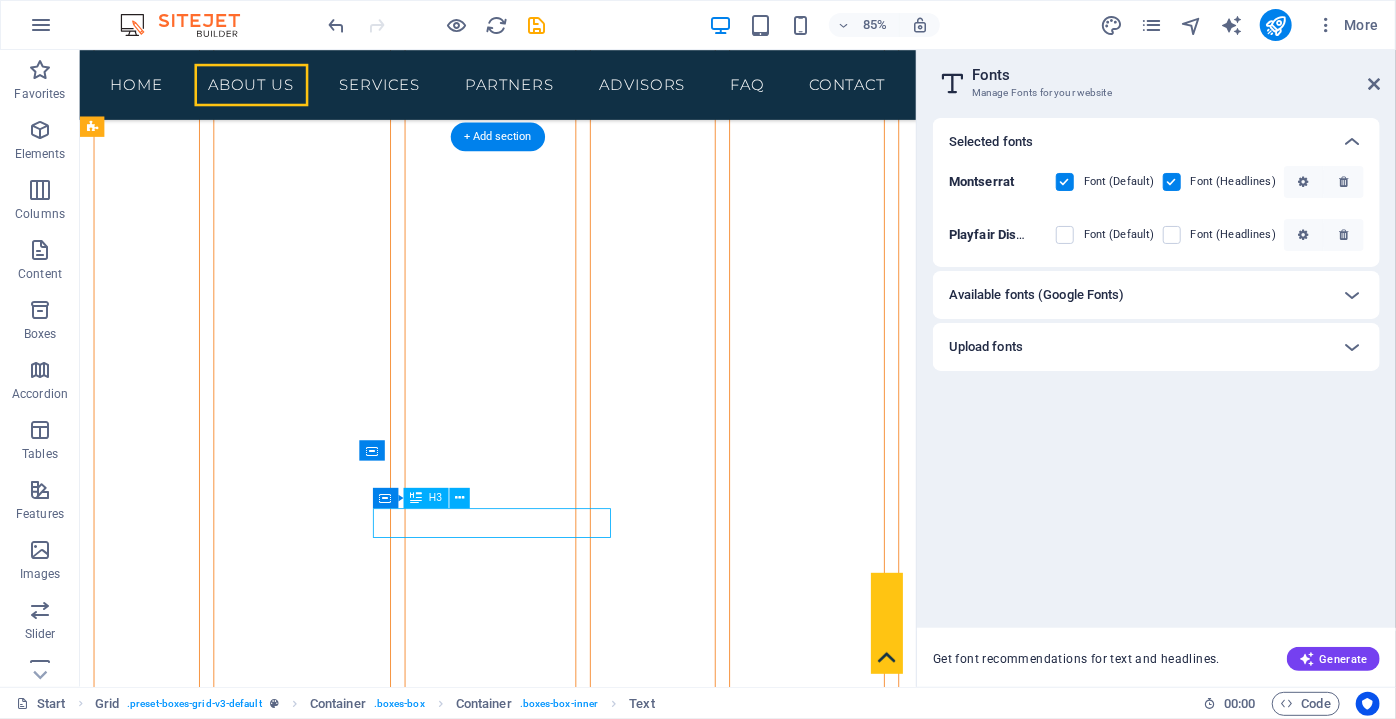 click on "Headline" at bounding box center [257, 3988] 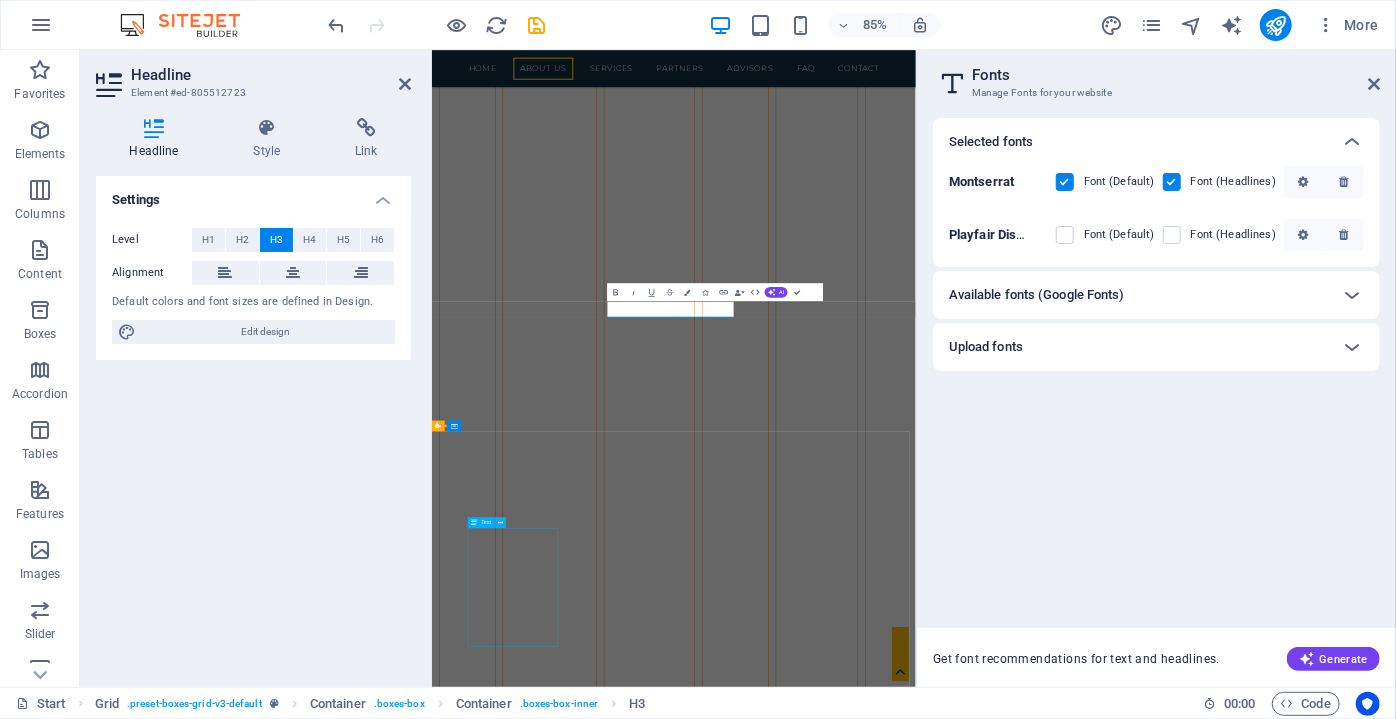scroll, scrollTop: 7488, scrollLeft: 0, axis: vertical 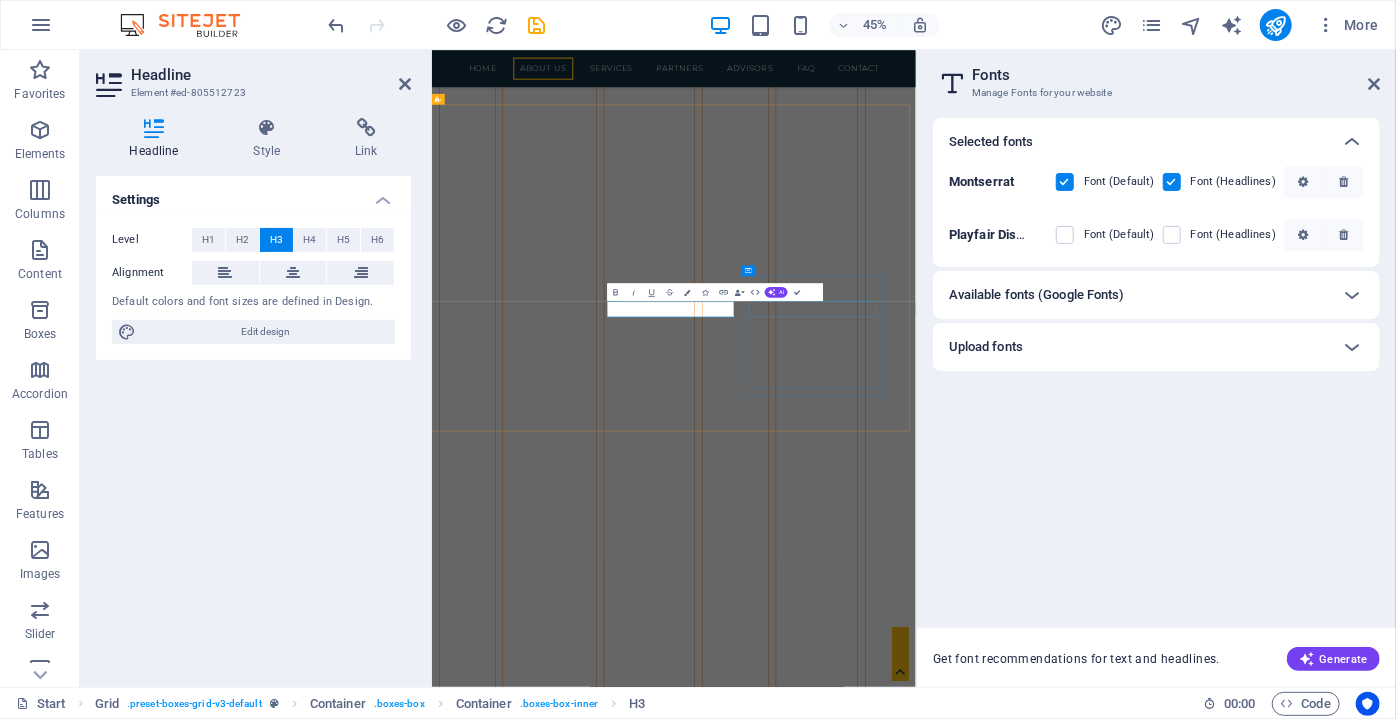 click on "Headline" at bounding box center (654, 4361) 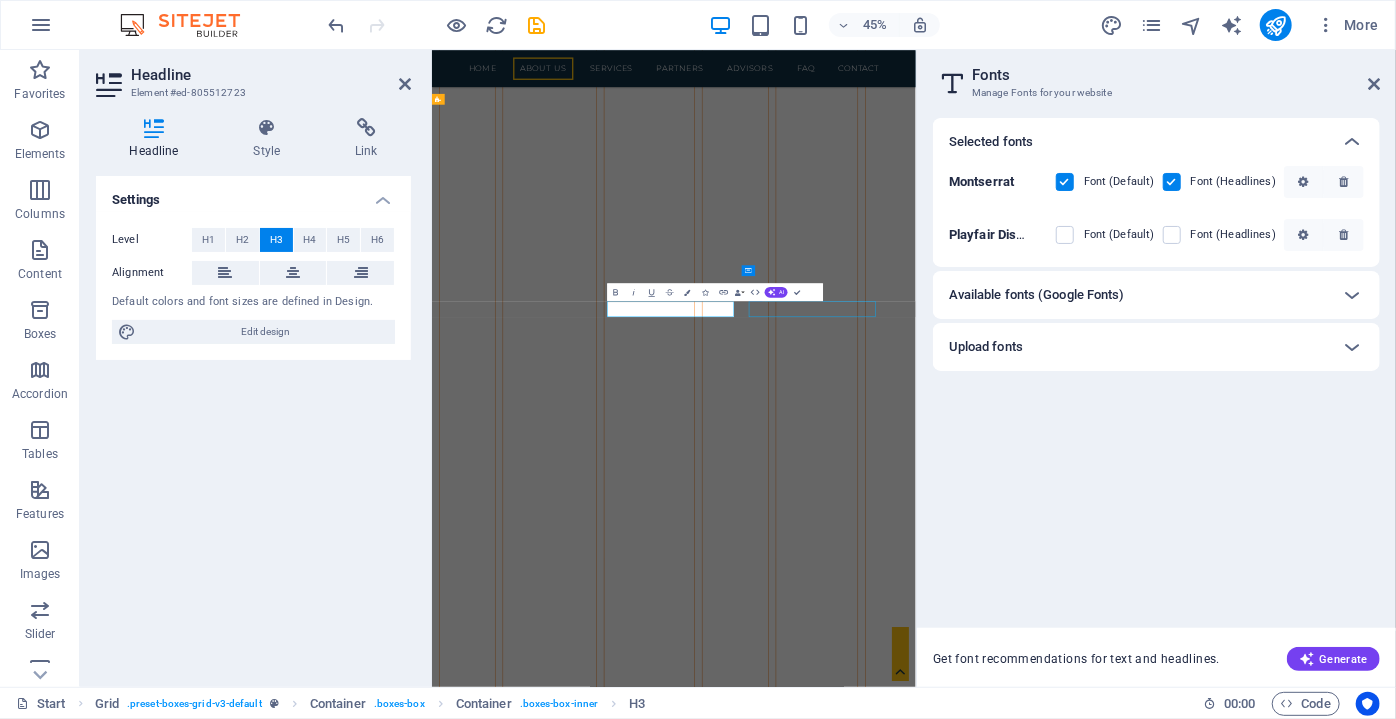 scroll, scrollTop: 6910, scrollLeft: 0, axis: vertical 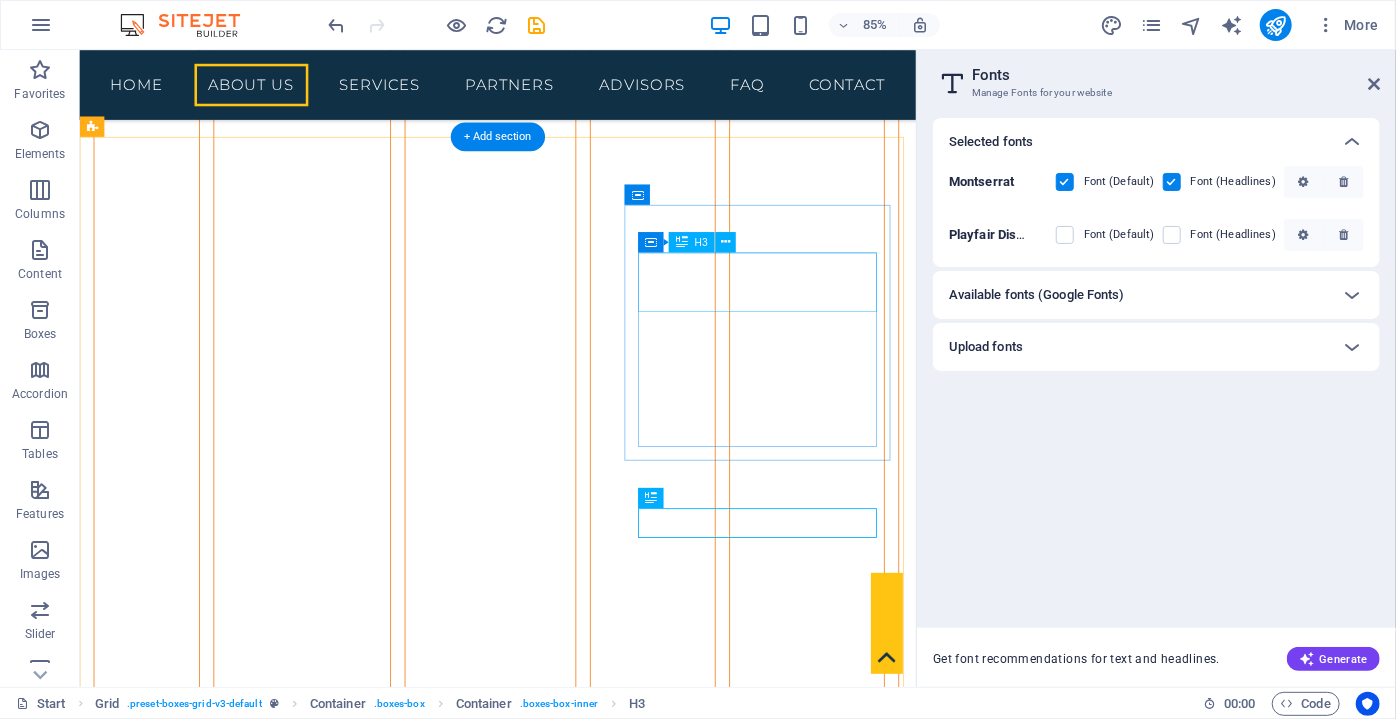 click on "LEGAL INCENTIVES" at bounding box center (257, 3439) 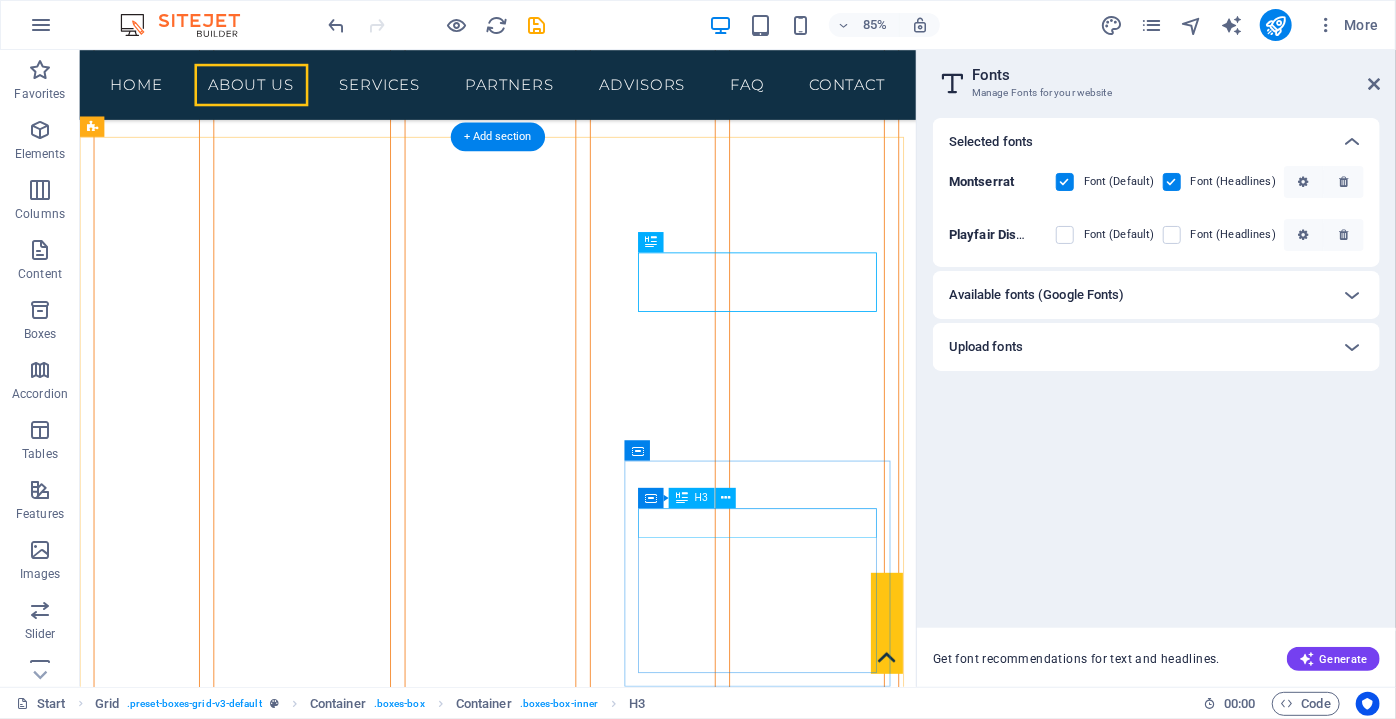 click on "Headline" at bounding box center [257, 4253] 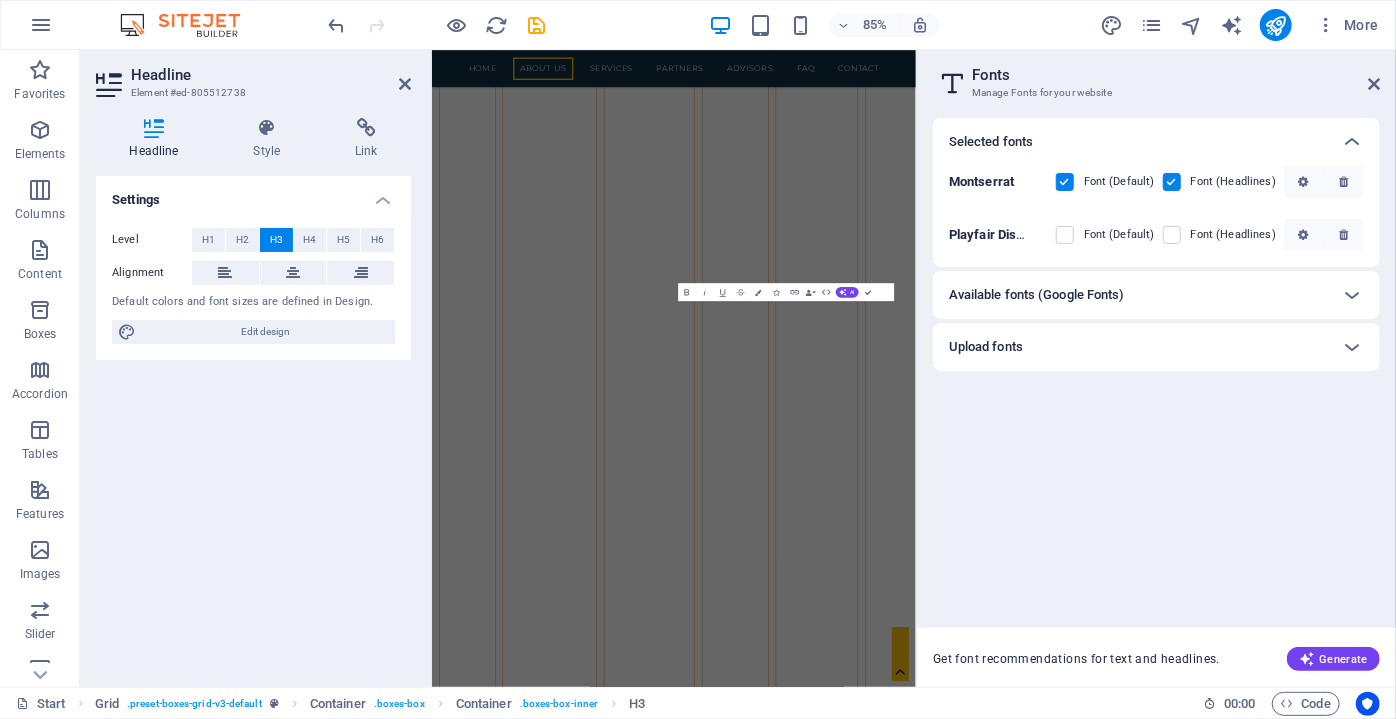 scroll, scrollTop: 7488, scrollLeft: 0, axis: vertical 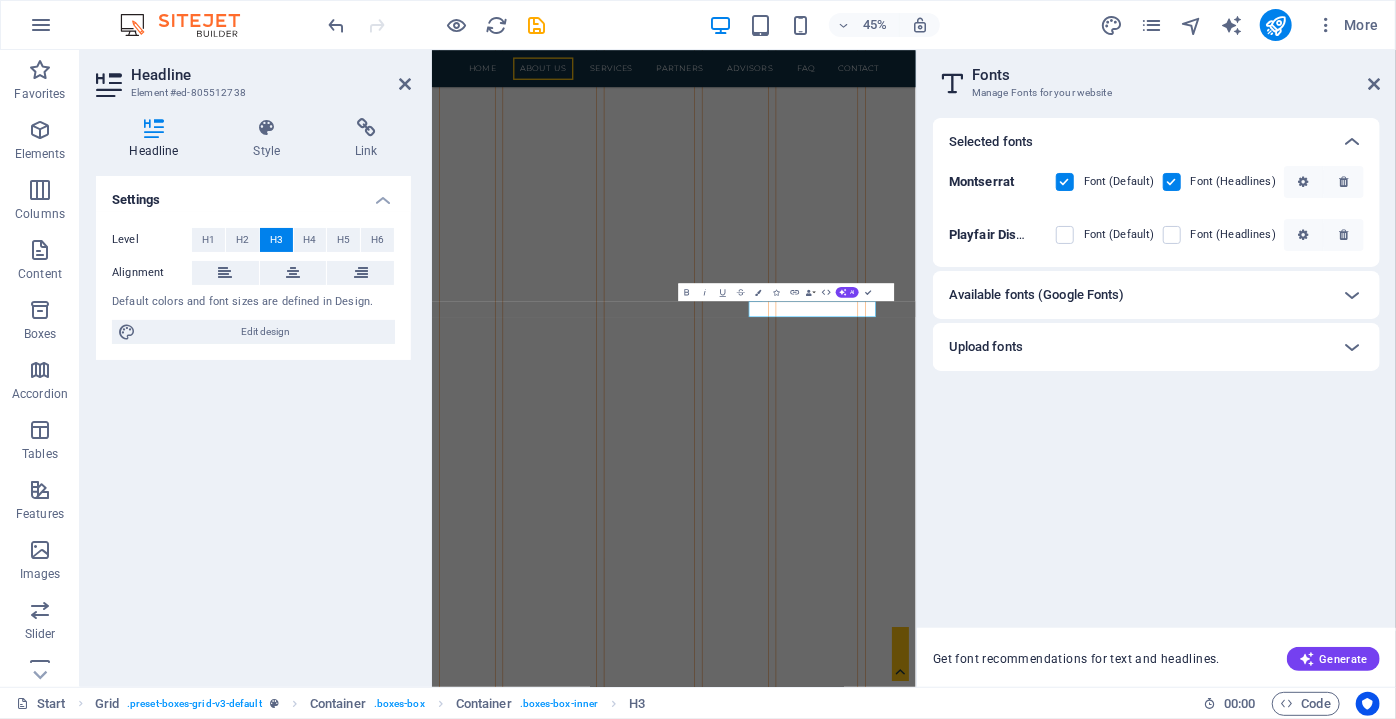 type 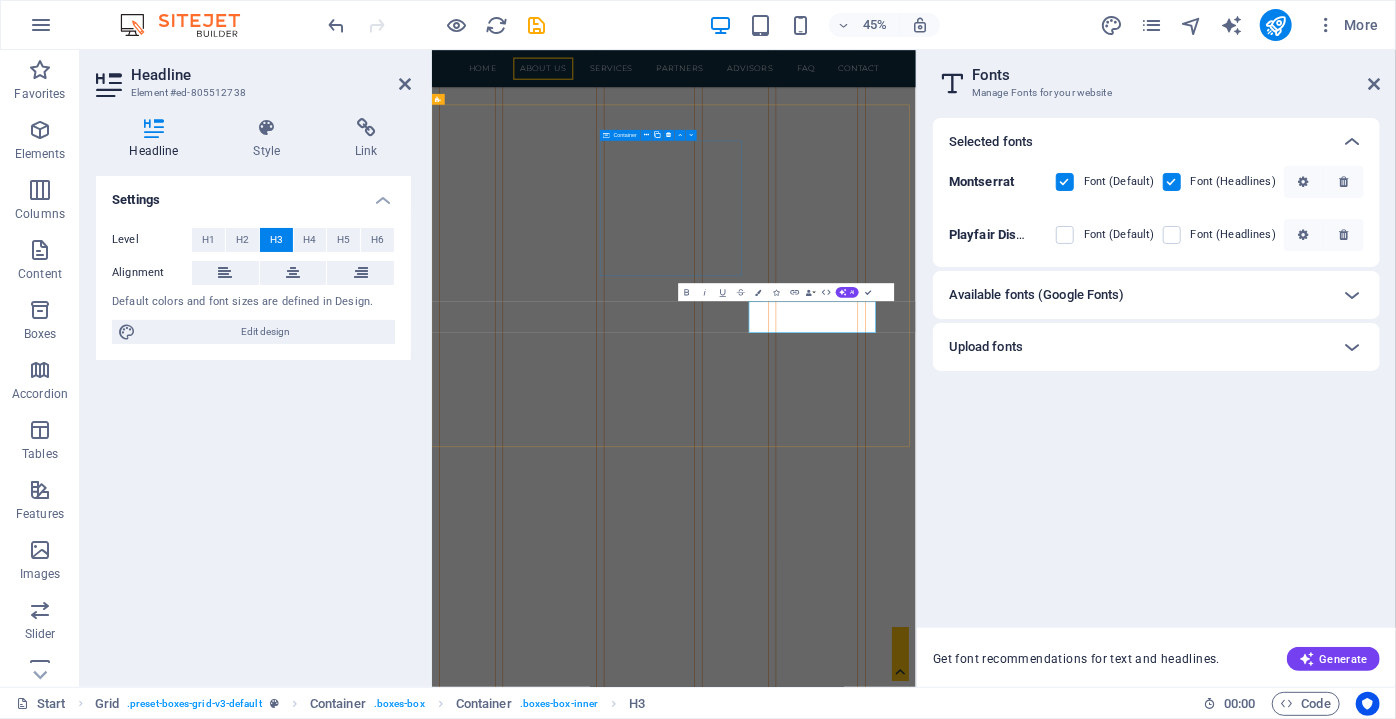 click on "COMMERCIAL TRIPS Lorem ipsum dolor sit amet, consectetuer adipiscing elit. Aenean commodo ligula eget dolor. Lorem ipsum dolor sit amet, consectetuer adipiscing elit leget dolor. CONSULTANCY Lorem ipsum dolor sit amet, consectetuer adipiscing elit. Aenean commodo ligula eget dolor. Lorem ipsum dolor sit amet, consectetuer adipiscing elit leget dolor. LEGAL INCENTIVES Lorem ipsum dolor sit amet, consectetuer adipiscing elit. Aenean commodo ligula eget dolor. Lorem ipsum dolor sit amet, consectetuer adipiscing elit leget dolor. B2B MEETINGS Lorem ipsum dolor sit amet, consectetuer adipiscing elit. Aenean commodo ligula eget dolor. Lorem ipsum dolor sit amet, consectetuer adipiscing elit leget dolor. RESEARCH Lorem ipsum dolor sit amet, consectetuer adipiscing elit. Aenean commodo ligula eget dolor. Lorem ipsum dolor sit amet, consectetuer adipiscing elit leget dolor. TRAVEL PLANNING" at bounding box center (969, 3738) 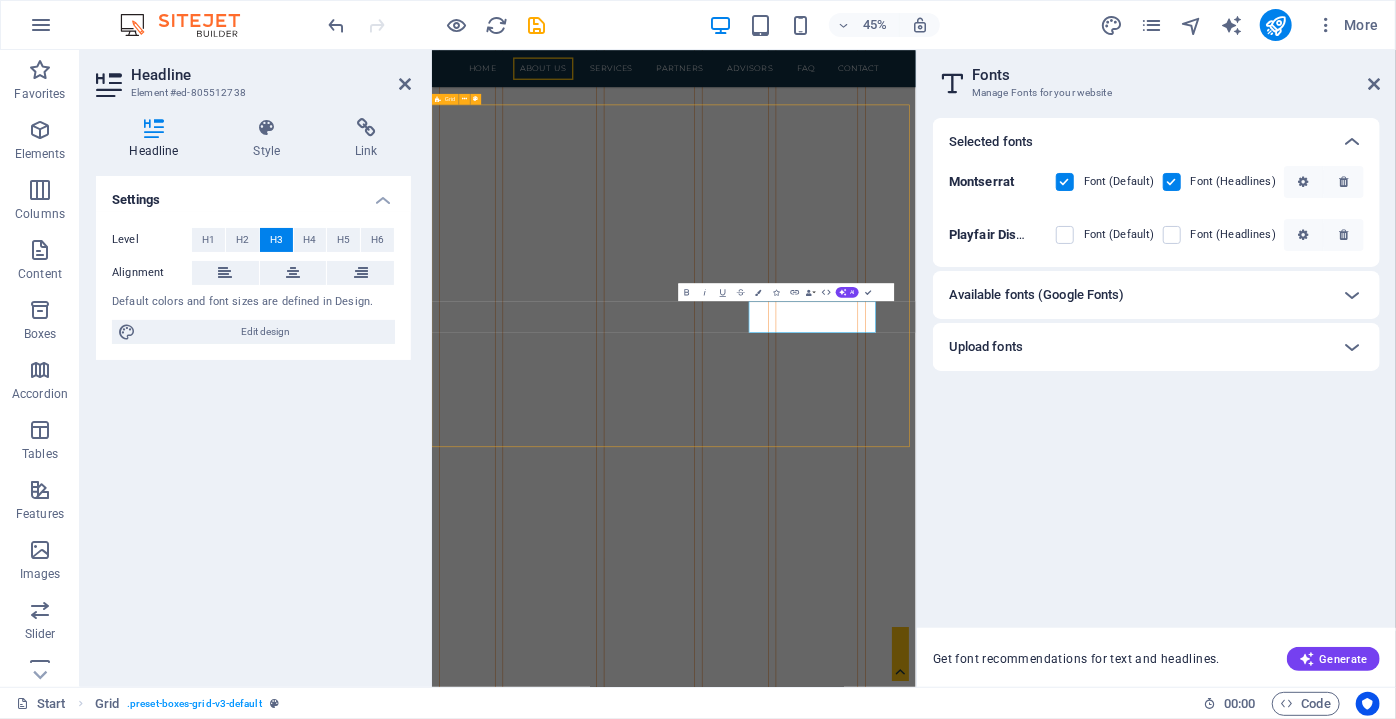 scroll, scrollTop: 6892, scrollLeft: 0, axis: vertical 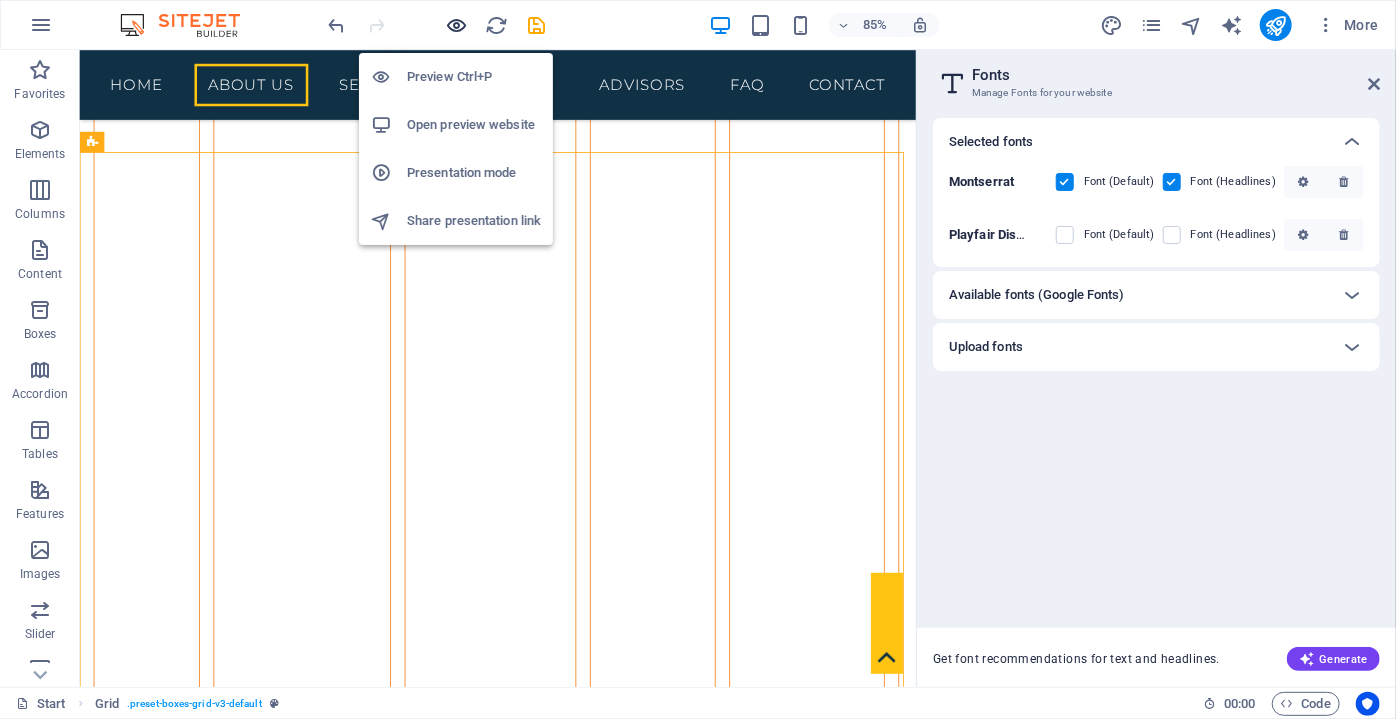 click at bounding box center (457, 25) 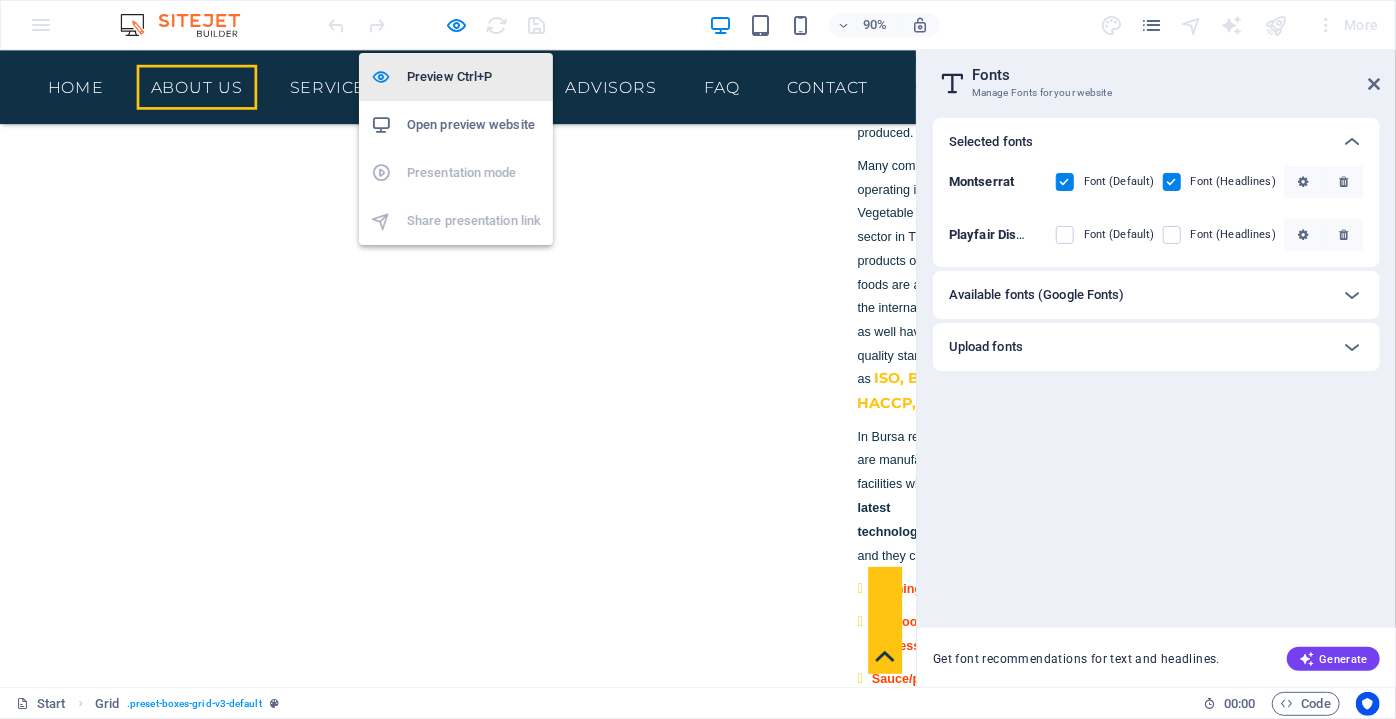 click on "Preview Ctrl+P" at bounding box center [474, 77] 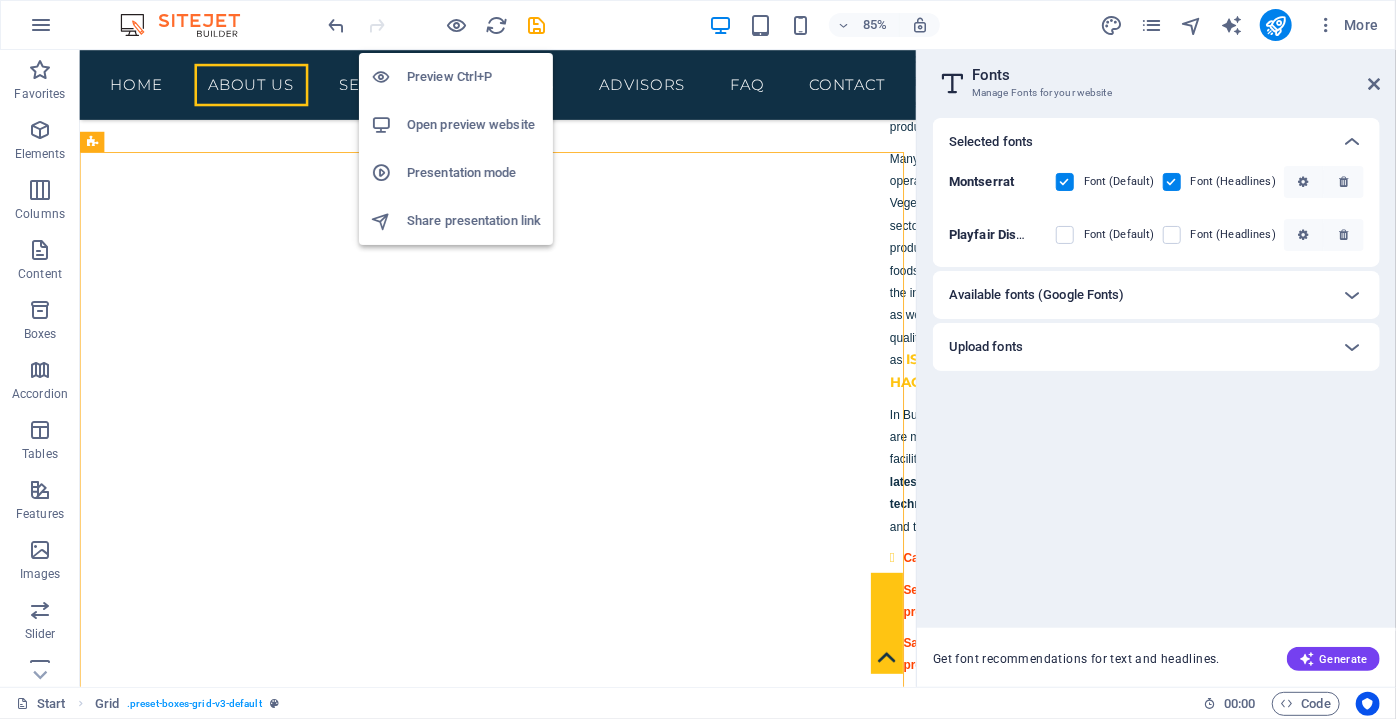 scroll, scrollTop: 6892, scrollLeft: 0, axis: vertical 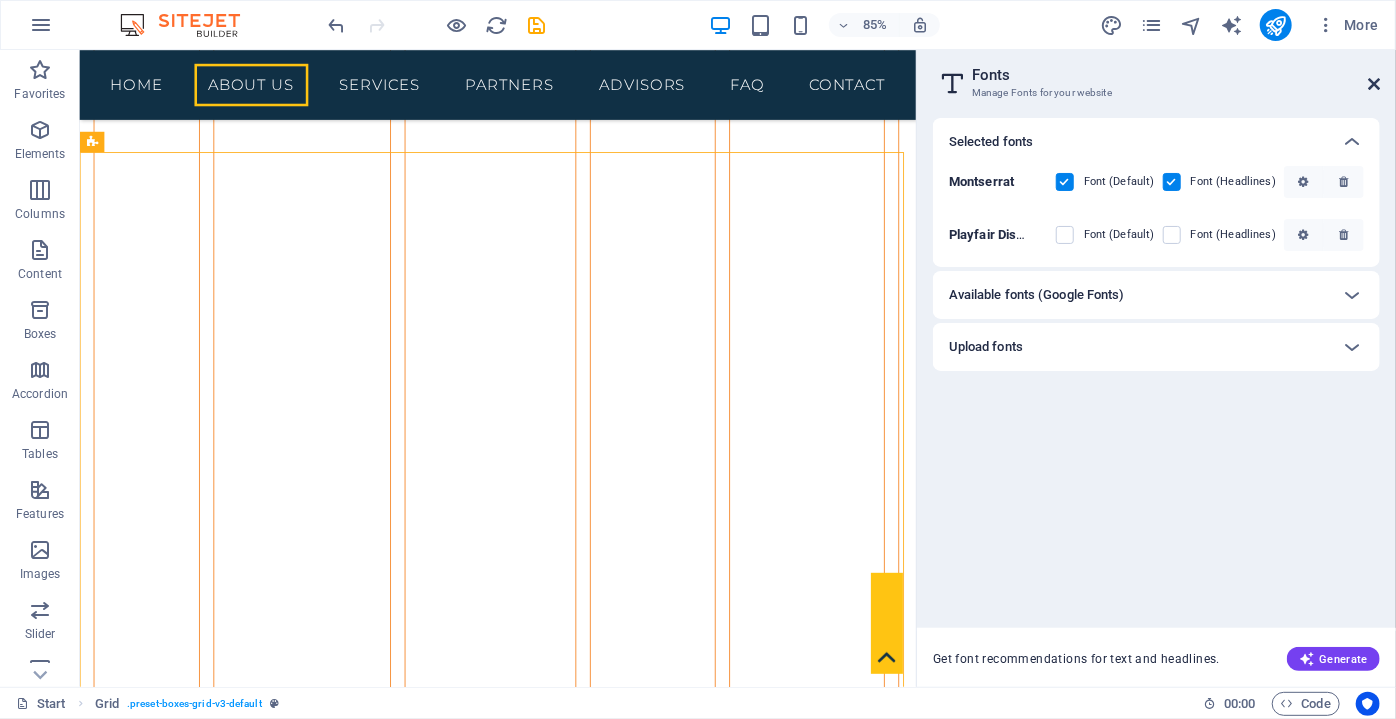 click at bounding box center [1374, 84] 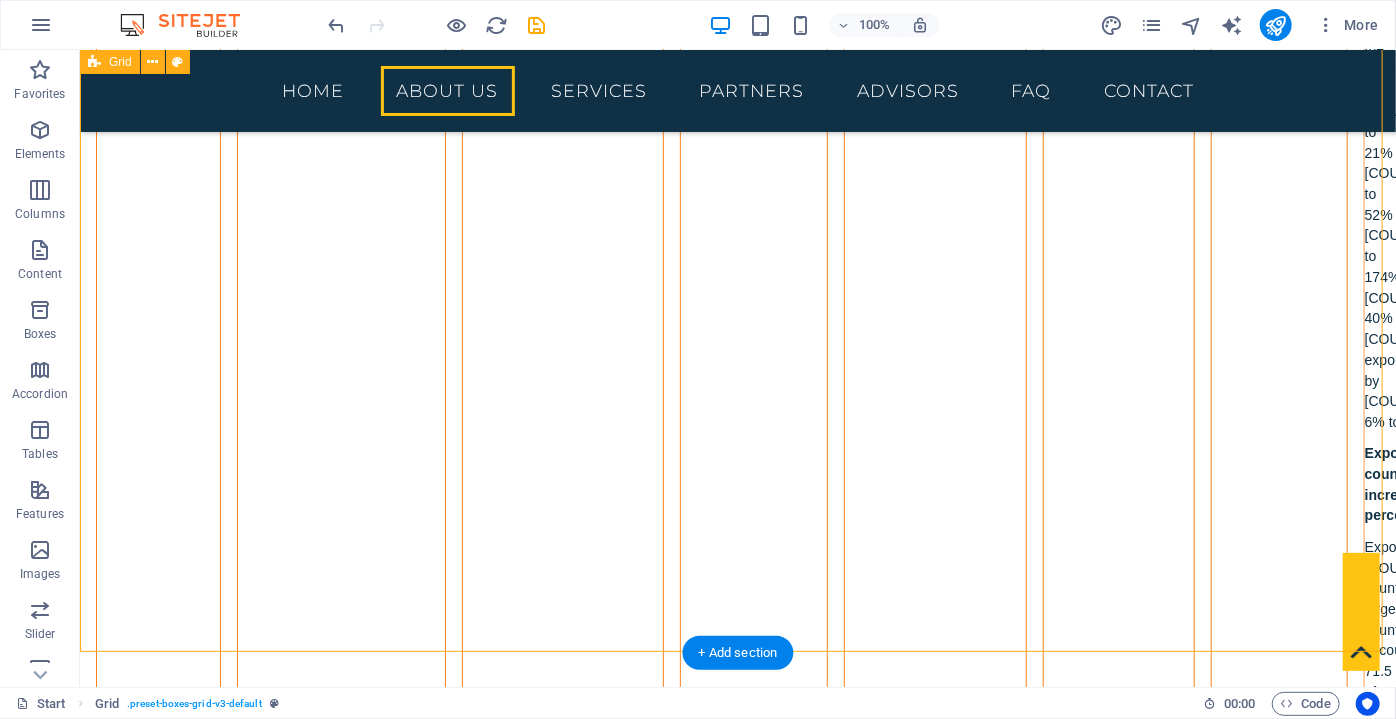 scroll, scrollTop: 6782, scrollLeft: 0, axis: vertical 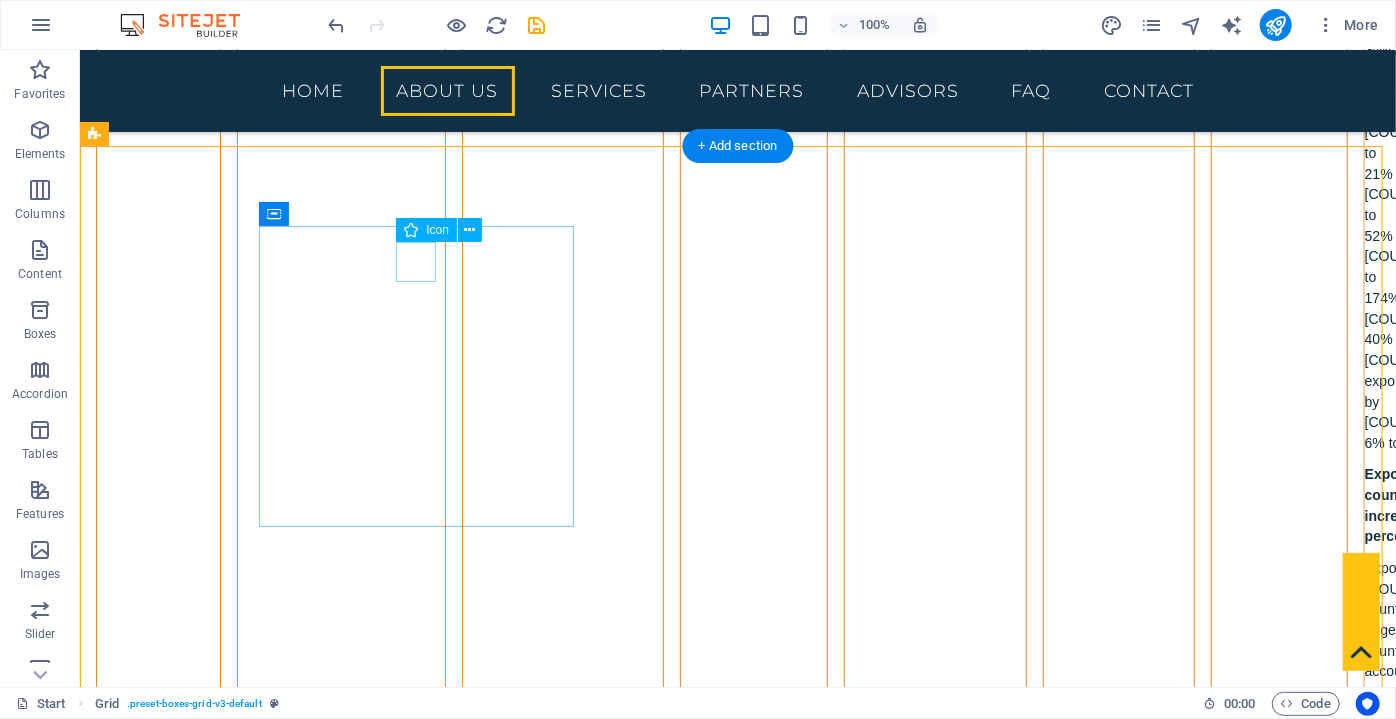 click at bounding box center (422, 2898) 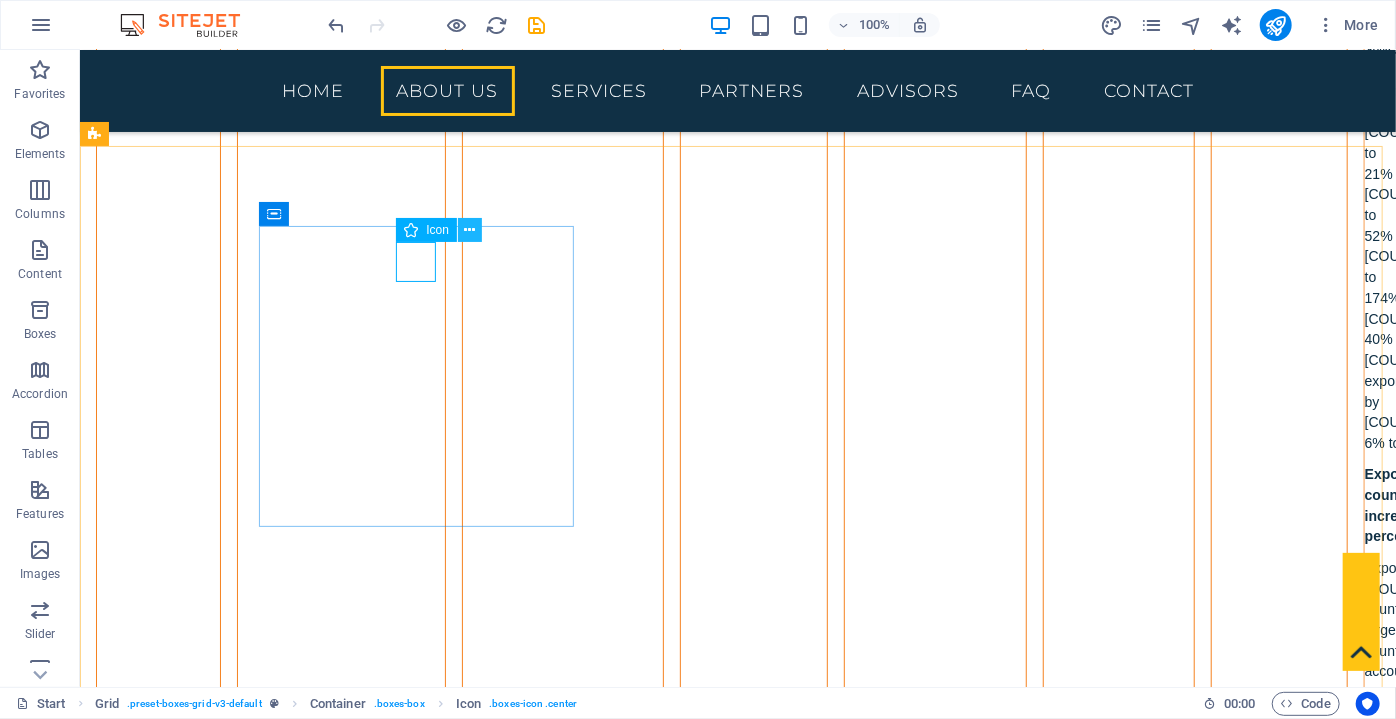 click at bounding box center (469, 230) 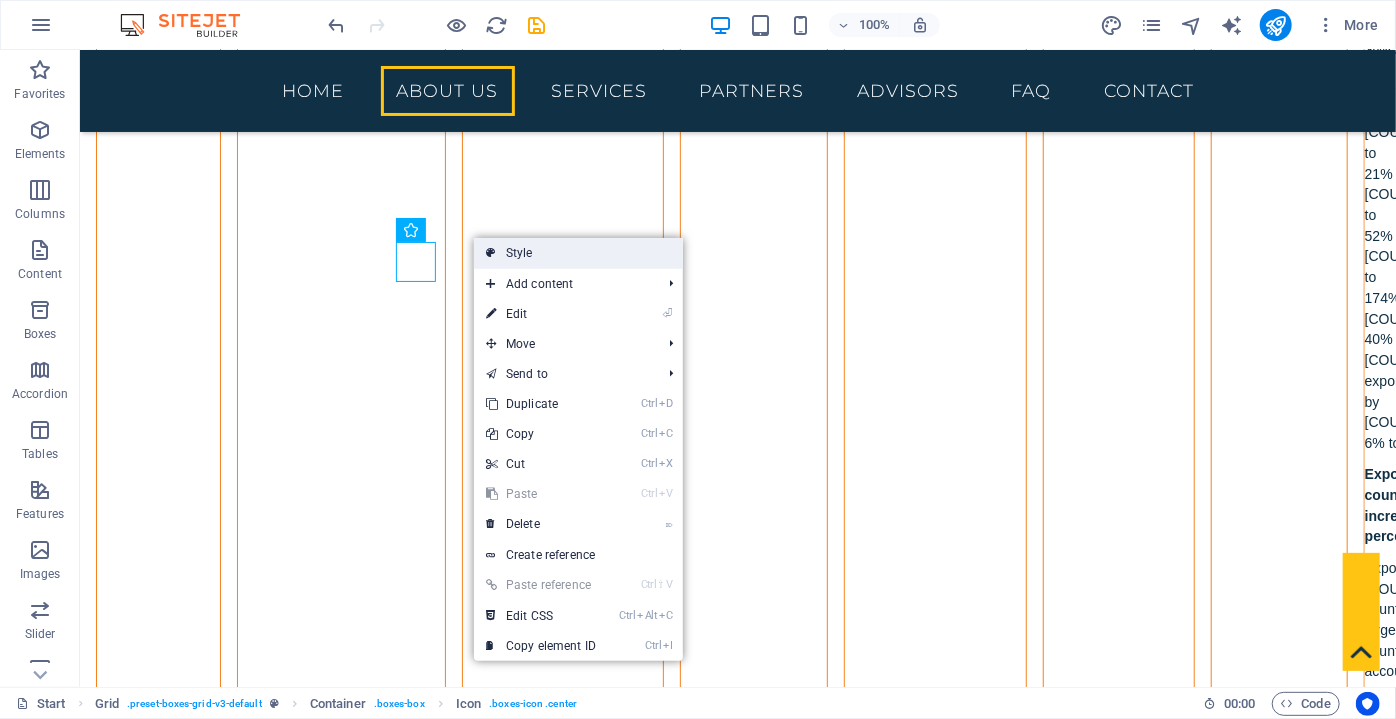 click on "Style" at bounding box center (578, 253) 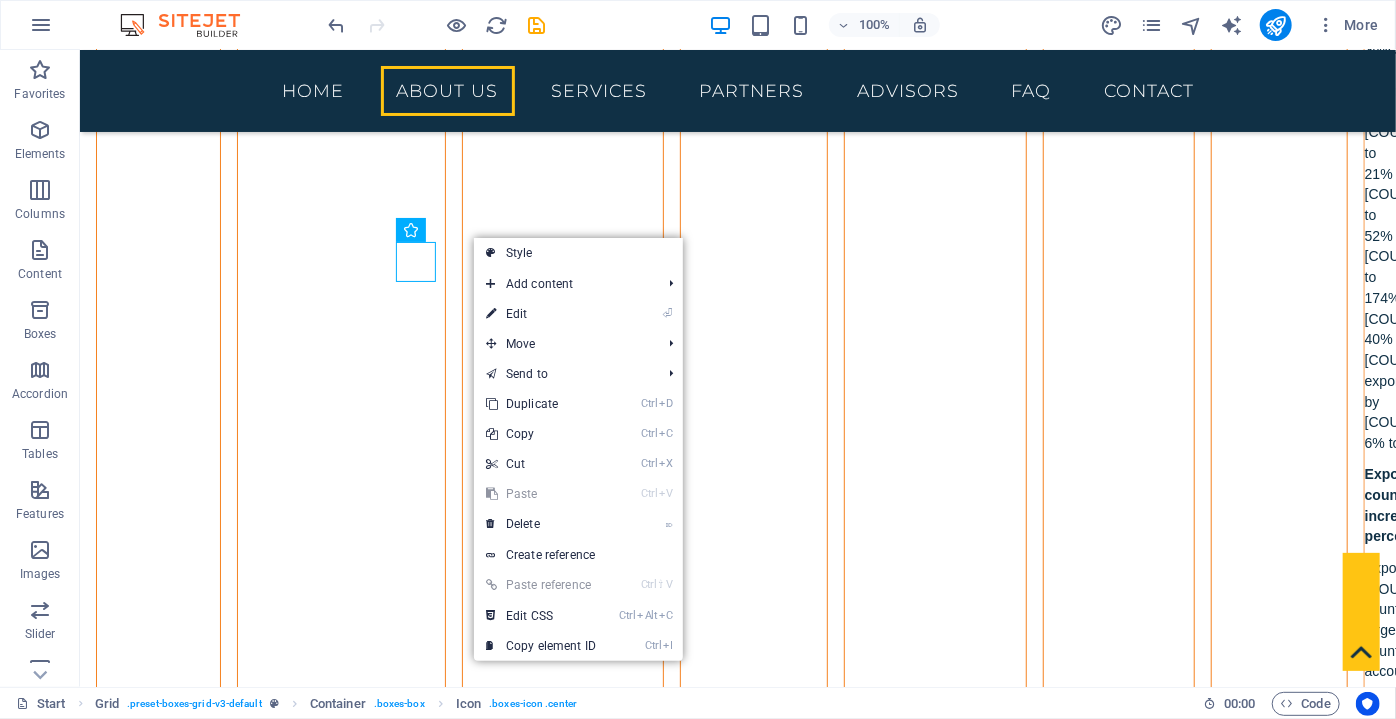 select on "rem" 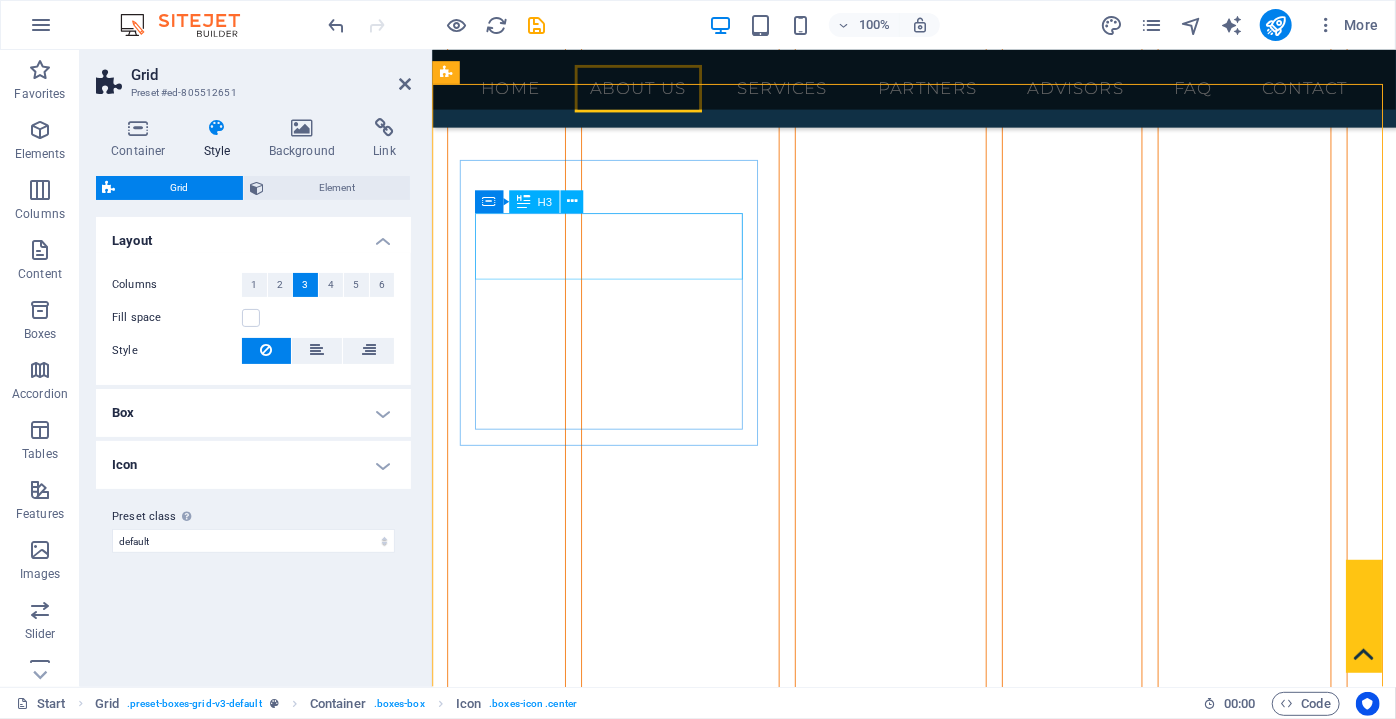scroll, scrollTop: 6816, scrollLeft: 0, axis: vertical 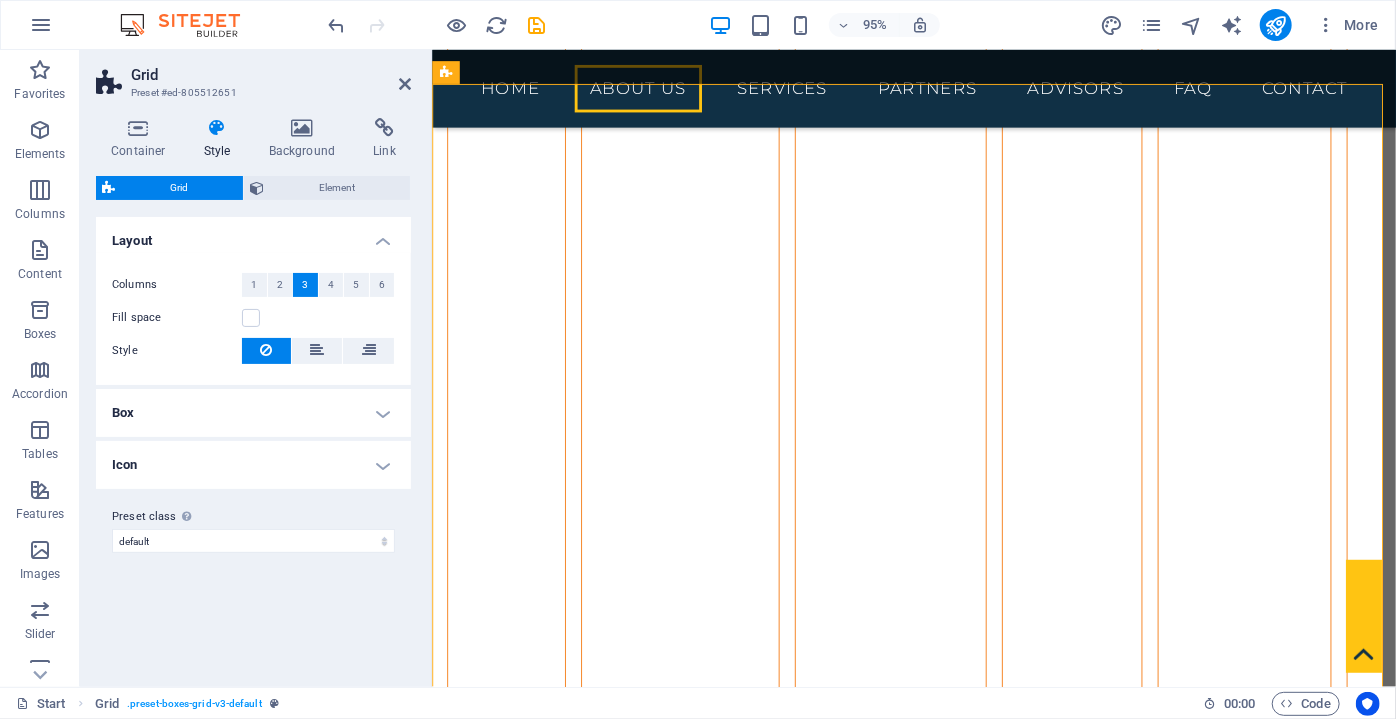 click on "Icon" at bounding box center (253, 465) 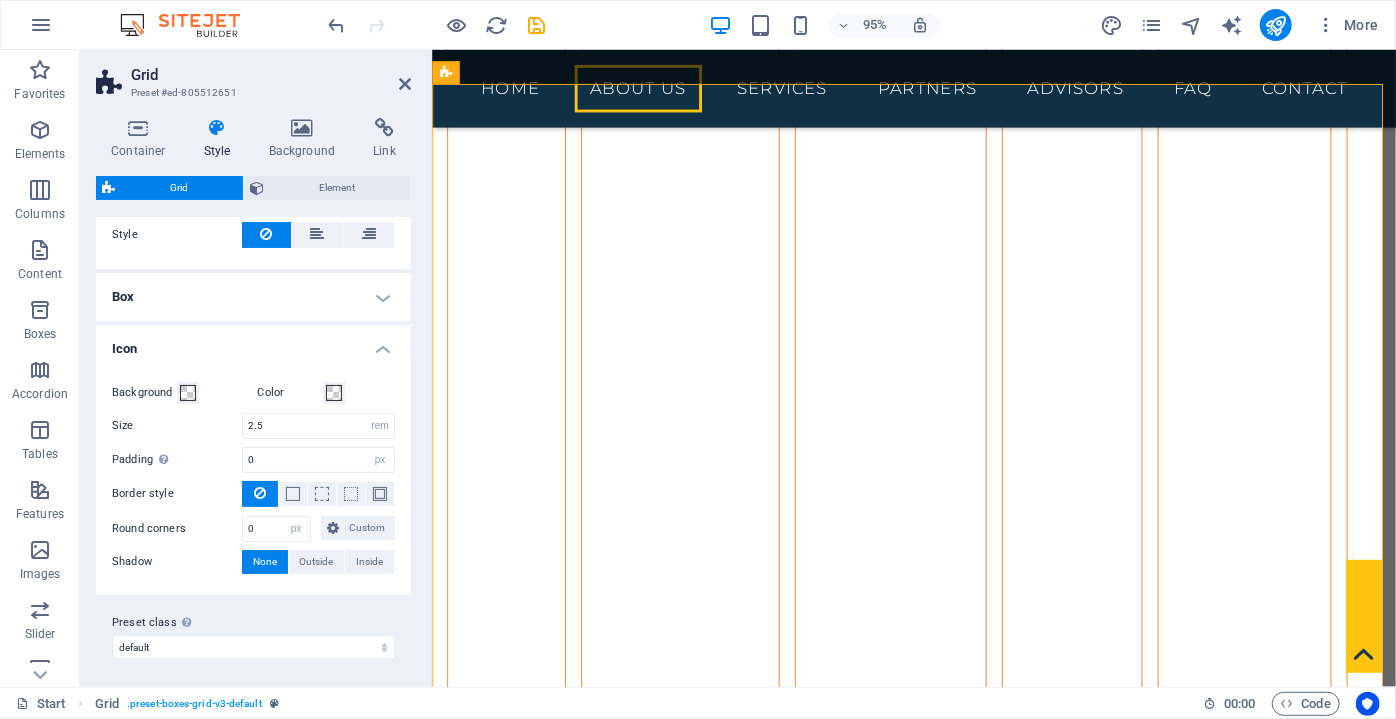 scroll, scrollTop: 0, scrollLeft: 0, axis: both 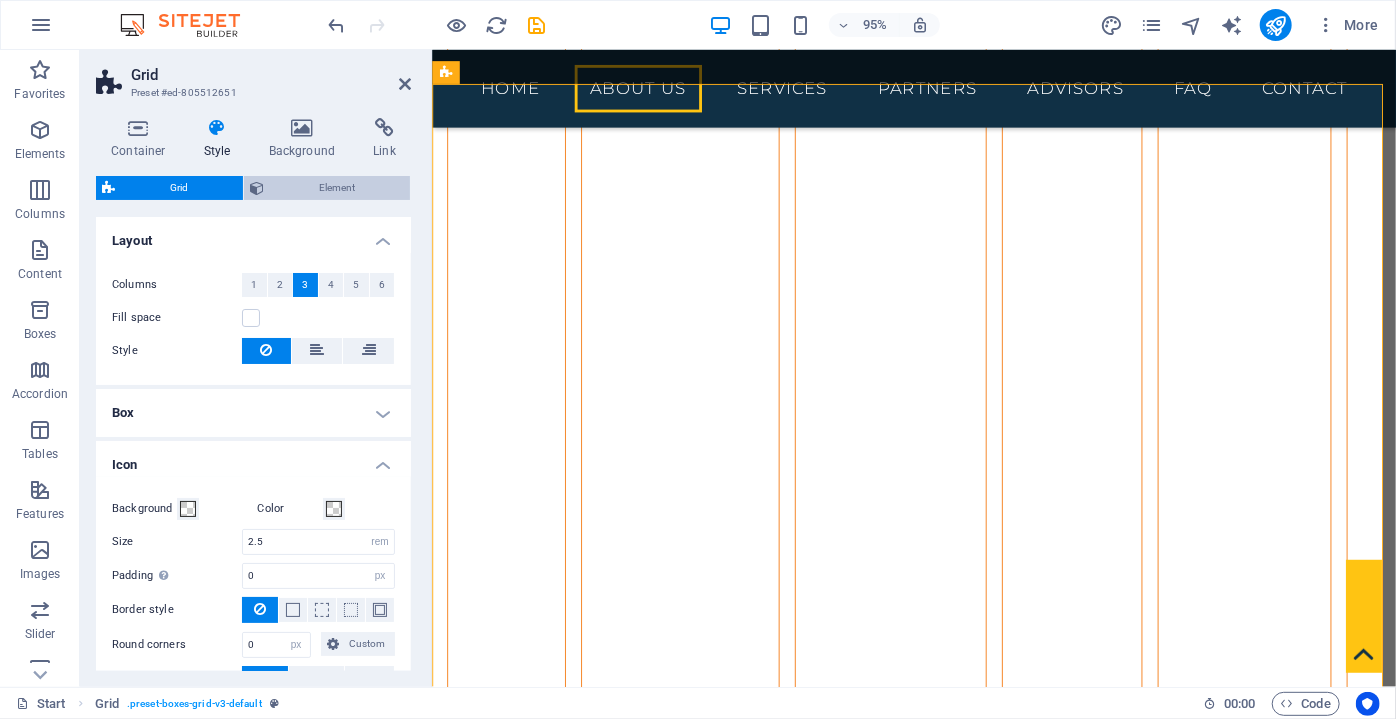 click on "Element" at bounding box center (337, 188) 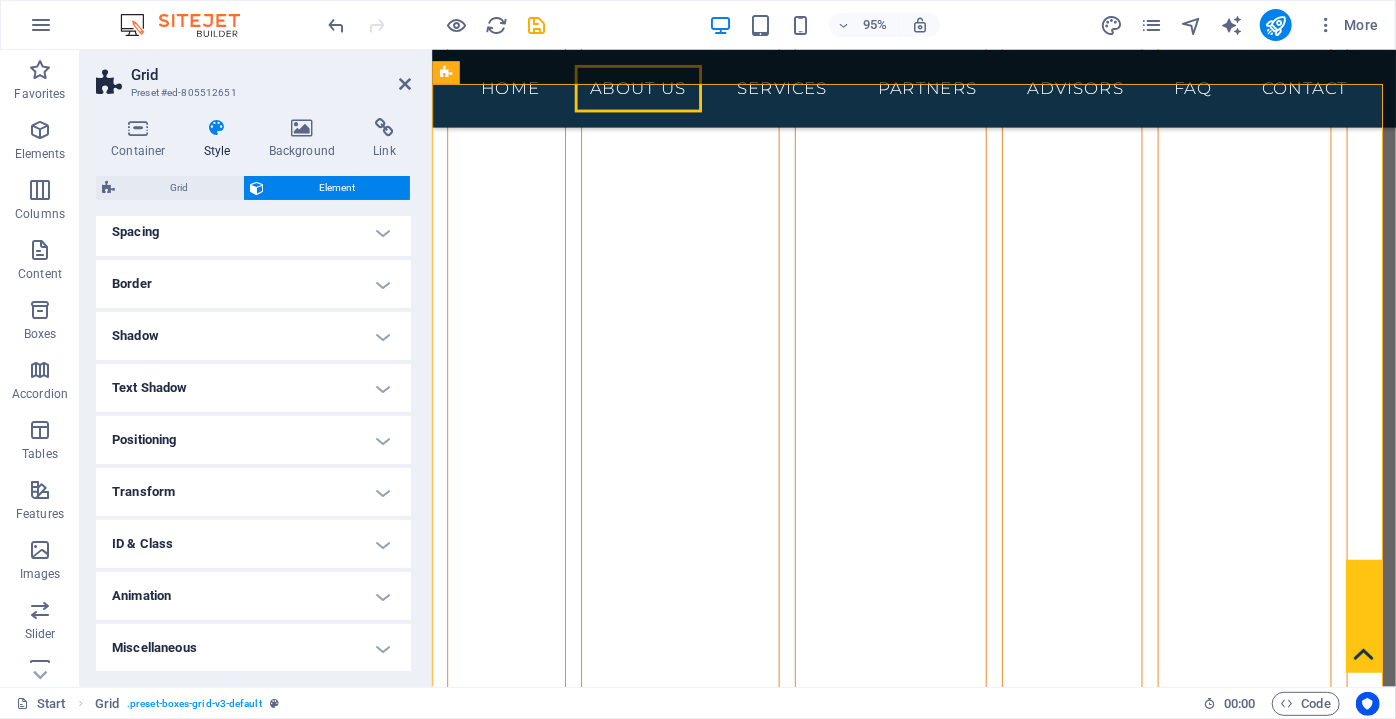 scroll, scrollTop: 0, scrollLeft: 0, axis: both 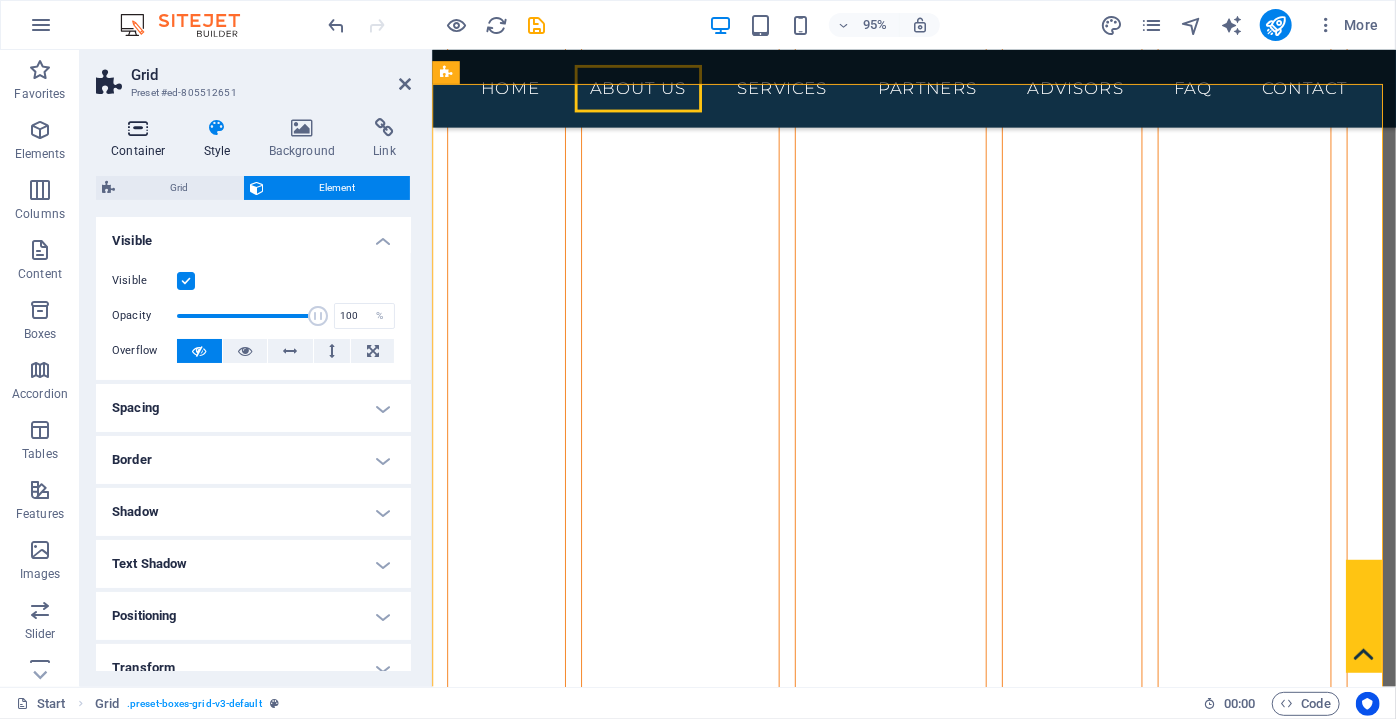 click at bounding box center (138, 128) 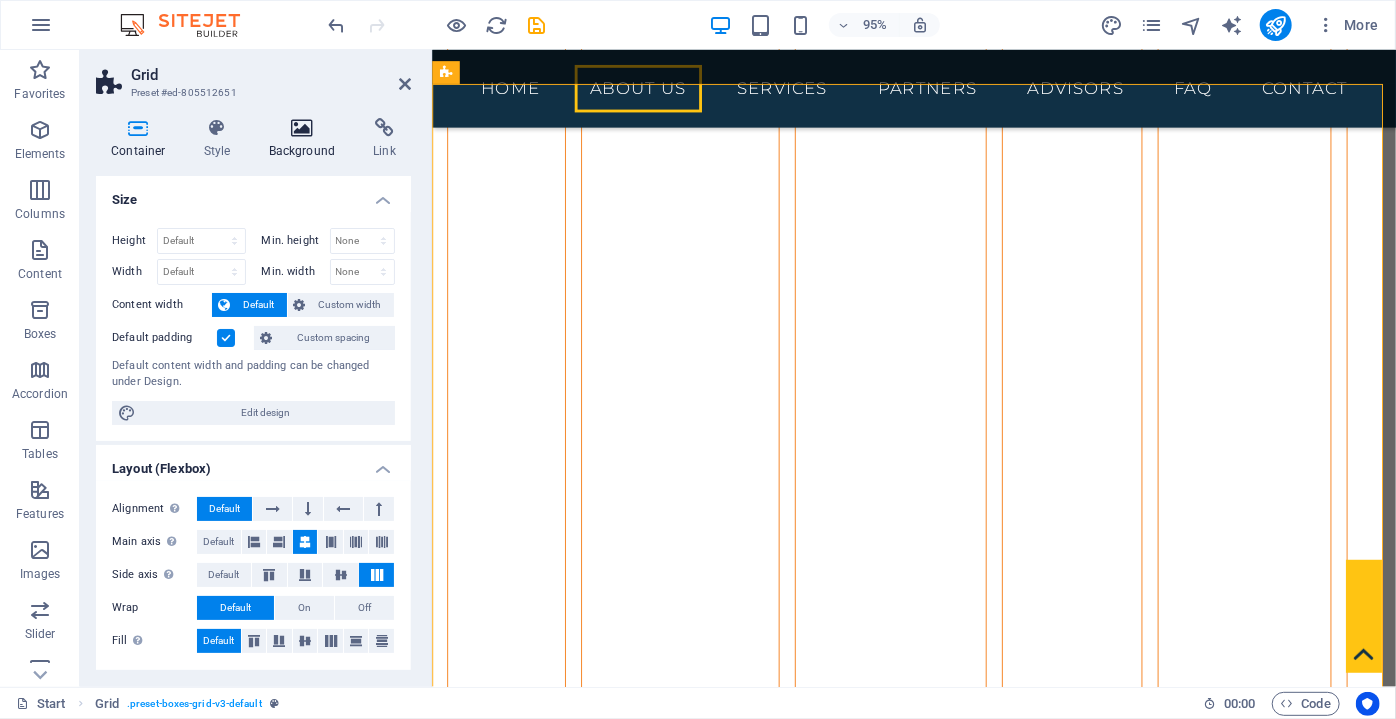 click on "Background" at bounding box center [306, 139] 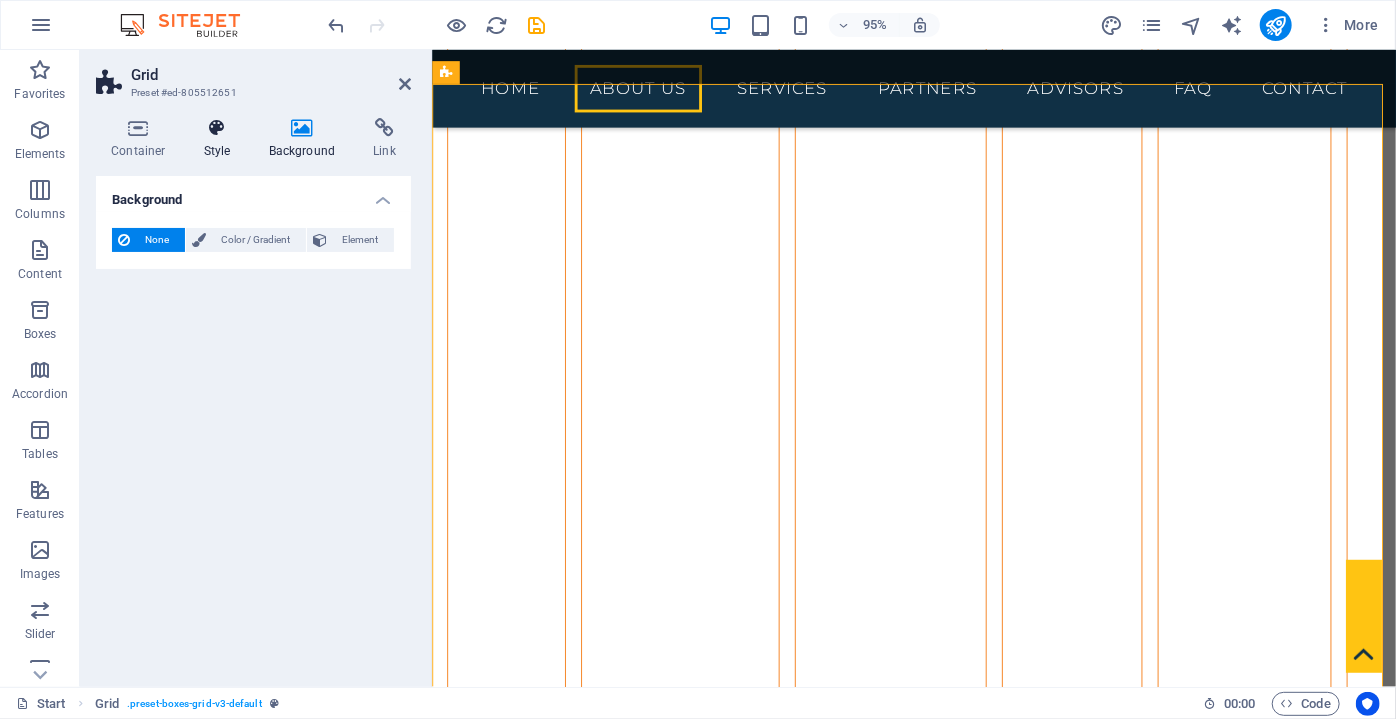 click at bounding box center (217, 128) 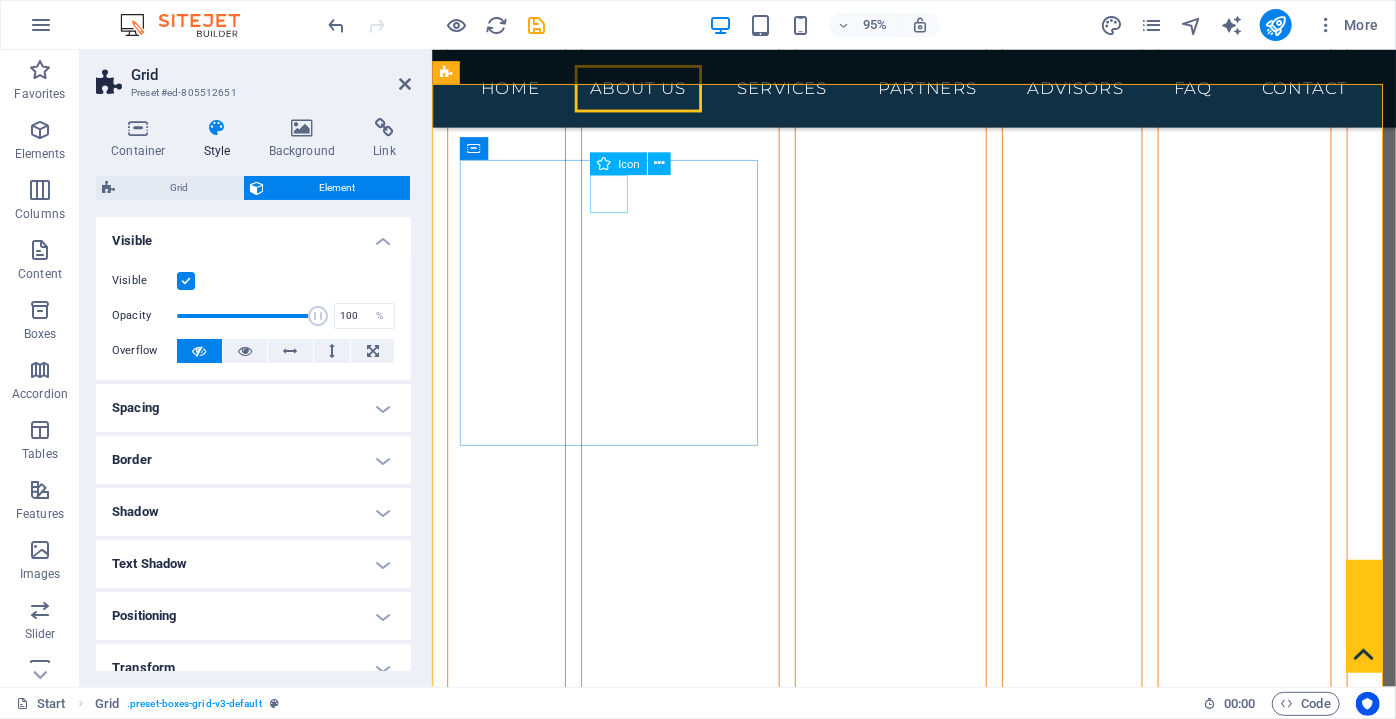 click at bounding box center [624, 2839] 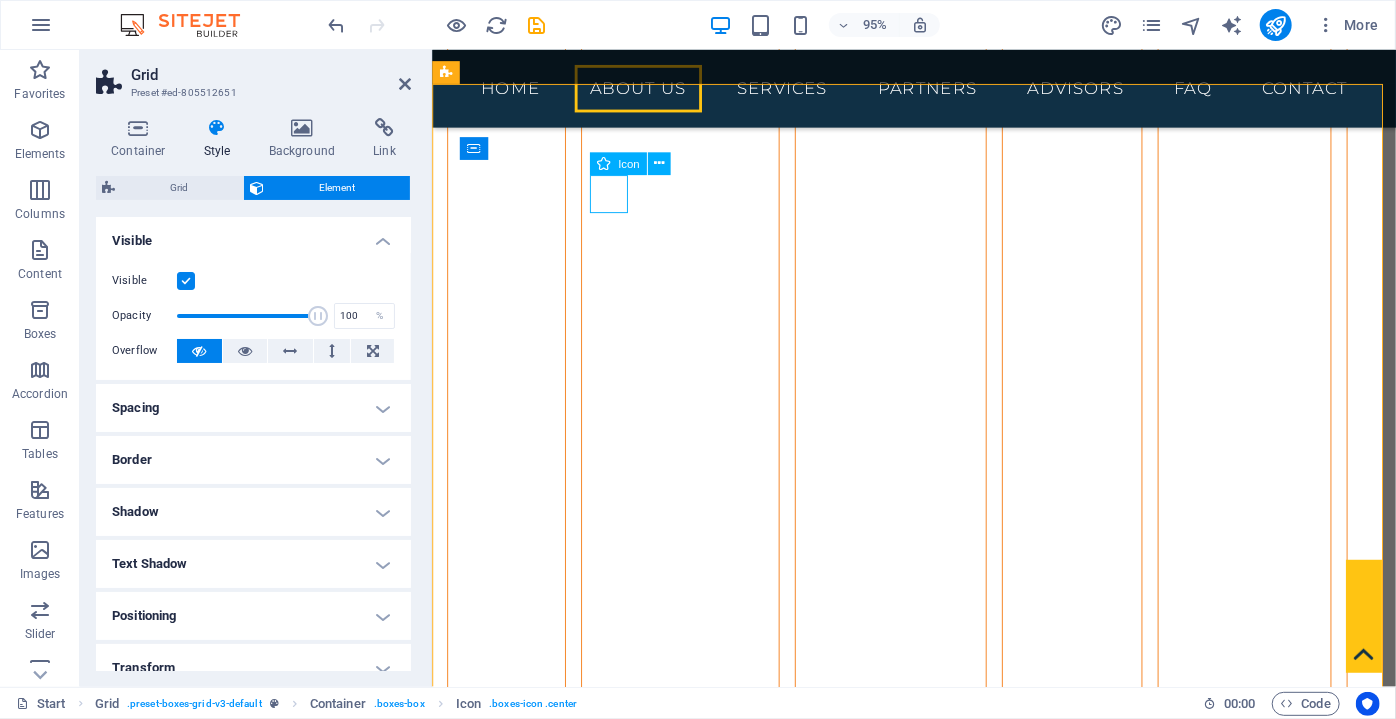 click at bounding box center (624, 2839) 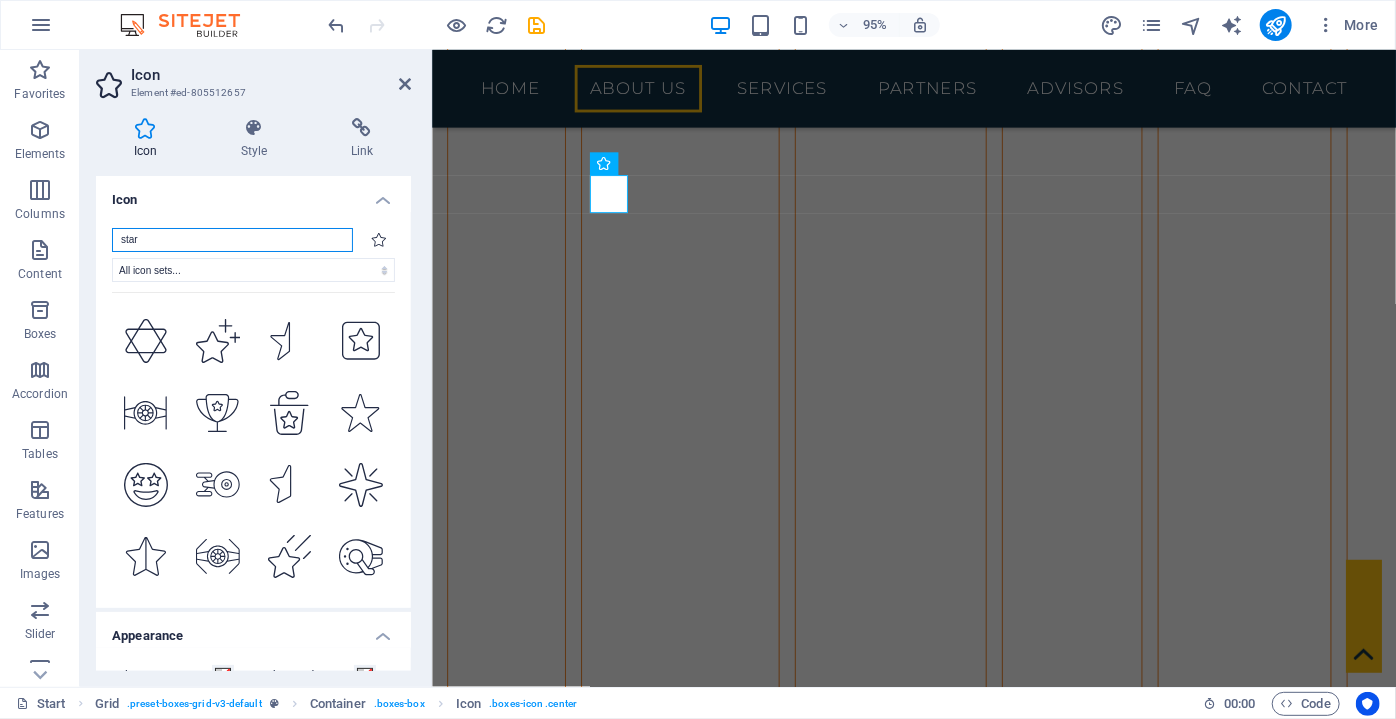 scroll, scrollTop: 2545, scrollLeft: 0, axis: vertical 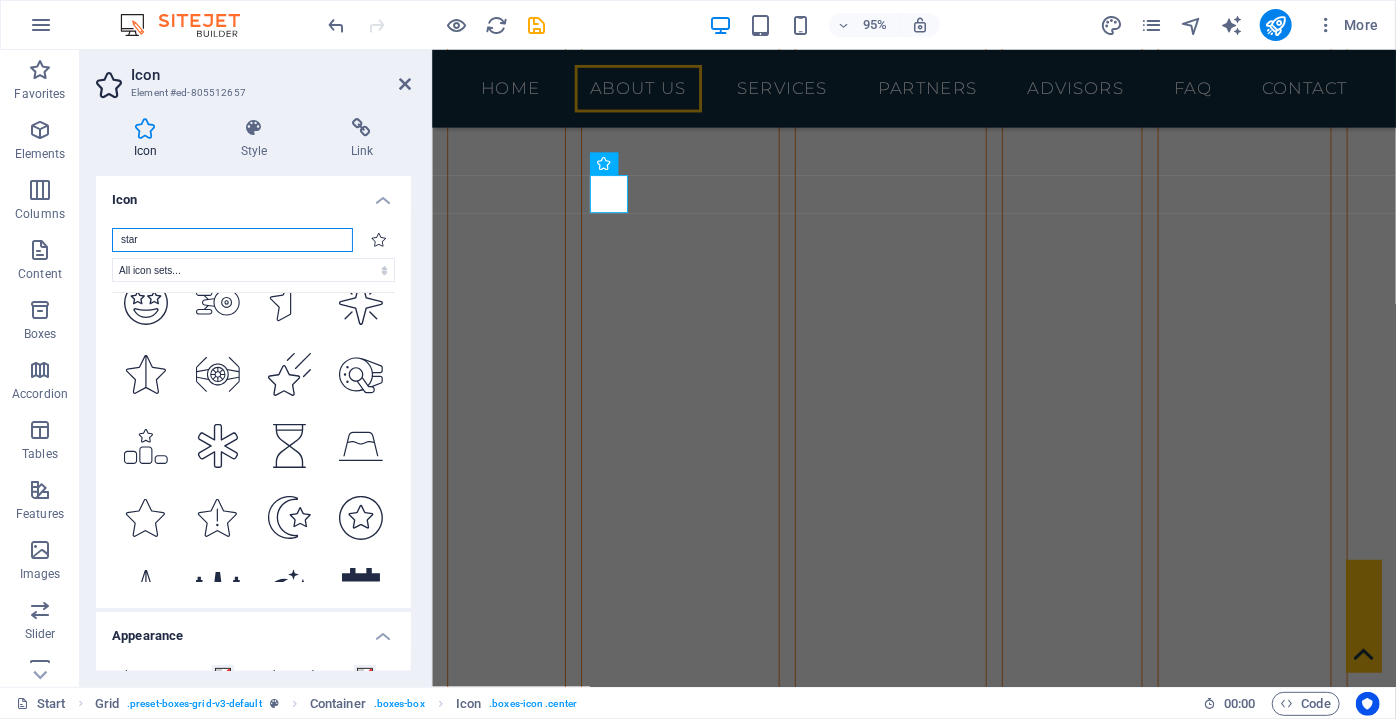 click on "star" at bounding box center [232, 240] 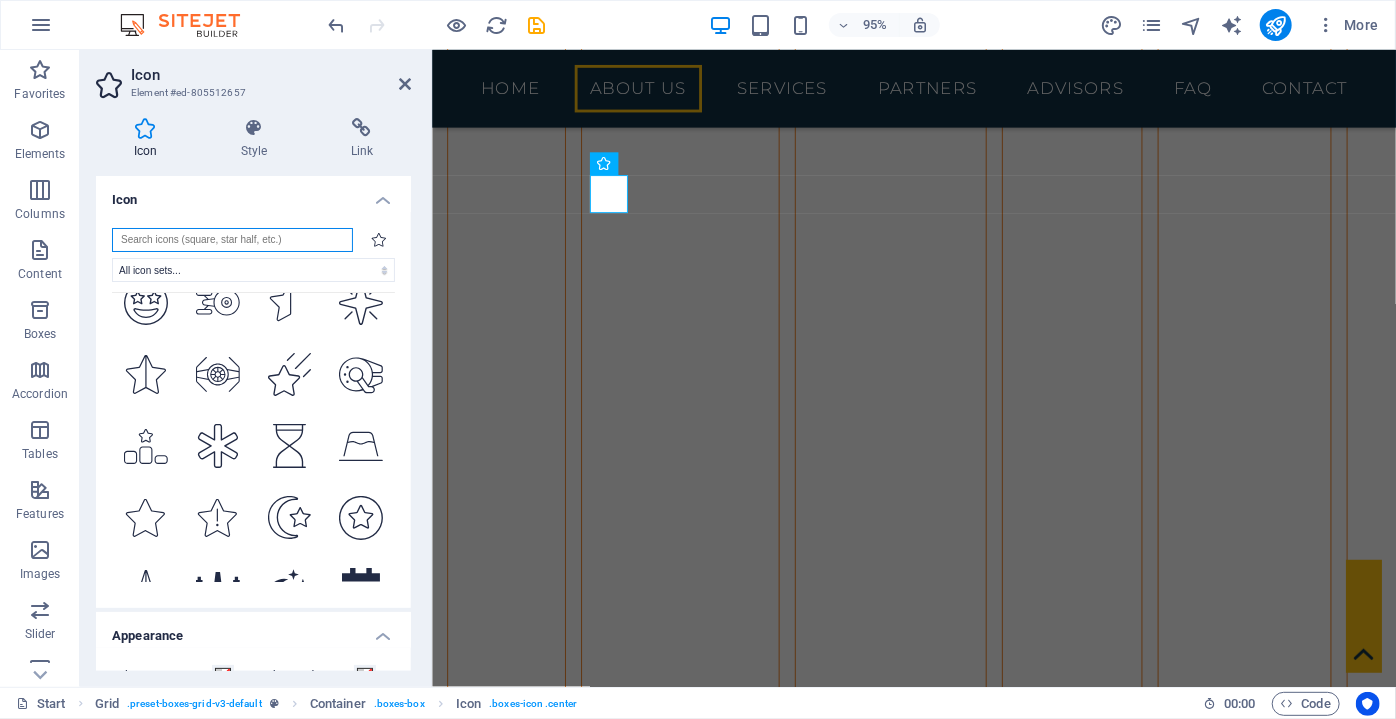 scroll, scrollTop: 0, scrollLeft: 0, axis: both 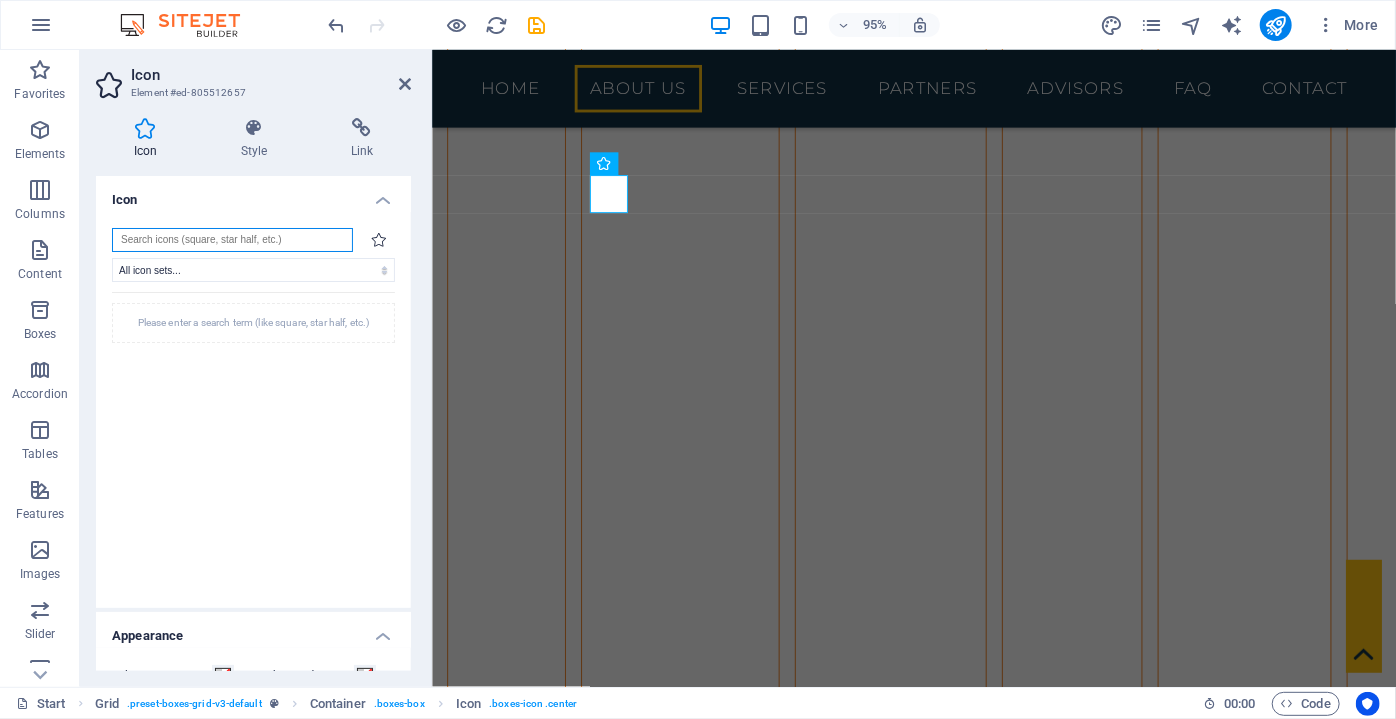 click at bounding box center (232, 240) 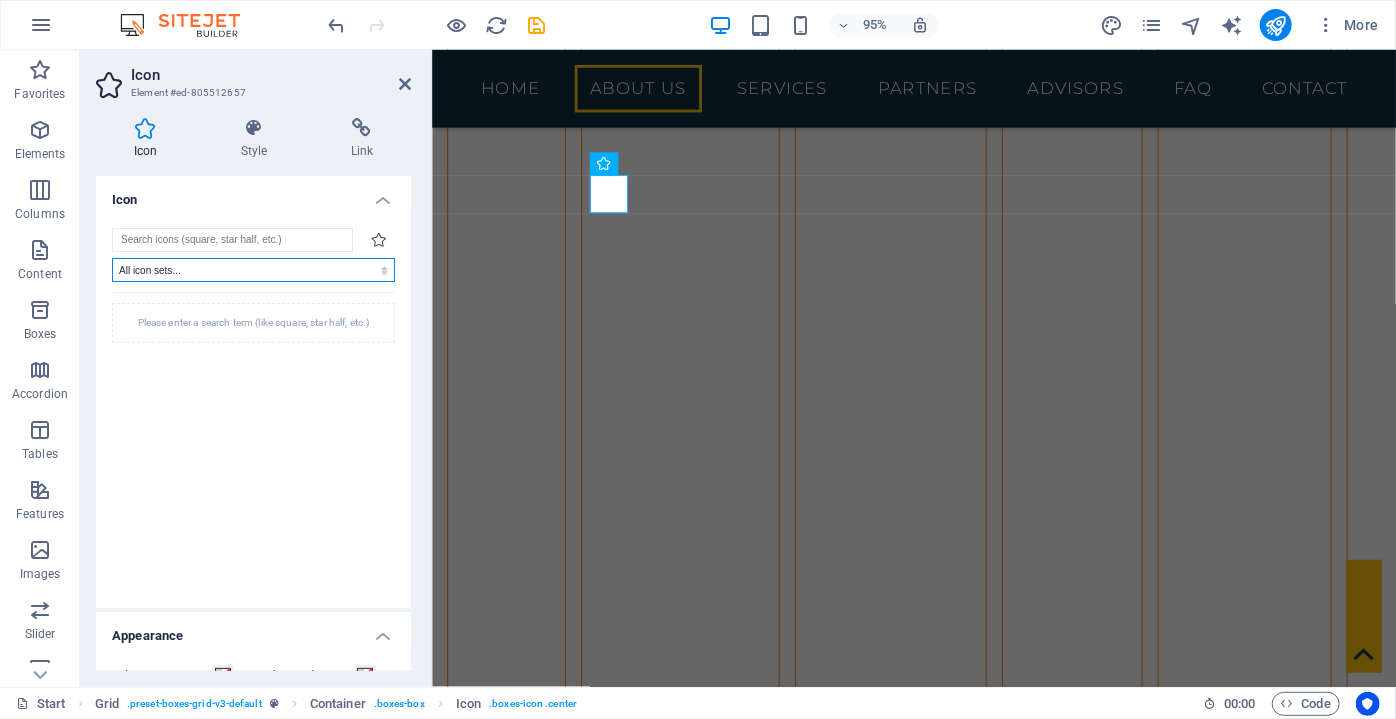 click on "All icon sets... IcoFont Ionicons FontAwesome Brands FontAwesome Duotone FontAwesome Solid FontAwesome Regular FontAwesome Light FontAwesome Thin FontAwesome Sharp Solid FontAwesome Sharp Regular FontAwesome Sharp Light FontAwesome Sharp Thin" at bounding box center (253, 270) 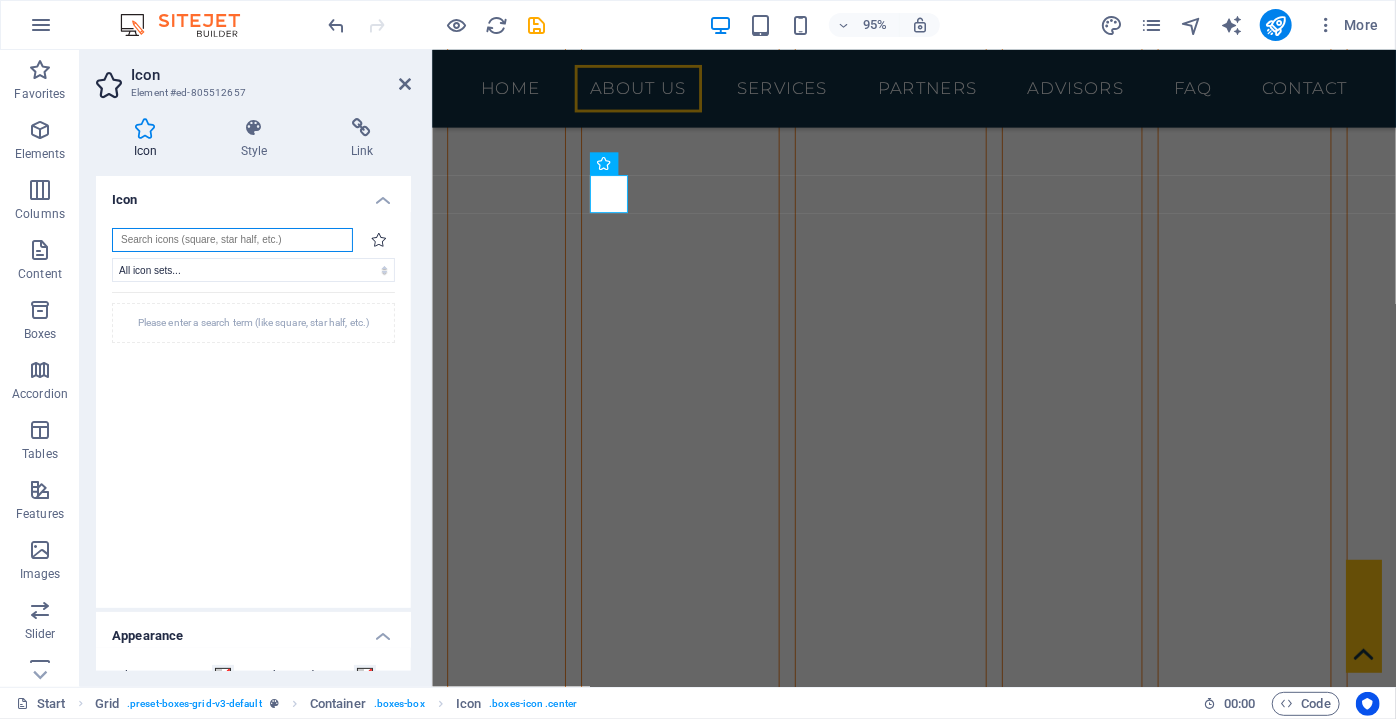 click at bounding box center (232, 240) 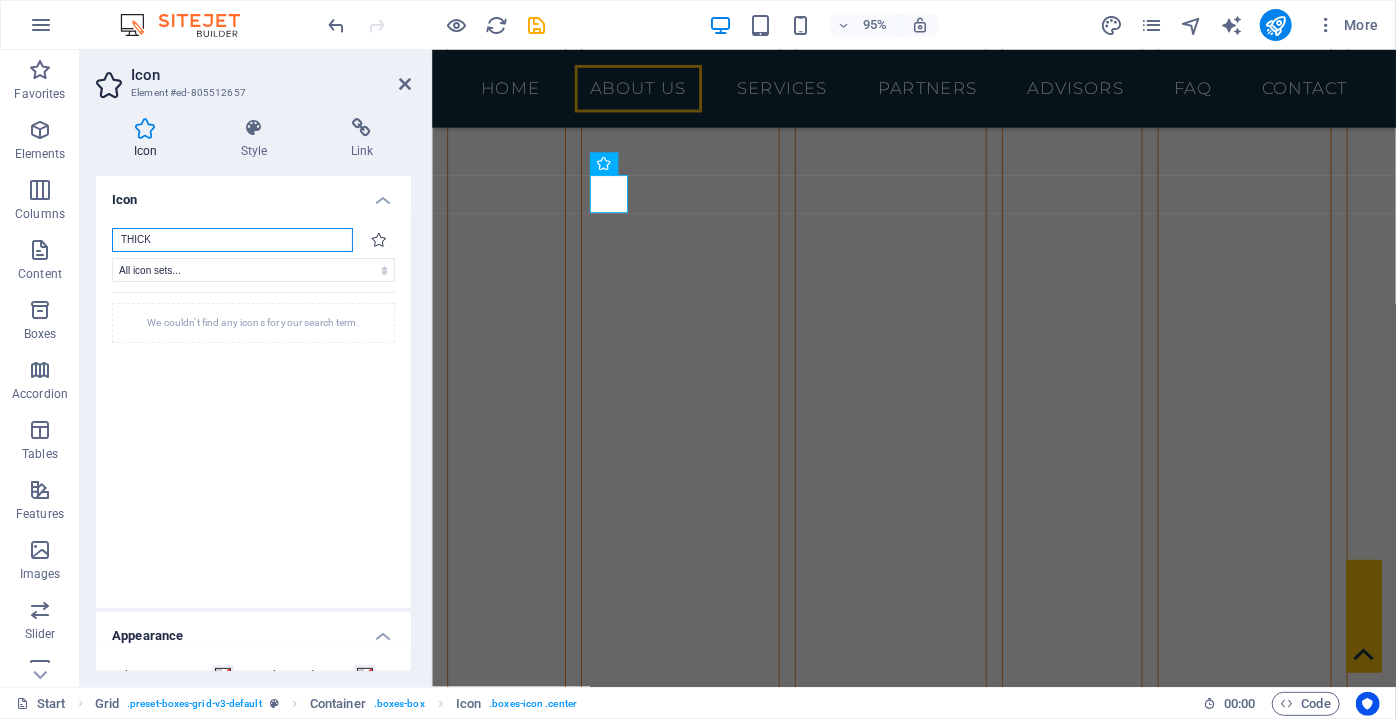 click on "THICK" at bounding box center (232, 240) 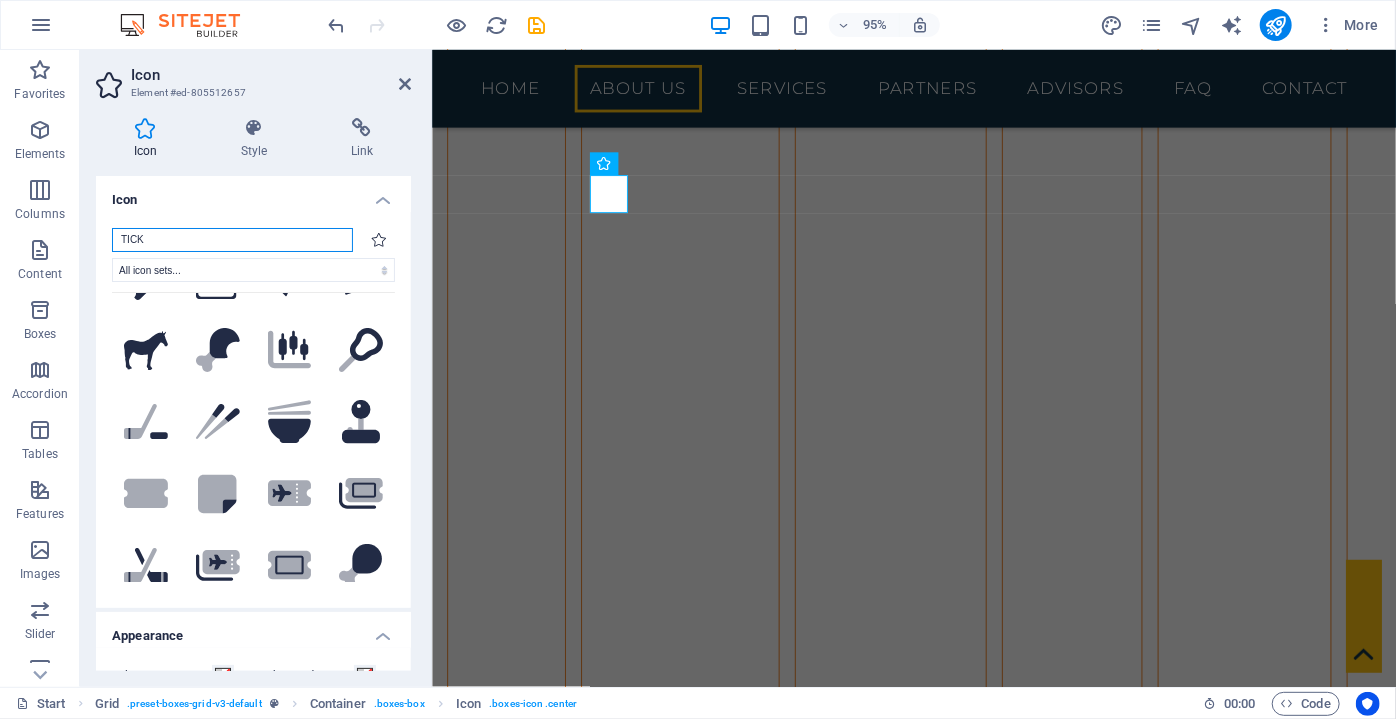scroll, scrollTop: 0, scrollLeft: 0, axis: both 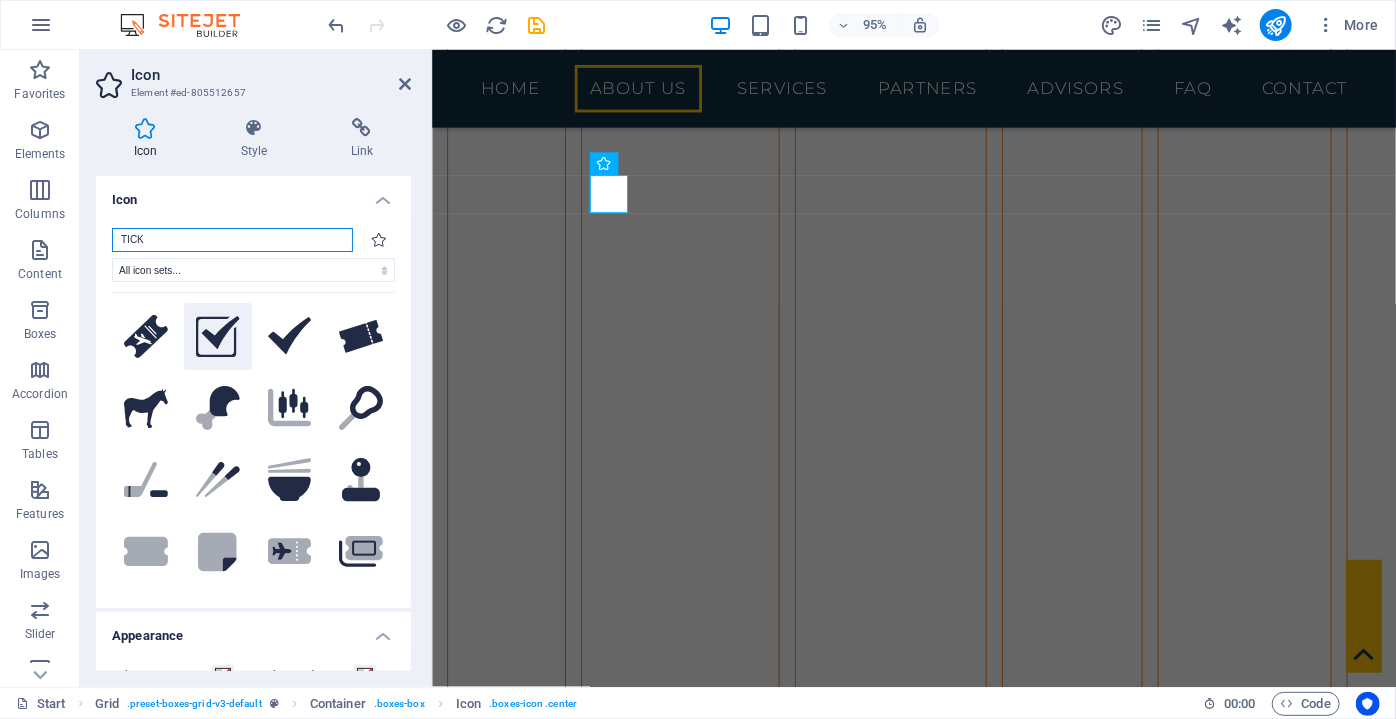 type on "TICK" 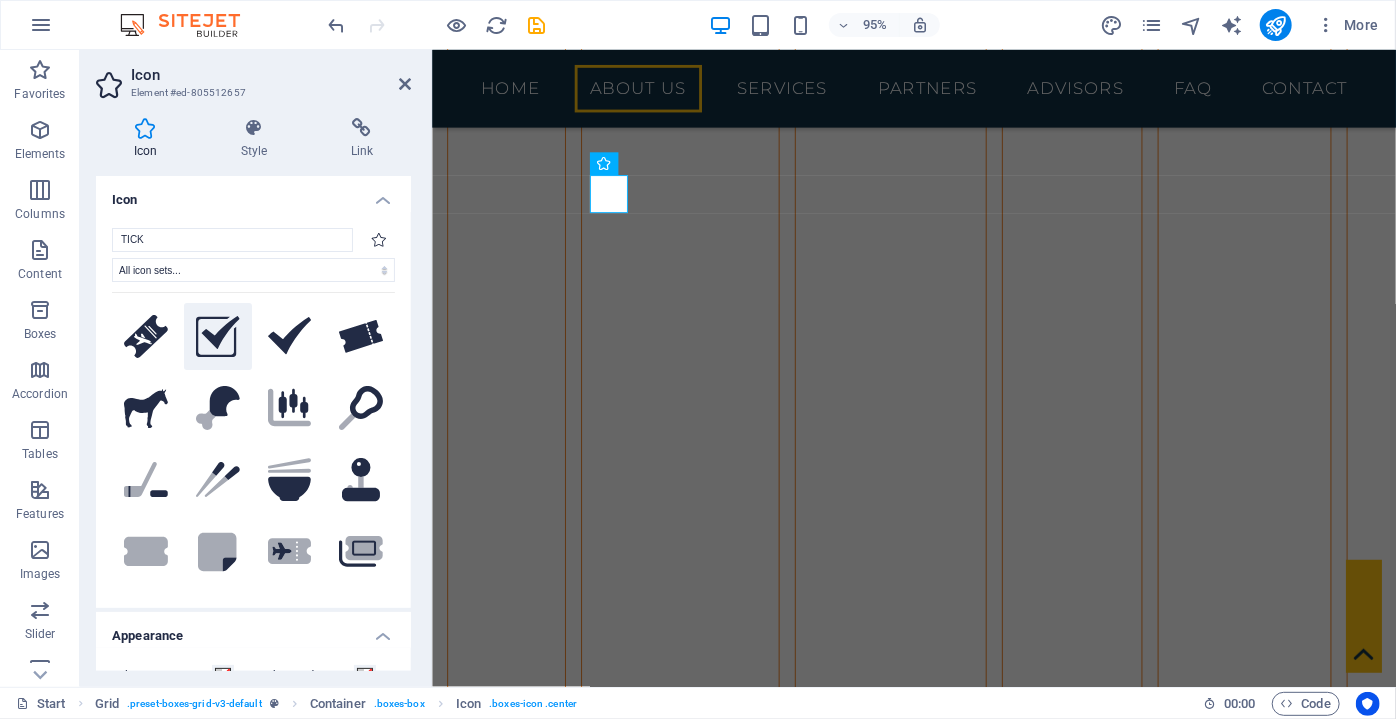 click 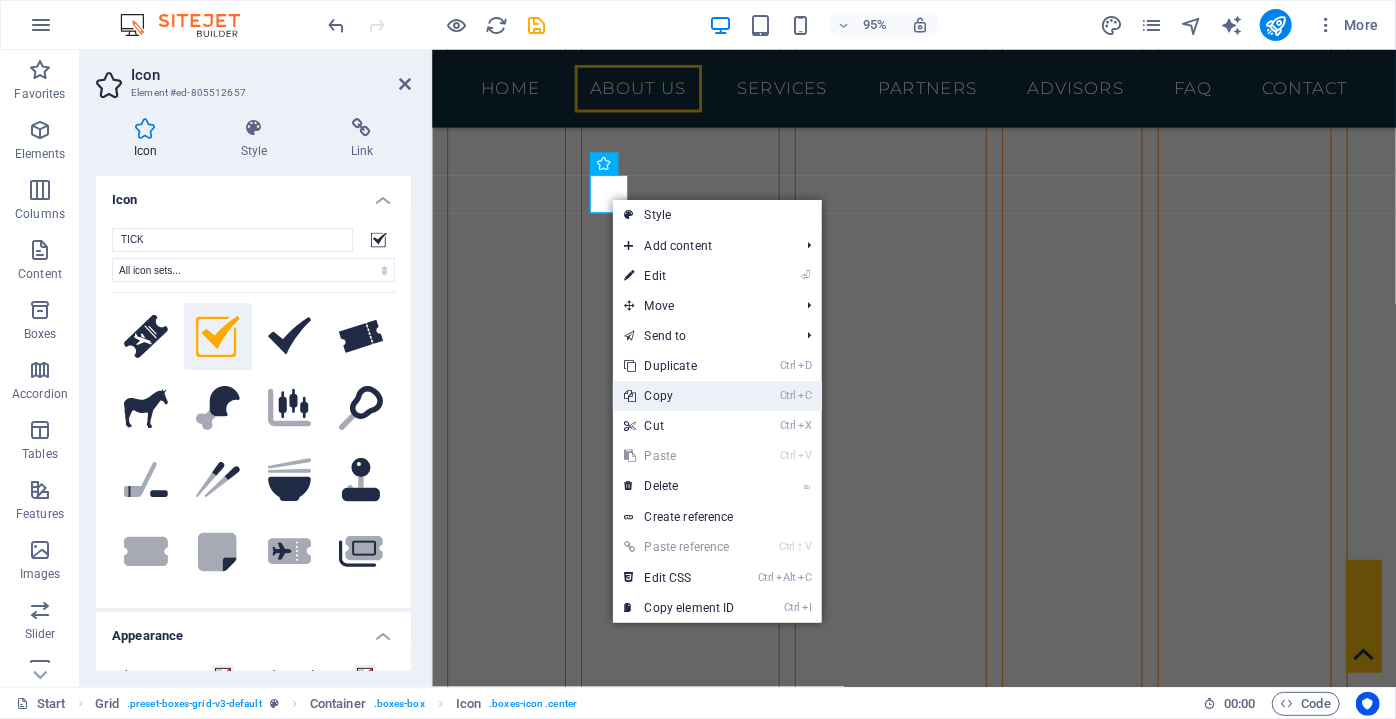 click on "Ctrl C  Copy" at bounding box center (680, 396) 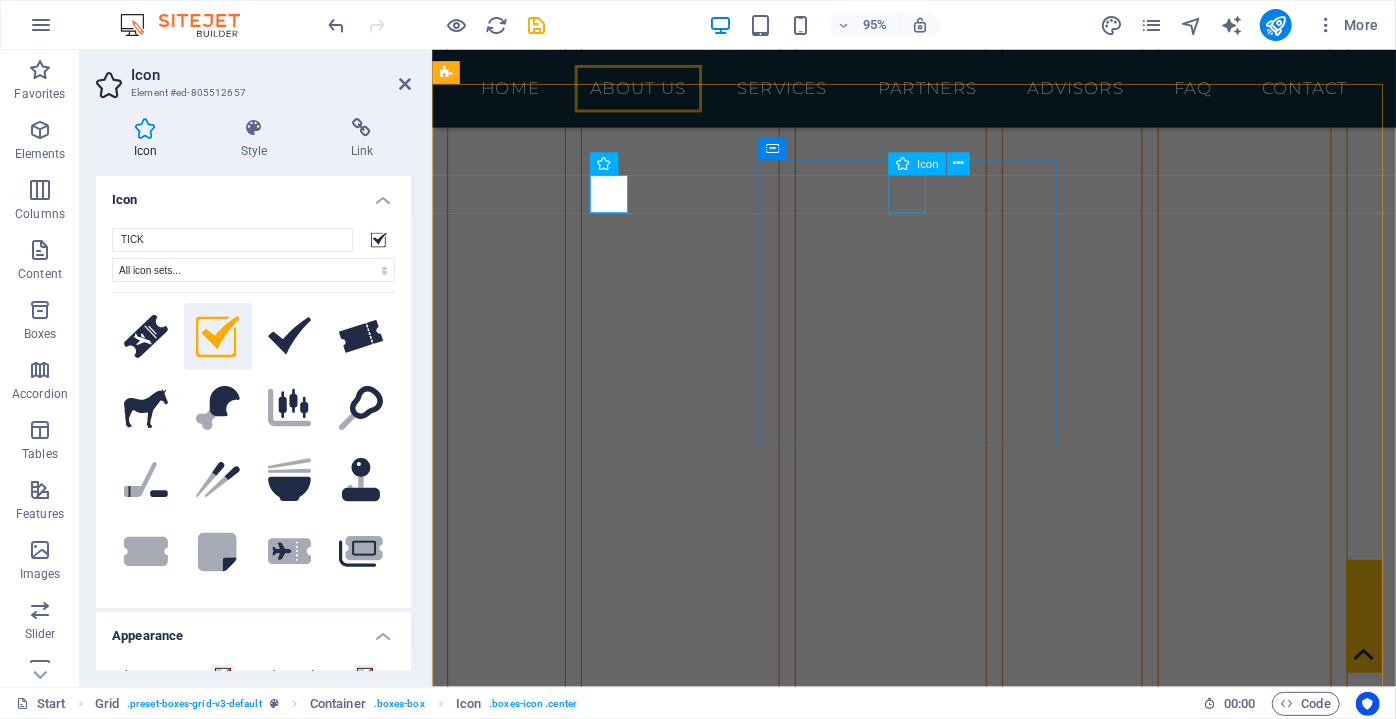 click at bounding box center [624, 3140] 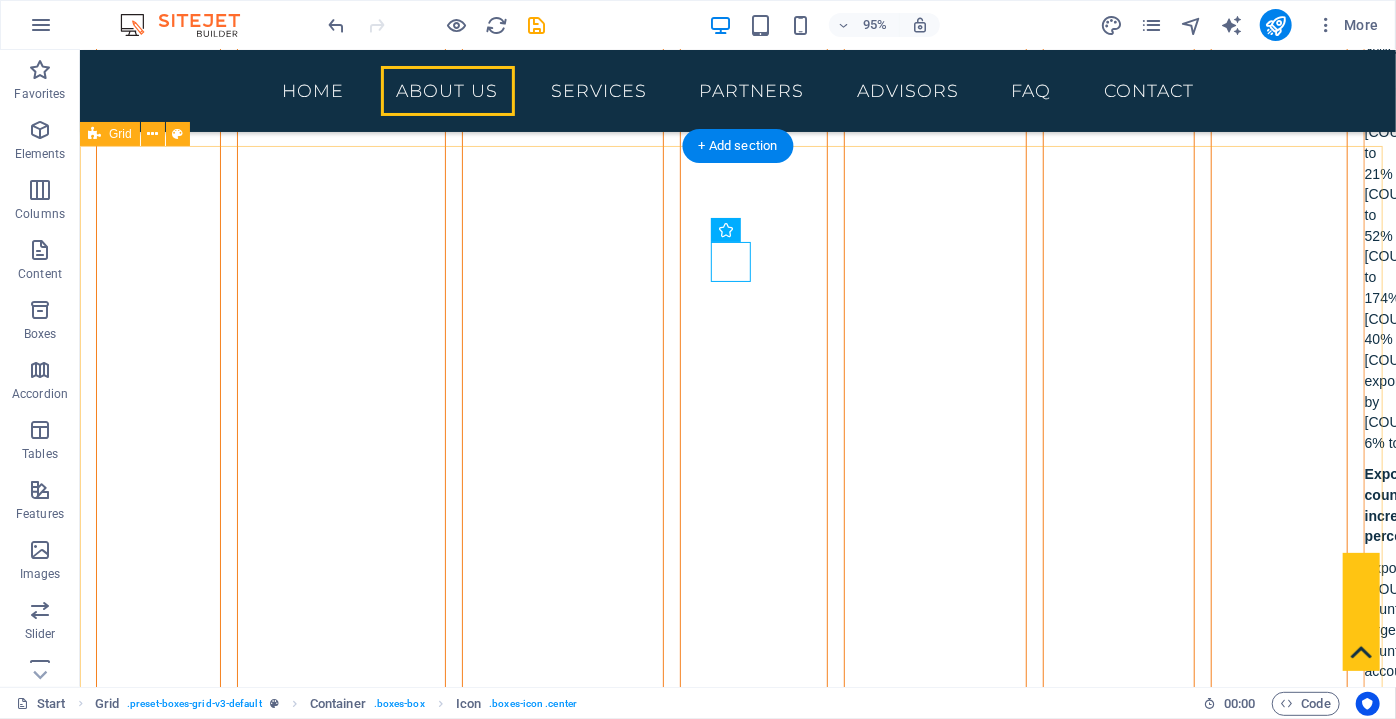 scroll, scrollTop: 6782, scrollLeft: 0, axis: vertical 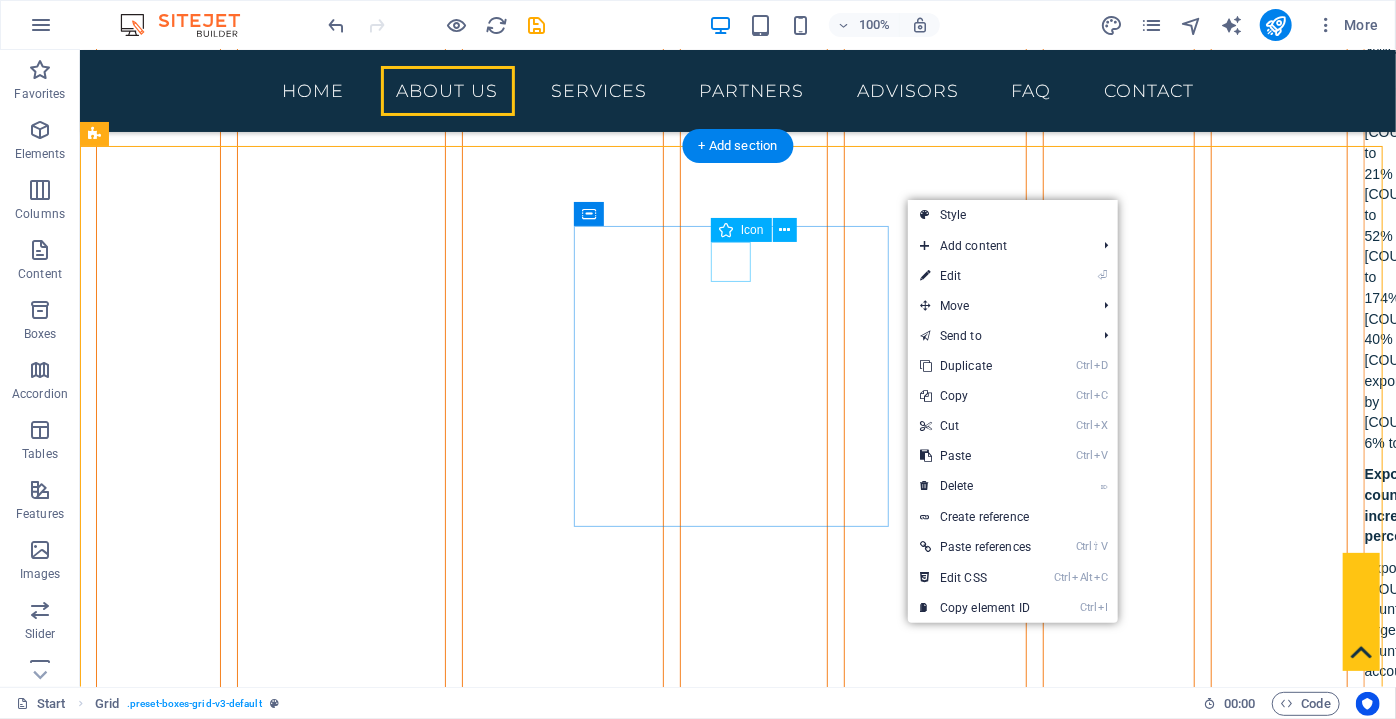 click at bounding box center (422, 3199) 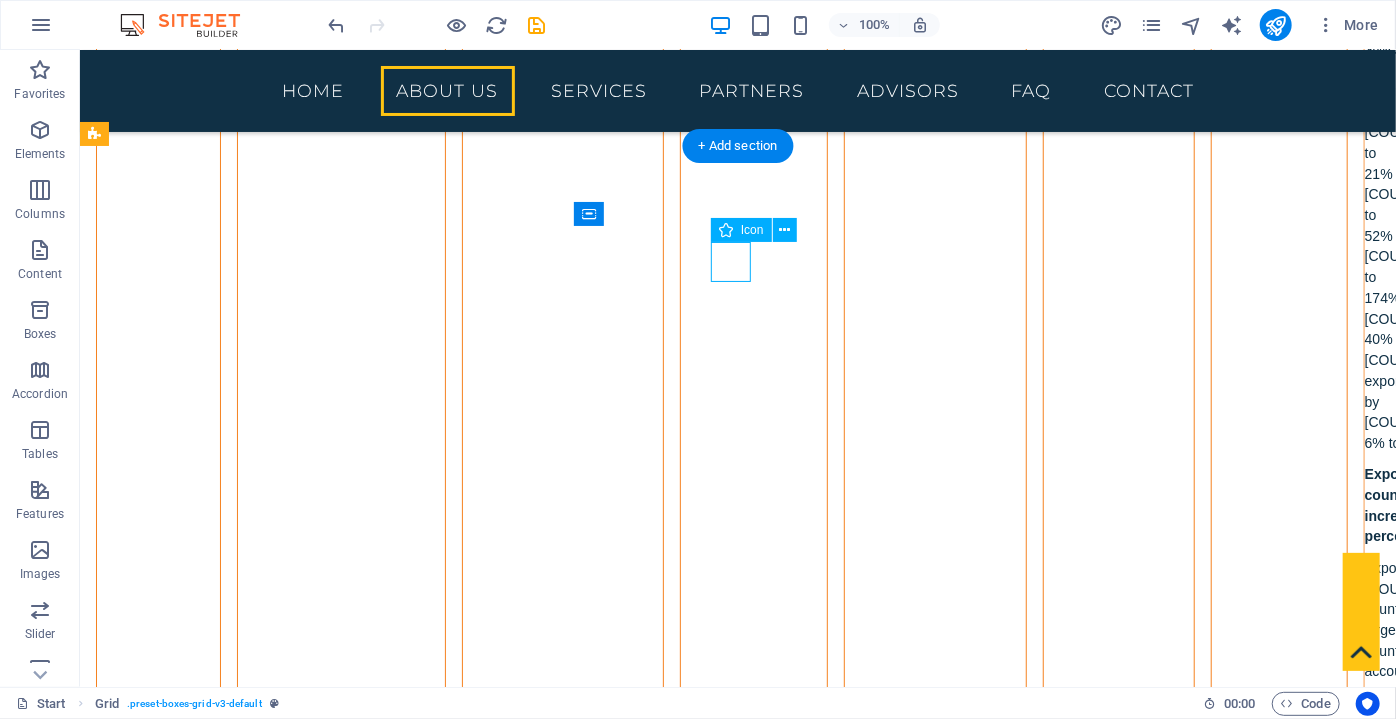 click at bounding box center (422, 3199) 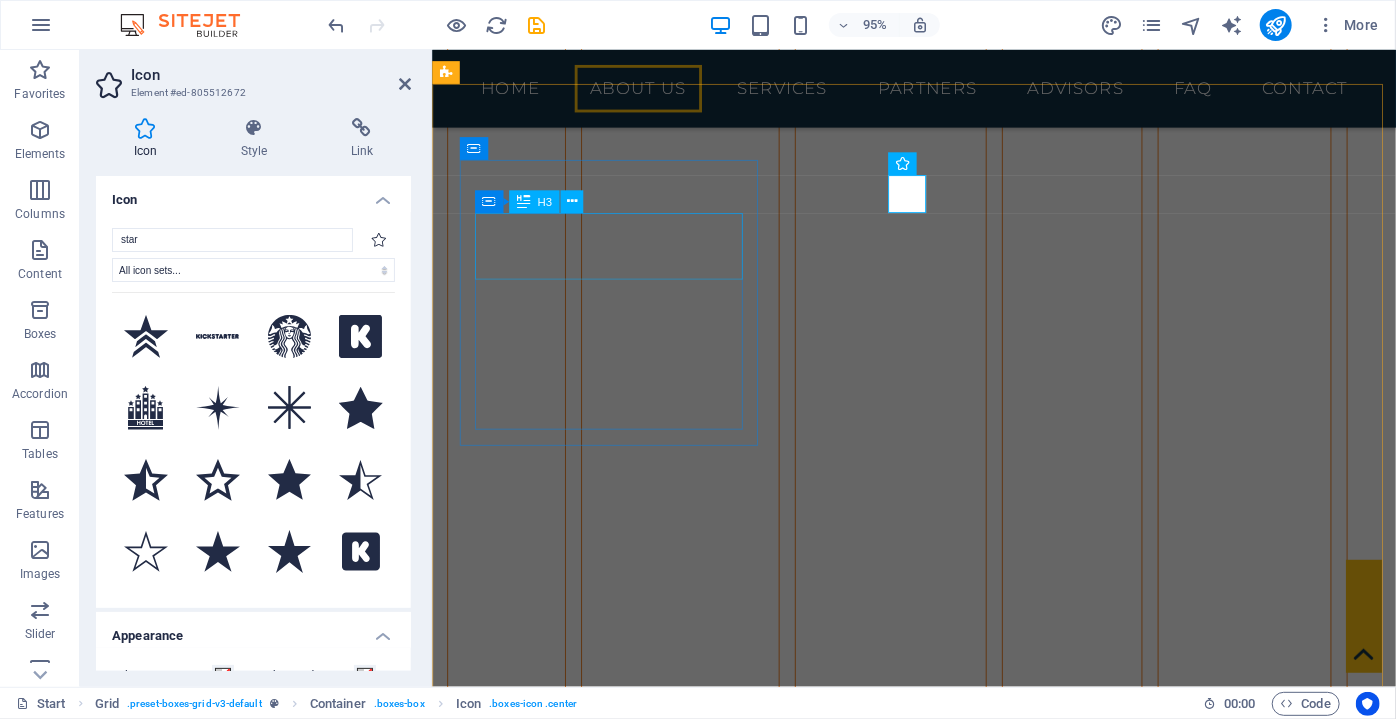 scroll, scrollTop: 6816, scrollLeft: 0, axis: vertical 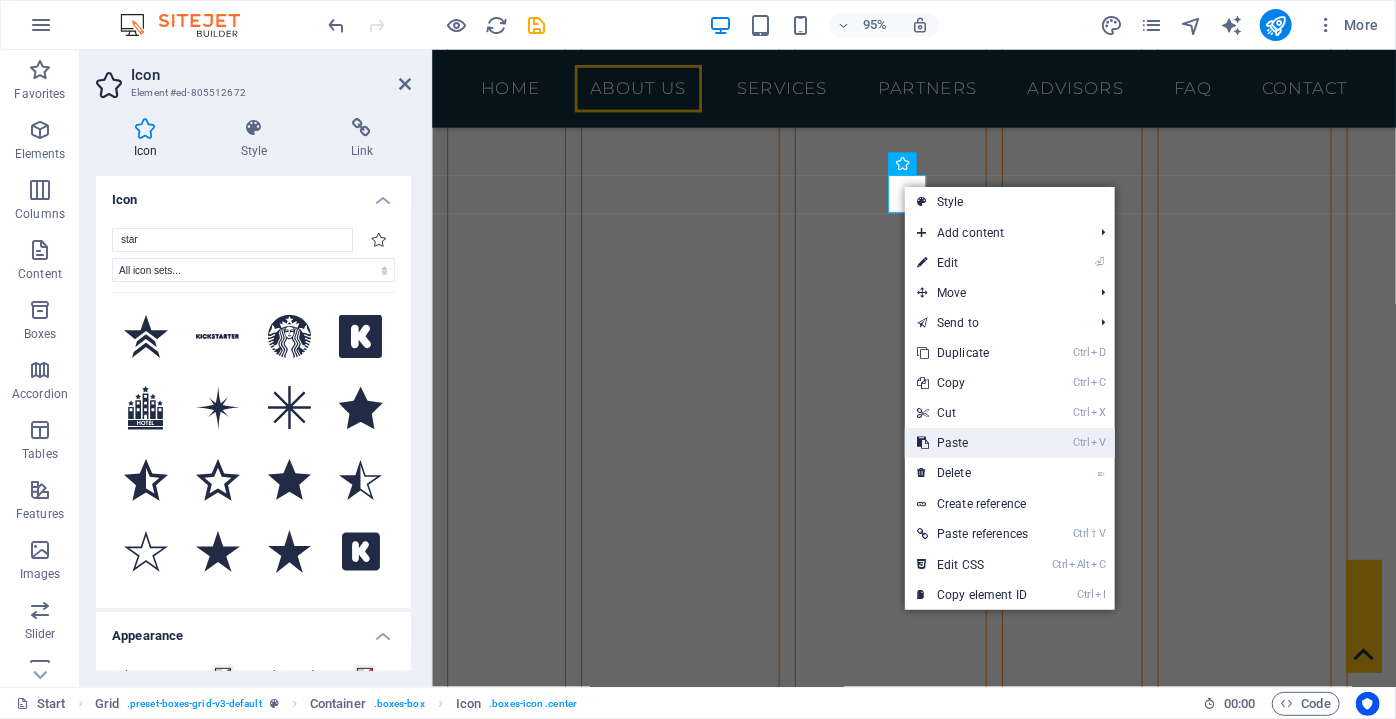 click on "Ctrl V  Paste" at bounding box center [972, 443] 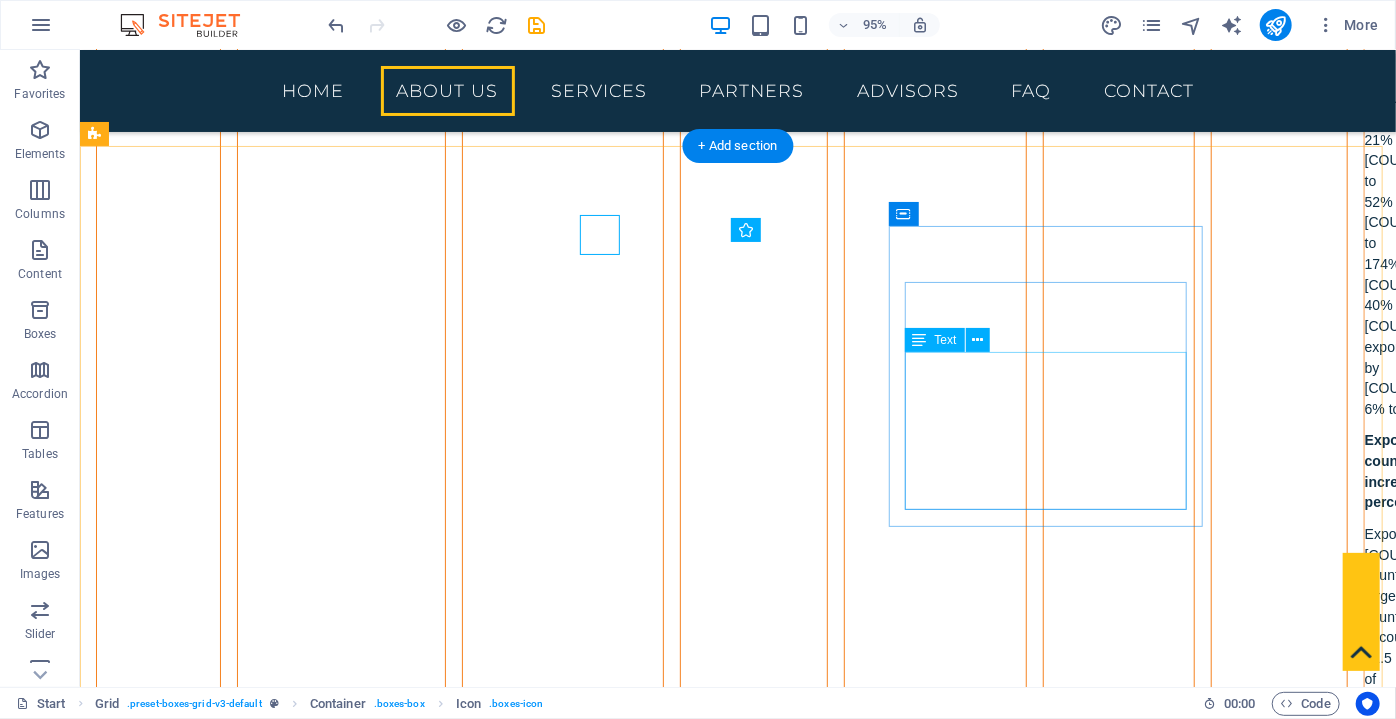 scroll, scrollTop: 6782, scrollLeft: 0, axis: vertical 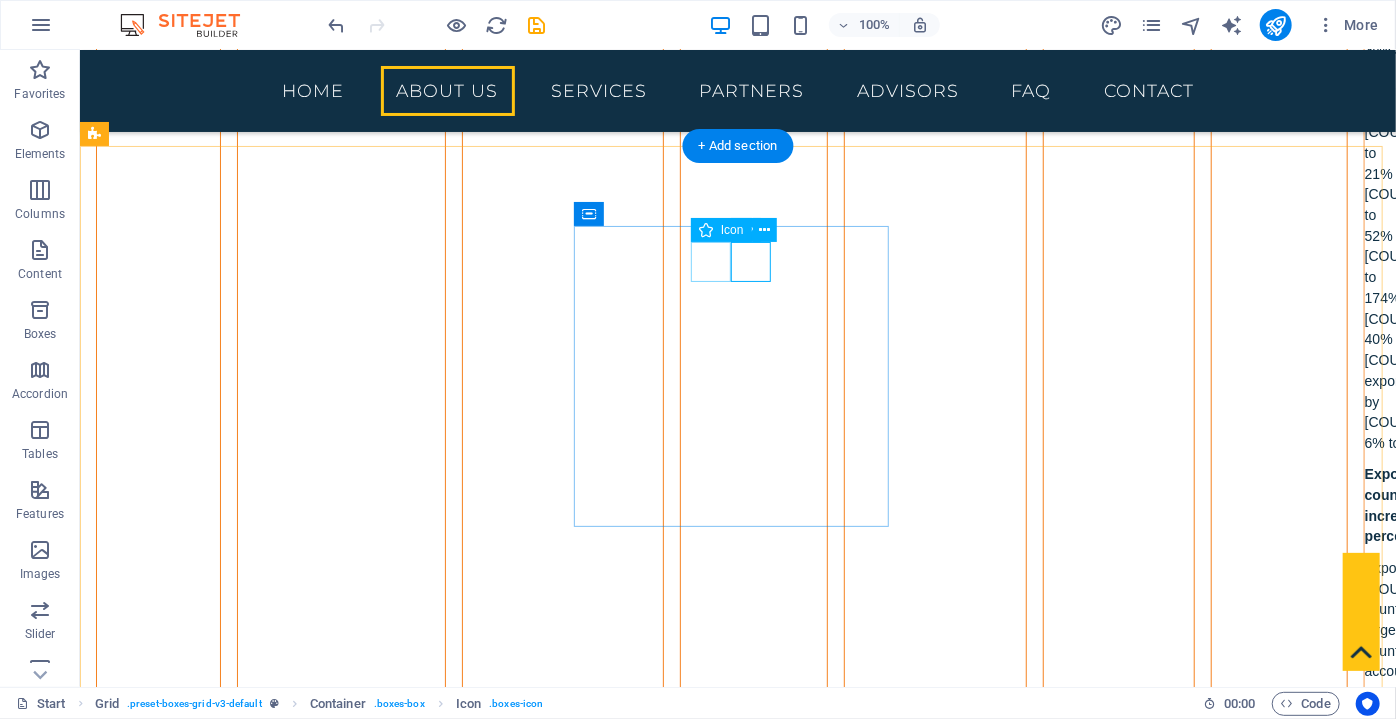 click at bounding box center (422, 3199) 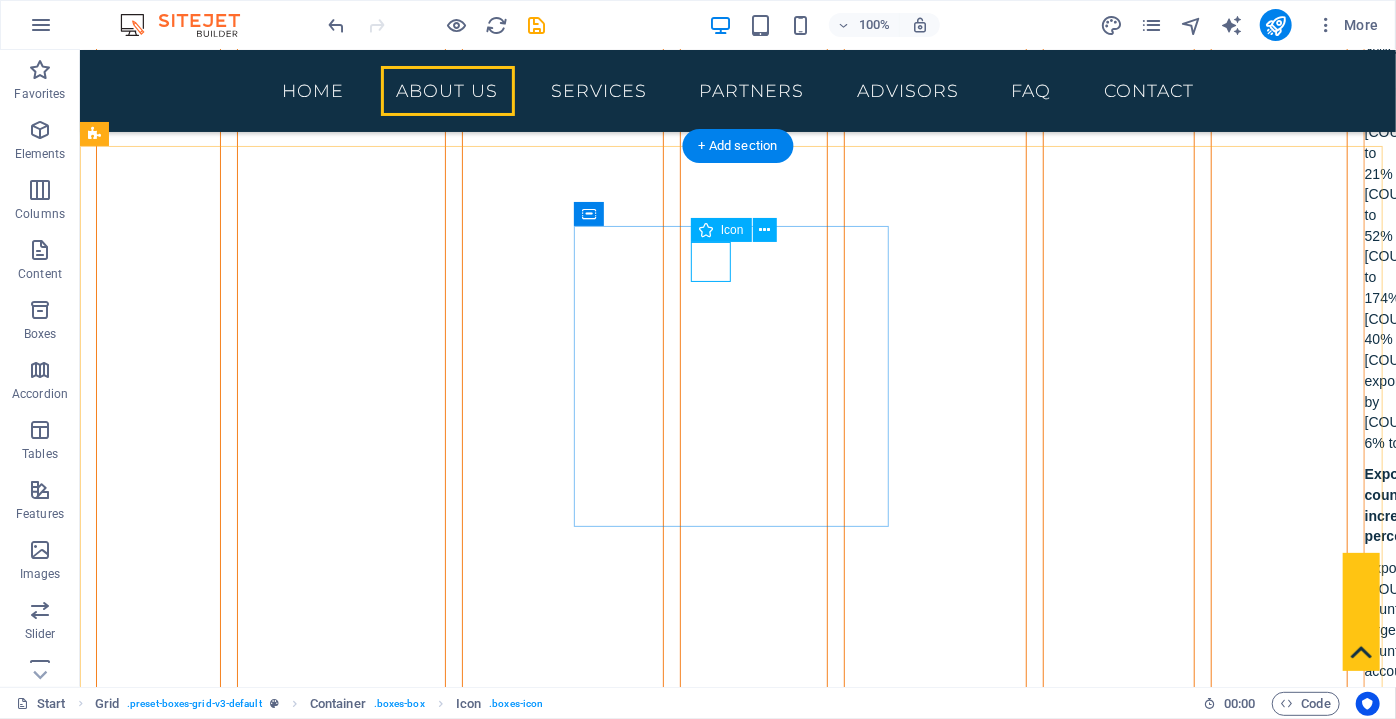 click at bounding box center [422, 3199] 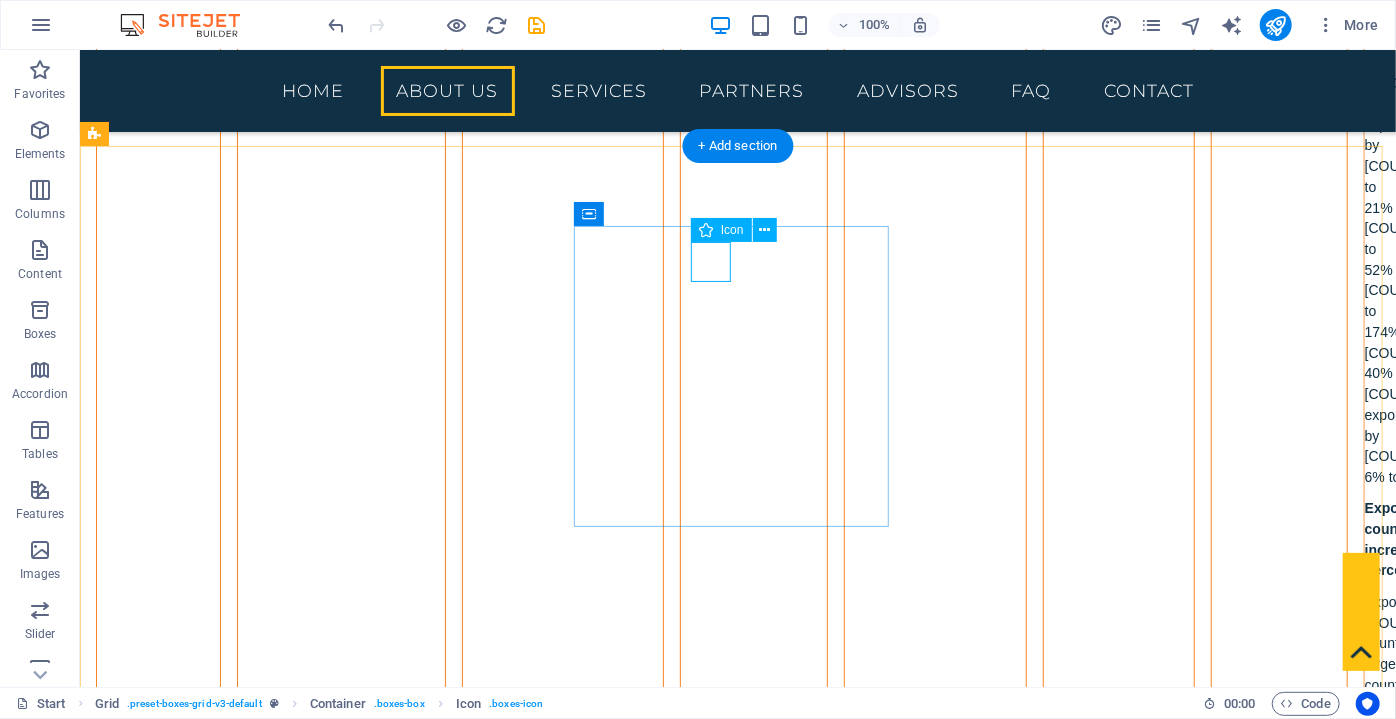 scroll, scrollTop: 6816, scrollLeft: 0, axis: vertical 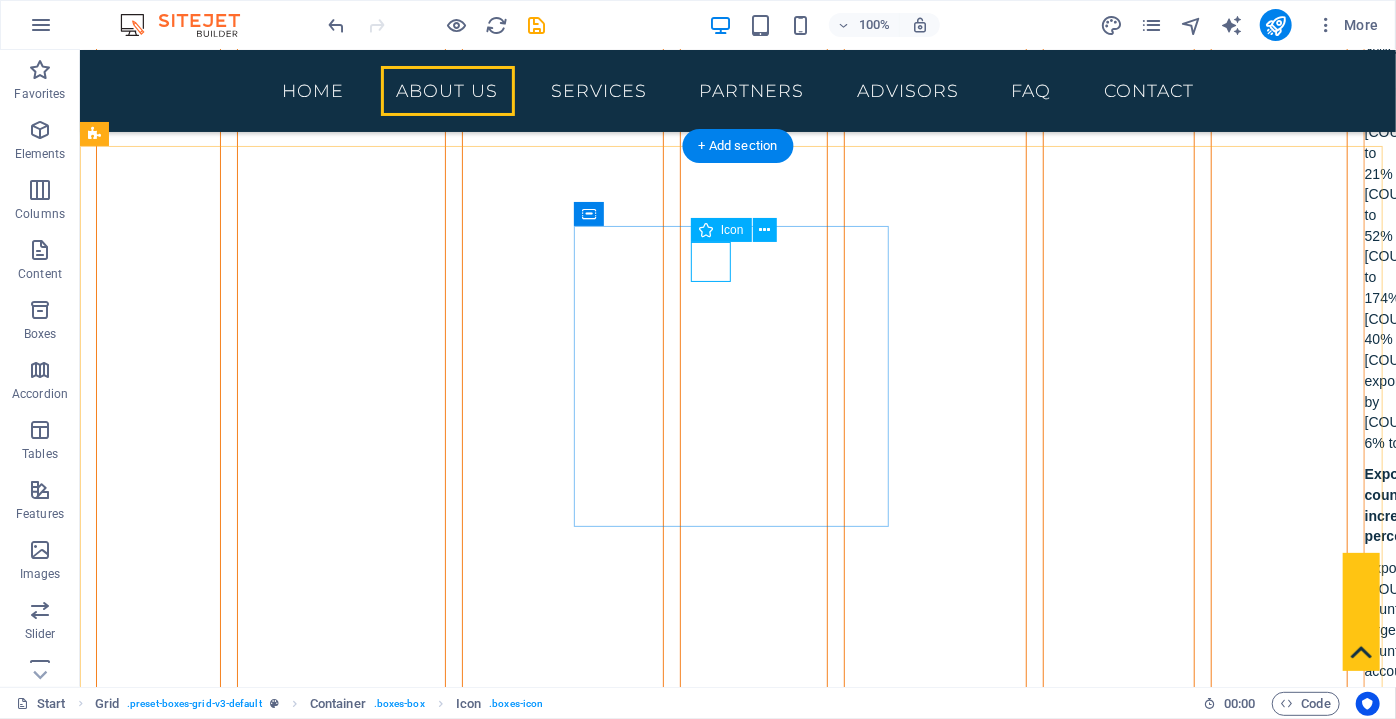 select on "xMidYMid" 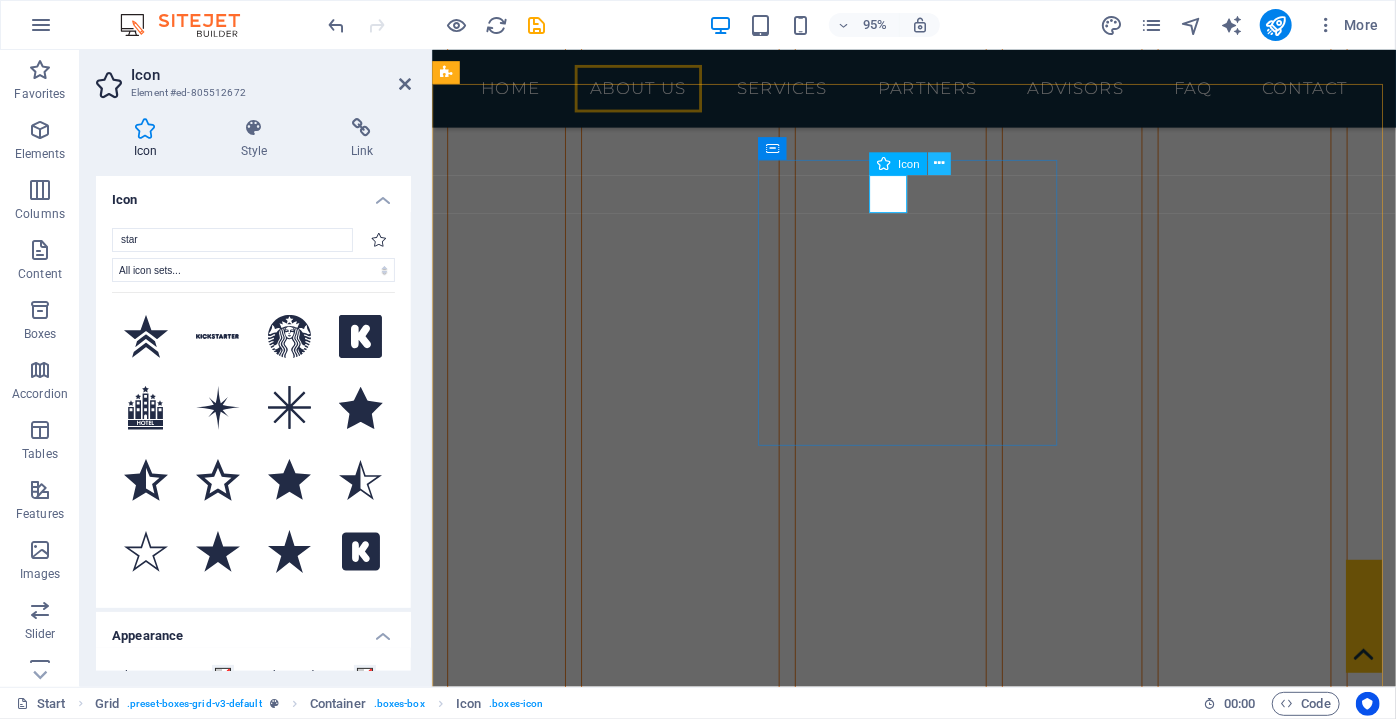 click at bounding box center [939, 164] 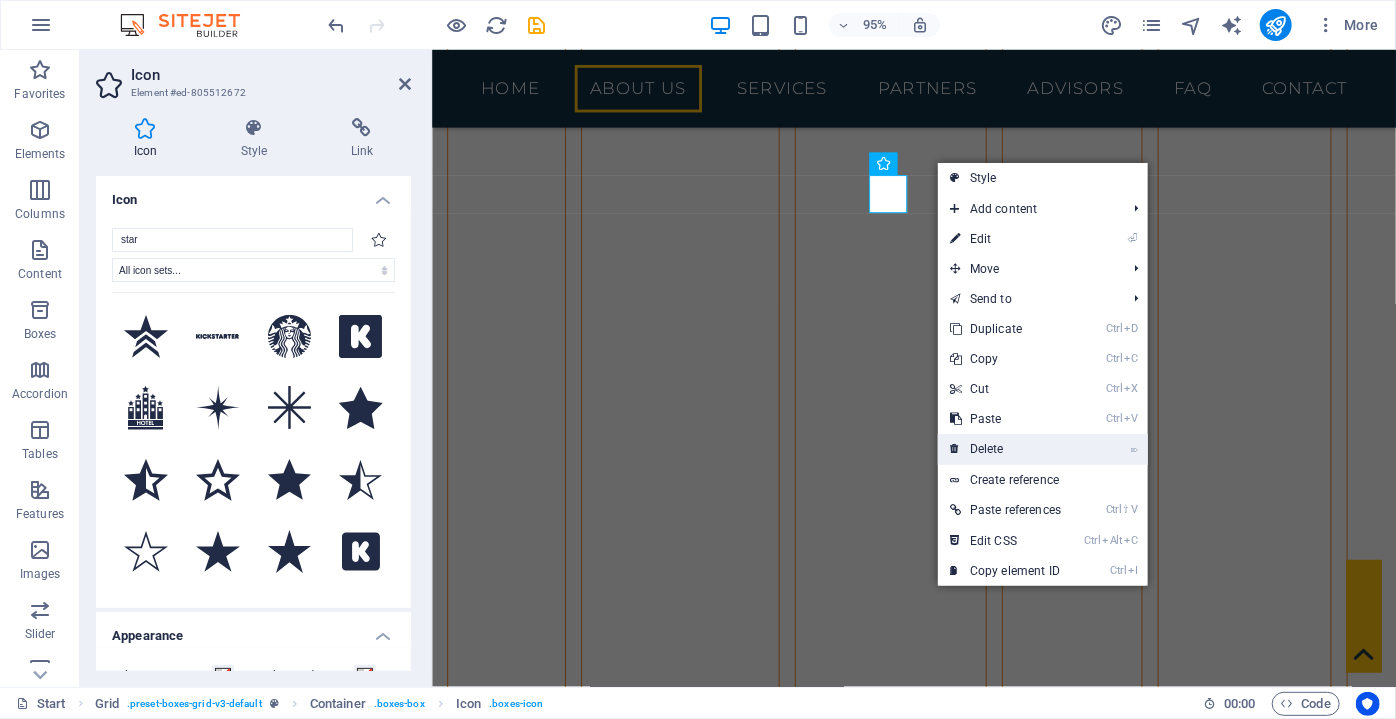 click on "⌦  Delete" at bounding box center [1005, 449] 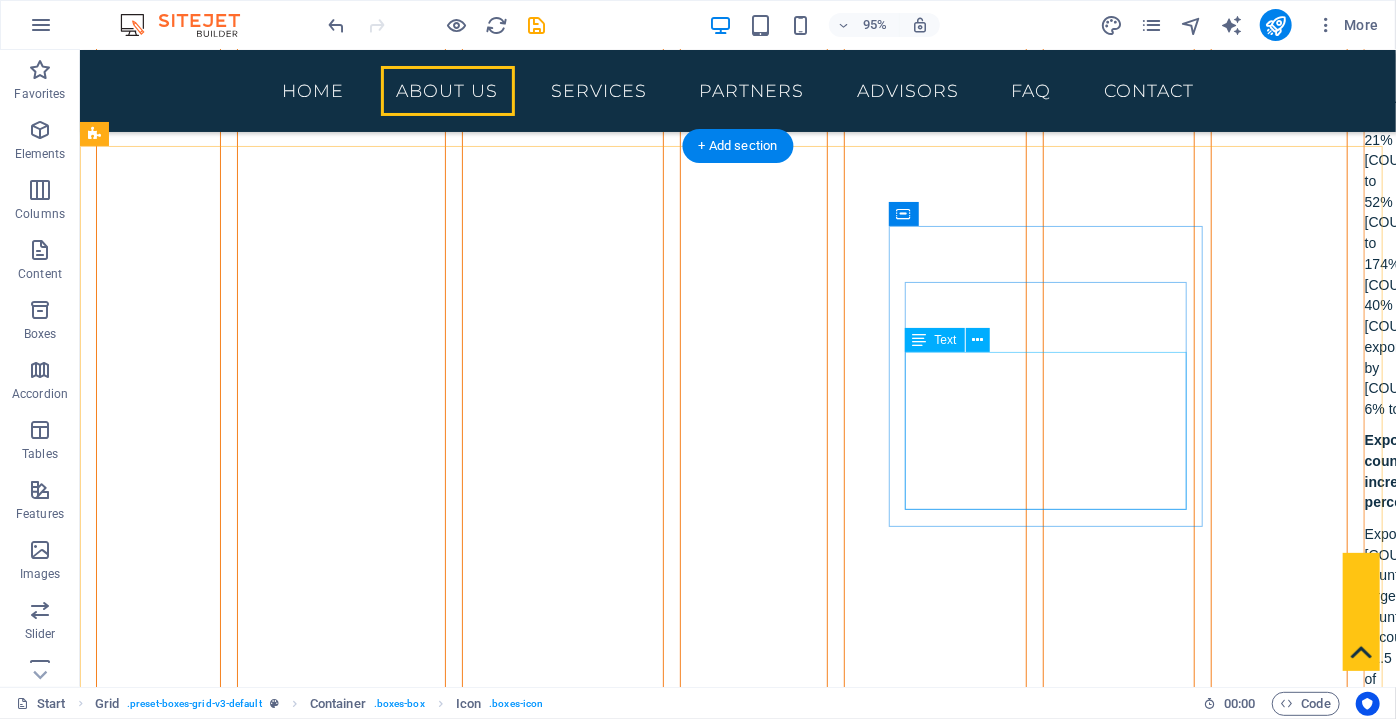 scroll, scrollTop: 6782, scrollLeft: 0, axis: vertical 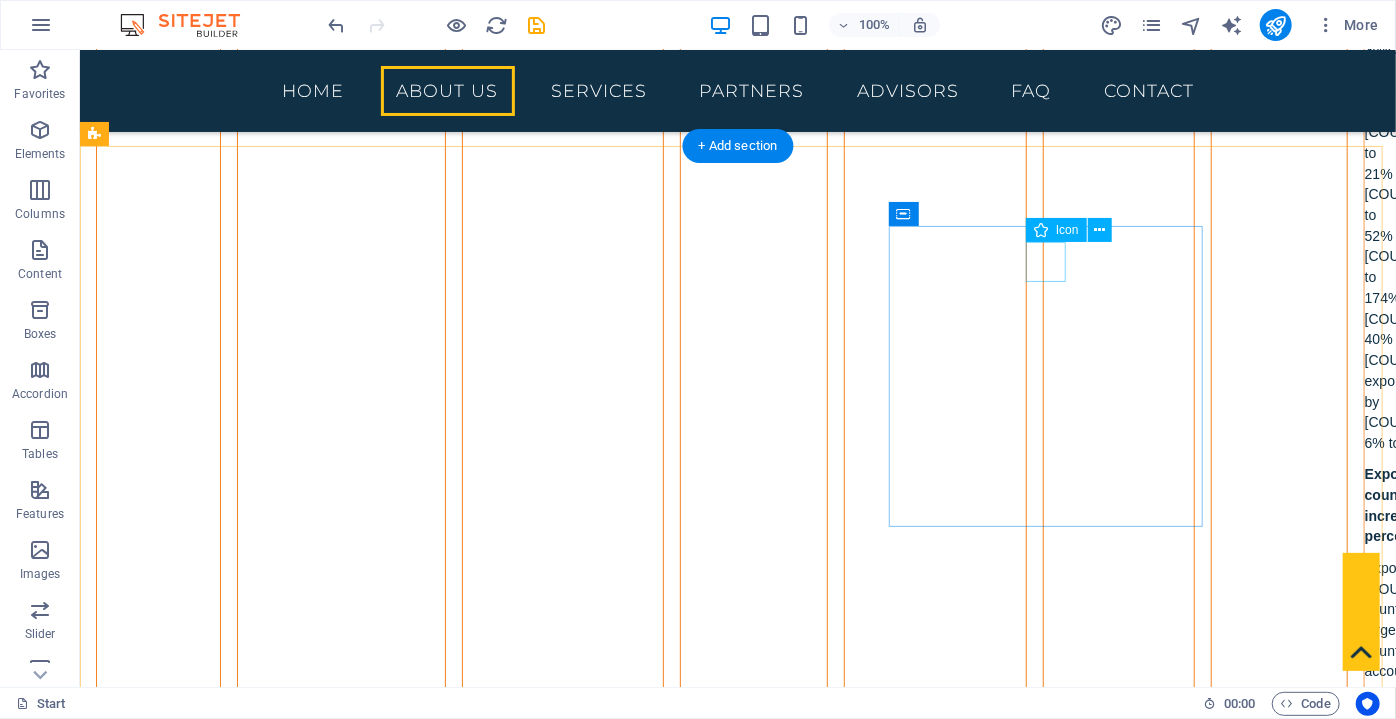 click at bounding box center (422, 3466) 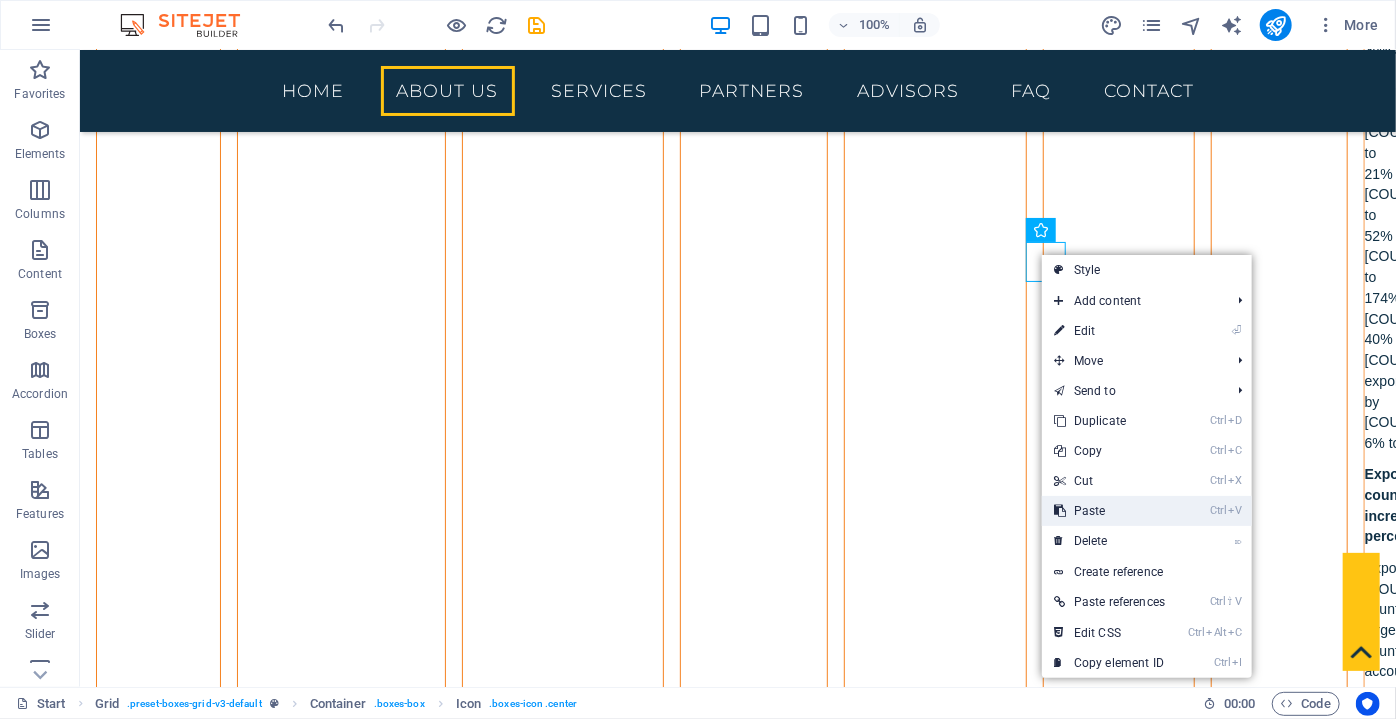 click on "Ctrl V  Paste" at bounding box center [1109, 511] 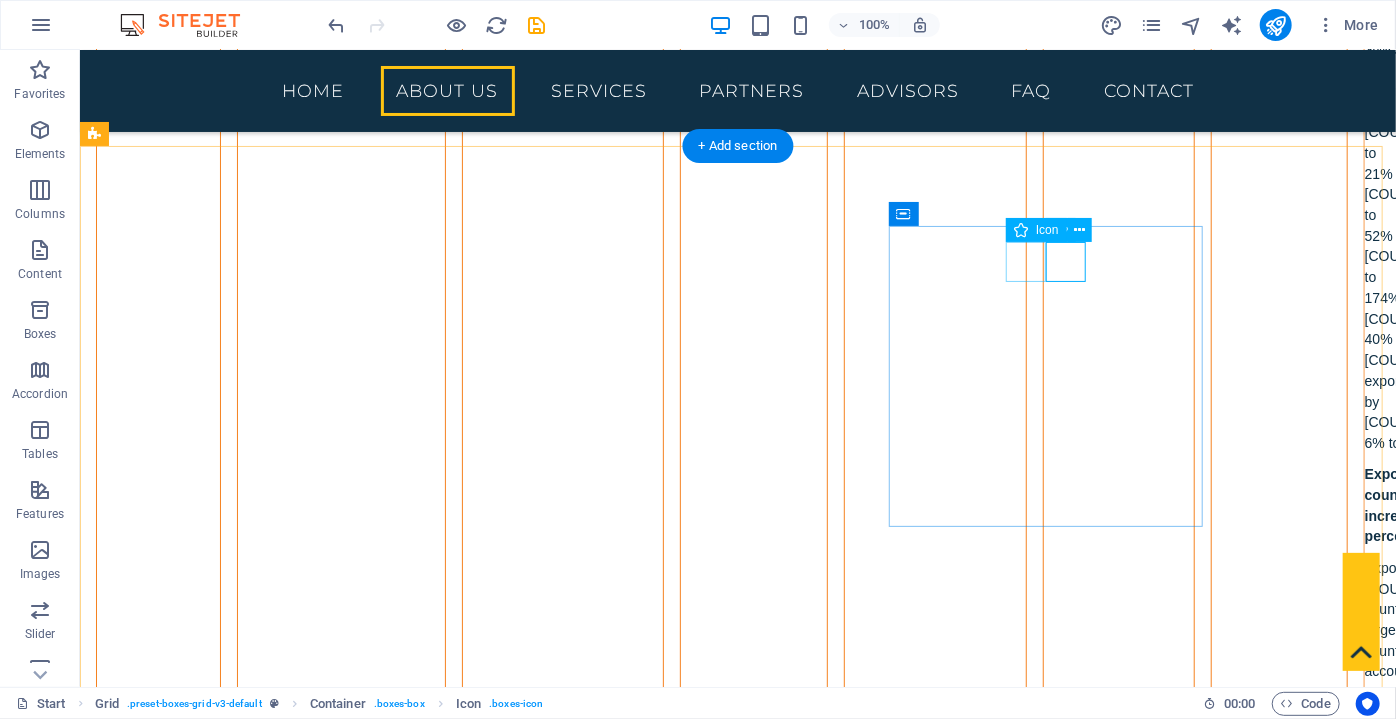 click at bounding box center (422, 3466) 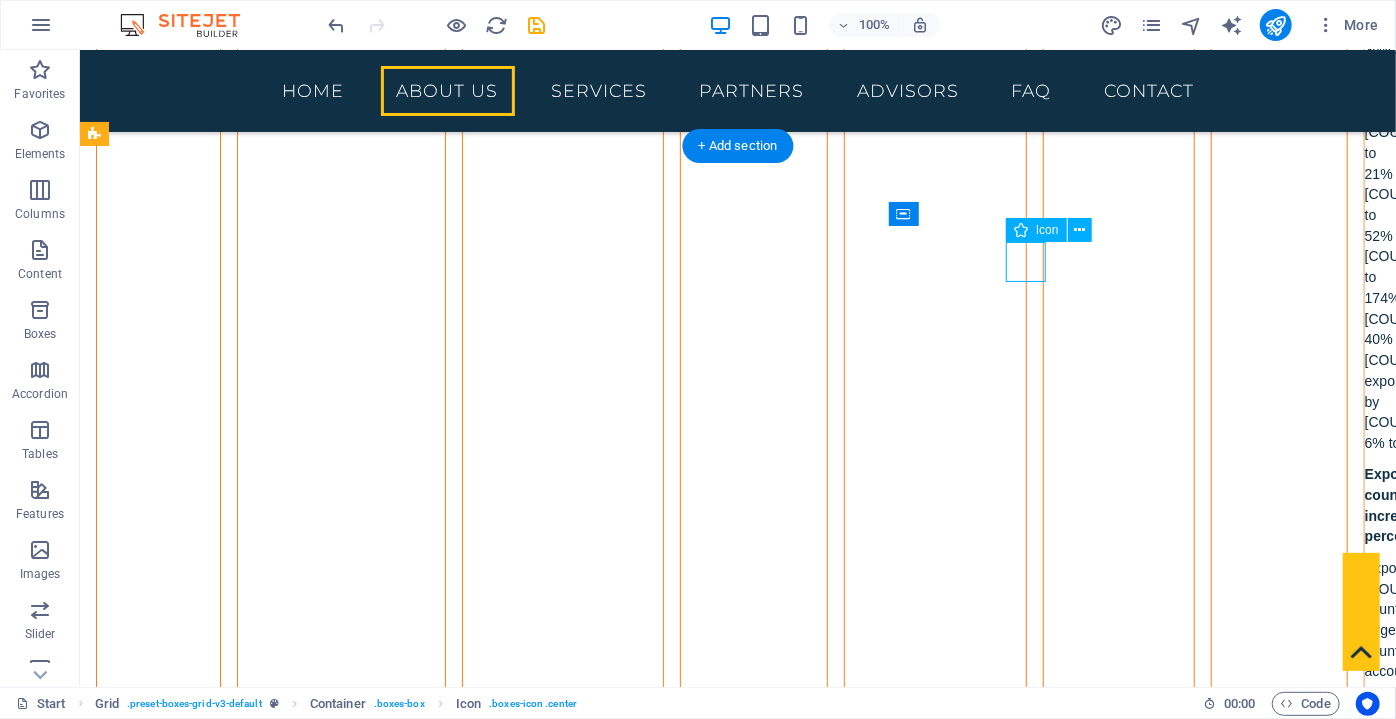 click at bounding box center [422, 3466] 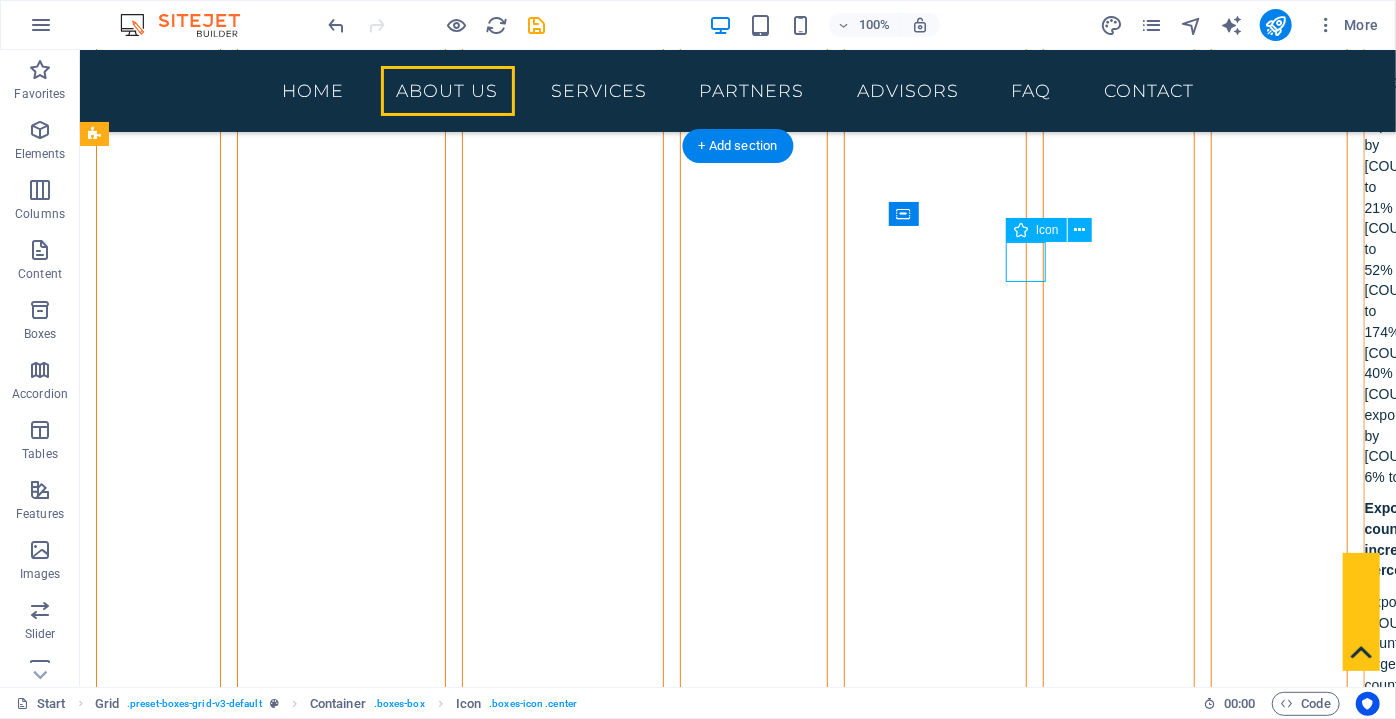 click on "Lorem ipsum dolor sit amet, consectetuer adipiscing elit. Aenean commodo ligula eget dolor. Lorem ipsum dolor sit amet, consectetuer adipiscing elit leget dolor." at bounding box center [422, 3367] 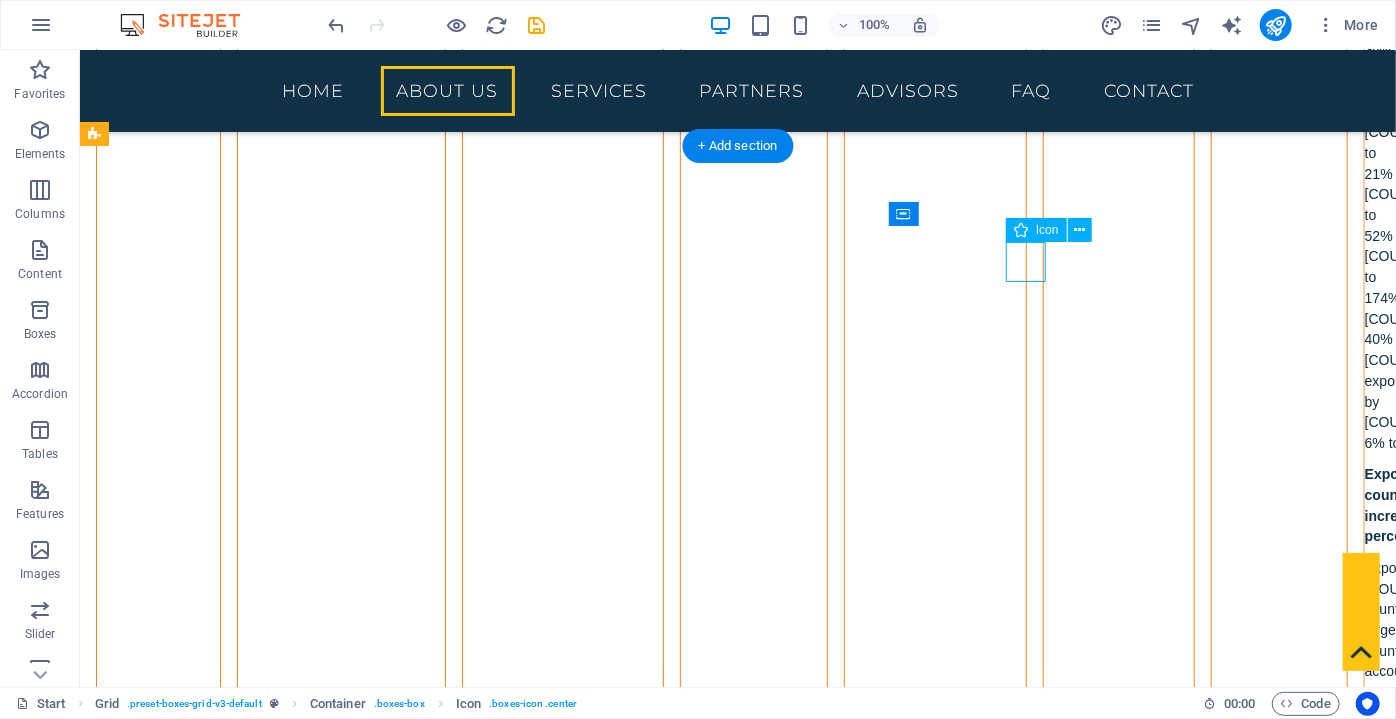 select on "xMidYMid" 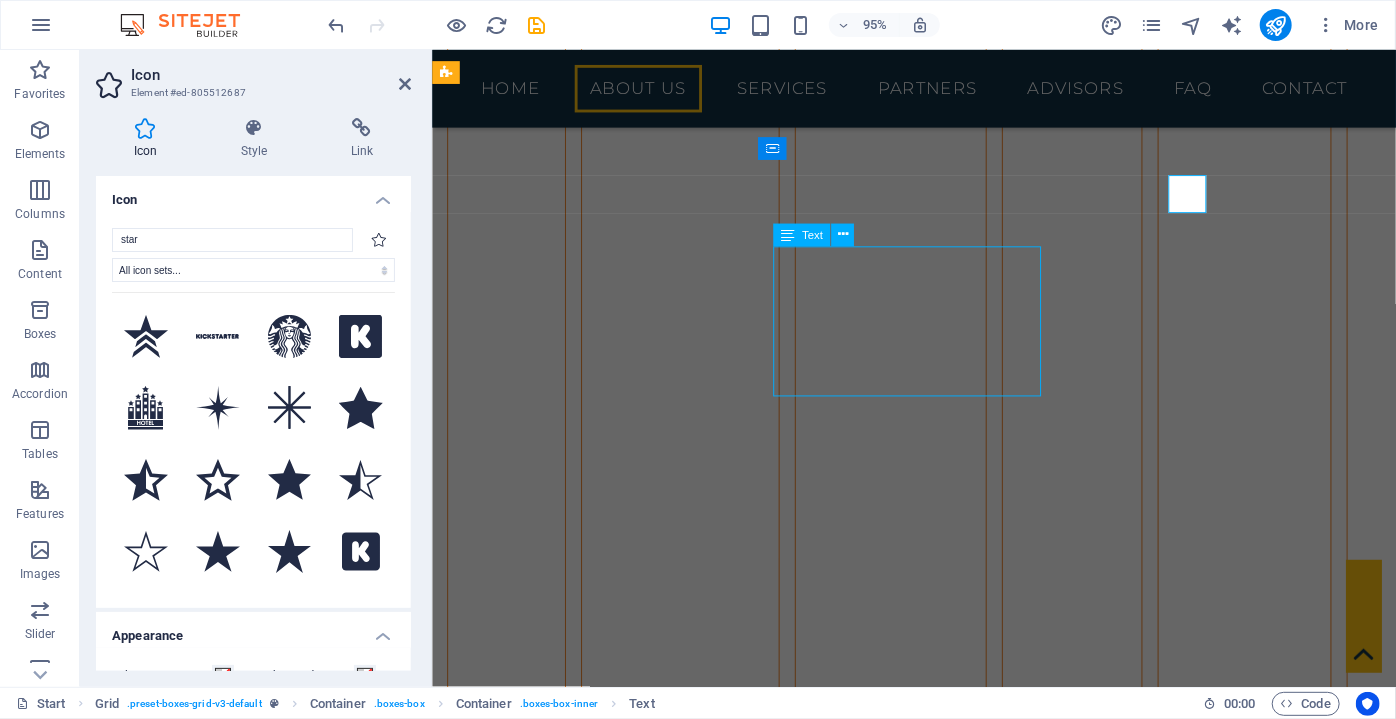 scroll, scrollTop: 6782, scrollLeft: 0, axis: vertical 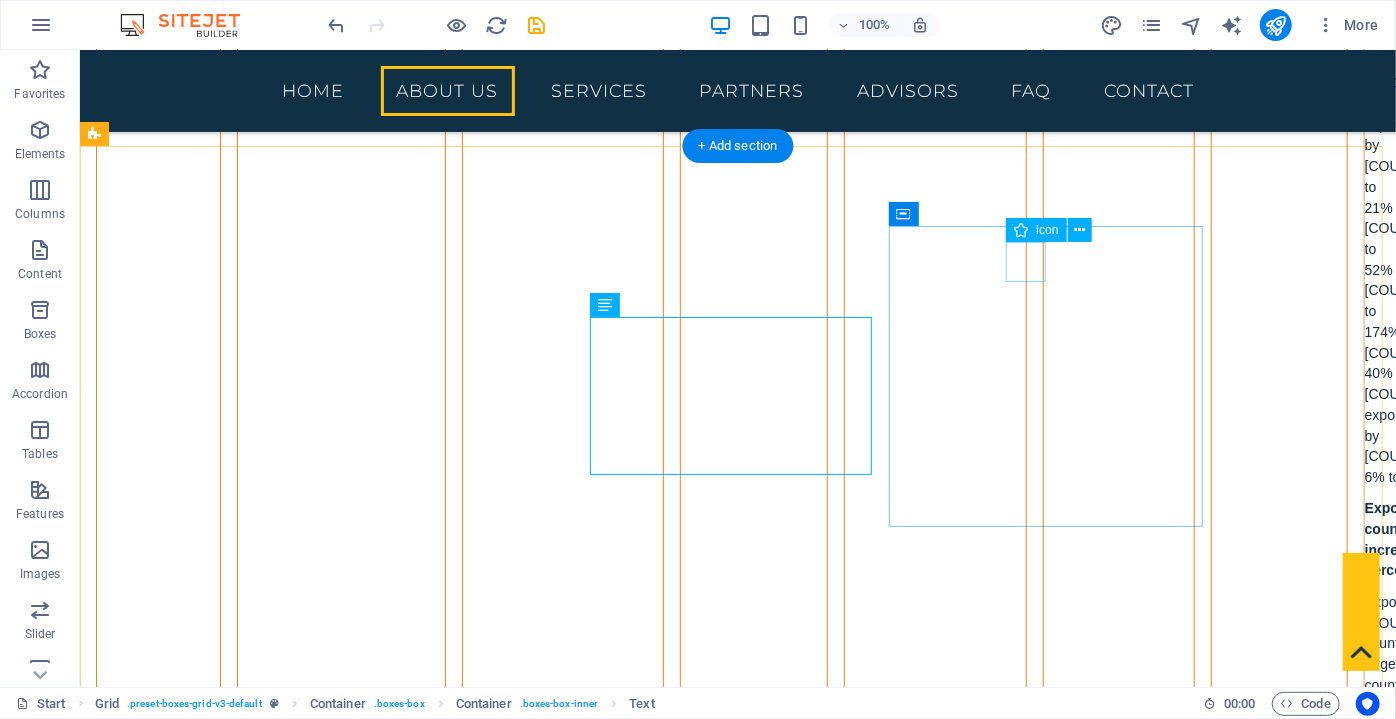click at bounding box center [422, 3500] 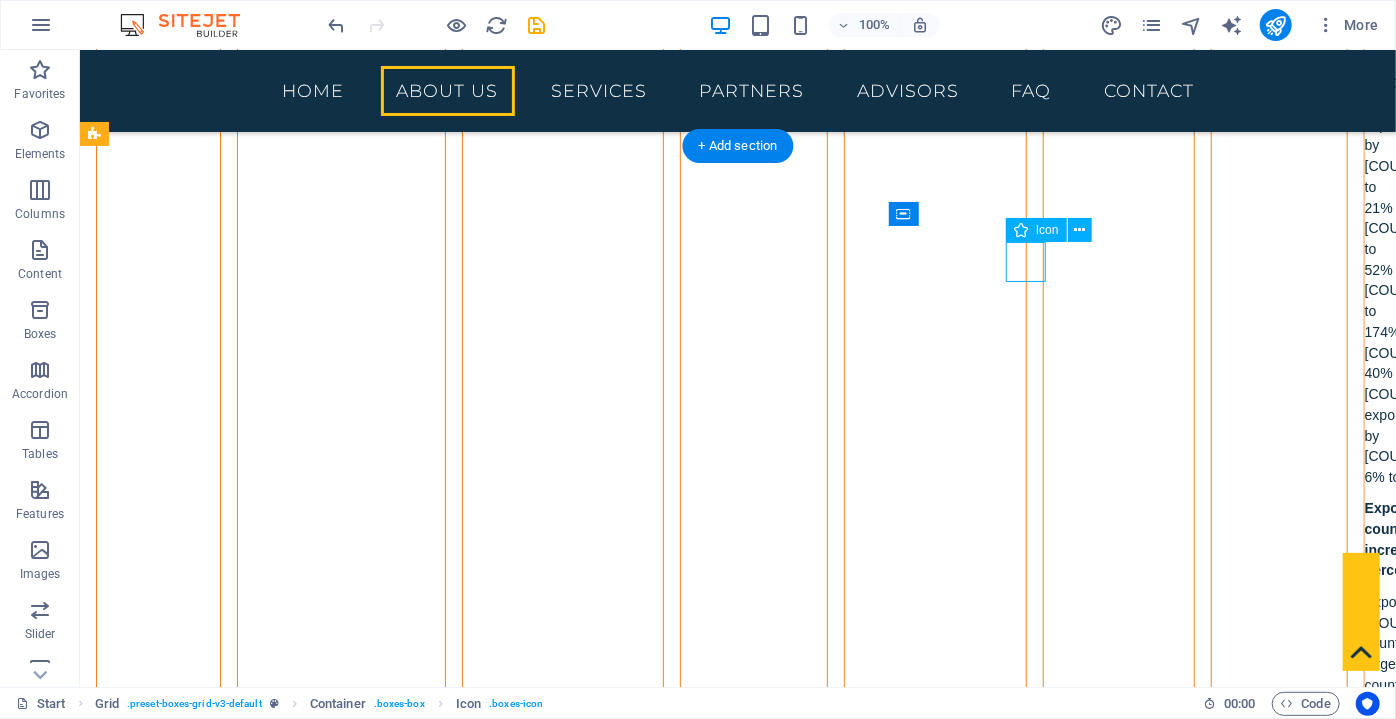 click at bounding box center (422, 3500) 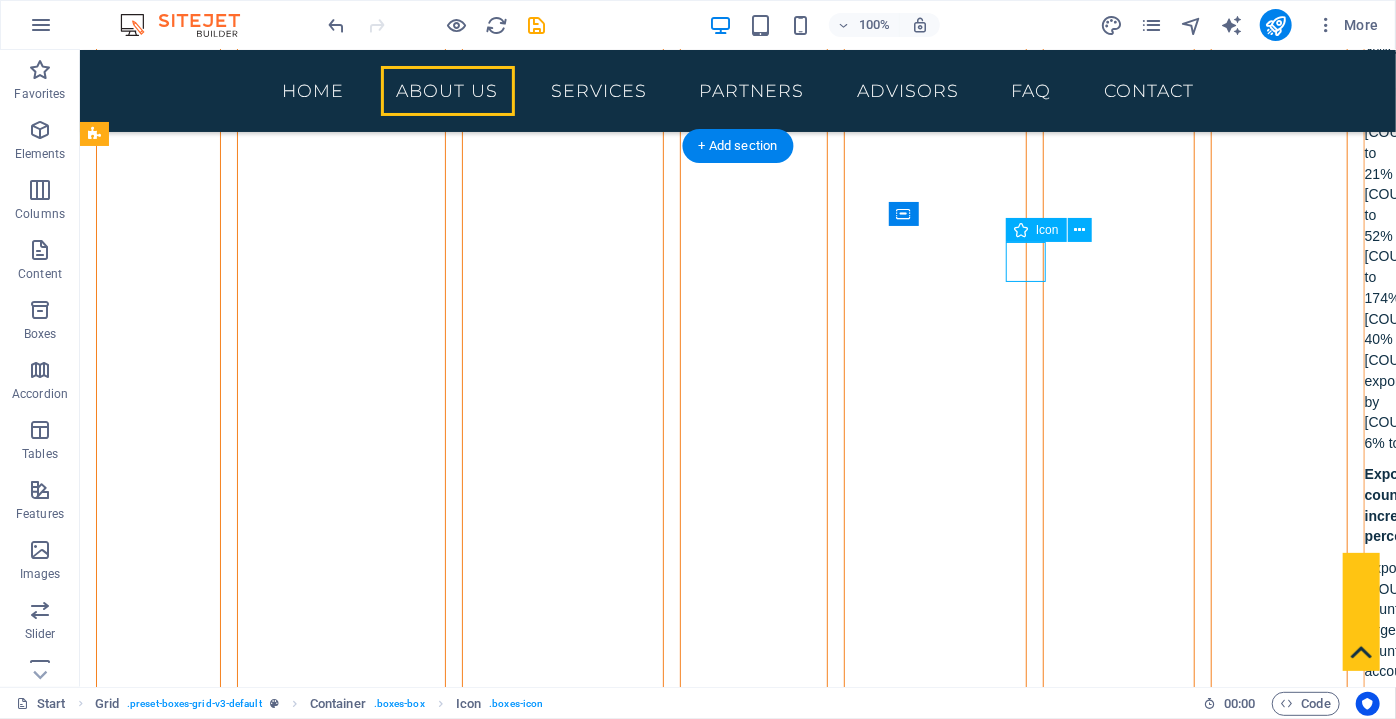 select on "xMidYMid" 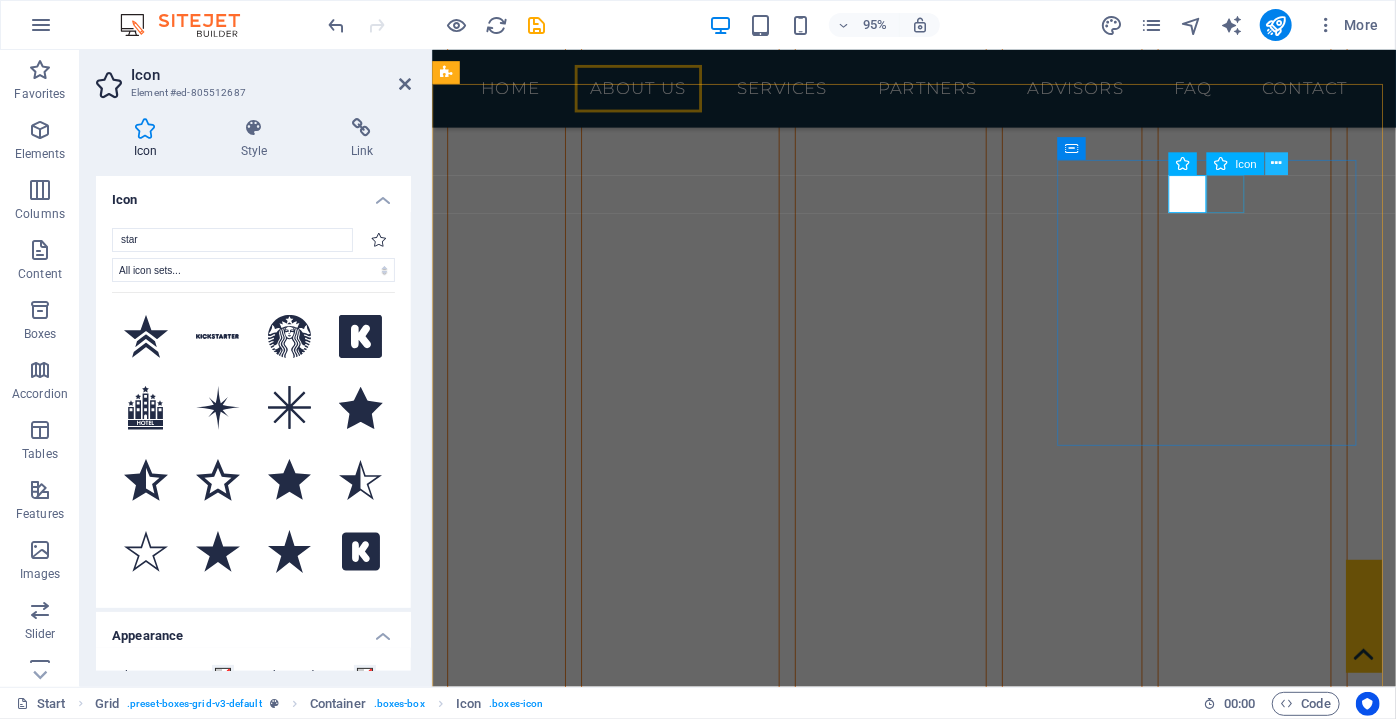 click at bounding box center [1276, 164] 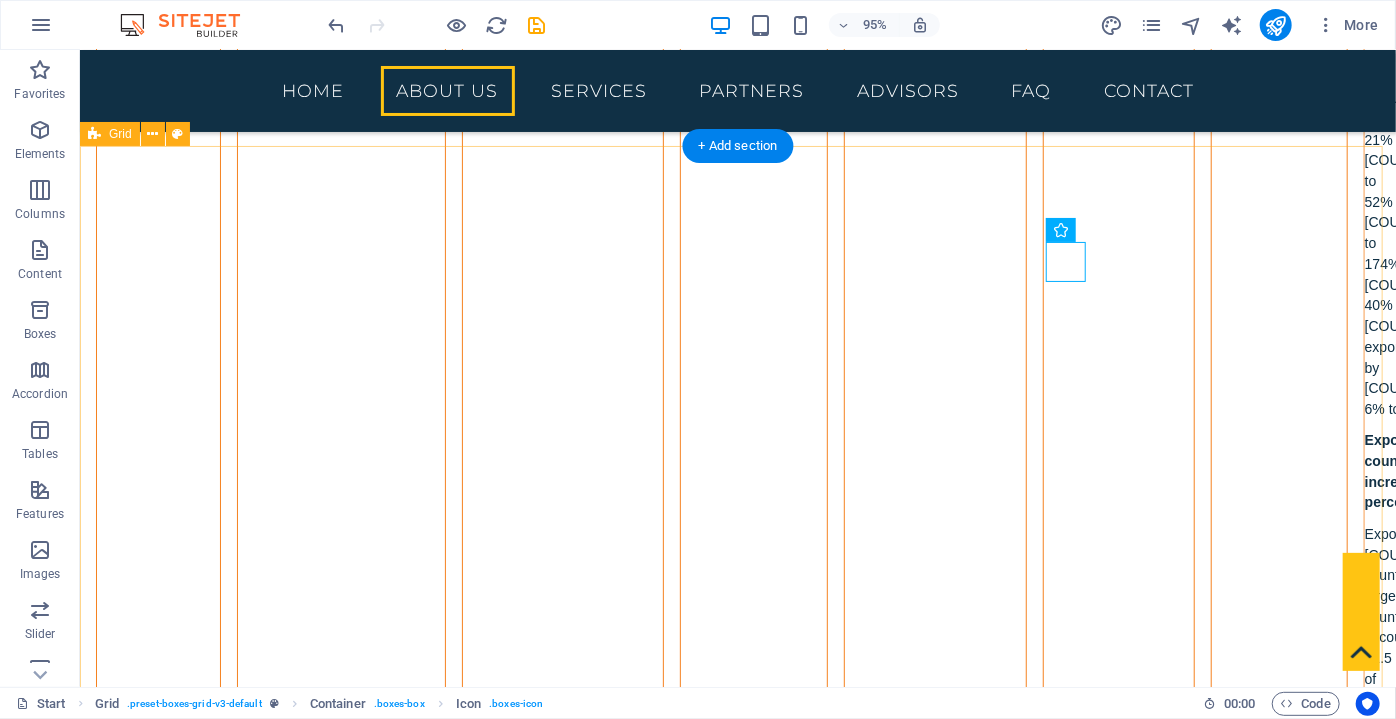 scroll, scrollTop: 6782, scrollLeft: 0, axis: vertical 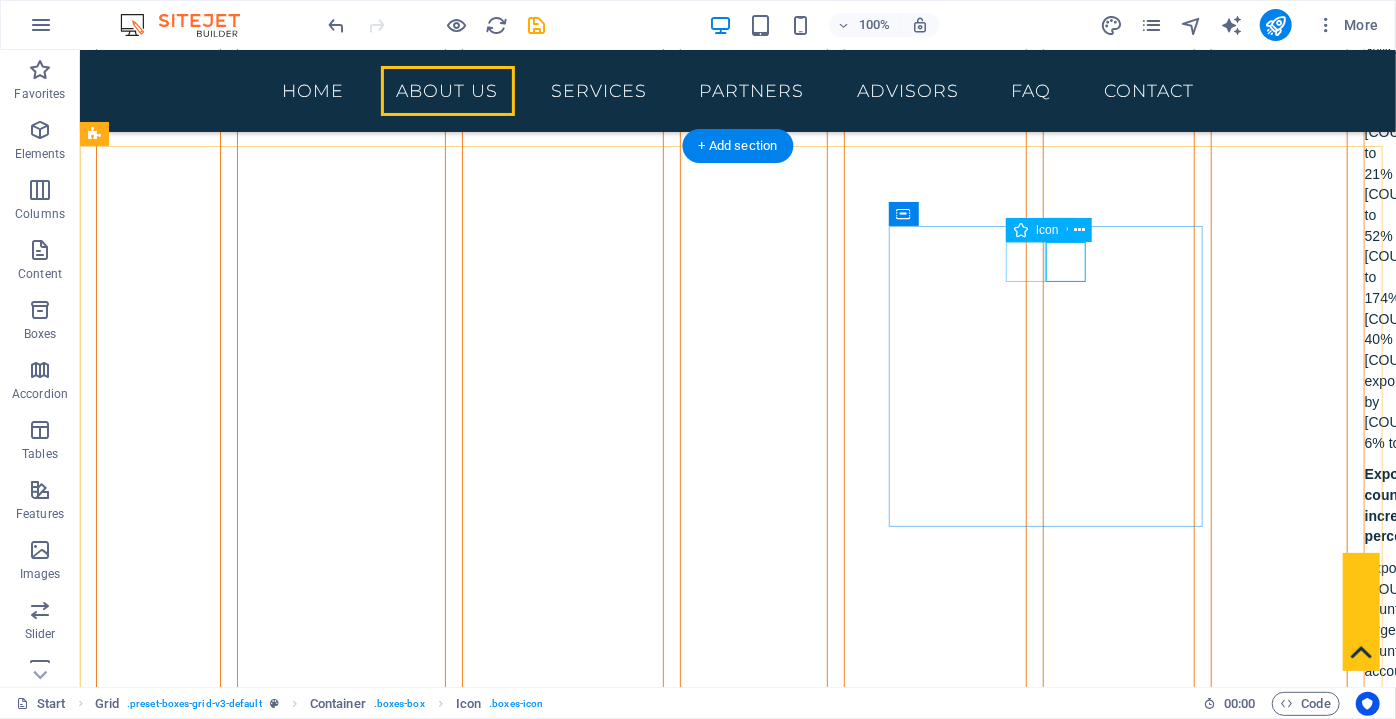 click at bounding box center (422, 3466) 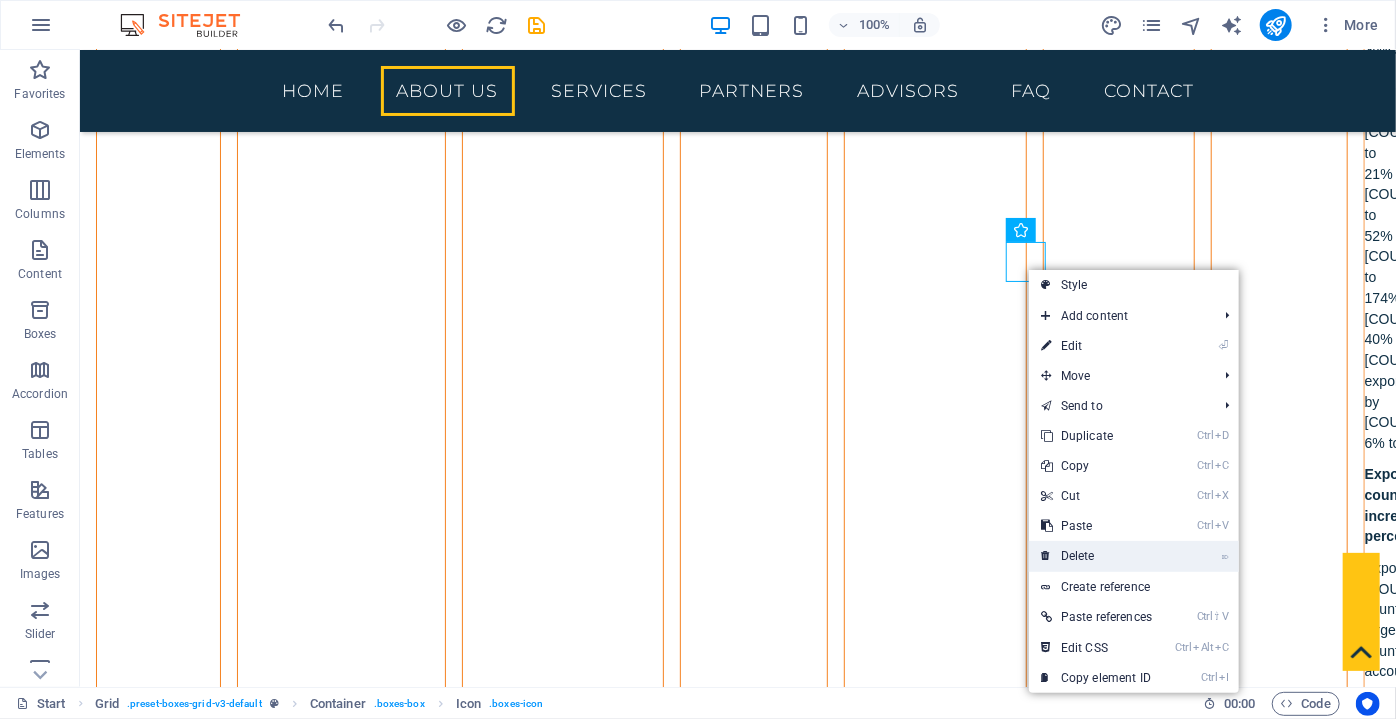 click on "⌦  Delete" at bounding box center [1096, 556] 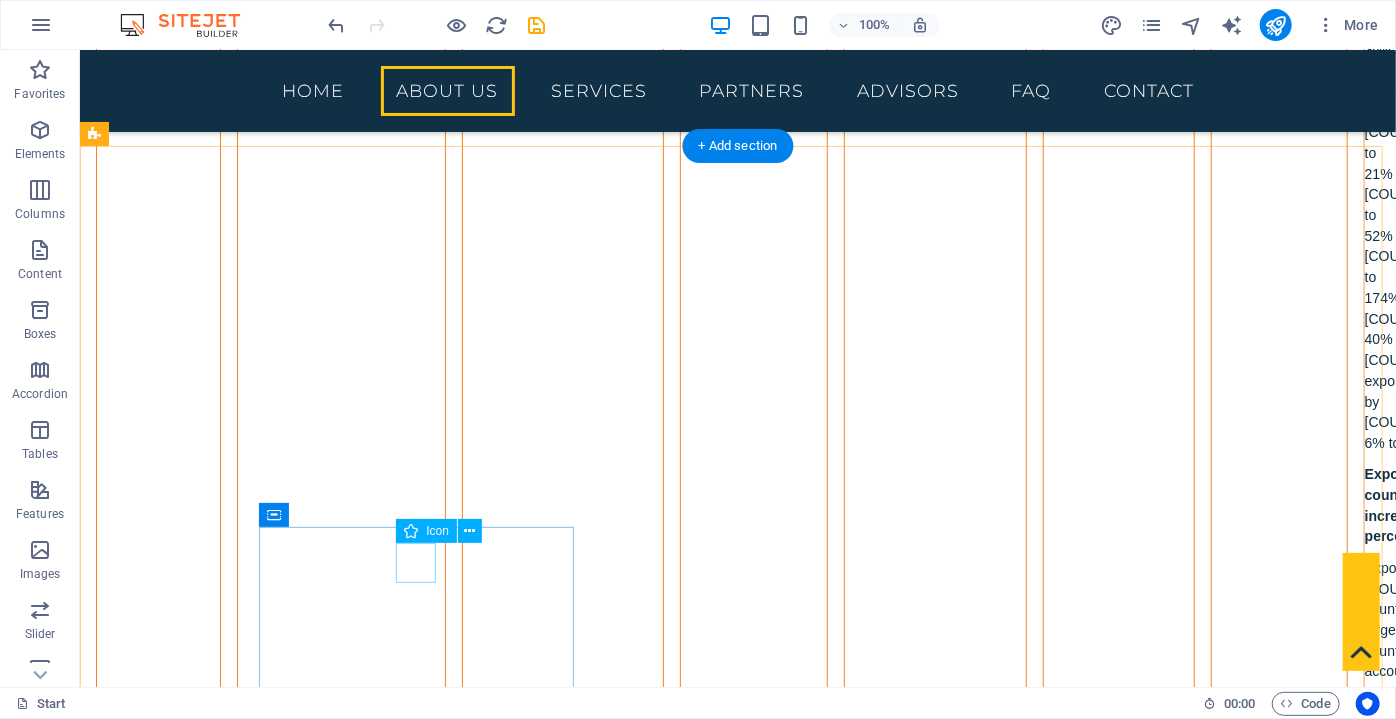 click at bounding box center [422, 3767] 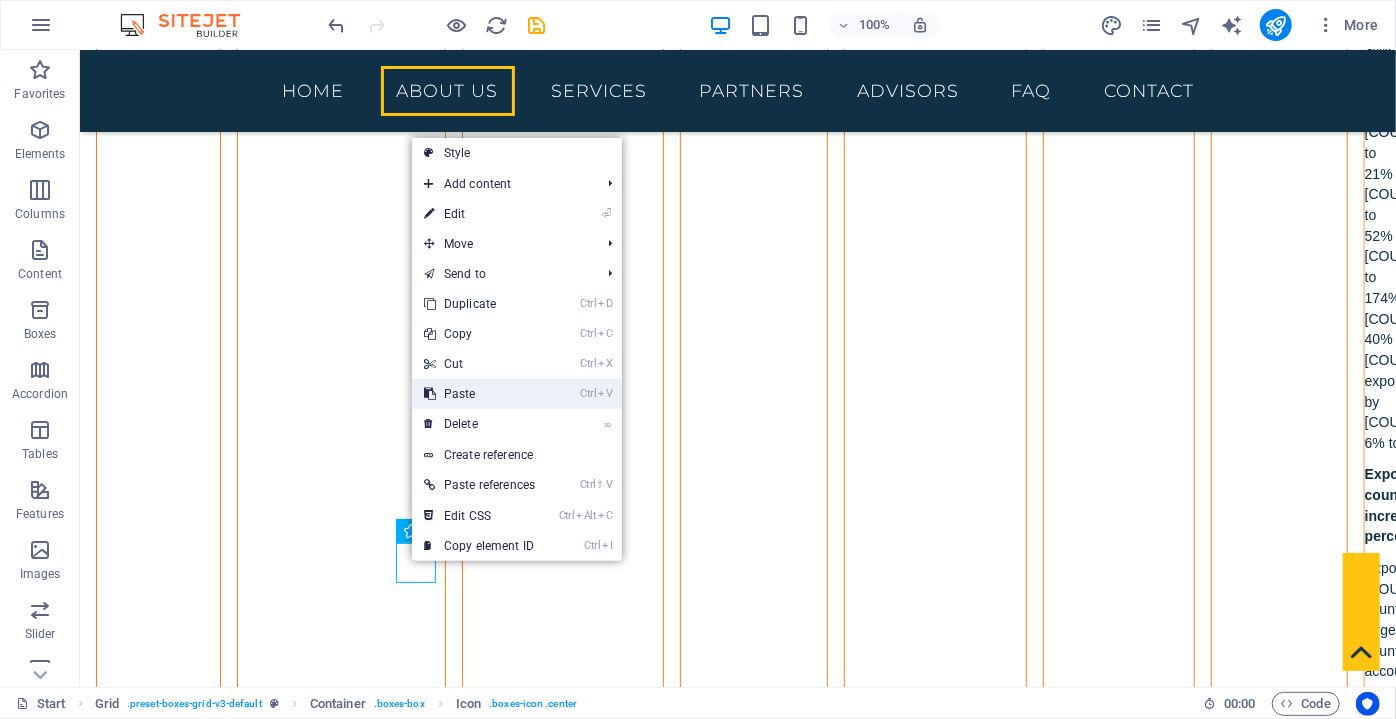 click on "Ctrl V  Paste" at bounding box center [479, 394] 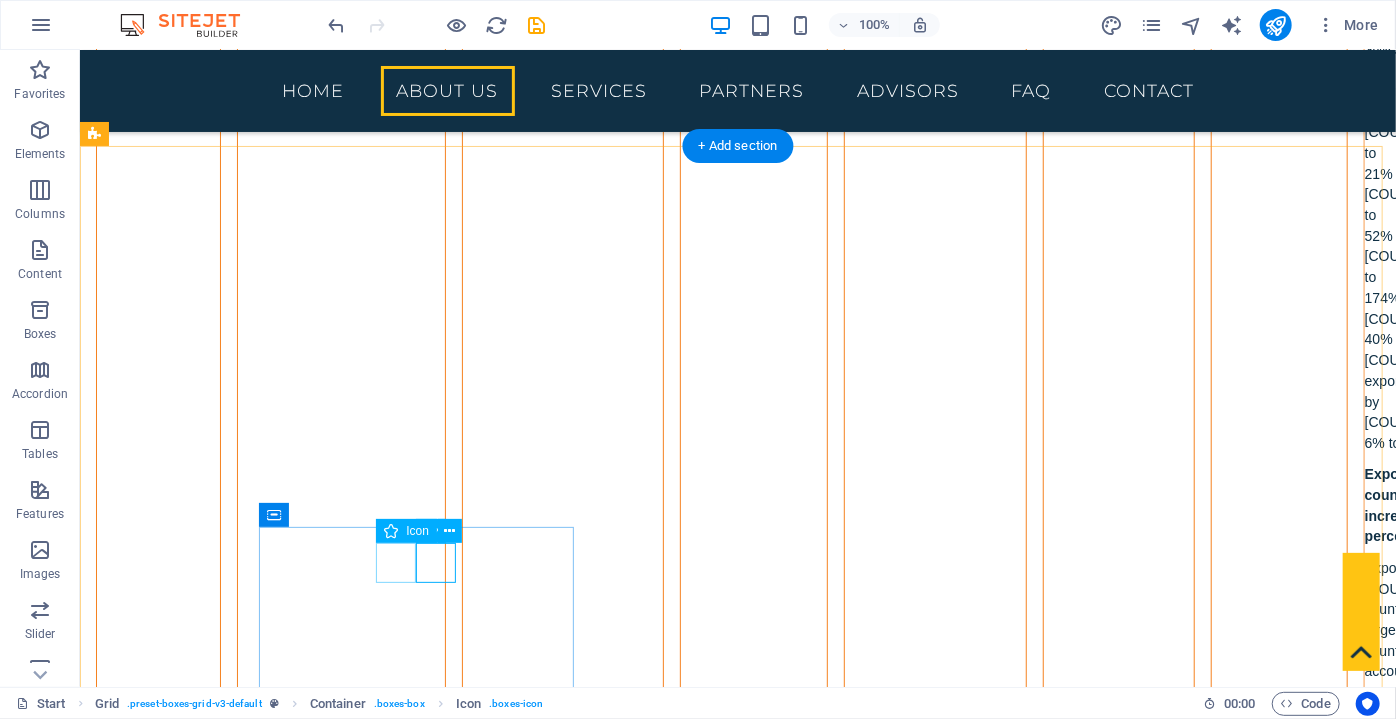click at bounding box center [422, 3767] 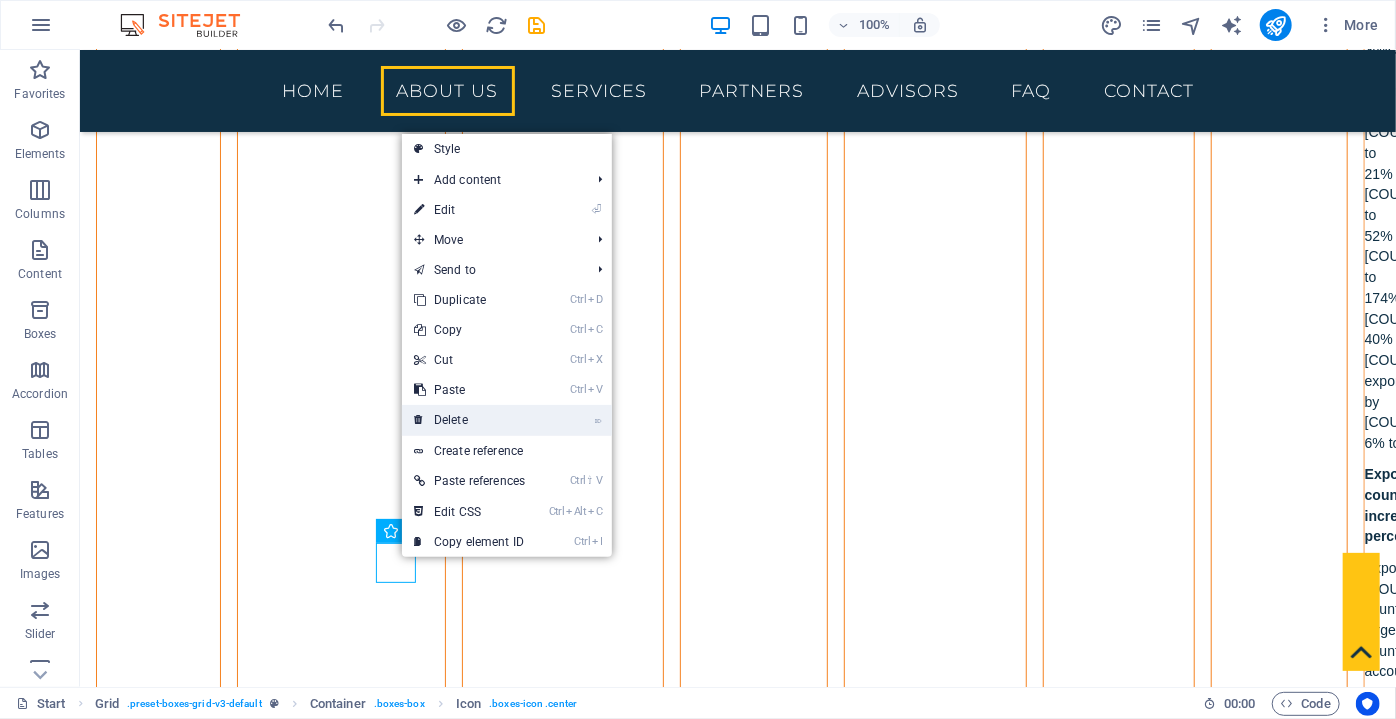 click on "⌦  Delete" at bounding box center [469, 420] 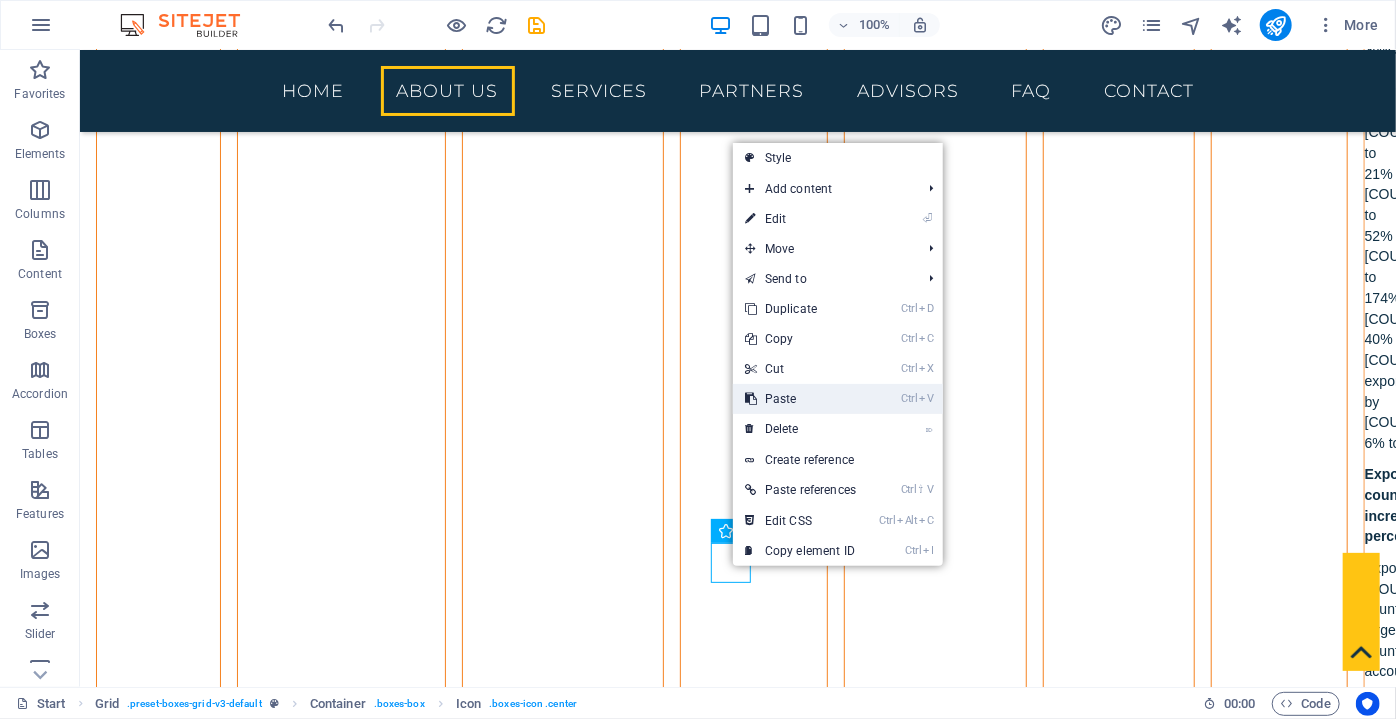 click on "Ctrl V  Paste" at bounding box center [800, 399] 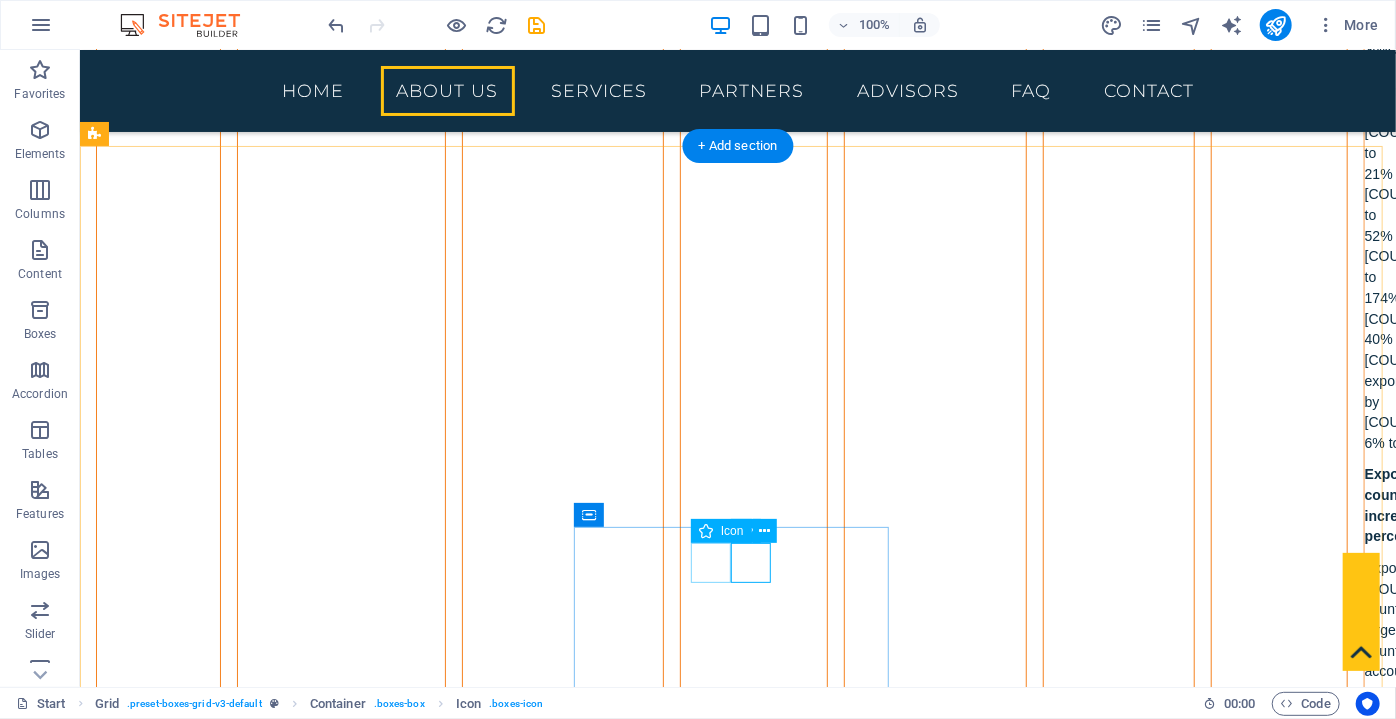 click at bounding box center [422, 4032] 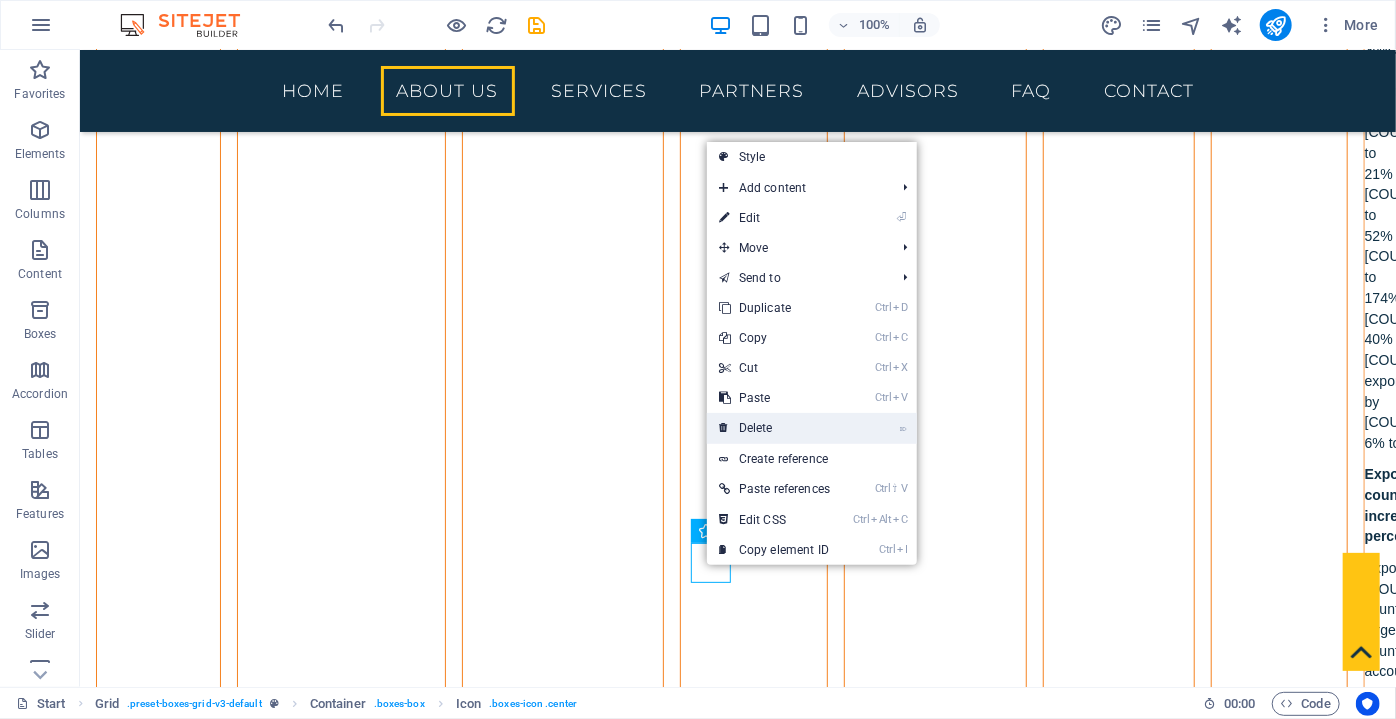 click on "⌦  Delete" at bounding box center (774, 428) 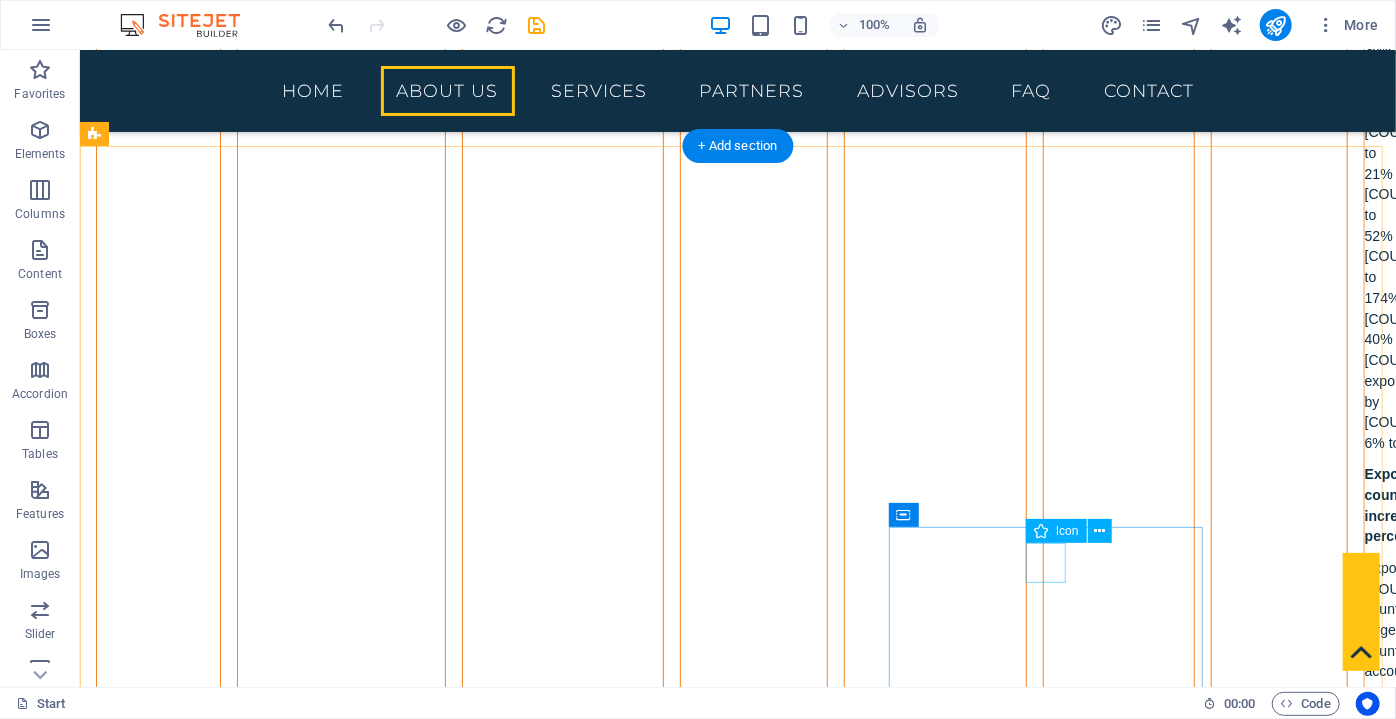 click at bounding box center (422, 4298) 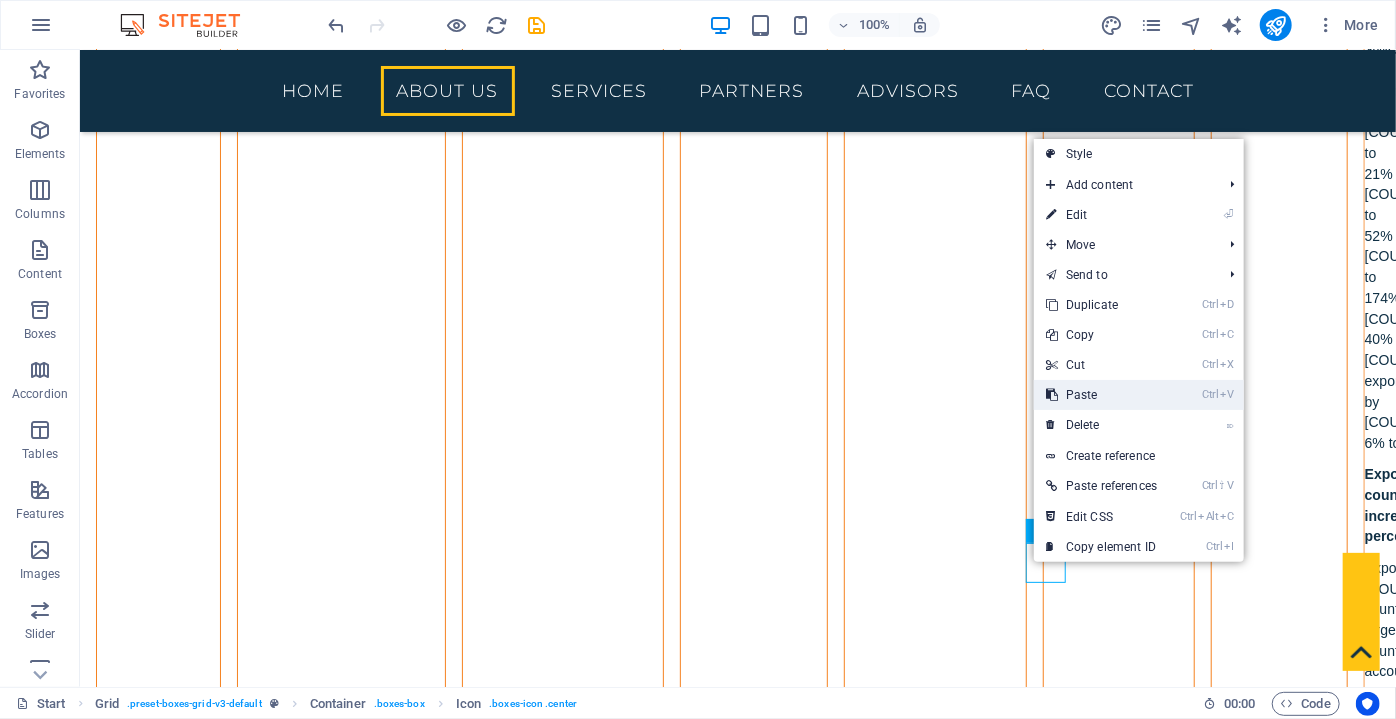 click on "Ctrl V  Paste" at bounding box center (1101, 395) 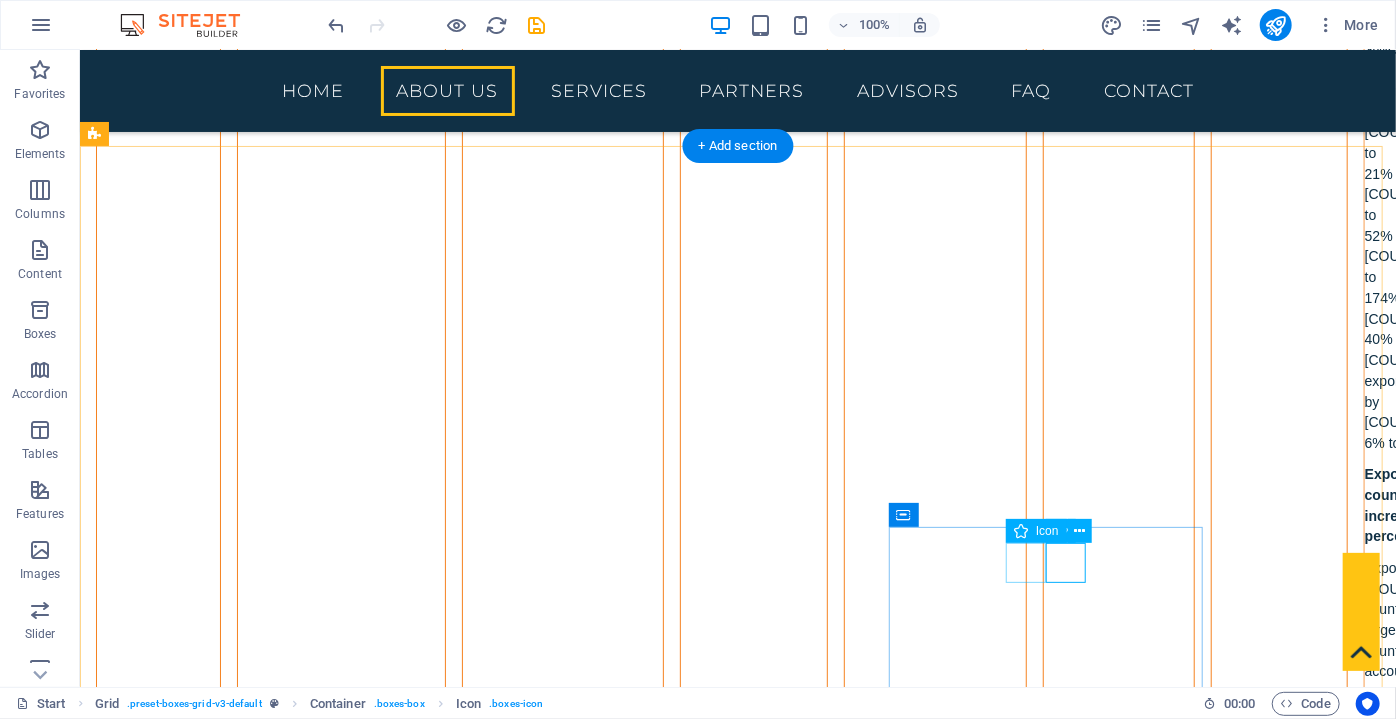 click at bounding box center [422, 4298] 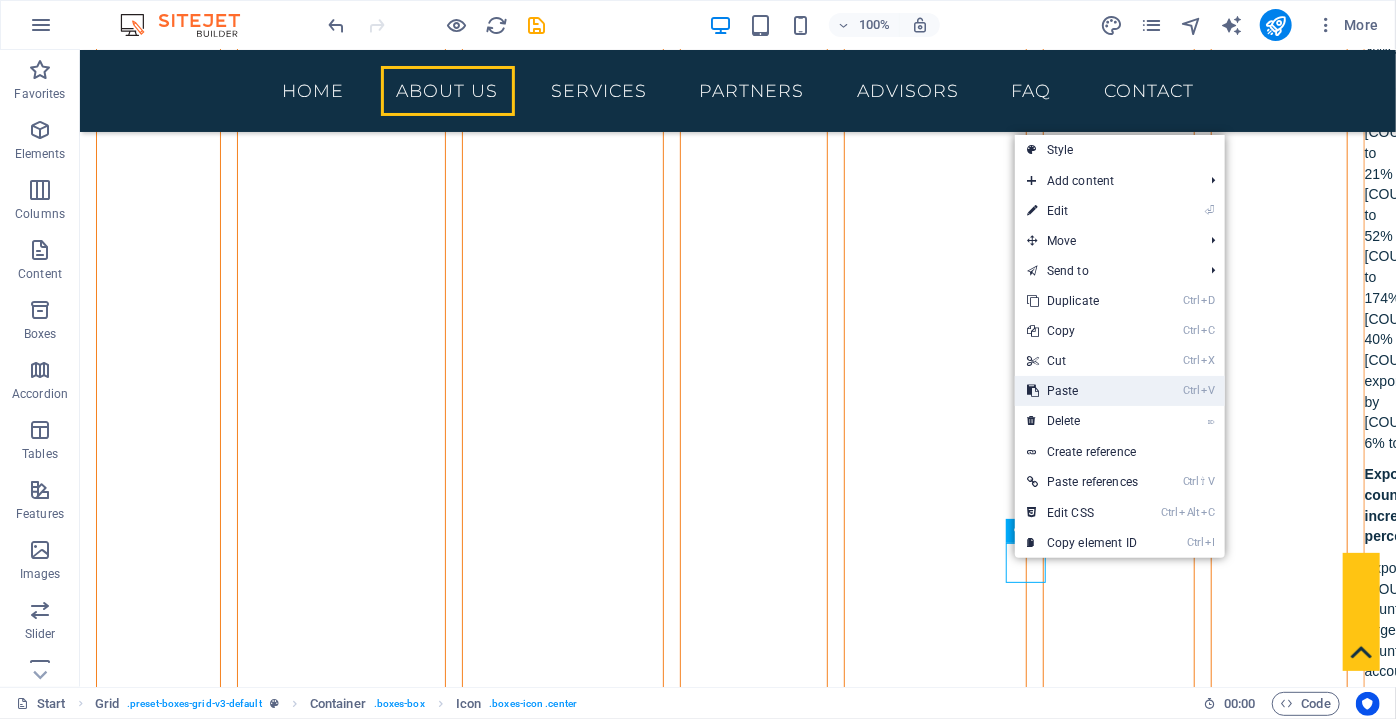 click on "Ctrl V  Paste" at bounding box center [1082, 391] 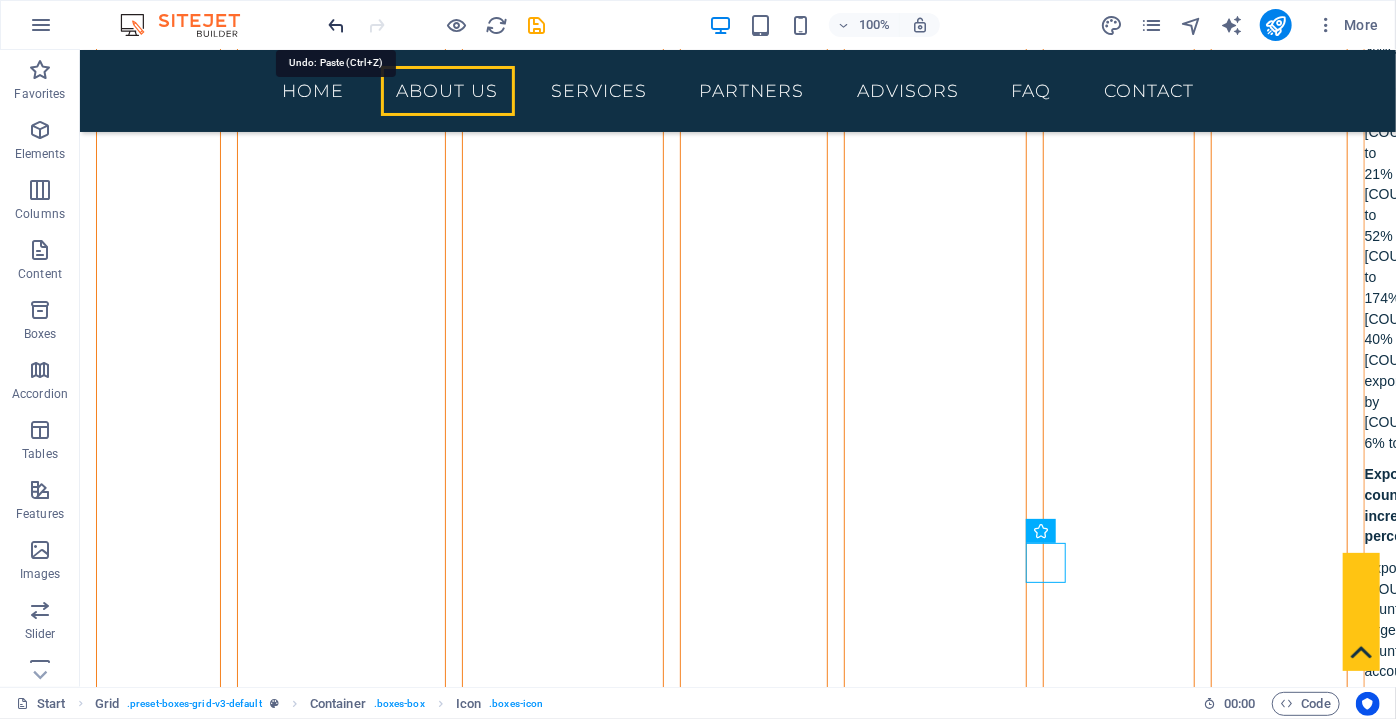 click at bounding box center [337, 25] 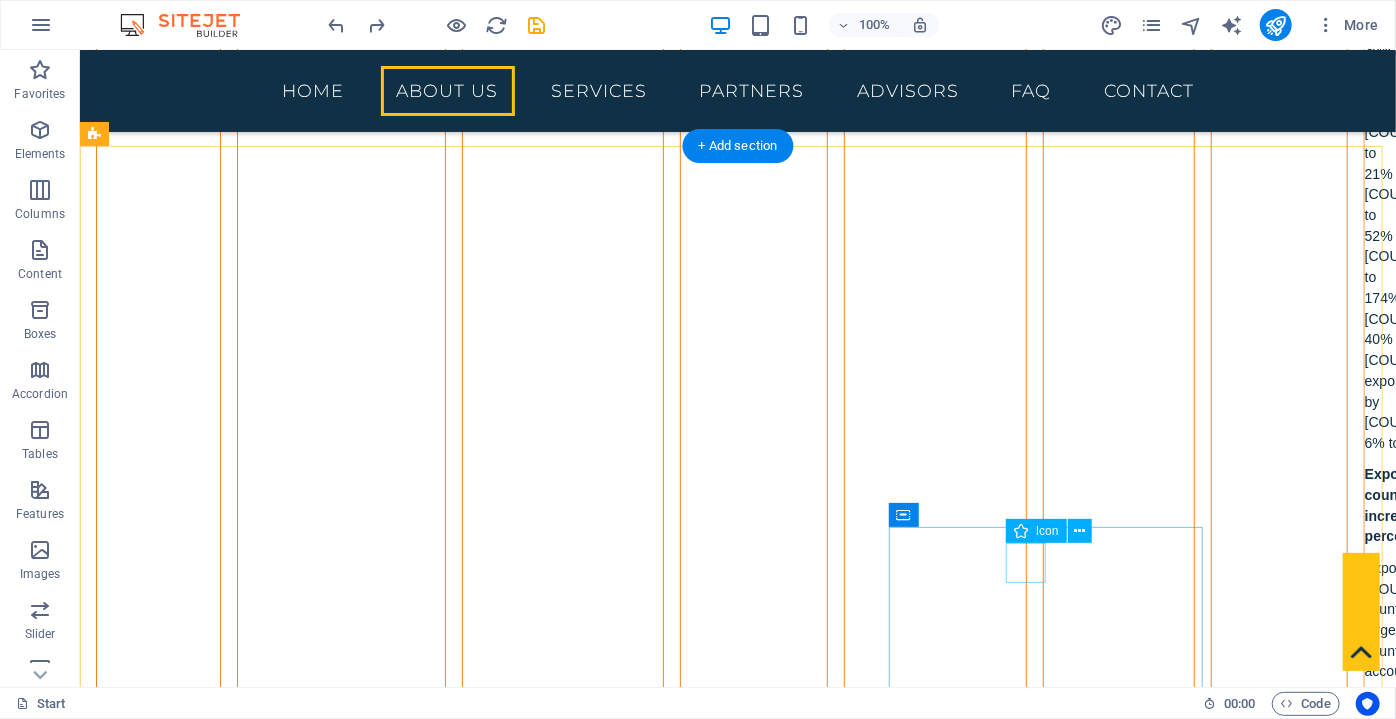 click at bounding box center [422, 4298] 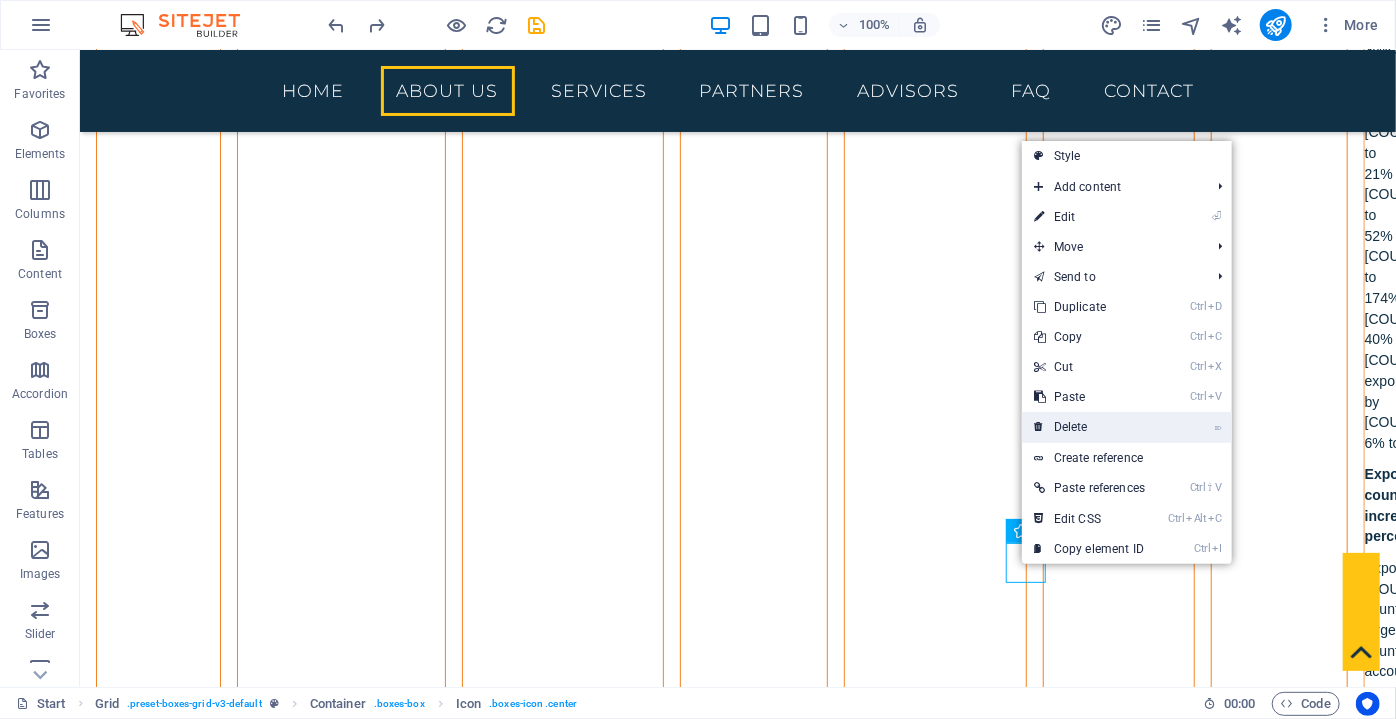 click on "⌦  Delete" at bounding box center [1089, 427] 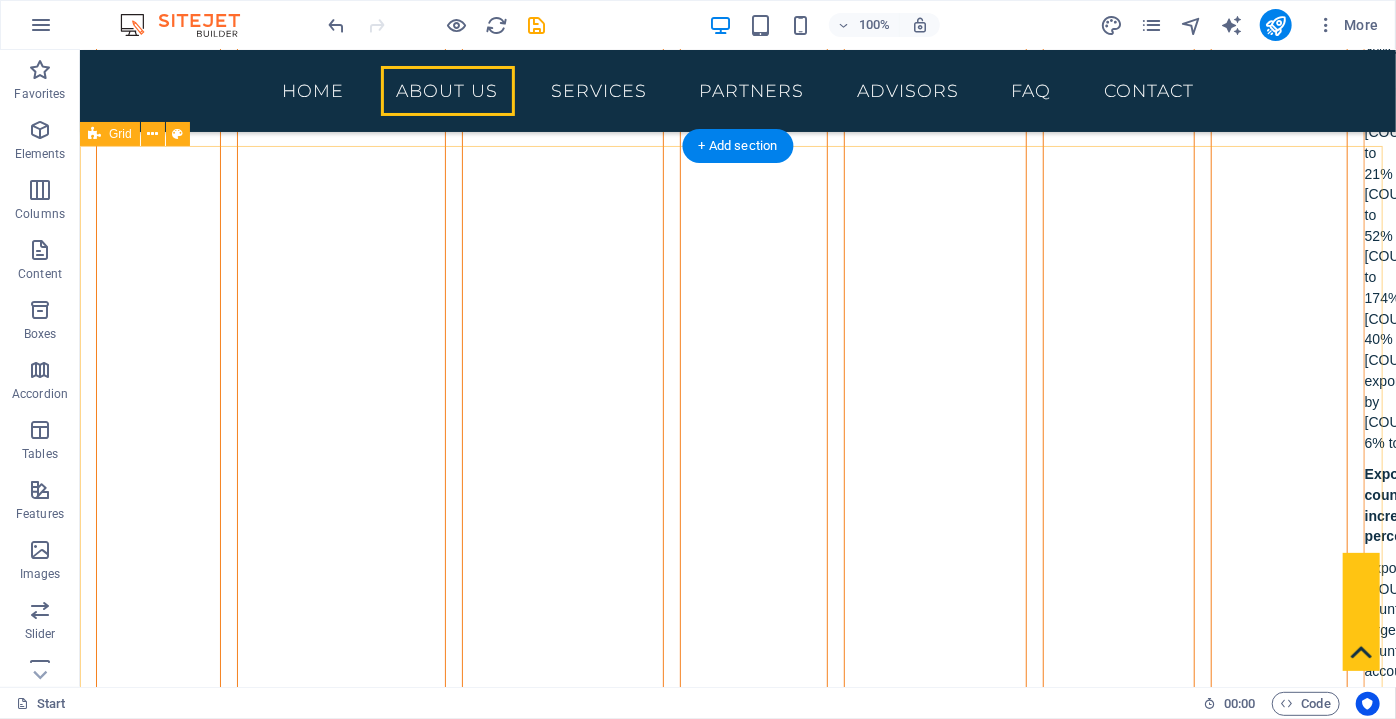 click on "COMMERCIAL TRIPS Lorem ipsum dolor sit amet, consectetuer adipiscing elit. Aenean commodo ligula eget dolor. Lorem ipsum dolor sit amet, consectetuer adipiscing elit leget dolor. CONSULTANCY Lorem ipsum dolor sit amet, consectetuer adipiscing elit. Aenean commodo ligula eget dolor. Lorem ipsum dolor sit amet, consectetuer adipiscing elit leget dolor. LEGAL INCENTIVES Lorem ipsum dolor sit amet, consectetuer adipiscing elit. Aenean commodo ligula eget dolor. Lorem ipsum dolor sit amet, consectetuer adipiscing elit leget dolor. B2B MEETINGS Lorem ipsum dolor sit amet, consectetuer adipiscing elit. Aenean commodo ligula eget dolor. Lorem ipsum dolor sit amet, consectetuer adipiscing elit leget dolor. RESEARCH Lorem ipsum dolor sit amet, consectetuer adipiscing elit. Aenean commodo ligula eget dolor. Lorem ipsum dolor sit amet, consectetuer adipiscing elit leget dolor. TRAVEL PLANNING" at bounding box center [737, 3712] 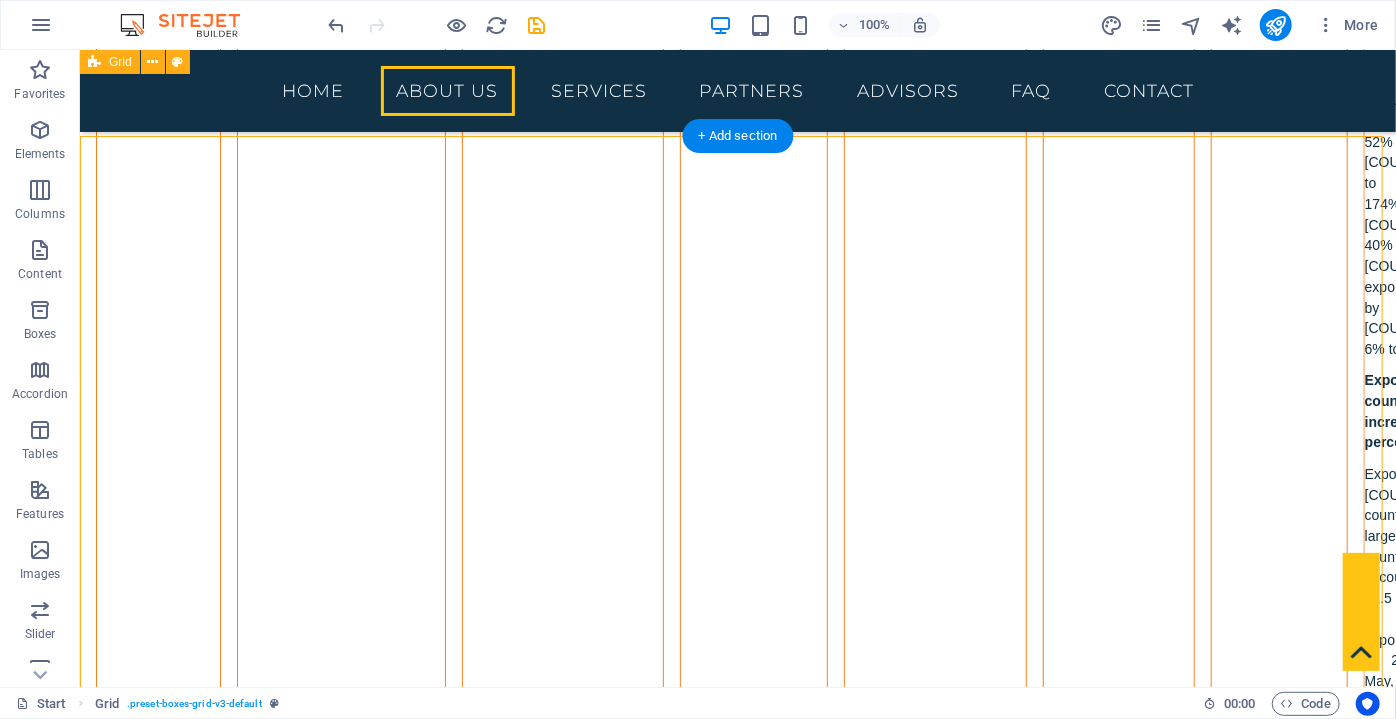 scroll, scrollTop: 6782, scrollLeft: 0, axis: vertical 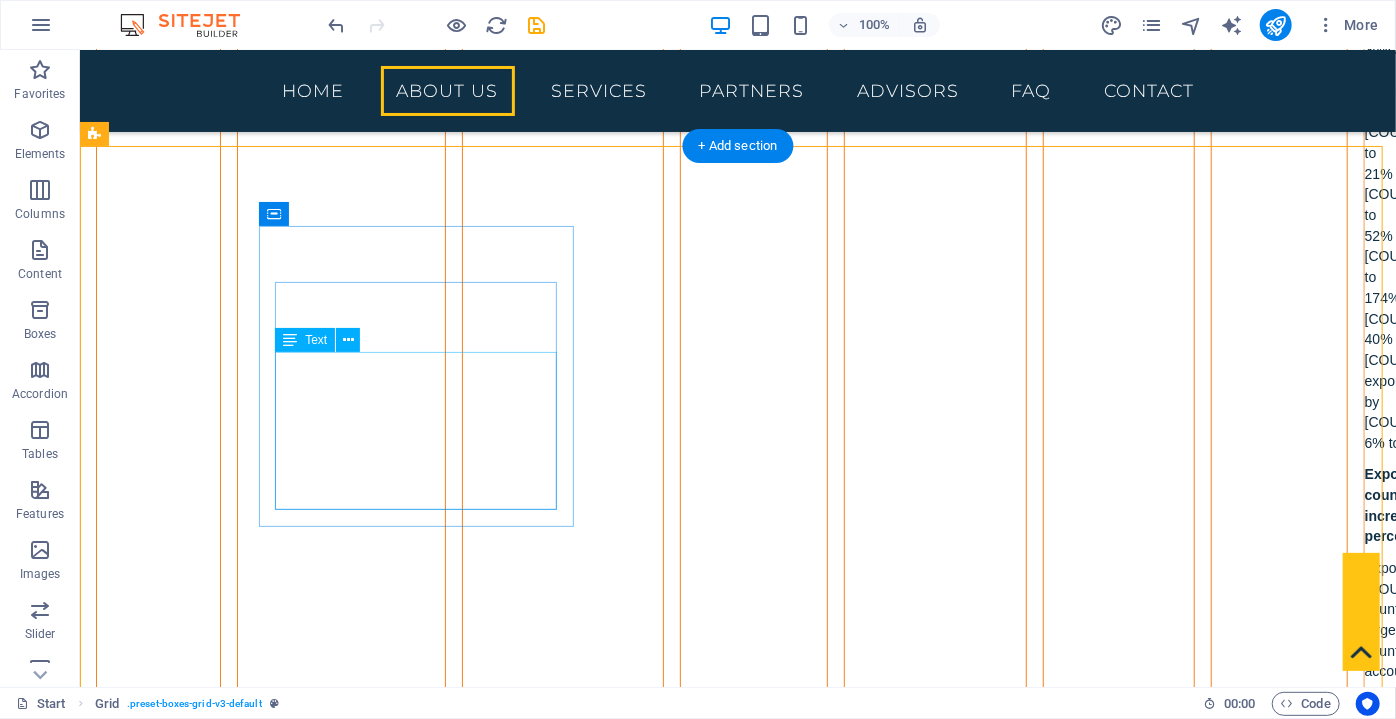 click on "Lorem ipsum dolor sit amet, consectetuer adipiscing elit. Aenean commodo ligula eget dolor. Lorem ipsum dolor sit amet, consectetuer adipiscing elit leget dolor." at bounding box center [422, 3067] 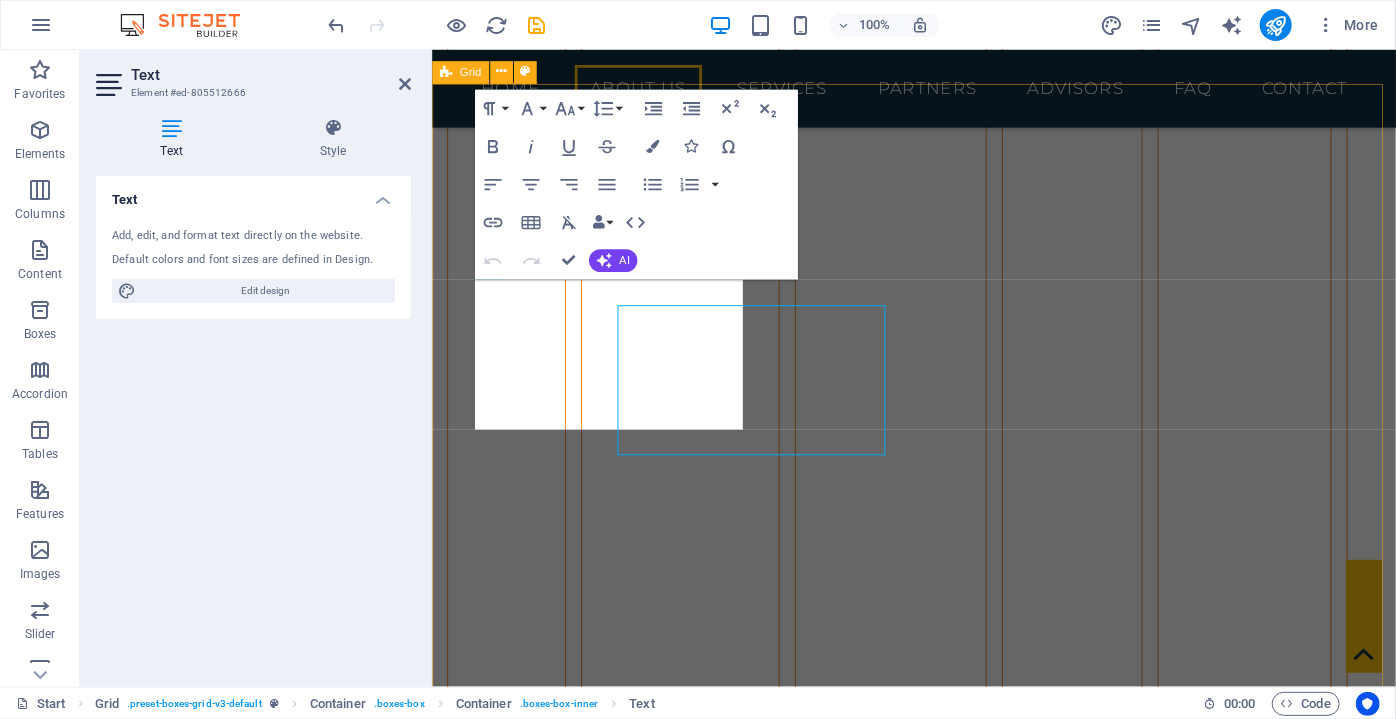click on "COMMERCIAL TRIPS Lorem ipsum dolor sit amet, consectetuer adipiscing elit. Aenean commodo ligula eget dolor. Lorem ipsum dolor sit amet, consectetuer adipiscing elit leget dolor. CONSULTANCY Lorem ipsum dolor sit amet, consectetuer adipiscing elit. Aenean commodo ligula eget dolor. Lorem ipsum dolor sit amet, consectetuer adipiscing elit leget dolor. LEGAL INCENTIVES Lorem ipsum dolor sit amet, consectetuer adipiscing elit. Aenean commodo ligula eget dolor. Lorem ipsum dolor sit amet, consectetuer adipiscing elit leget dolor. B2B MEETINGS Lorem ipsum dolor sit amet, consectetuer adipiscing elit. Aenean commodo ligula eget dolor. Lorem ipsum dolor sit amet, consectetuer adipiscing elit leget dolor. RESEARCH Lorem ipsum dolor sit amet, consectetuer adipiscing elit. Aenean commodo ligula eget dolor. Lorem ipsum dolor sit amet, consectetuer adipiscing elit leget dolor. TRAVEL PLANNING" at bounding box center (938, 3653) 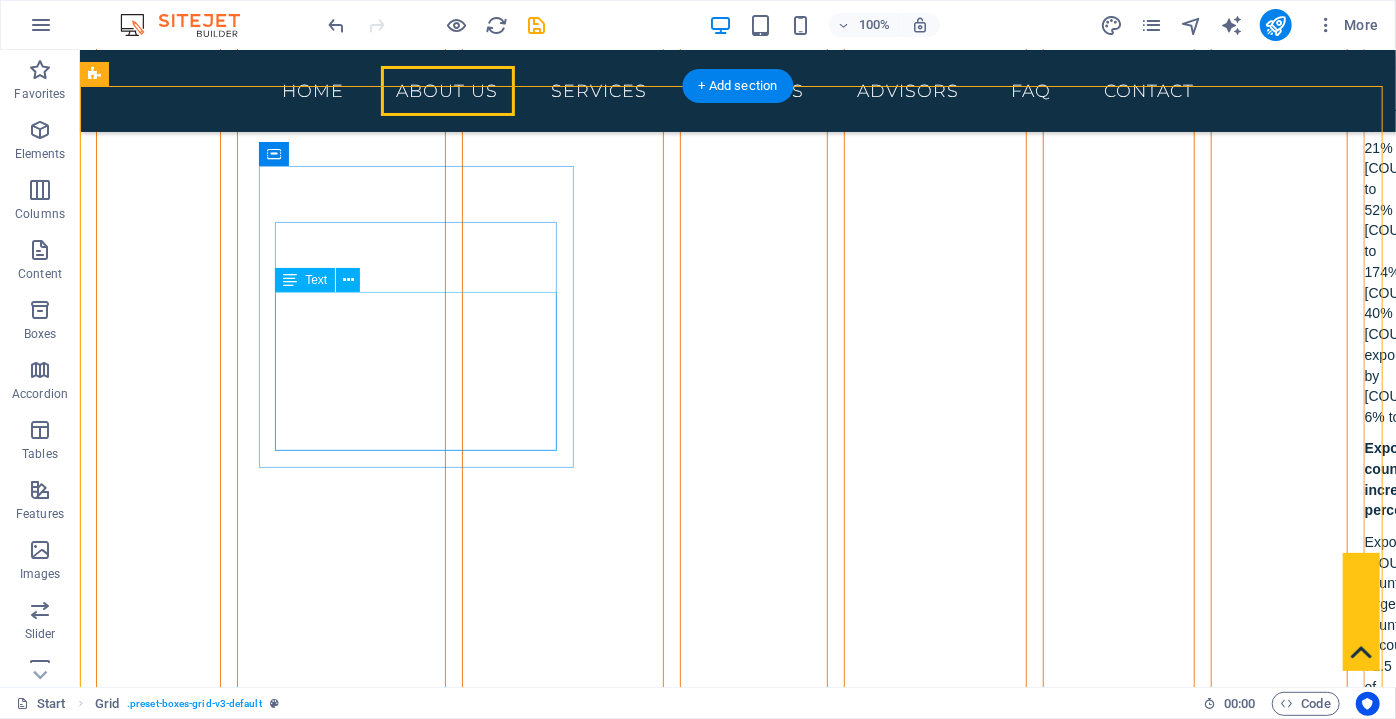 click on "Lorem ipsum dolor sit amet, consectetuer adipiscing elit. Aenean commodo ligula eget dolor. Lorem ipsum dolor sit amet, consectetuer adipiscing elit leget dolor." at bounding box center (422, 3041) 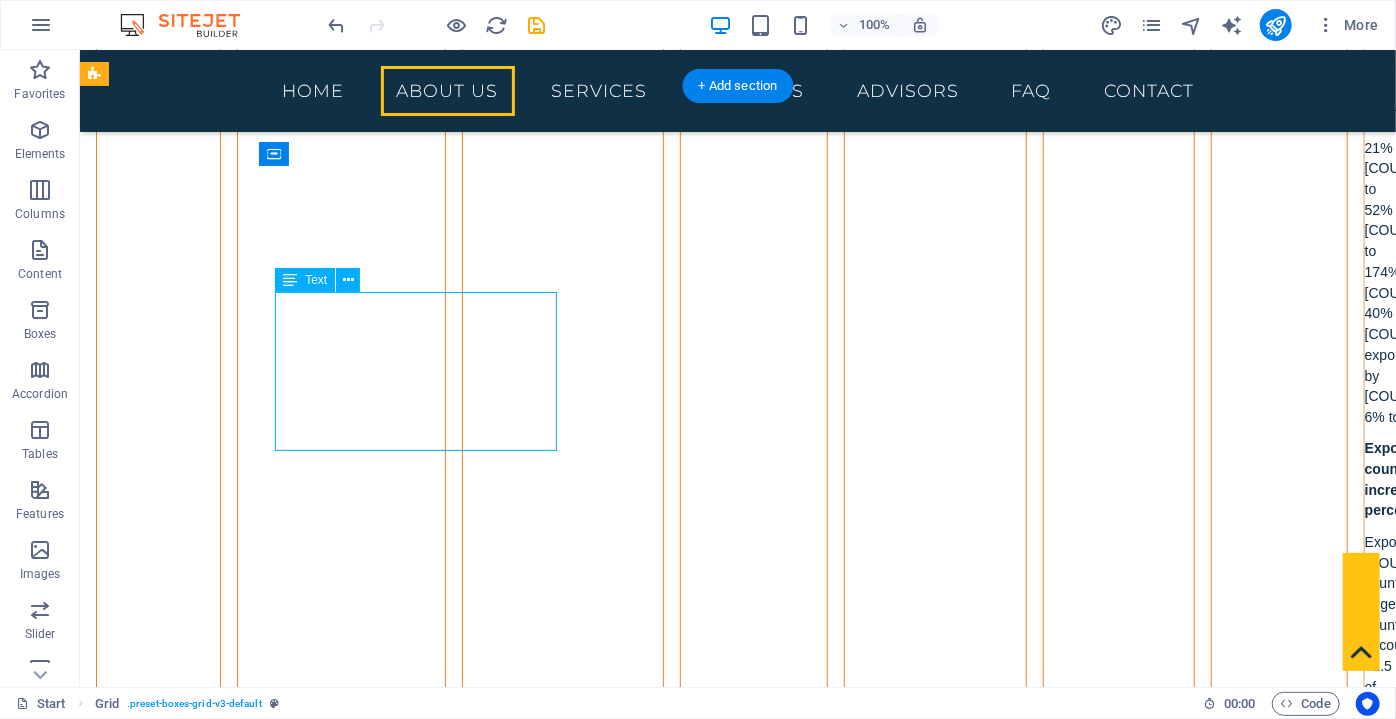 click on "Lorem ipsum dolor sit amet, consectetuer adipiscing elit. Aenean commodo ligula eget dolor. Lorem ipsum dolor sit amet, consectetuer adipiscing elit leget dolor." at bounding box center [422, 3041] 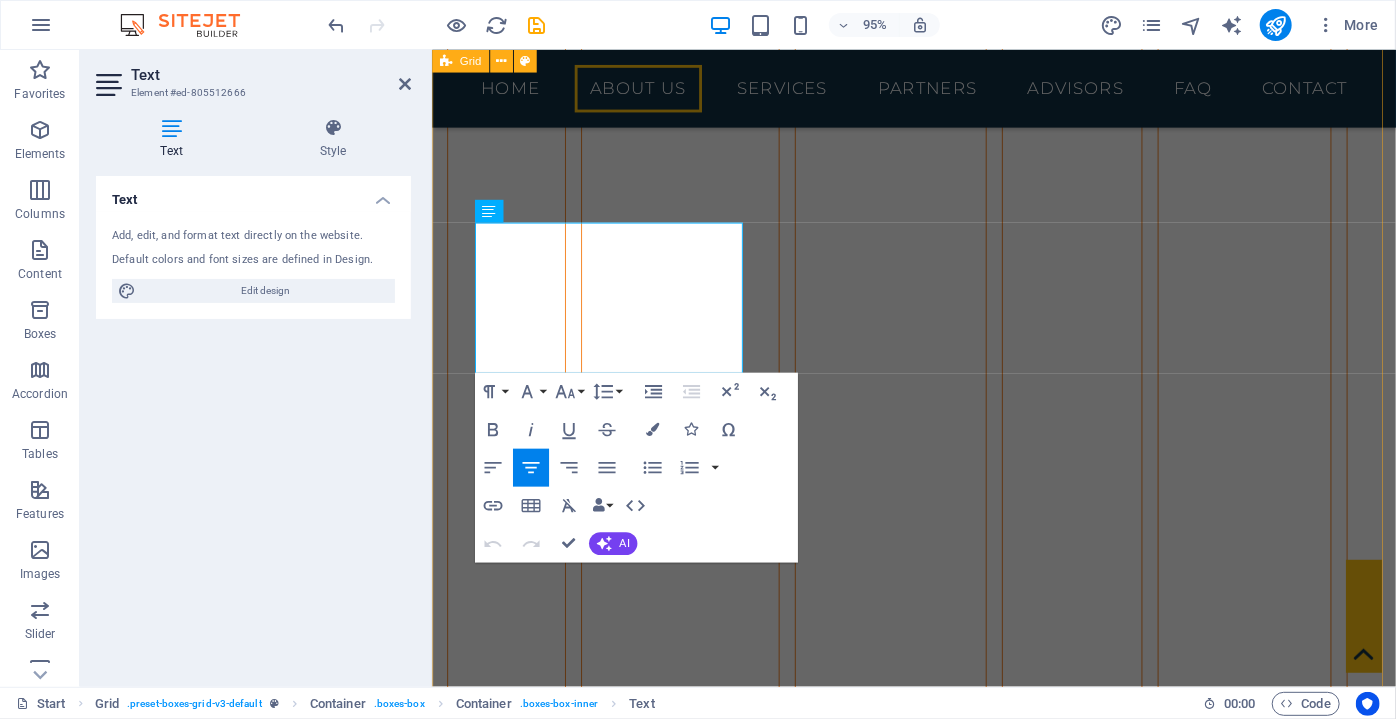 click on "COMMERCIAL TRIPS Lorem ipsum dolor sit amet, consectetuer adipiscing elit. Aenean commodo ligula eget dolor. Lorem ipsum dolor sit amet, consectetuer adipiscing elit leget dolor. CONSULTANCY Lorem ipsum dolor sit amet, consectetuer adipiscing elit. Aenean commodo ligula eget dolor. Lorem ipsum dolor sit amet, consectetuer adipiscing elit leget dolor. LEGAL INCENTIVES Lorem ipsum dolor sit amet, consectetuer adipiscing elit. Aenean commodo ligula eget dolor. Lorem ipsum dolor sit amet, consectetuer adipiscing elit leget dolor. B2B MEETINGS Lorem ipsum dolor sit amet, consectetuer adipiscing elit. Aenean commodo ligula eget dolor. Lorem ipsum dolor sit amet, consectetuer adipiscing elit leget dolor. RESEARCH Lorem ipsum dolor sit amet, consectetuer adipiscing elit. Aenean commodo ligula eget dolor. Lorem ipsum dolor sit amet, consectetuer adipiscing elit leget dolor. TRAVEL PLANNING" at bounding box center (938, 3594) 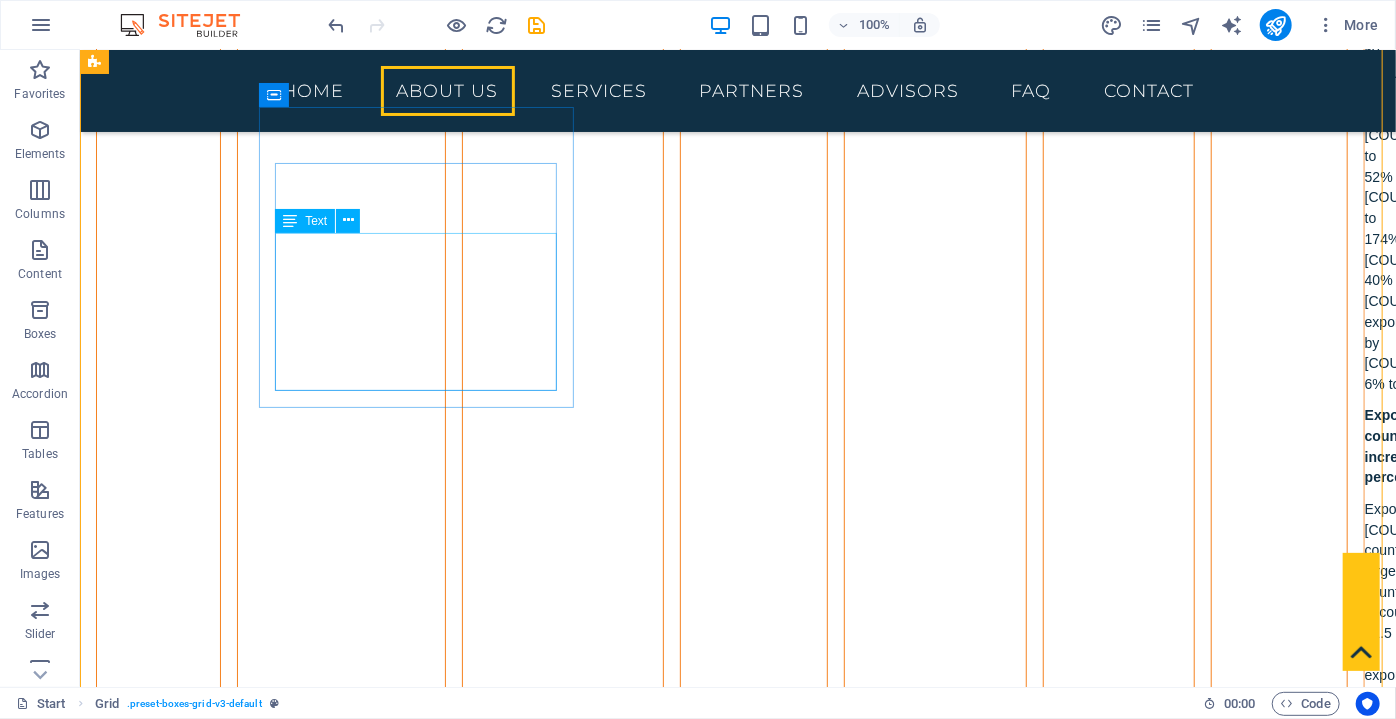 scroll, scrollTop: 6901, scrollLeft: 0, axis: vertical 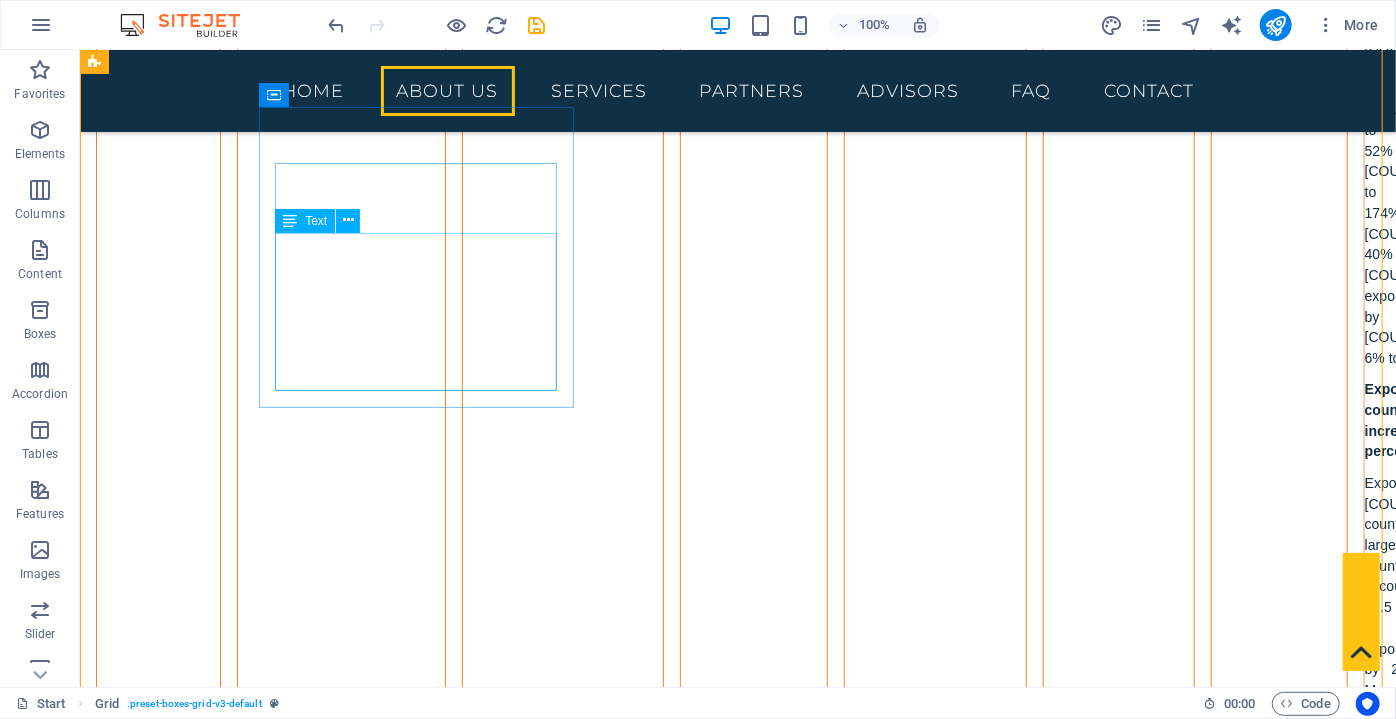 click on "Lorem ipsum dolor sit amet, consectetuer adipiscing elit. Aenean commodo ligula eget dolor. Lorem ipsum dolor sit amet, consectetuer adipiscing elit leget dolor." at bounding box center [422, 2982] 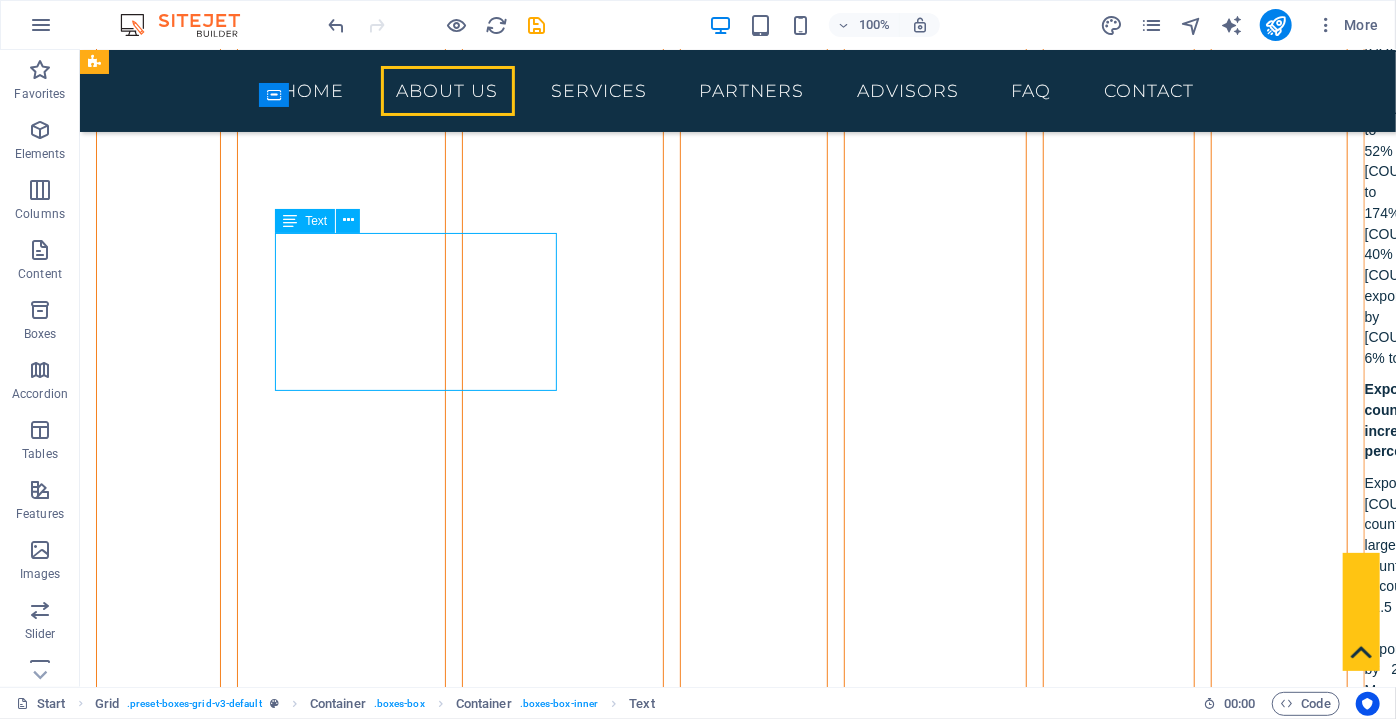 click on "Lorem ipsum dolor sit amet, consectetuer adipiscing elit. Aenean commodo ligula eget dolor. Lorem ipsum dolor sit amet, consectetuer adipiscing elit leget dolor." at bounding box center (422, 2982) 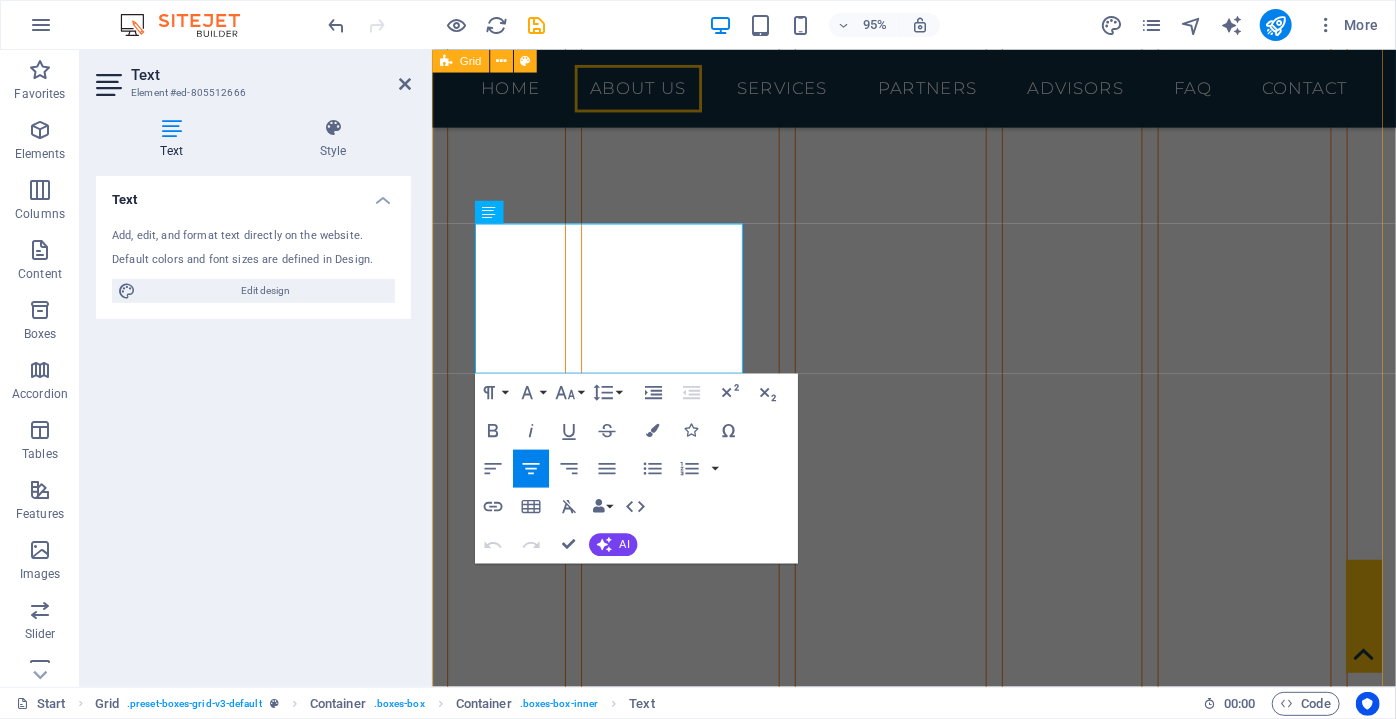 scroll, scrollTop: 6874, scrollLeft: 0, axis: vertical 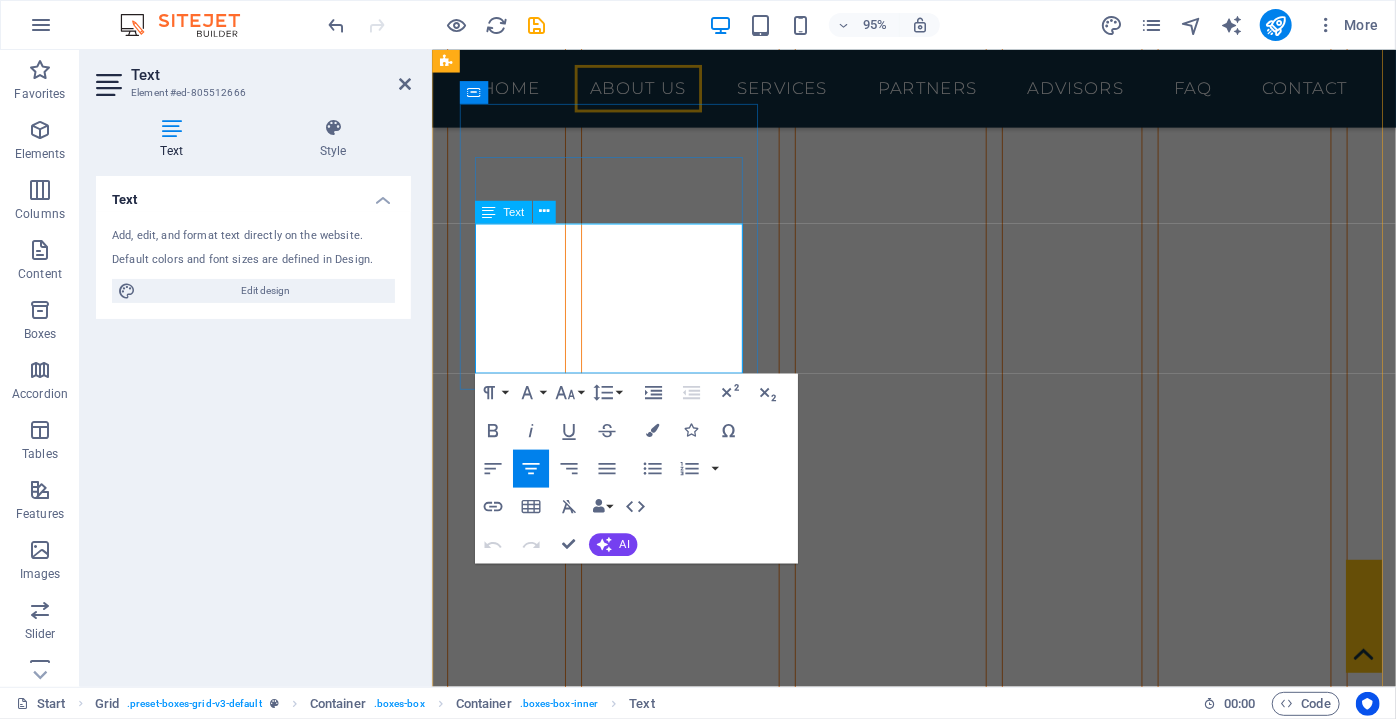 drag, startPoint x: 501, startPoint y: 248, endPoint x: 666, endPoint y: 383, distance: 213.19006 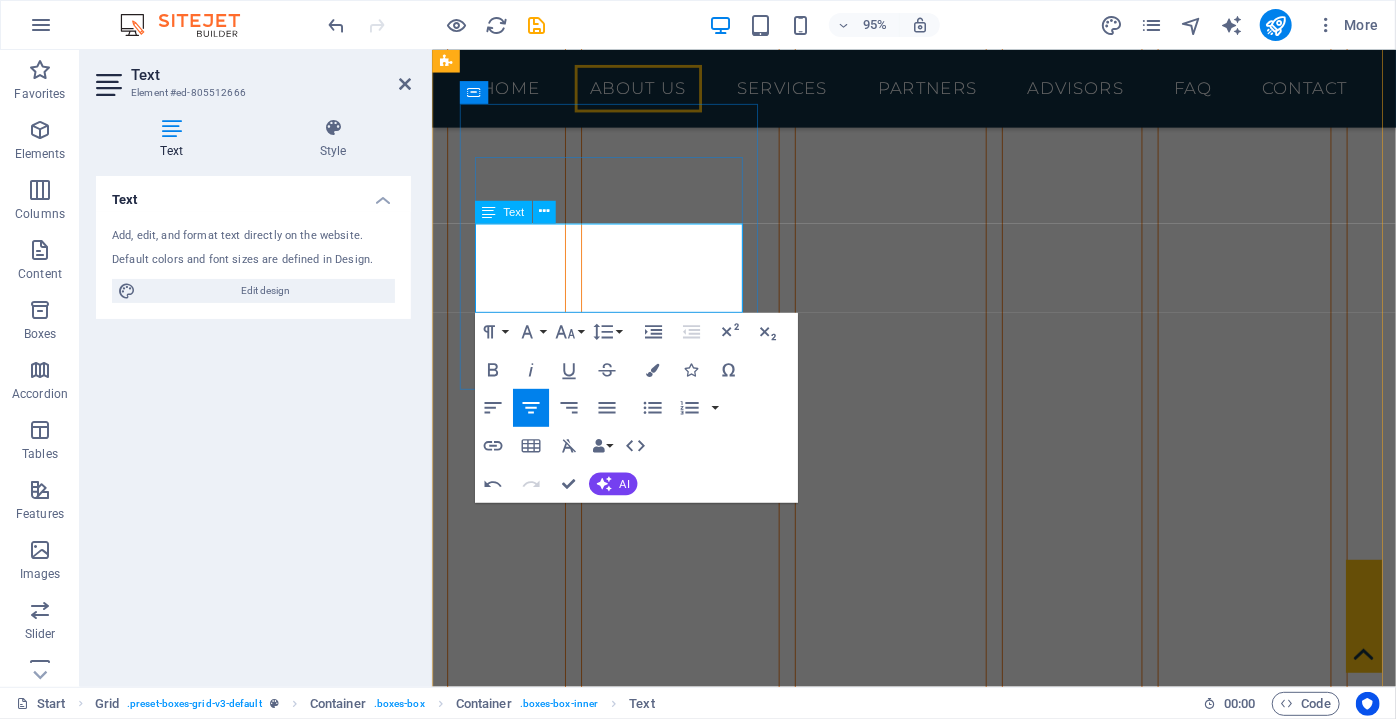 drag, startPoint x: 702, startPoint y: 308, endPoint x: 941, endPoint y: 379, distance: 249.32309 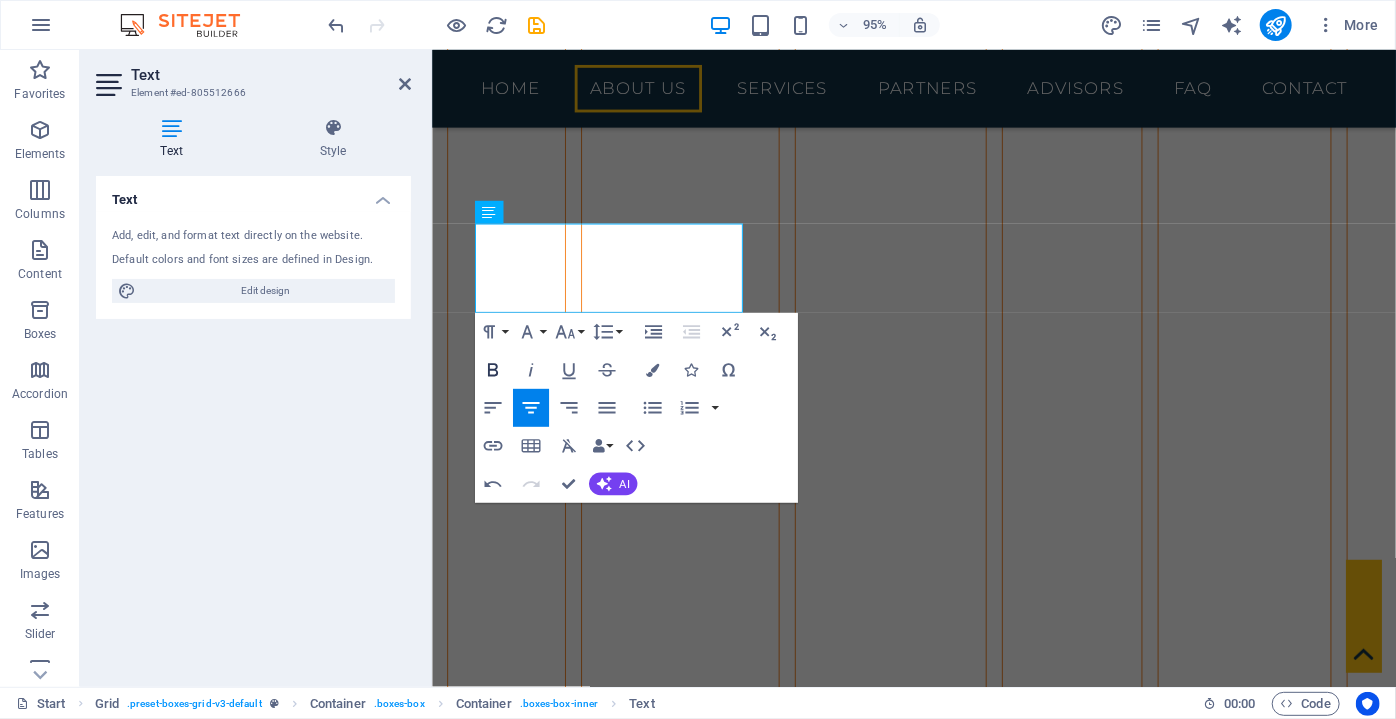 click 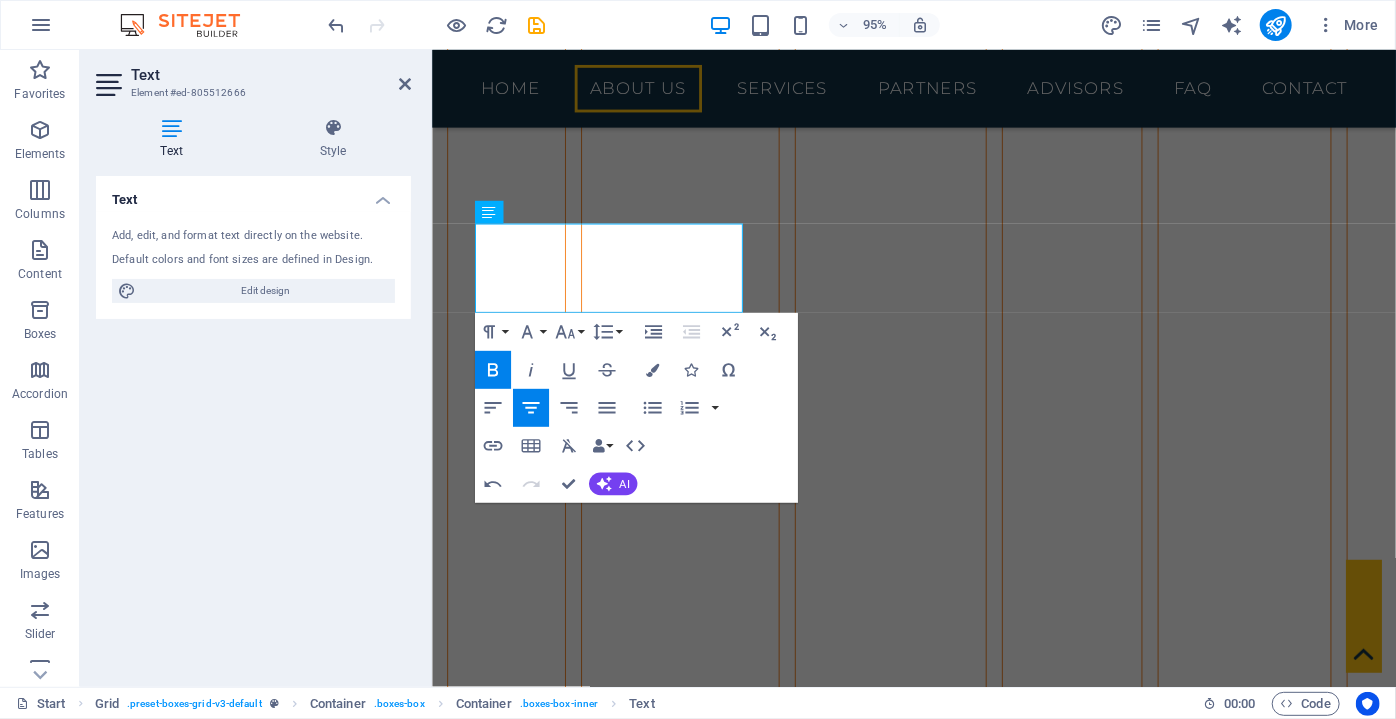 click 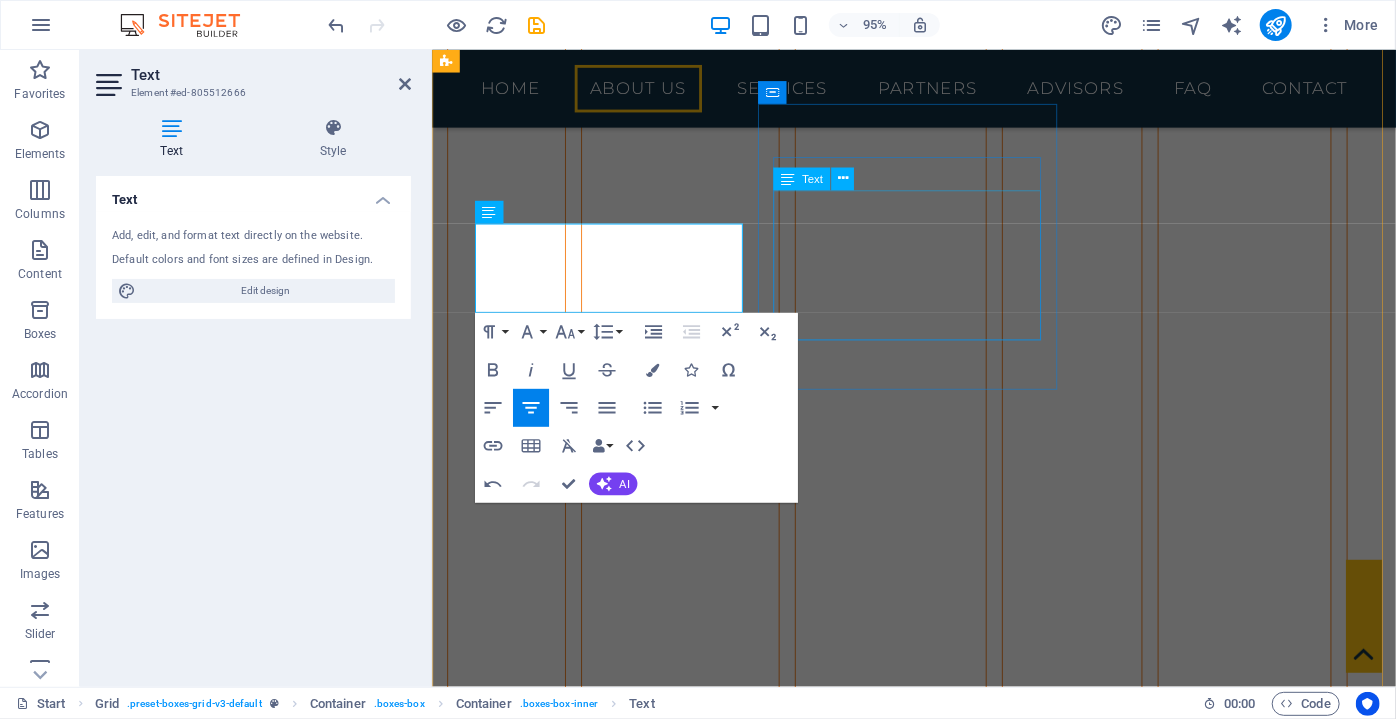 click on "Lorem ipsum dolor sit amet, consectetuer adipiscing elit. Aenean commodo ligula eget dolor. Lorem ipsum dolor sit amet, consectetuer adipiscing elit leget dolor." at bounding box center (624, 3151) 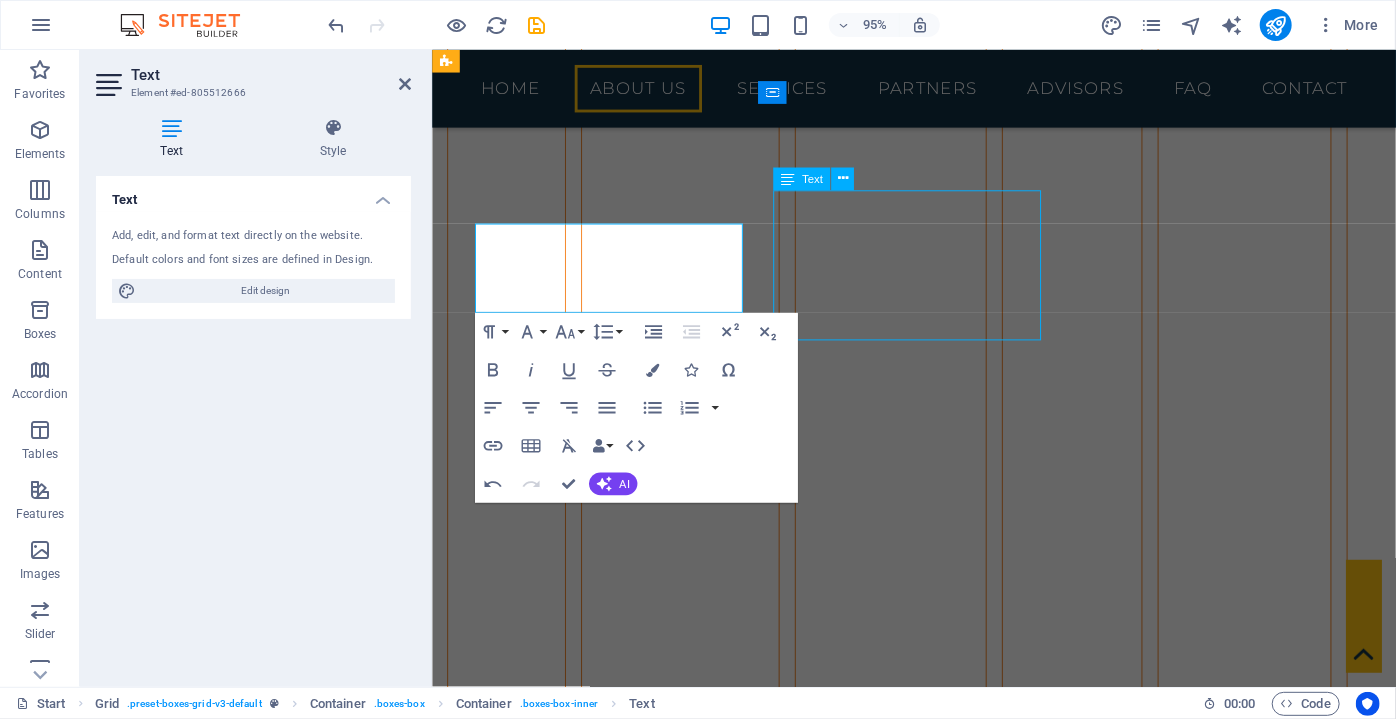 scroll, scrollTop: 6901, scrollLeft: 0, axis: vertical 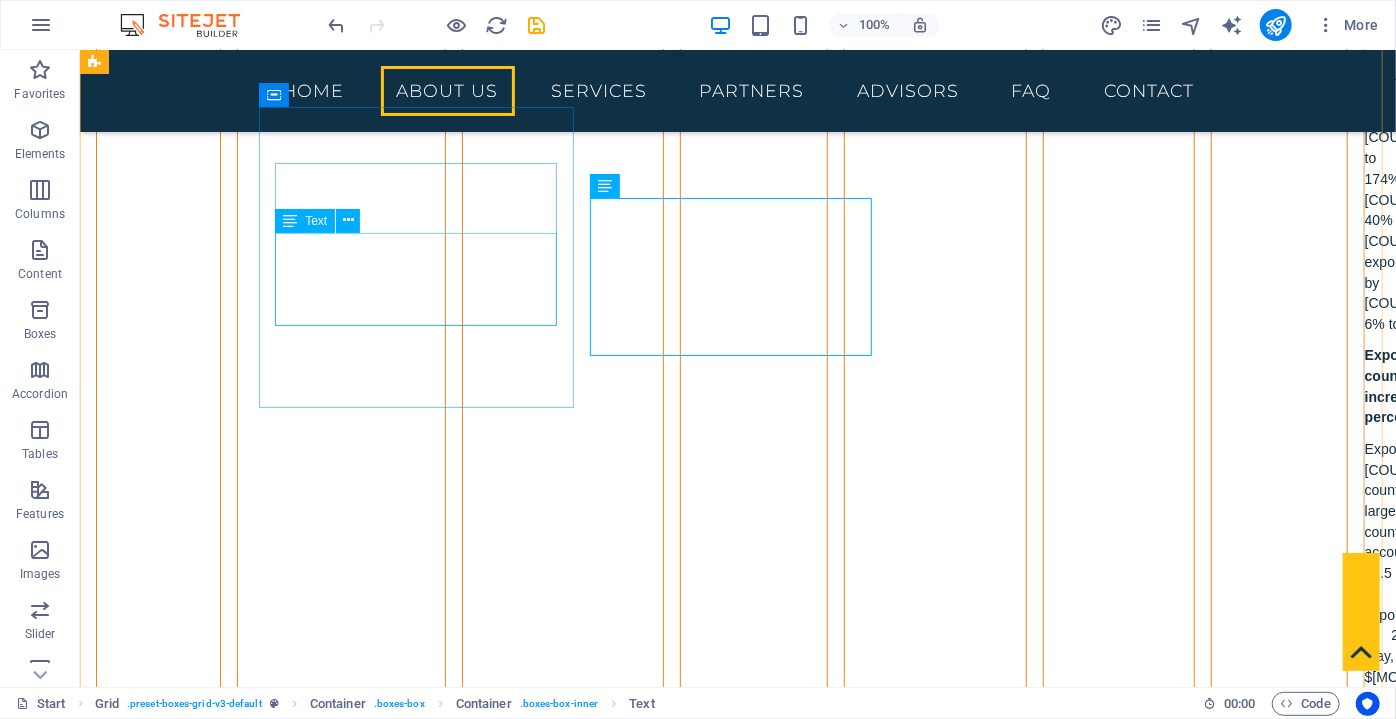 click on "We organize meetings with managers selected according to your goals and correct planning in companies producing in Bursa in your sector." at bounding box center (422, 2910) 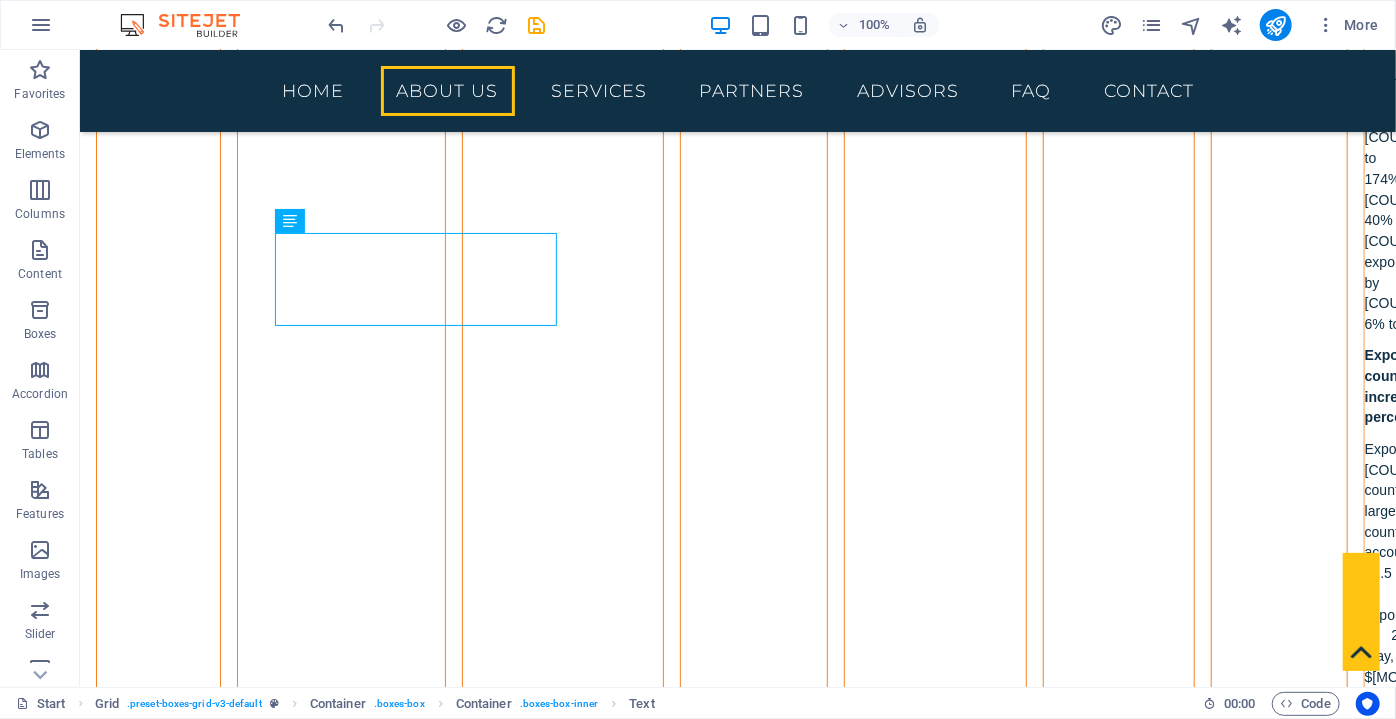 click on "100% More" at bounding box center [698, 25] 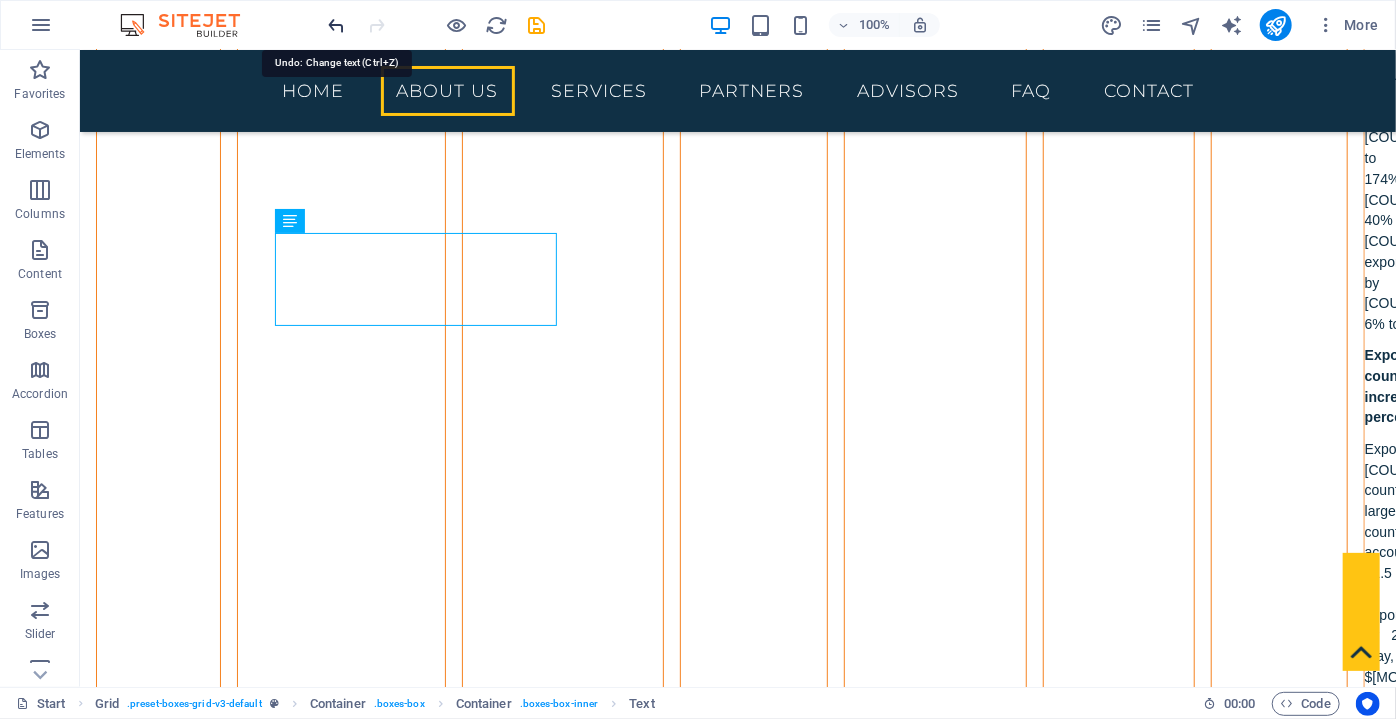 click at bounding box center [337, 25] 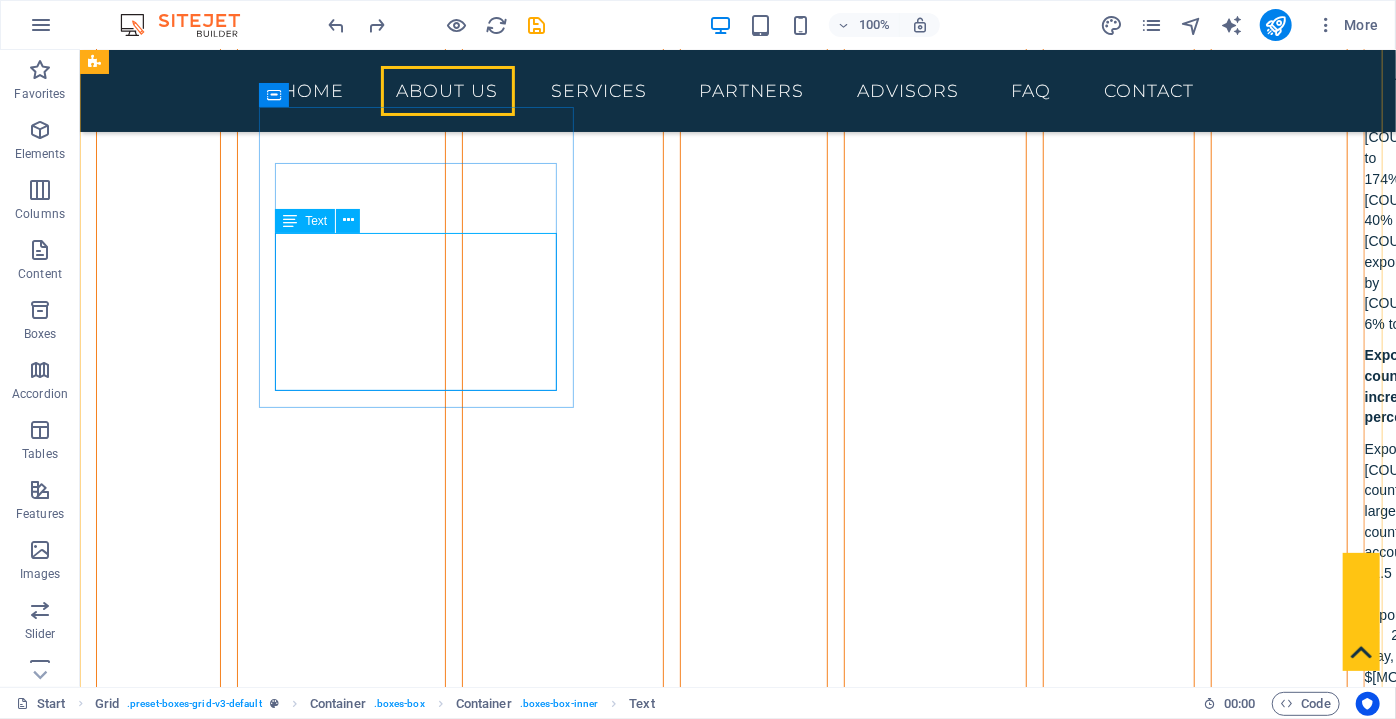 click on "Lorem ipsum dolor sit amet, consectetuer adipiscing elit. Aenean commodo ligula eget dolor. Lorem ipsum dolor sit amet, consectetuer adipiscing elit leget dolor." at bounding box center [422, 2948] 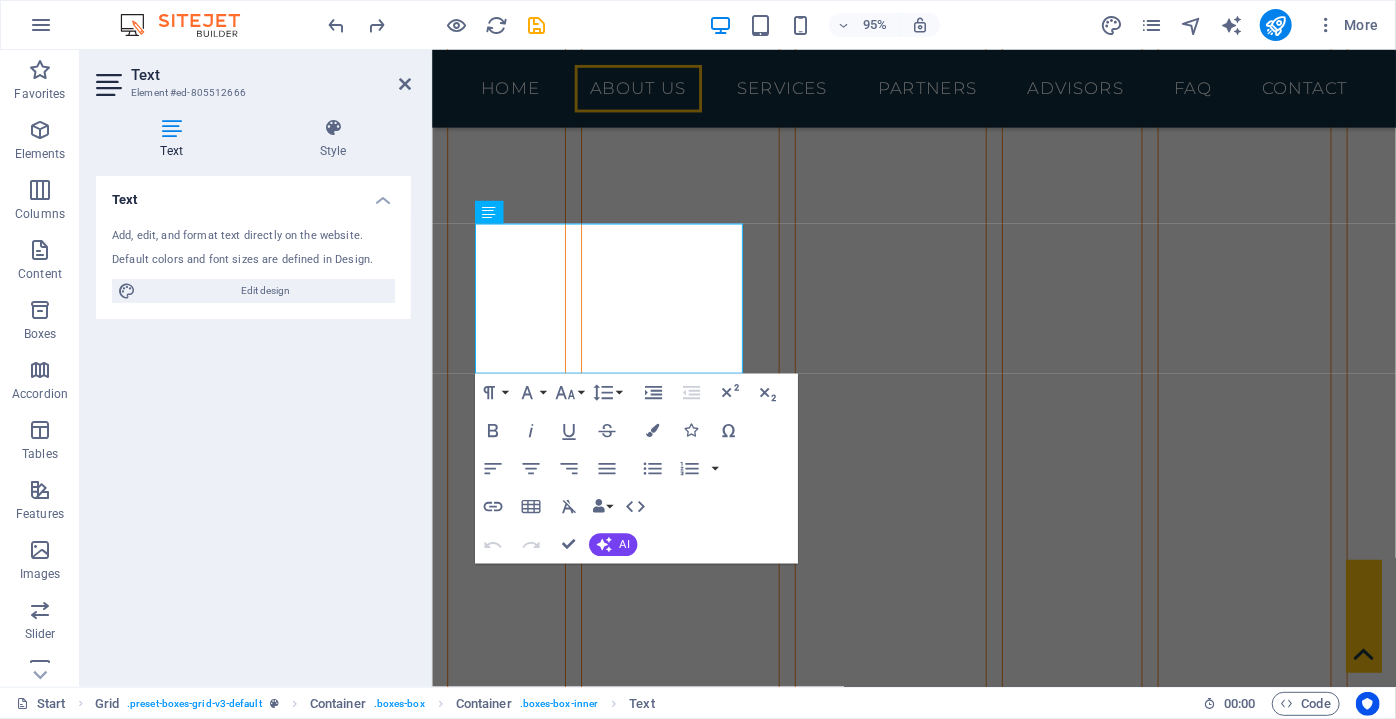click on "Edit design" at bounding box center [265, 291] 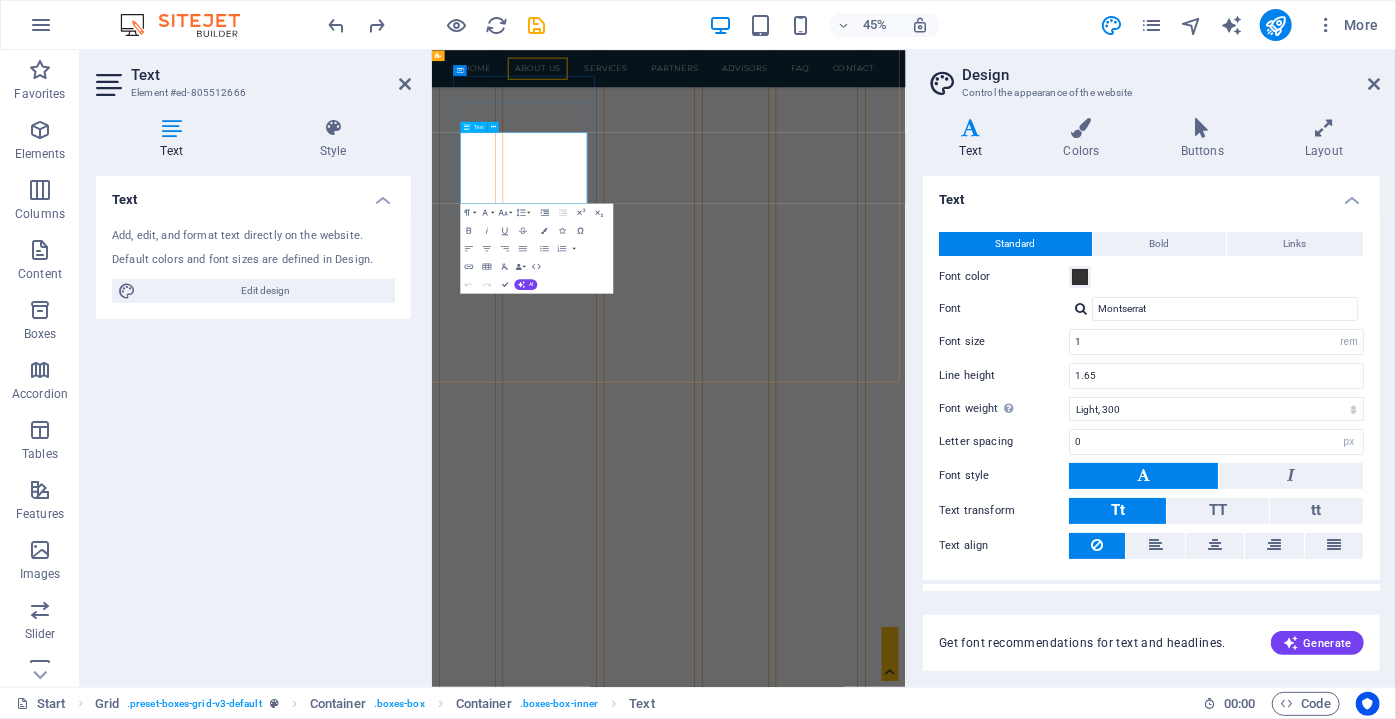 click on "Lorem ipsum dolor sit amet, consectetuer adipiscing elit. Aenean commodo ligula eget dolor. Lorem ipsum dolor sit amet, consectetuer adipiscing elit leget dolor." at bounding box center [643, 2481] 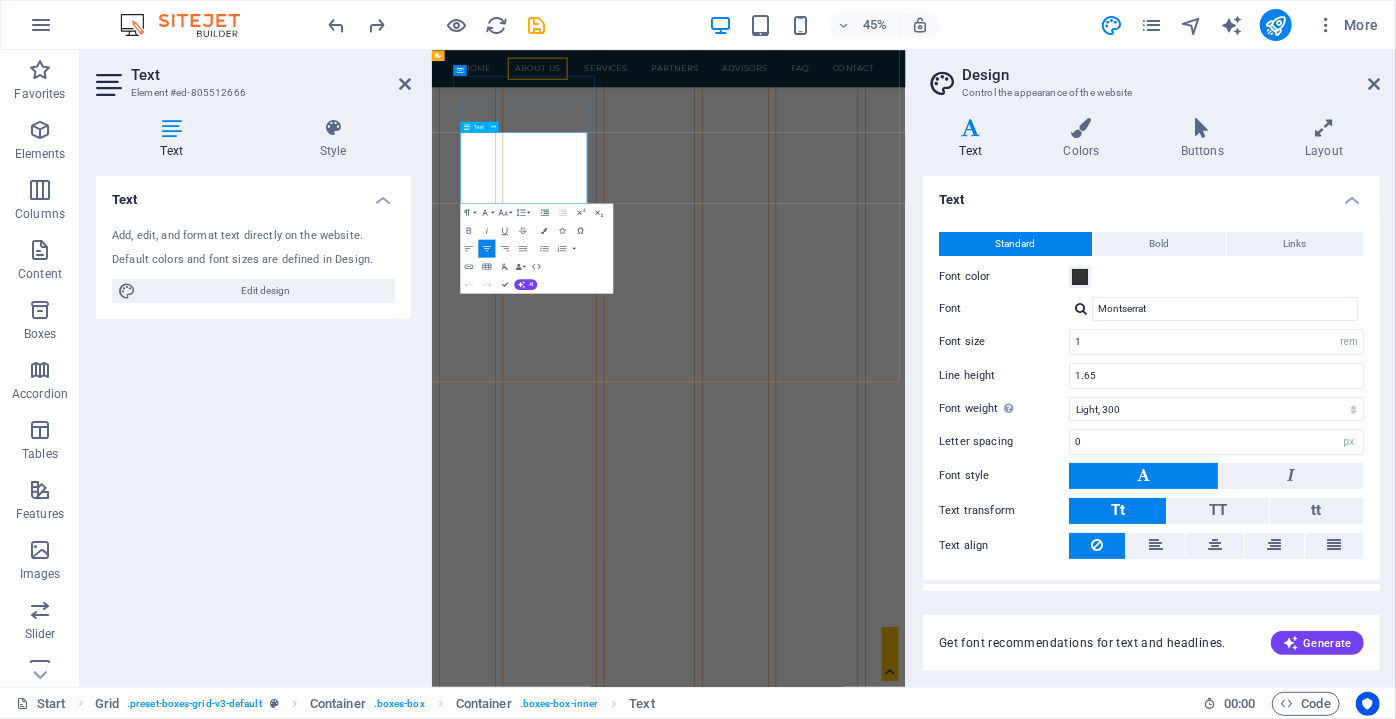 click on "Lorem ipsum dolor sit amet, consectetuer adipiscing elit. Aenean commodo ligula eget dolor. Lorem ipsum dolor sit amet, consectetuer adipiscing elit leget dolor." at bounding box center (643, 2481) 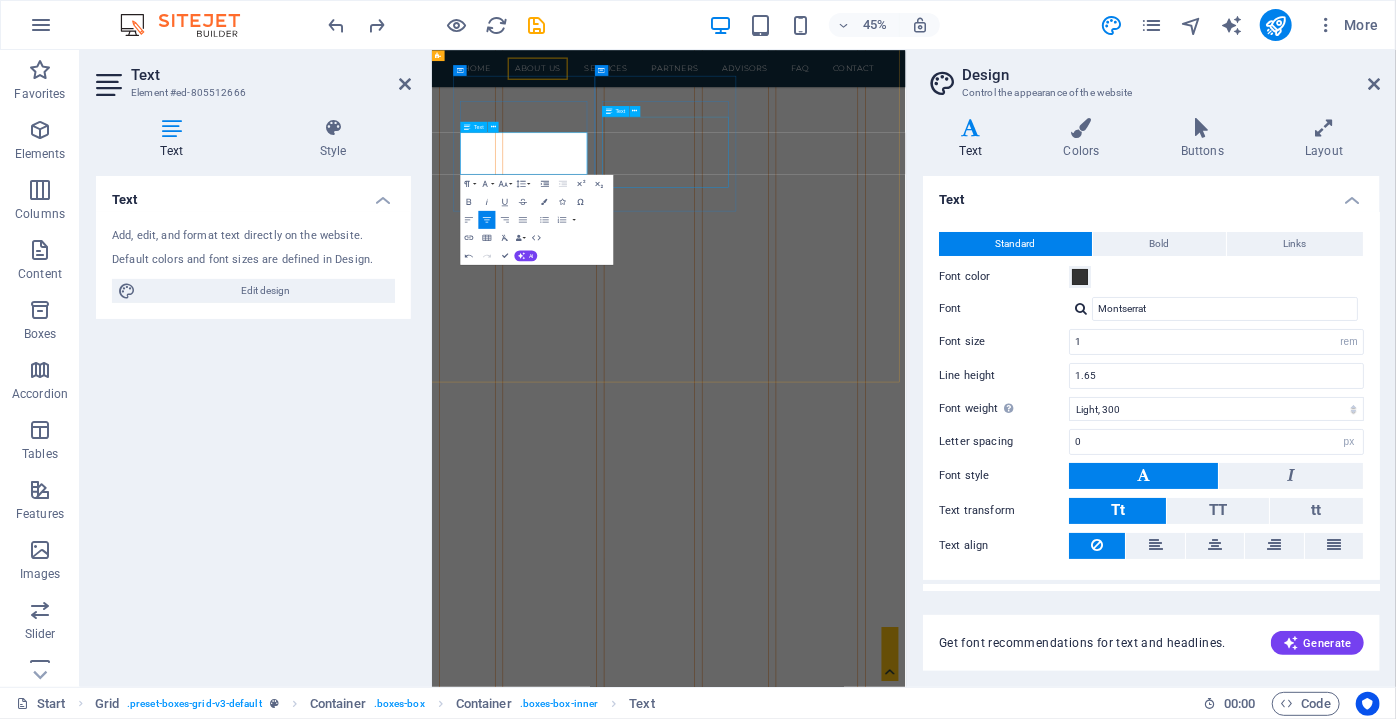 click on "Lorem ipsum dolor sit amet, consectetuer adipiscing elit. Aenean commodo ligula eget dolor. Lorem ipsum dolor sit amet, consectetuer adipiscing elit leget dolor." at bounding box center [643, 3150] 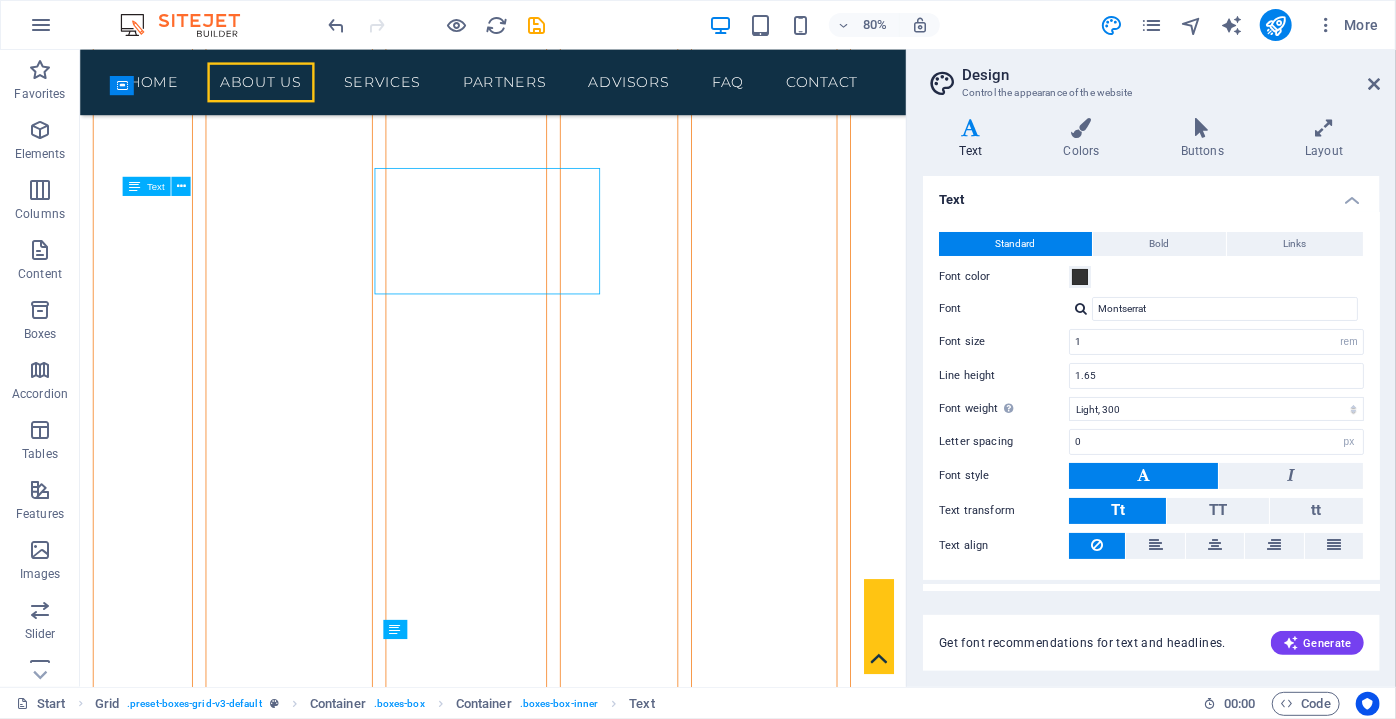scroll, scrollTop: 7004, scrollLeft: 0, axis: vertical 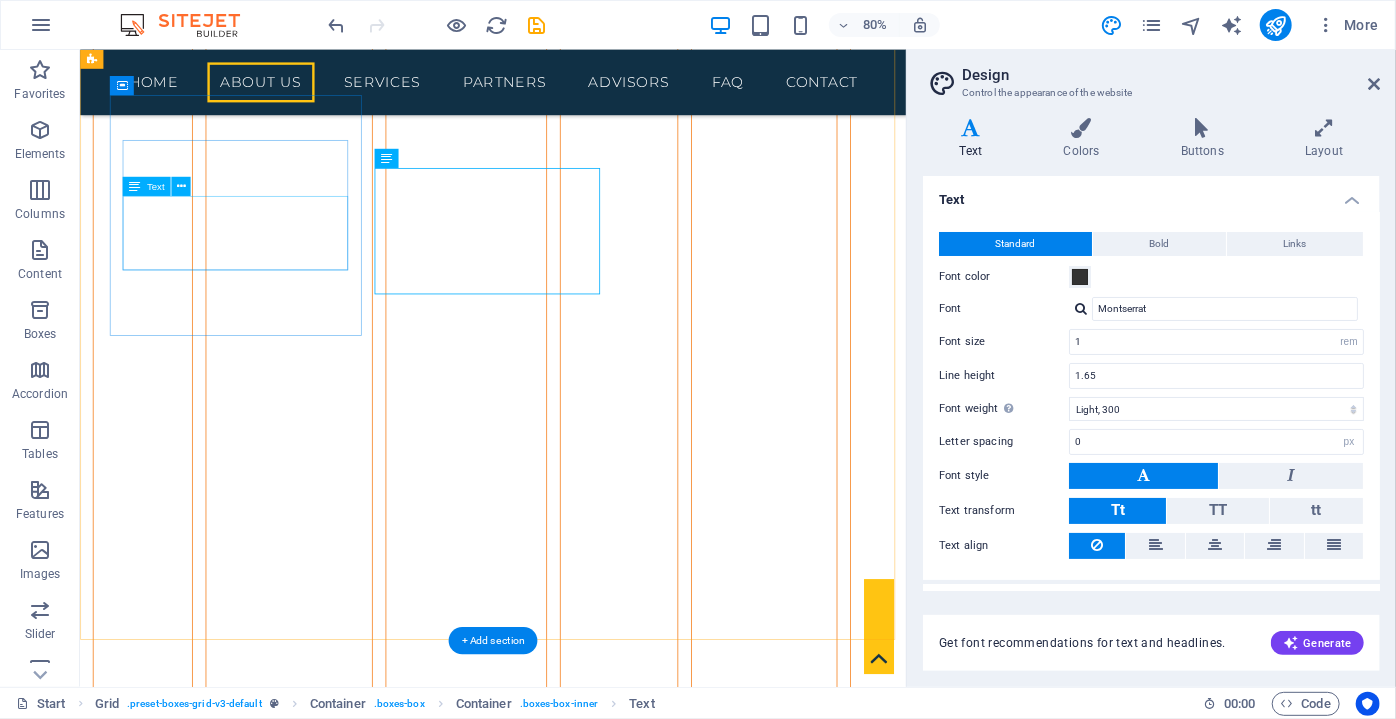 click on "We organize meetings with managers selected according to your goals and correct planning in companies producing in Bursa in your sector." at bounding box center (281, 2909) 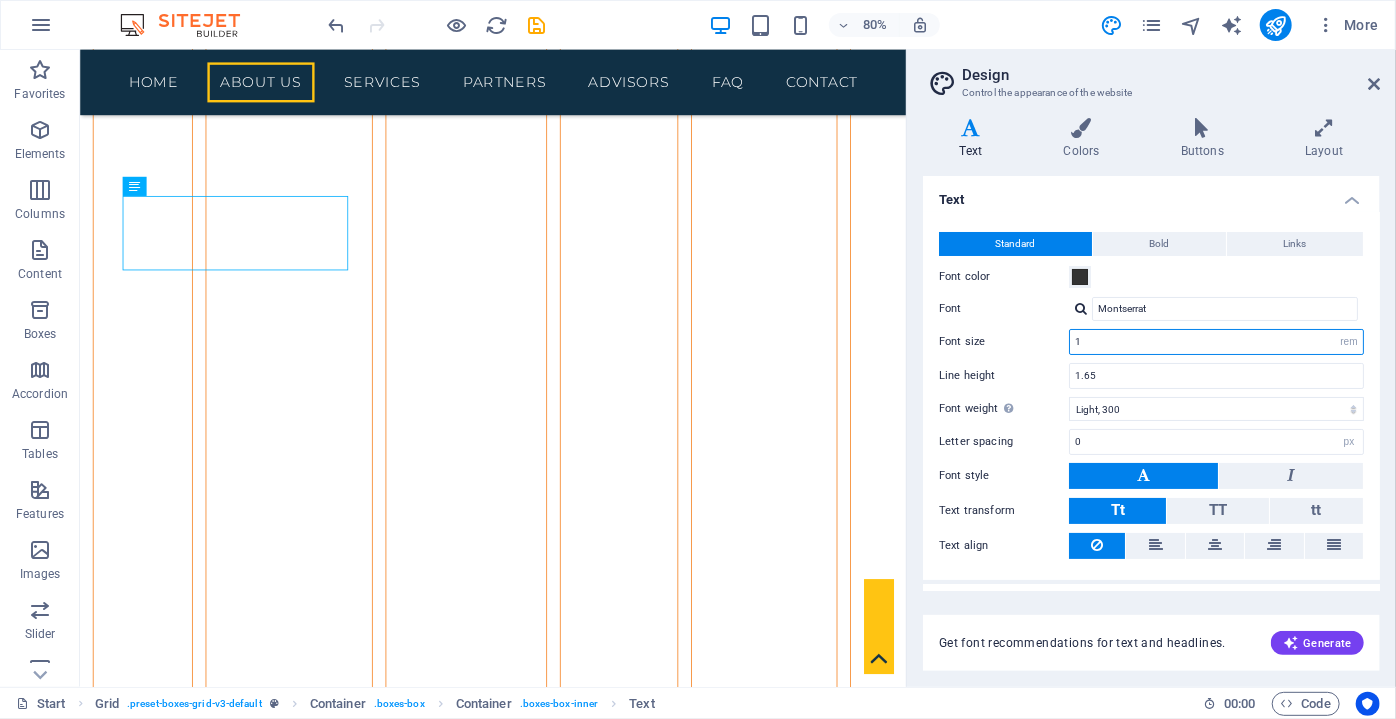 click on "1" at bounding box center (1216, 342) 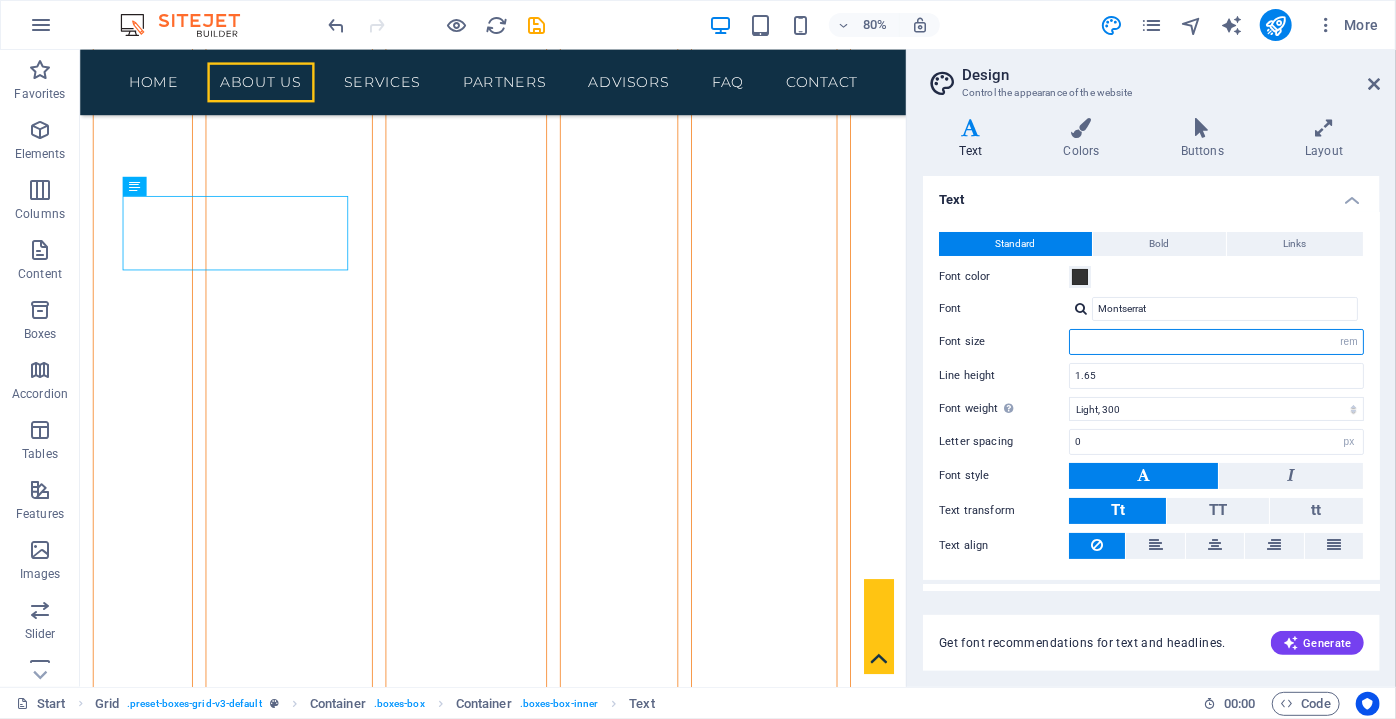 type on "2" 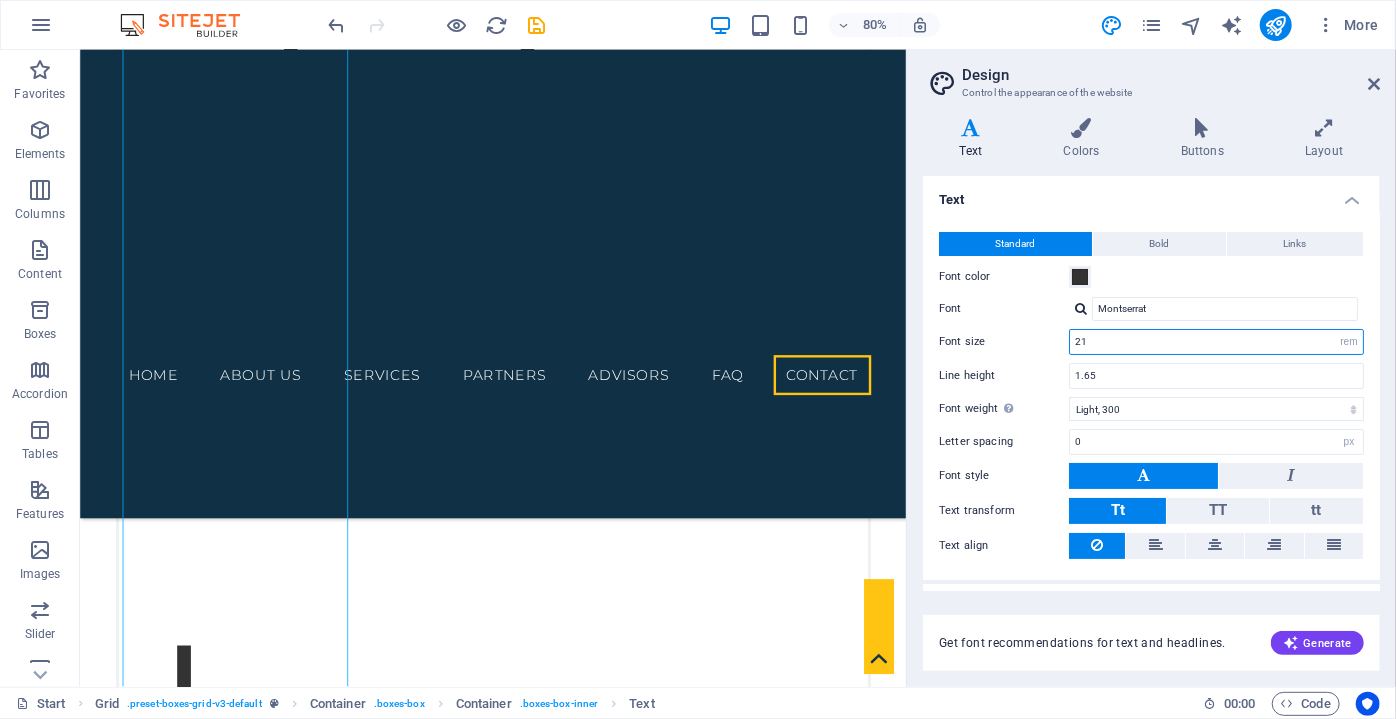 scroll, scrollTop: 214960, scrollLeft: 0, axis: vertical 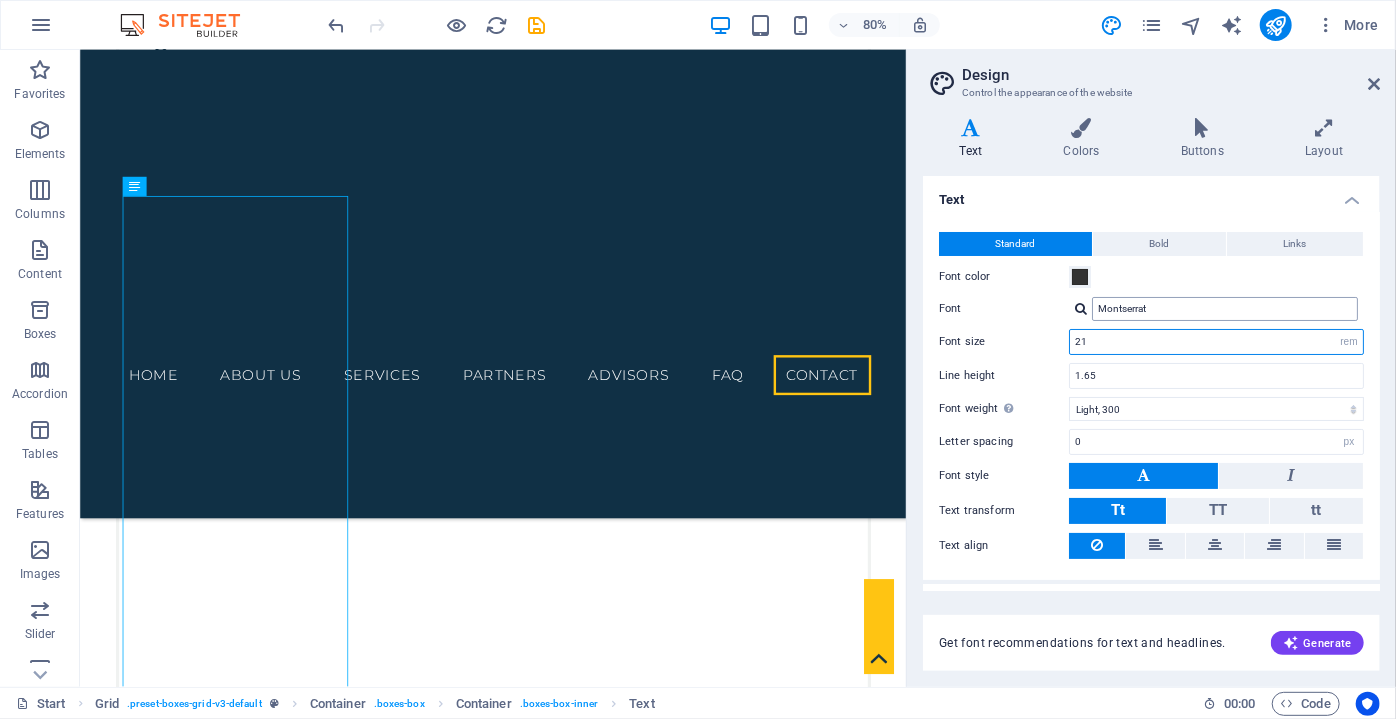 type on "2" 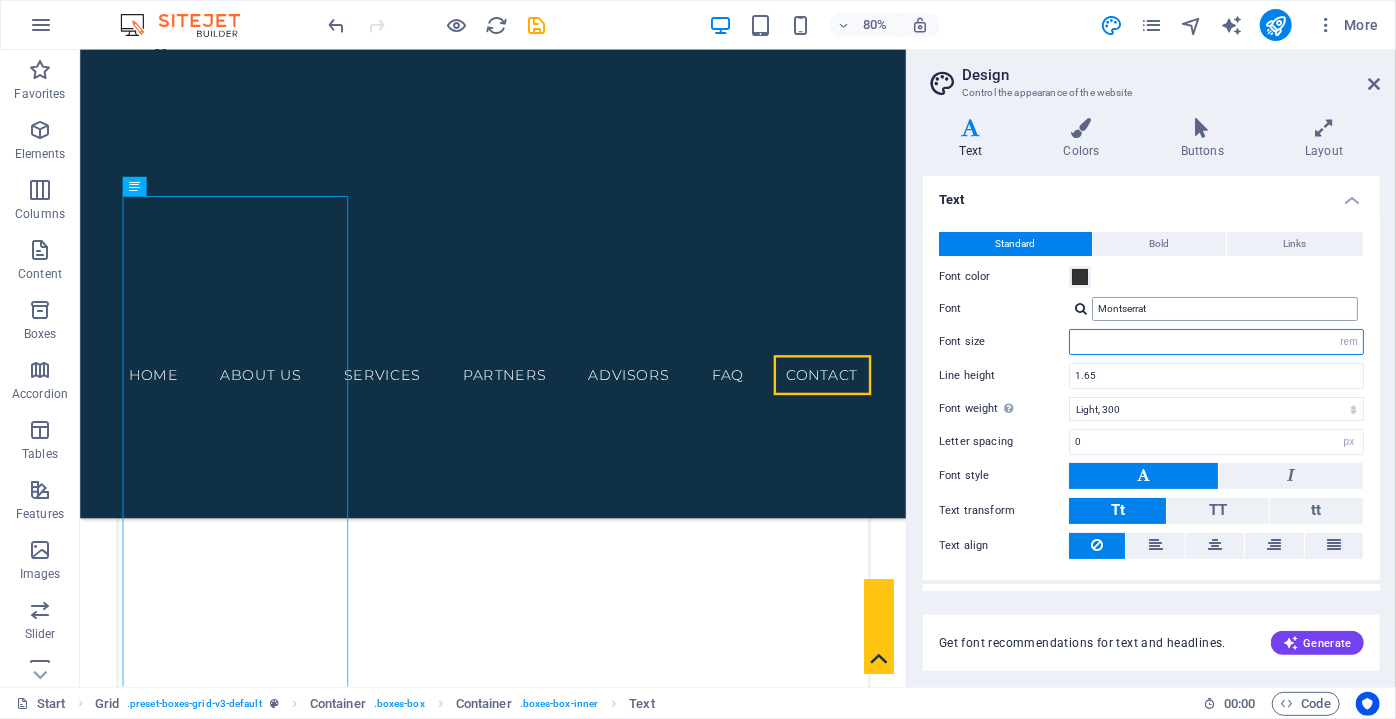 type on "1" 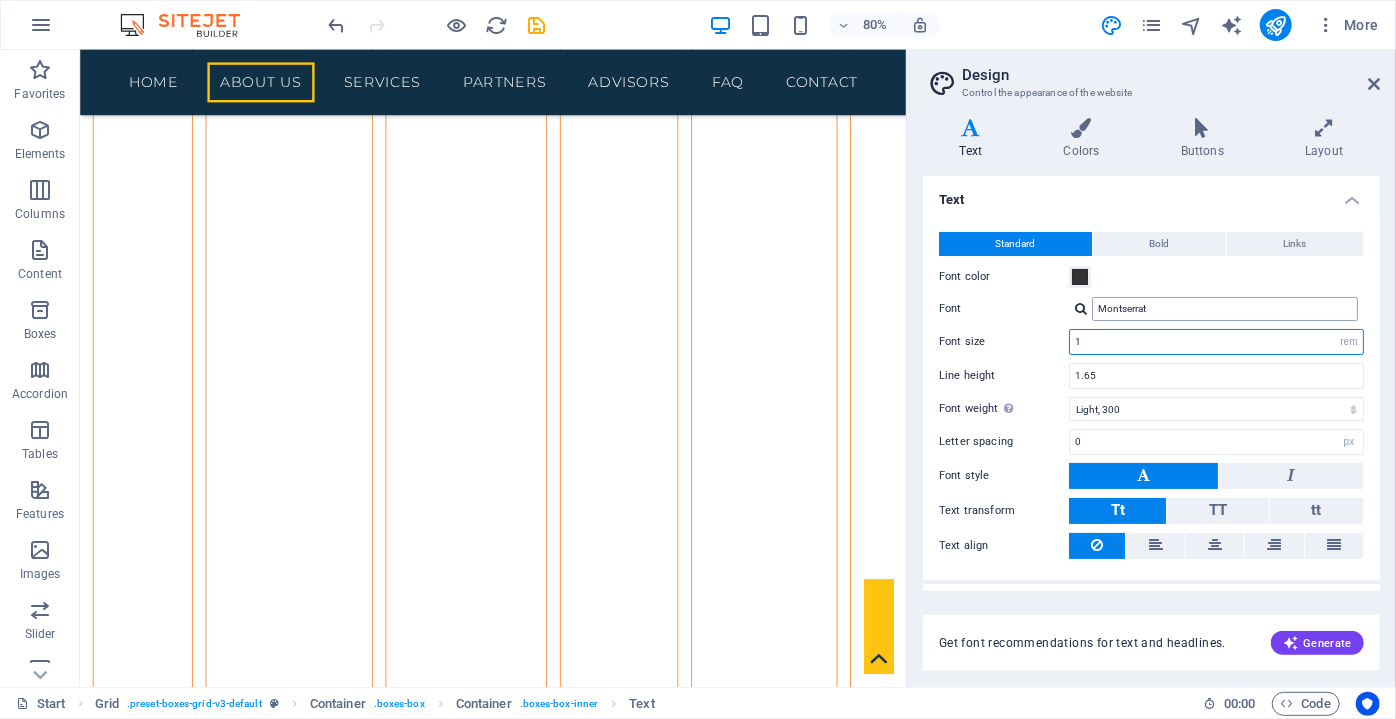 scroll, scrollTop: 7004, scrollLeft: 0, axis: vertical 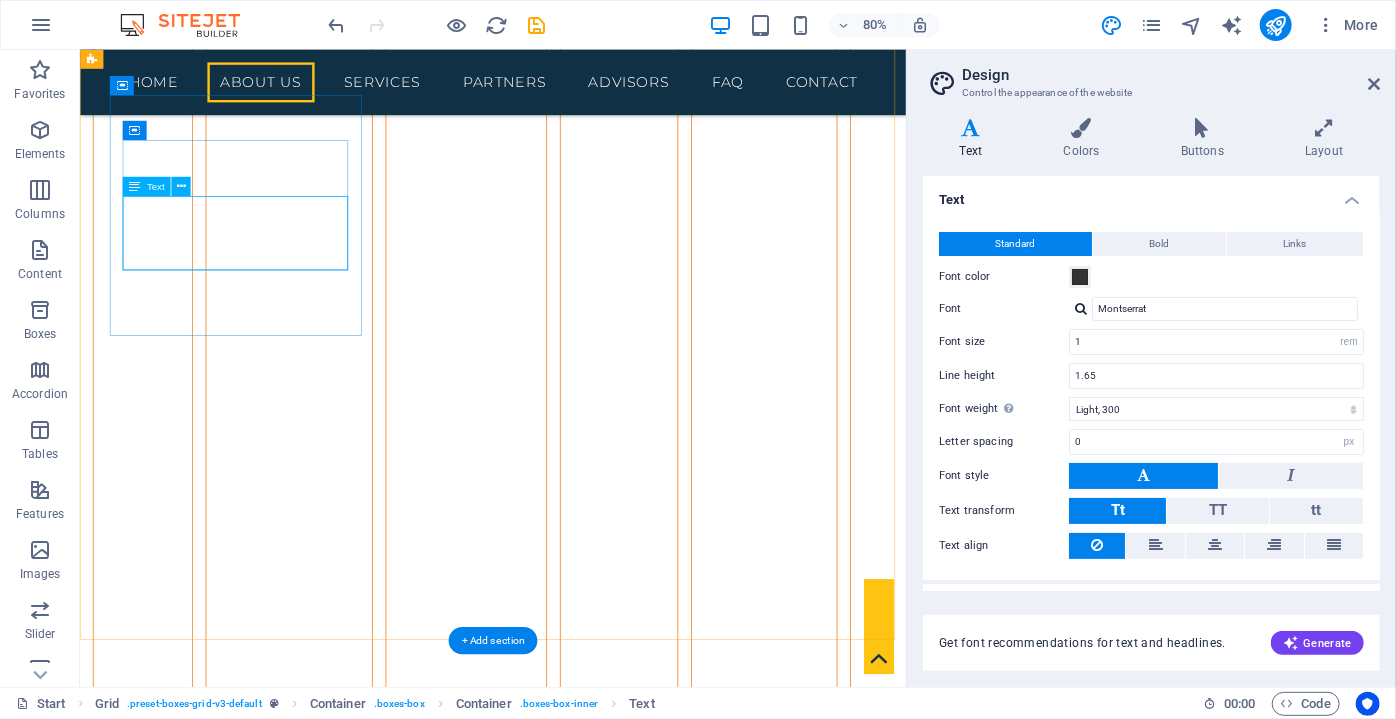 click on "We organize meetings with managers selected according to your goals and correct planning in companies producing in Bursa in your sector." at bounding box center (281, 2909) 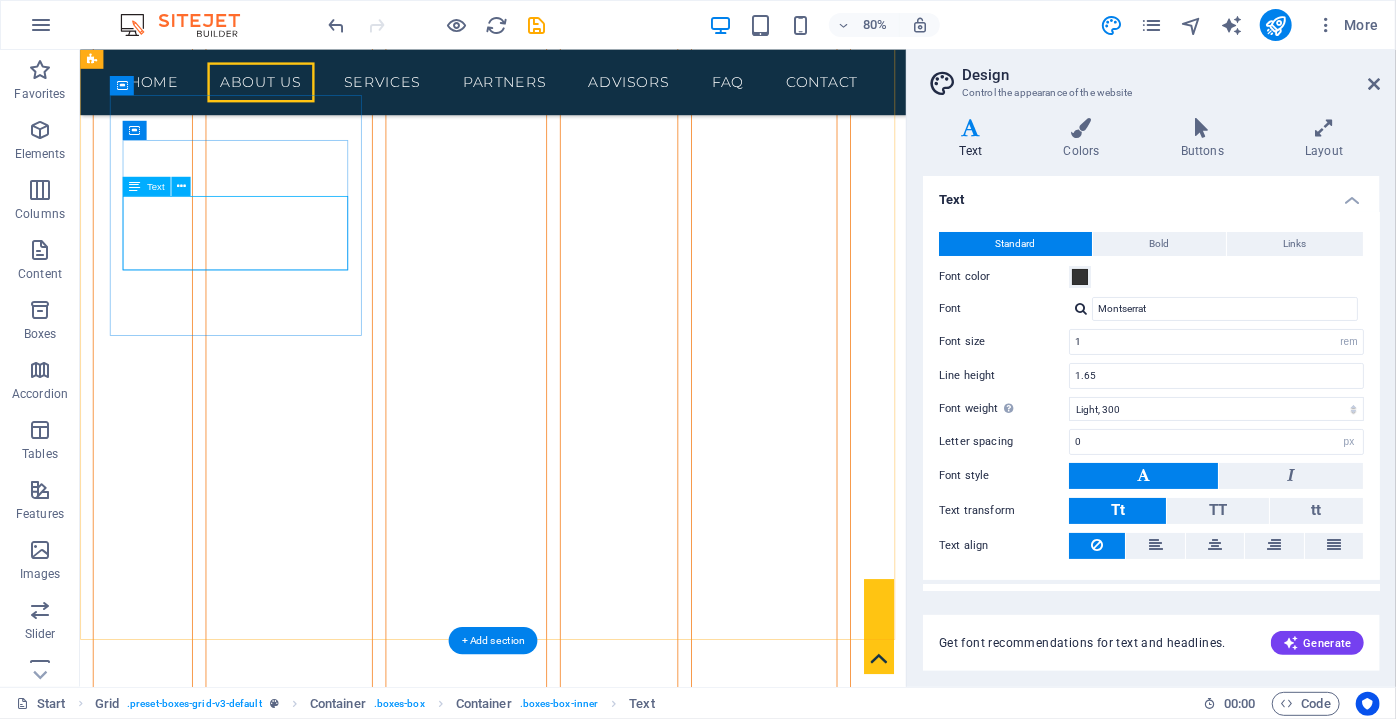 click on "We organize meetings with managers selected according to your goals and correct planning in companies producing in Bursa in your sector." at bounding box center (281, 2909) 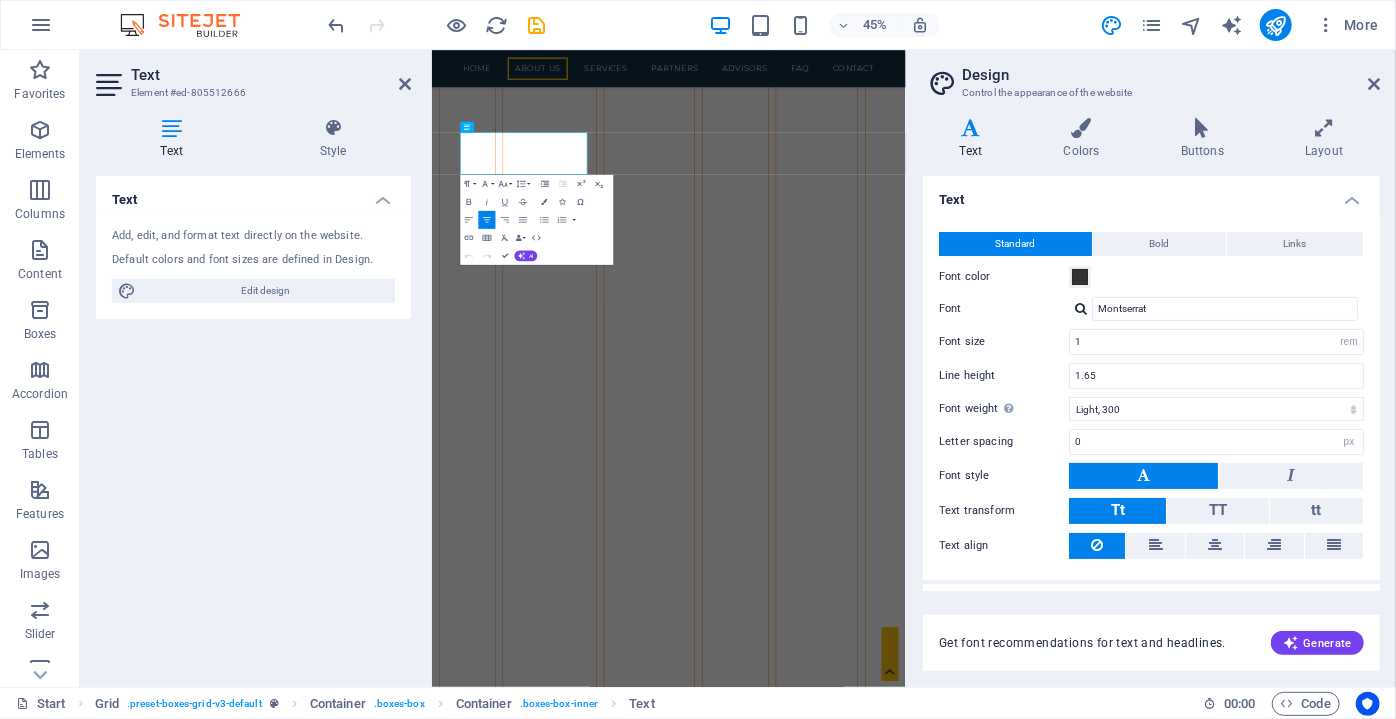 scroll, scrollTop: 7628, scrollLeft: 0, axis: vertical 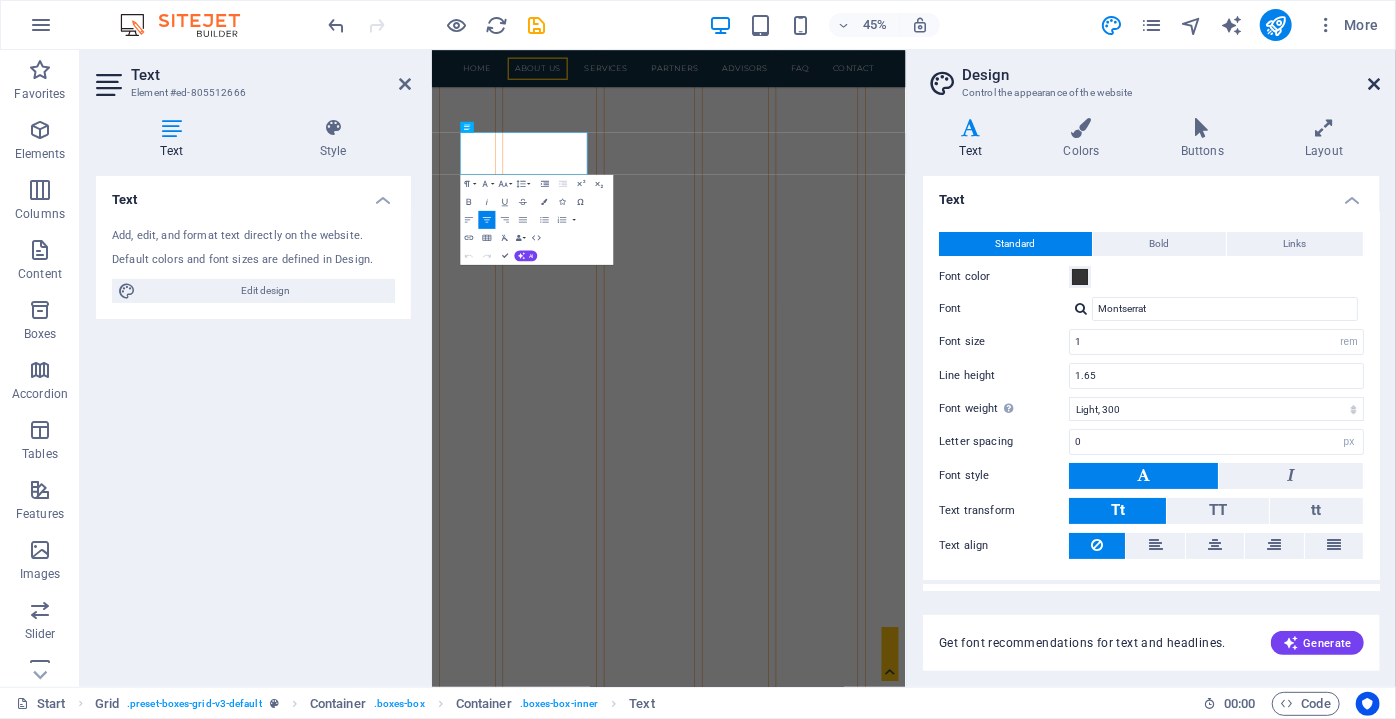 click at bounding box center (1374, 84) 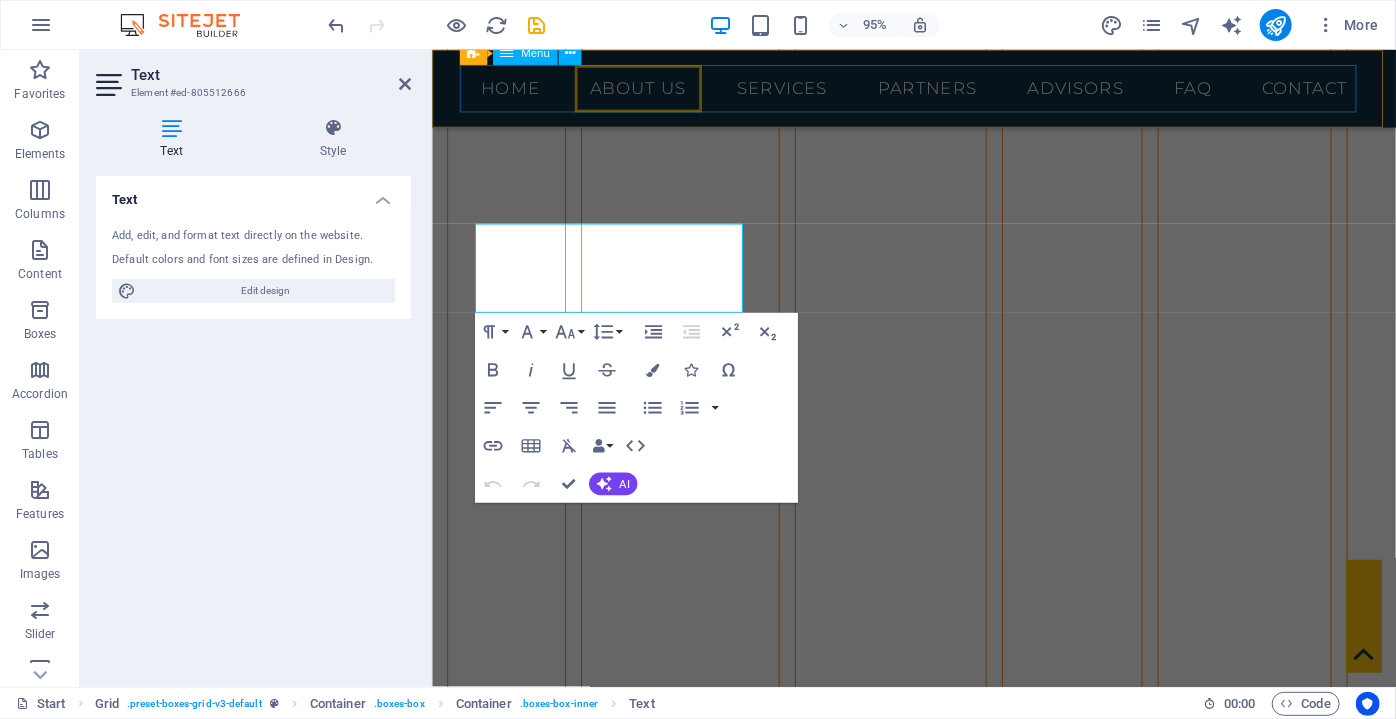 scroll, scrollTop: 6874, scrollLeft: 0, axis: vertical 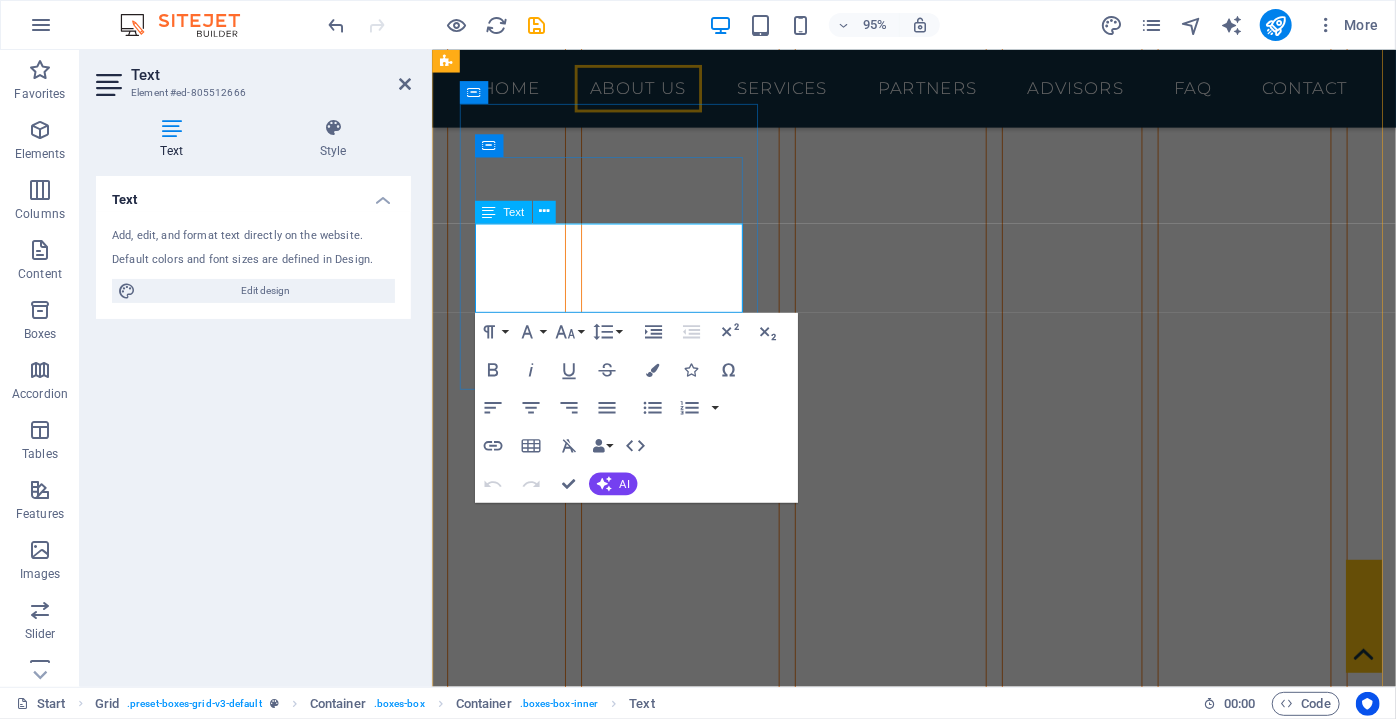 click on "We organize meetings with managers selected according to your goals and correct planning in companies producing in Bursa in your sector." at bounding box center [625, 2912] 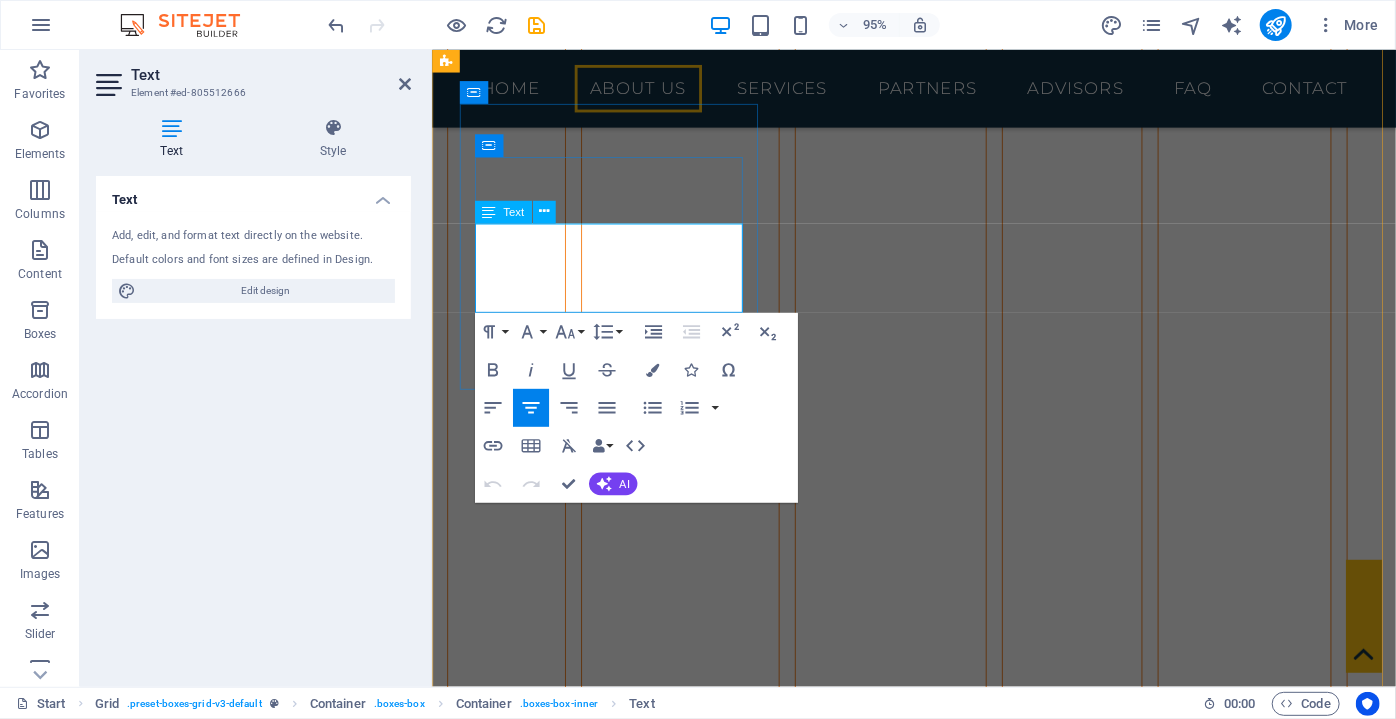 click on "We organize meetings with managers selected according to your goals and correct planning in companies producing in Bursa in your sector." at bounding box center (625, 2912) 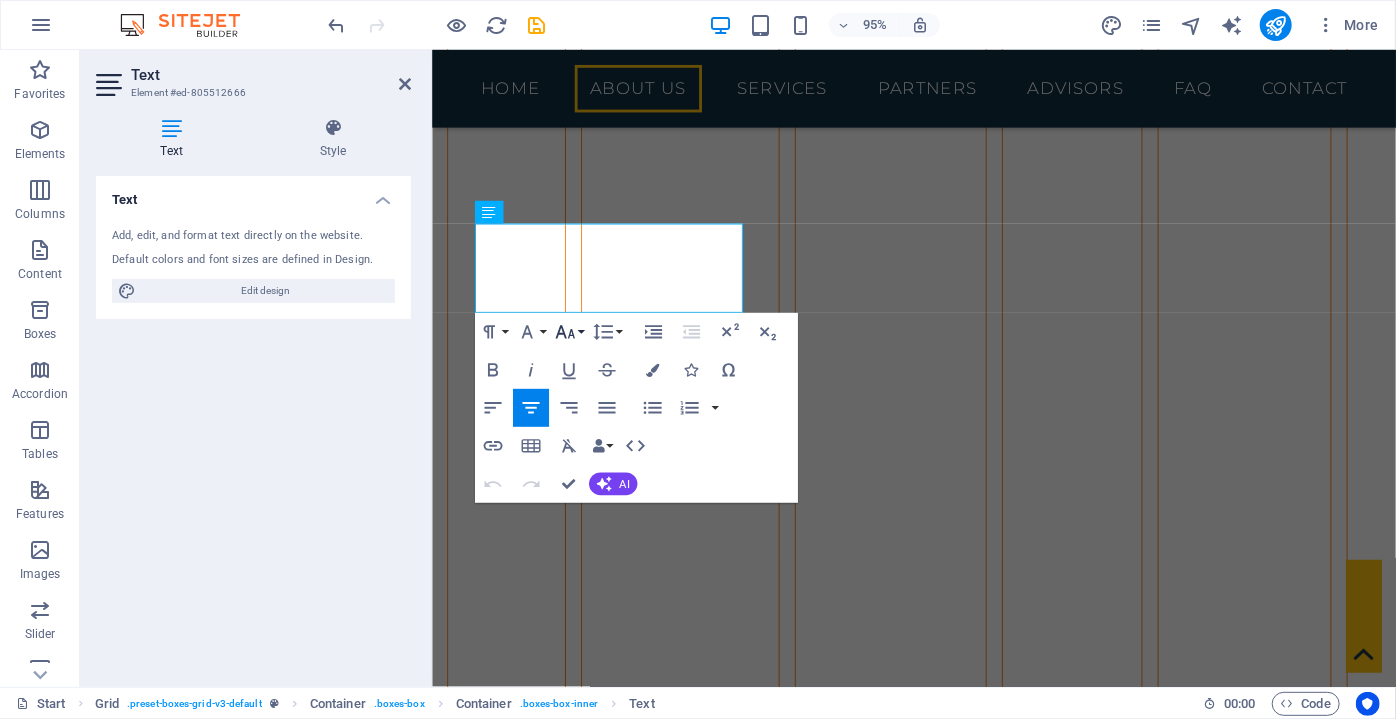 click 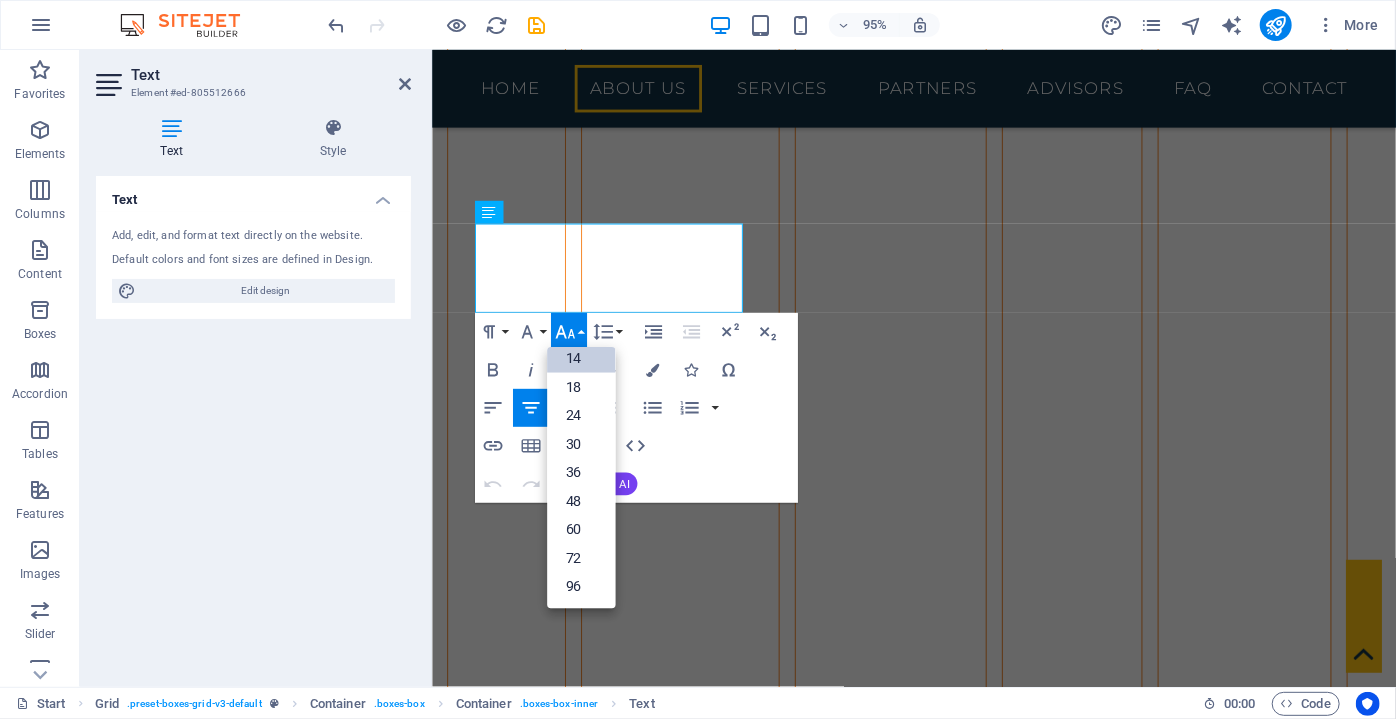 scroll, scrollTop: 161, scrollLeft: 0, axis: vertical 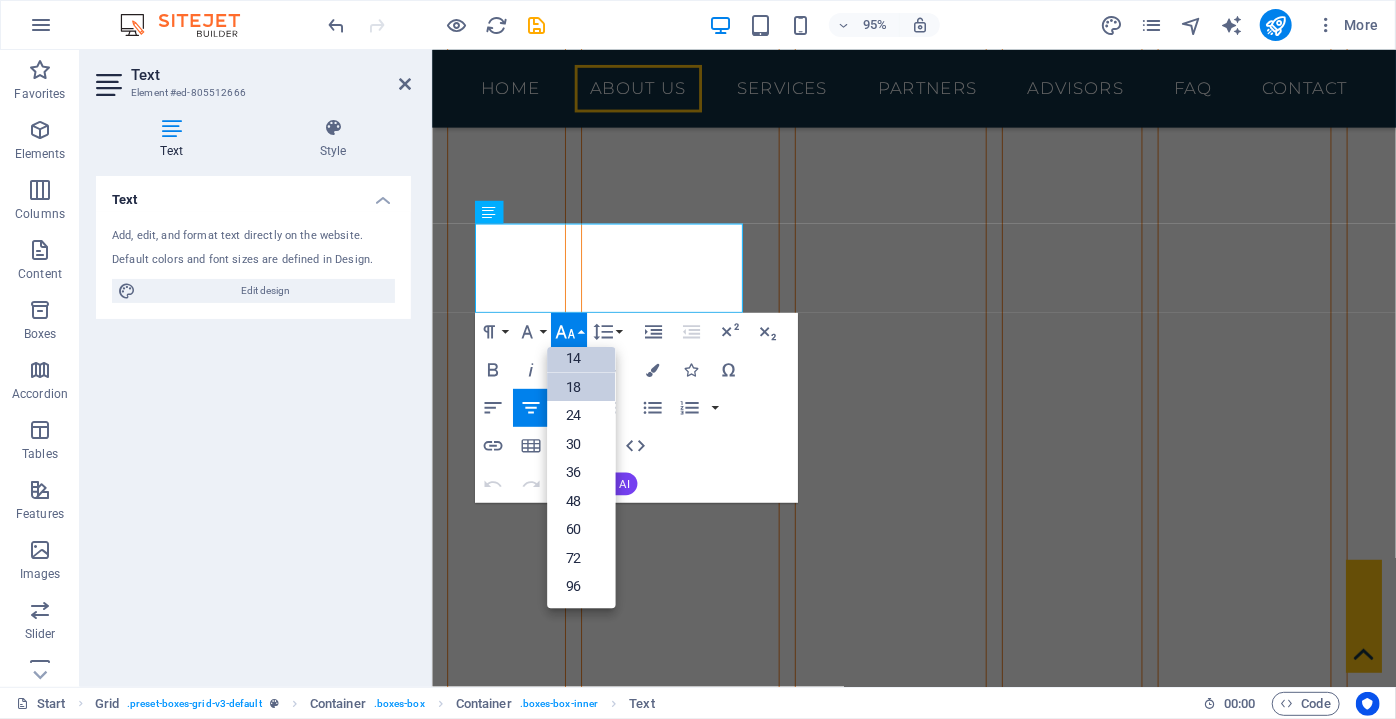 click on "18" at bounding box center [581, 387] 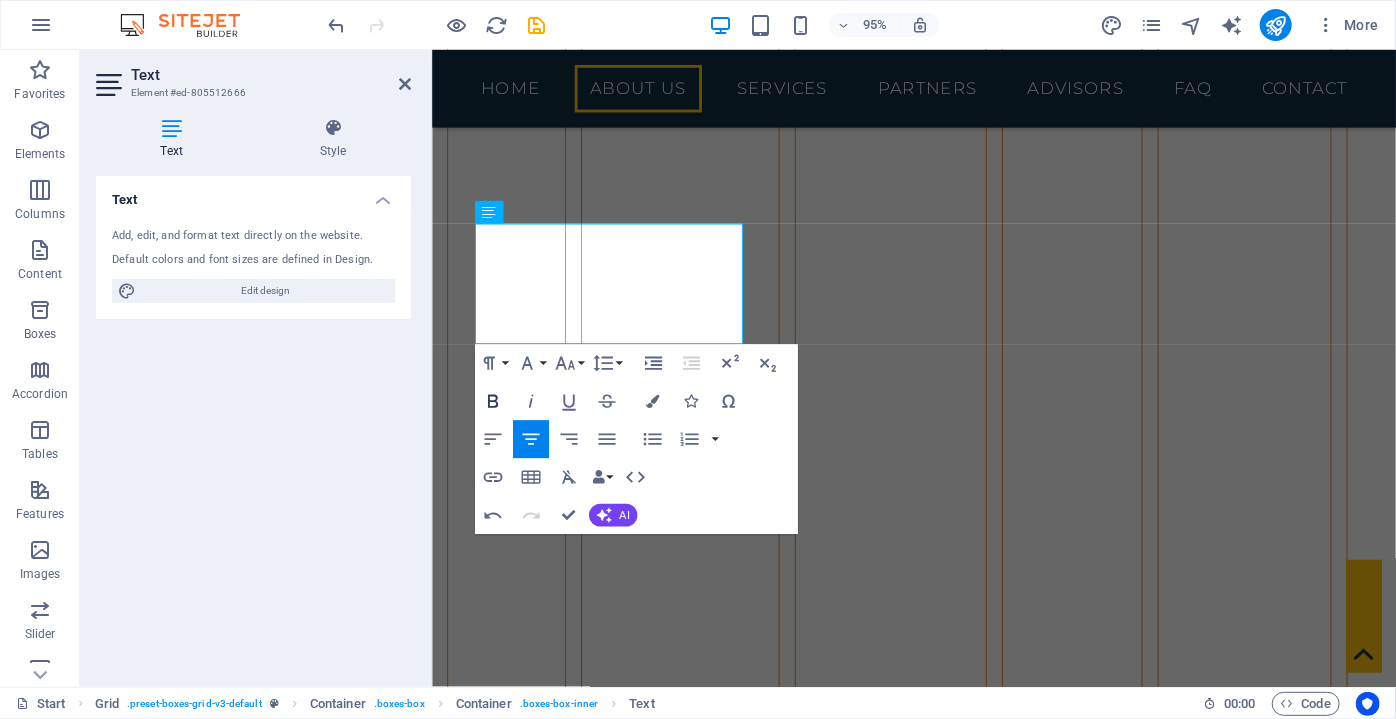 click on "Bold" at bounding box center (493, 401) 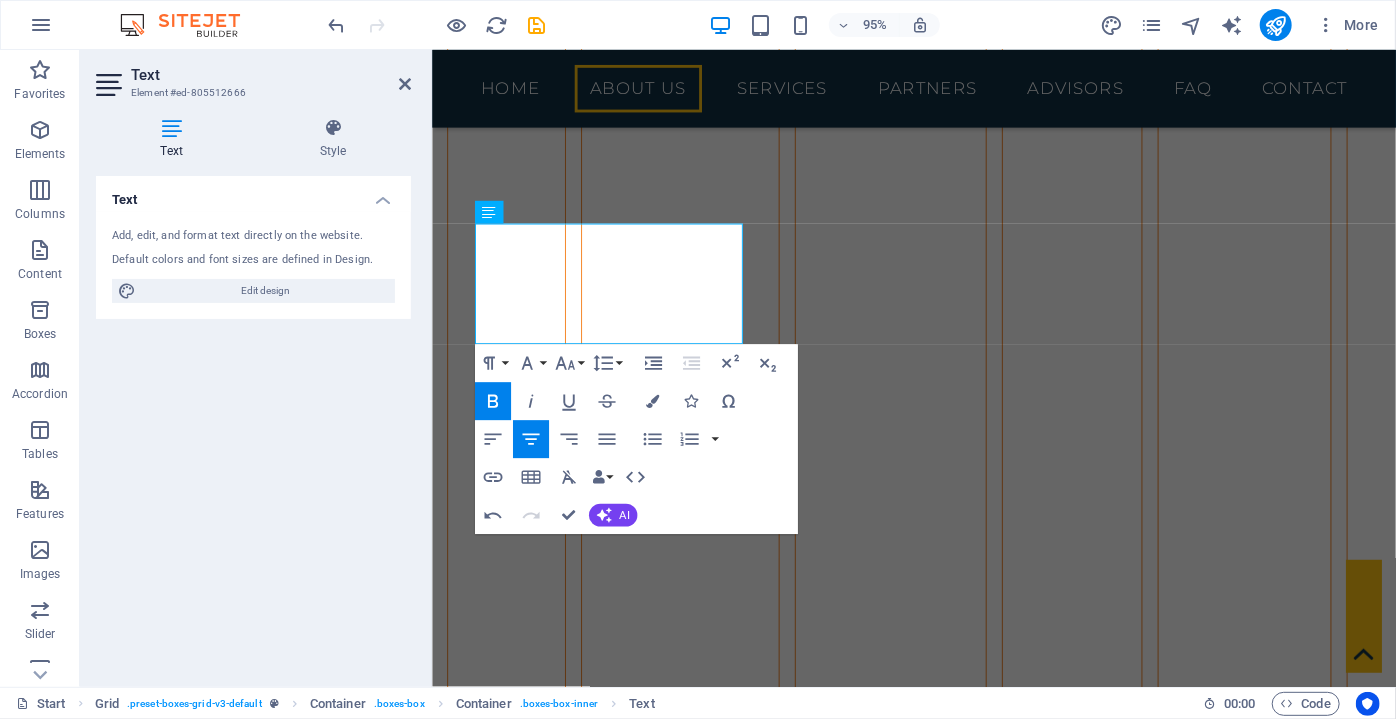 click on "Bold" at bounding box center [493, 401] 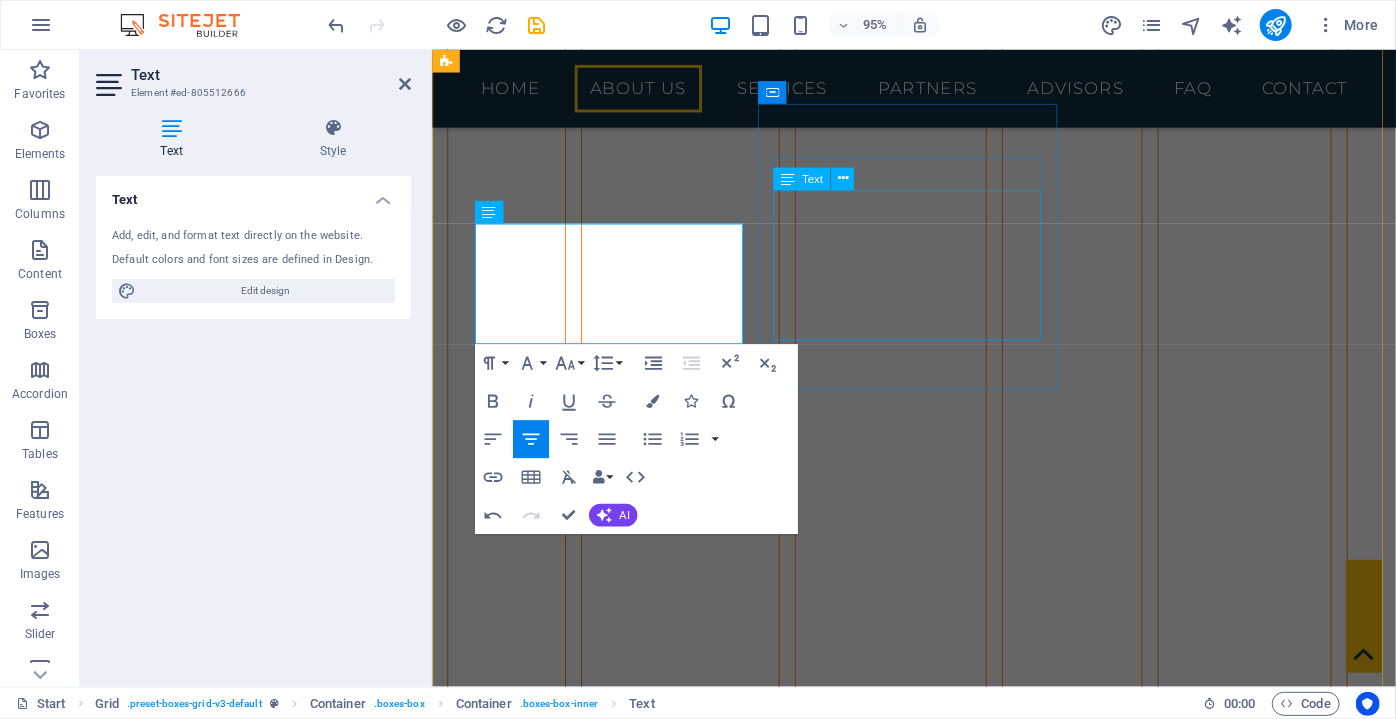 click on "Lorem ipsum dolor sit amet, consectetuer adipiscing elit. Aenean commodo ligula eget dolor. Lorem ipsum dolor sit amet, consectetuer adipiscing elit leget dolor." at bounding box center (624, 3185) 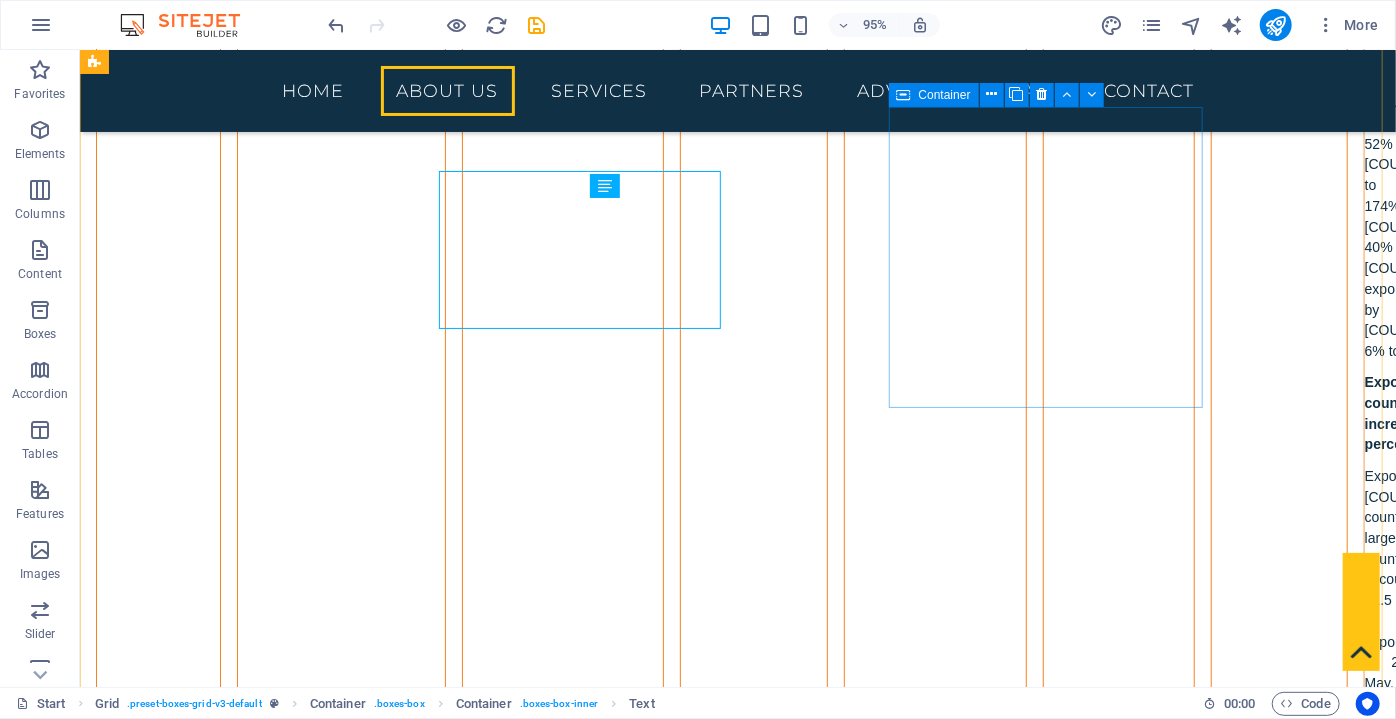 scroll, scrollTop: 6901, scrollLeft: 0, axis: vertical 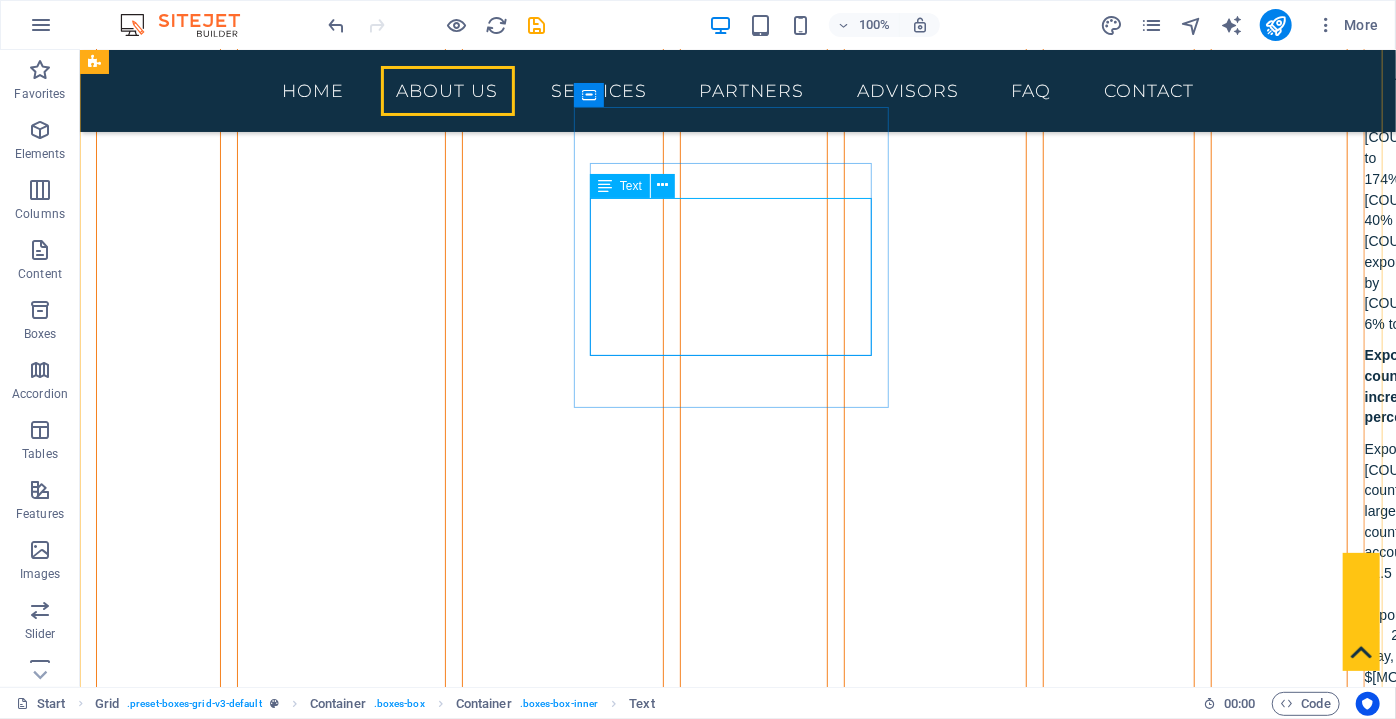 click on "Lorem ipsum dolor sit amet, consectetuer adipiscing elit. Aenean commodo ligula eget dolor. Lorem ipsum dolor sit amet, consectetuer adipiscing elit leget dolor." at bounding box center (422, 3183) 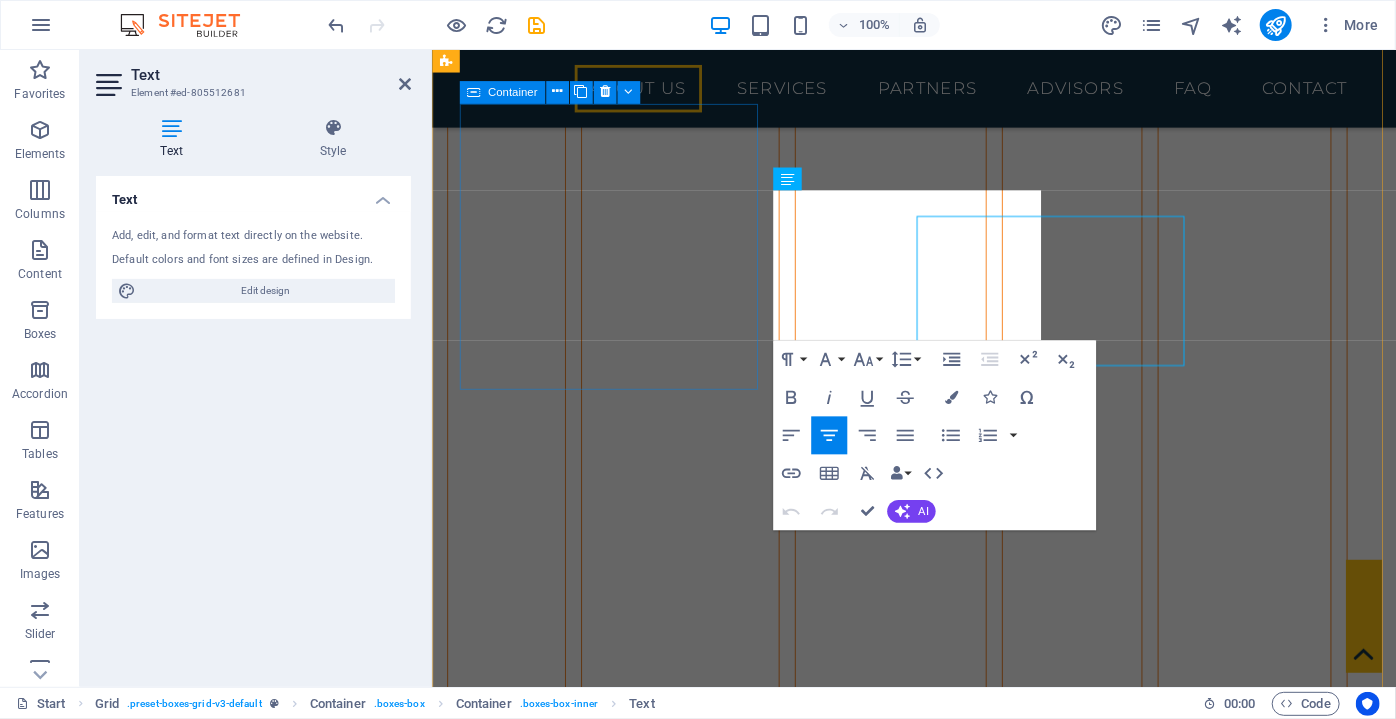 scroll, scrollTop: 6874, scrollLeft: 0, axis: vertical 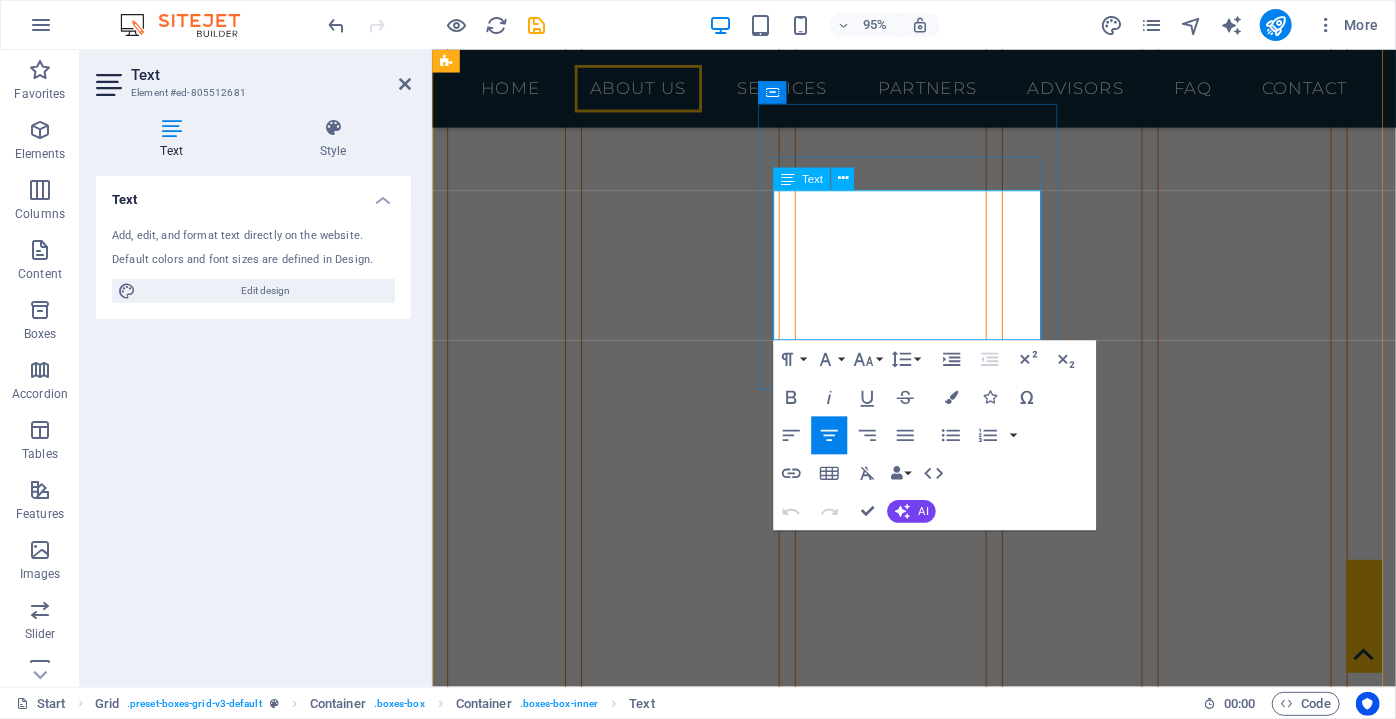 click on "Lorem ipsum dolor sit amet, consectetuer adipiscing elit. Aenean commodo ligula eget dolor. Lorem ipsum dolor sit amet, consectetuer adipiscing elit leget dolor." at bounding box center [624, 3185] 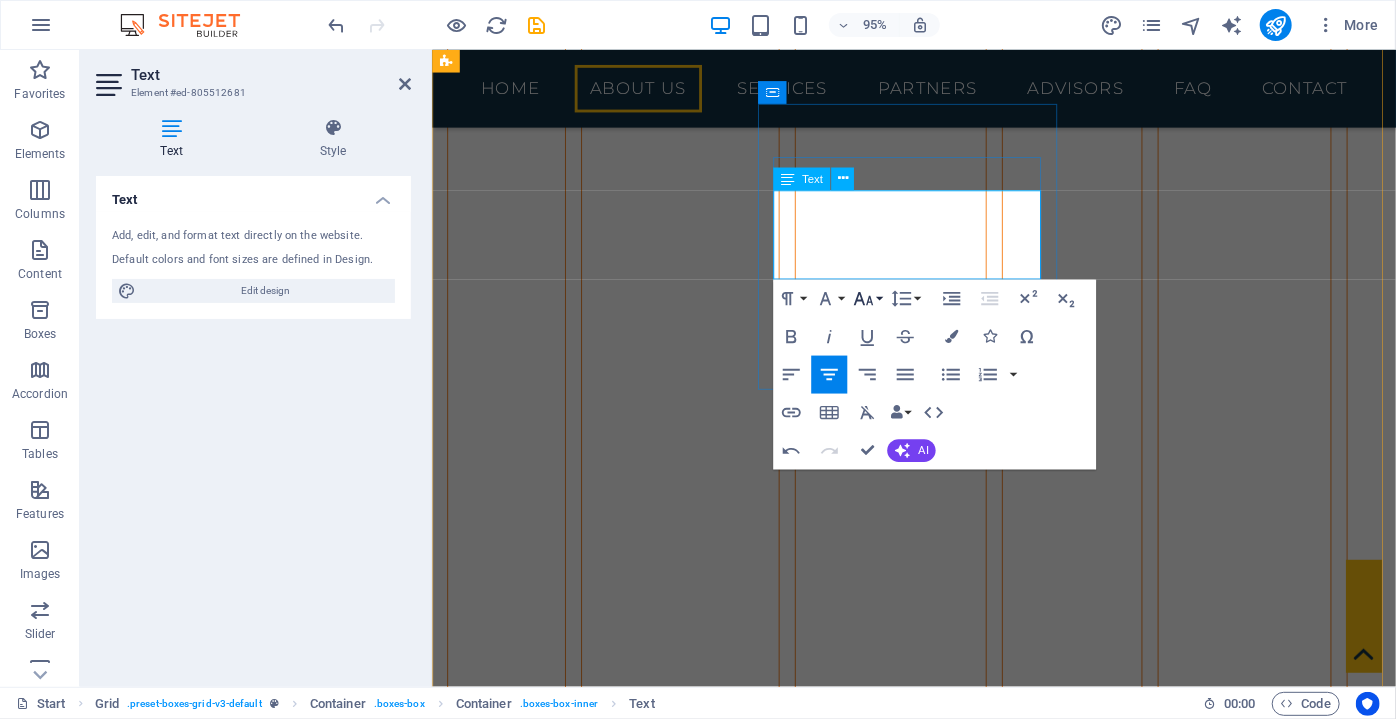 click on "Font Size" at bounding box center (867, 299) 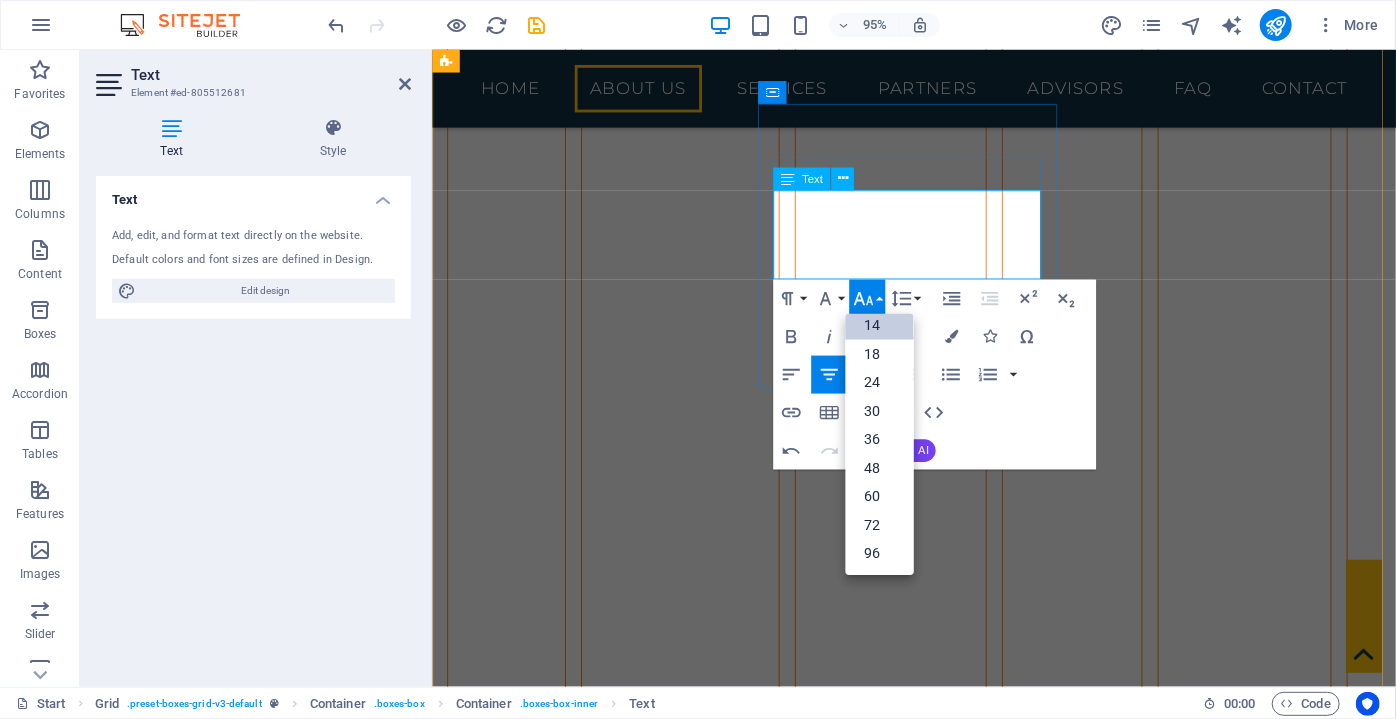 scroll, scrollTop: 161, scrollLeft: 0, axis: vertical 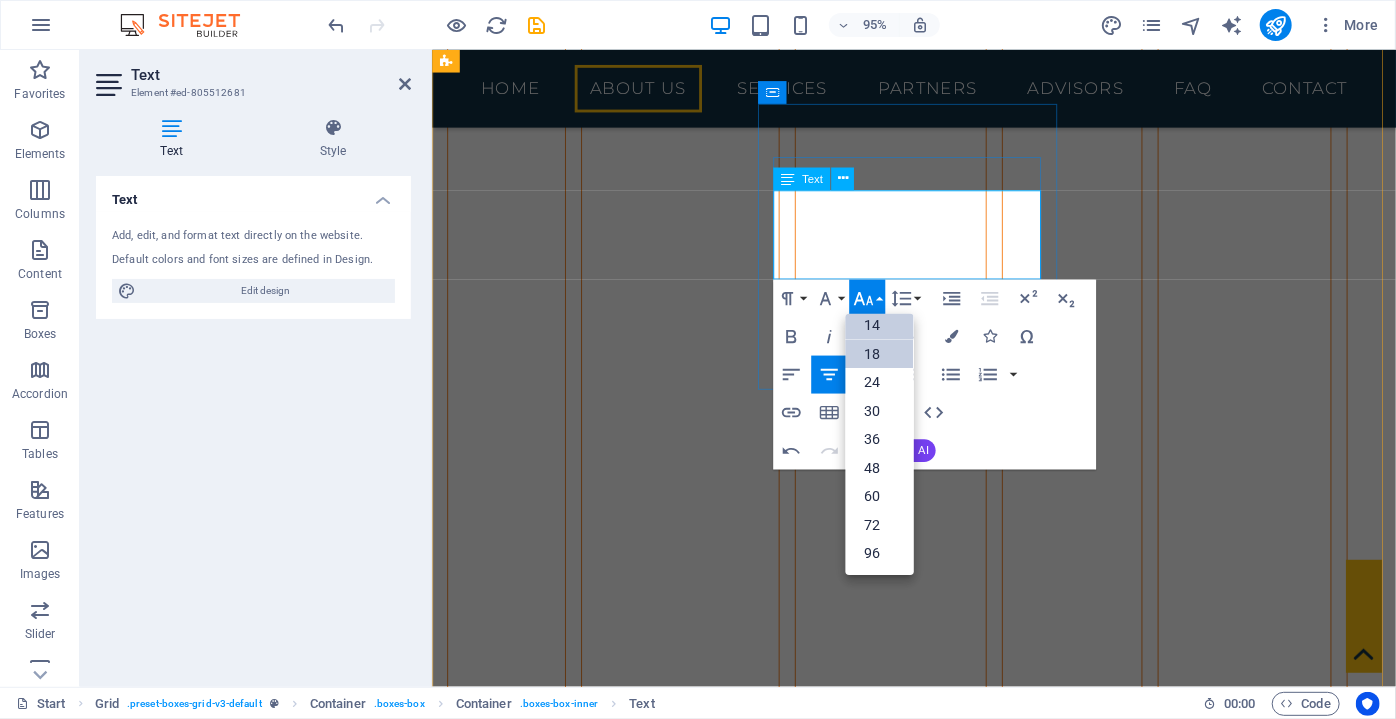 click on "18" at bounding box center (880, 354) 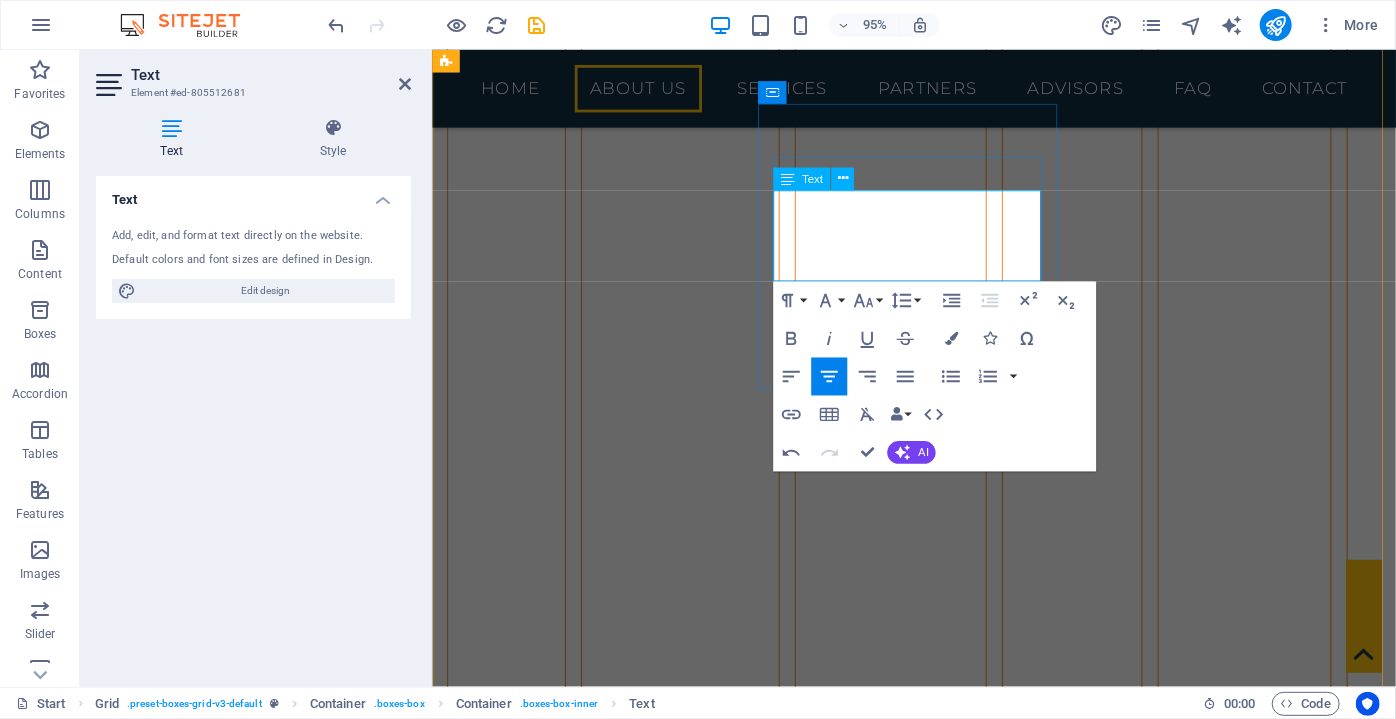 drag, startPoint x: 986, startPoint y: 275, endPoint x: 799, endPoint y: 204, distance: 200.025 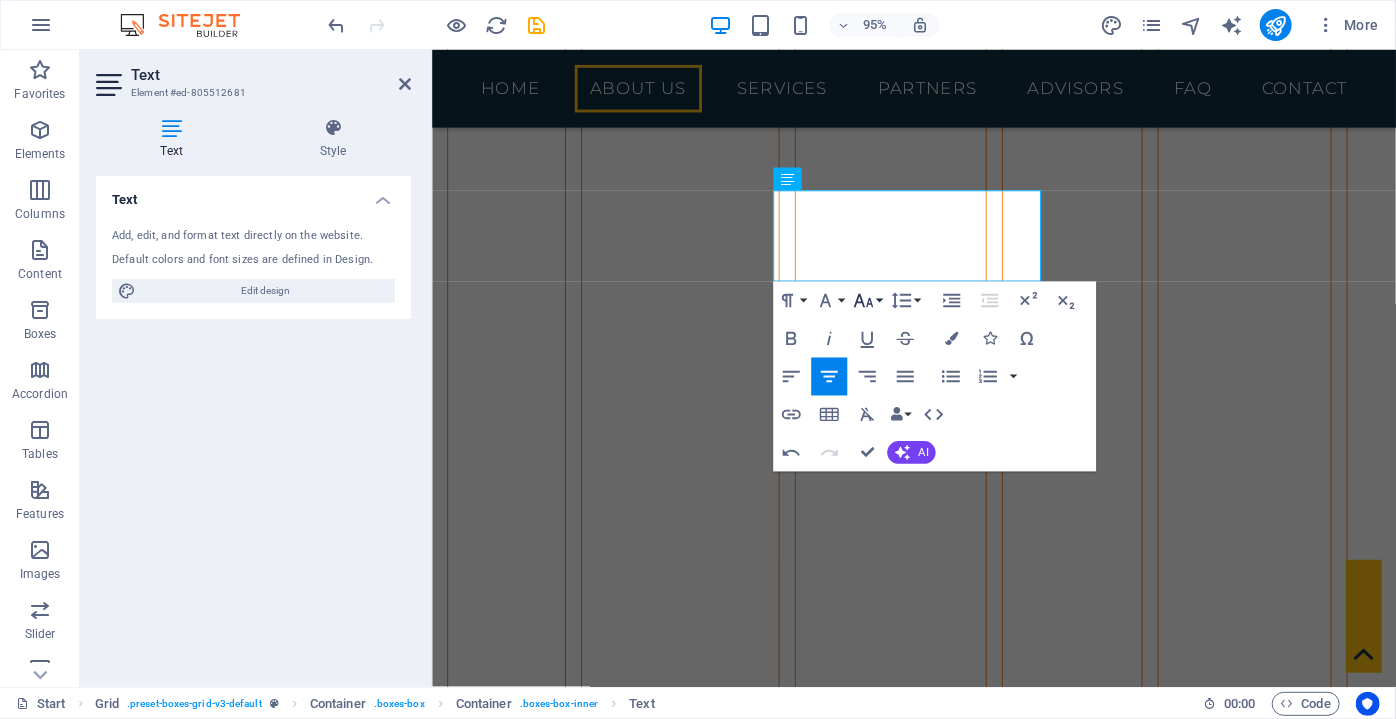 click 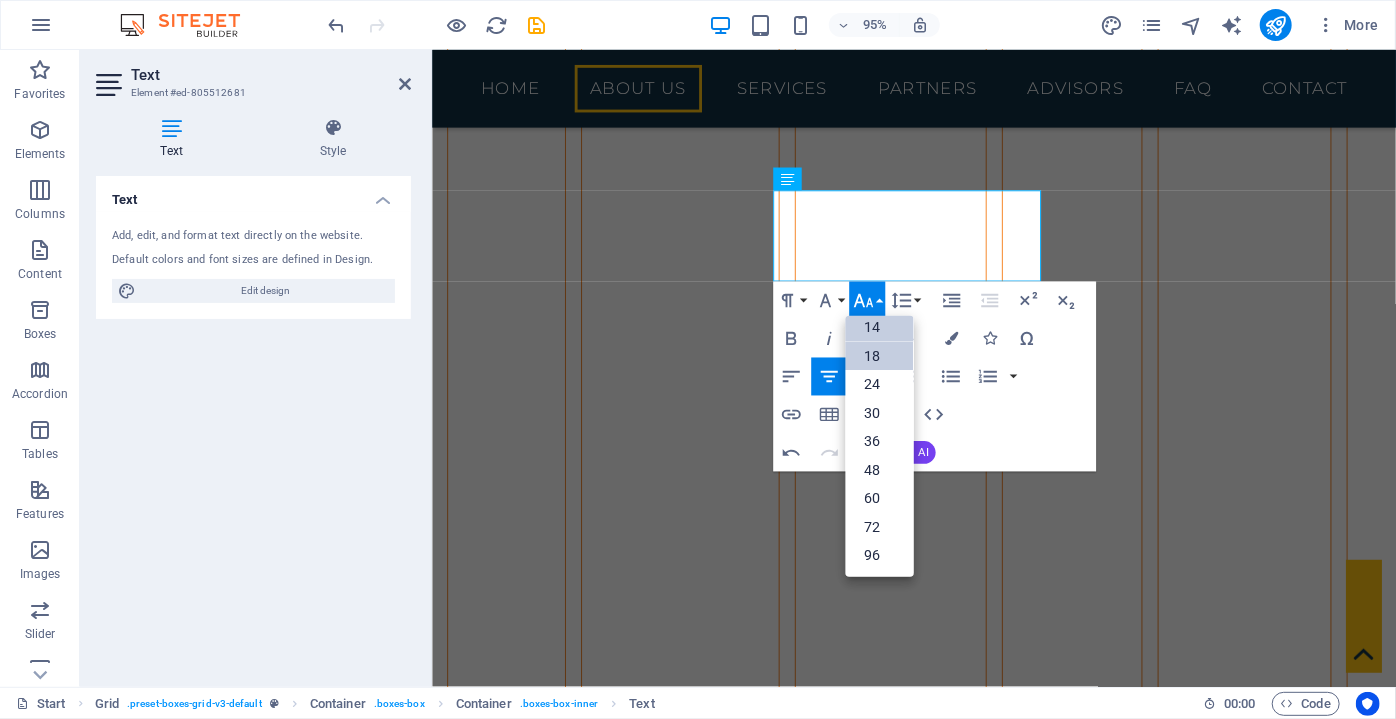 click on "18" at bounding box center (880, 356) 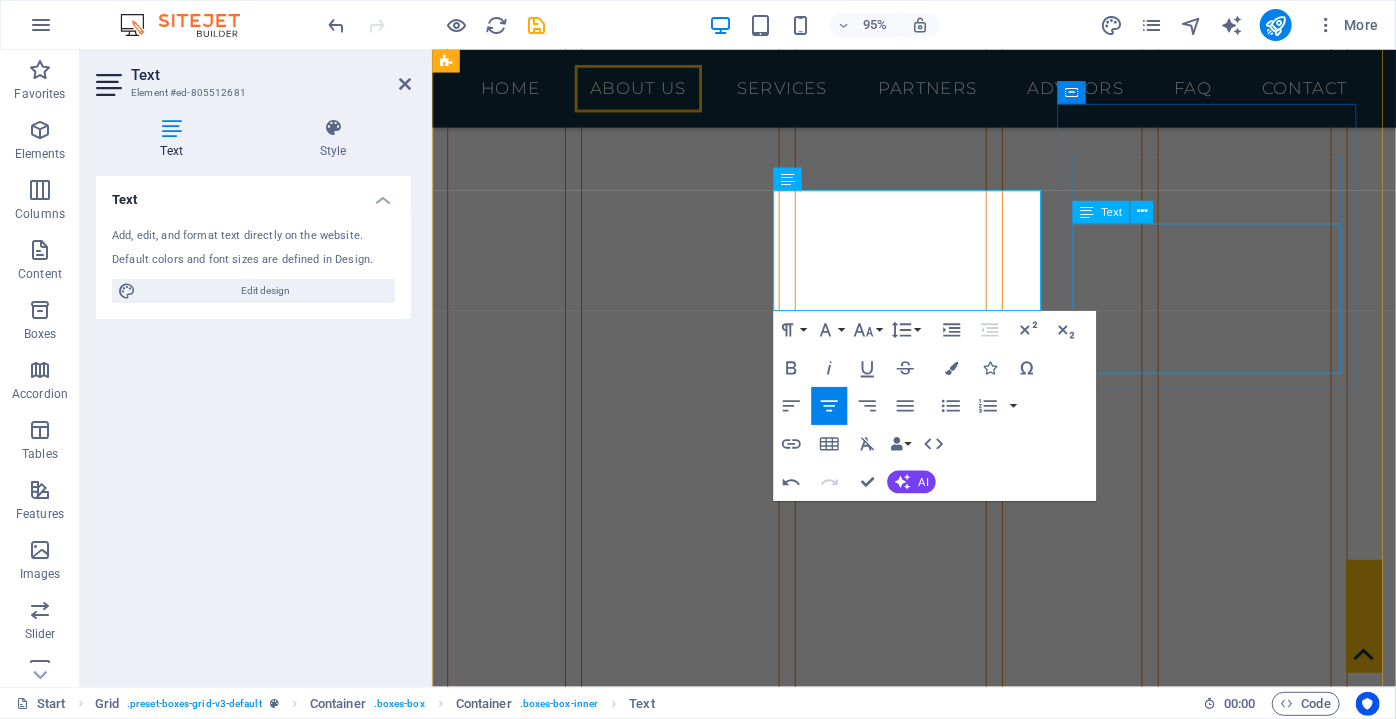 click on "Lorem ipsum dolor sit amet, consectetuer adipiscing elit. Aenean commodo ligula eget dolor. Lorem ipsum dolor sit amet, consectetuer adipiscing elit leget dolor." at bounding box center (624, 3455) 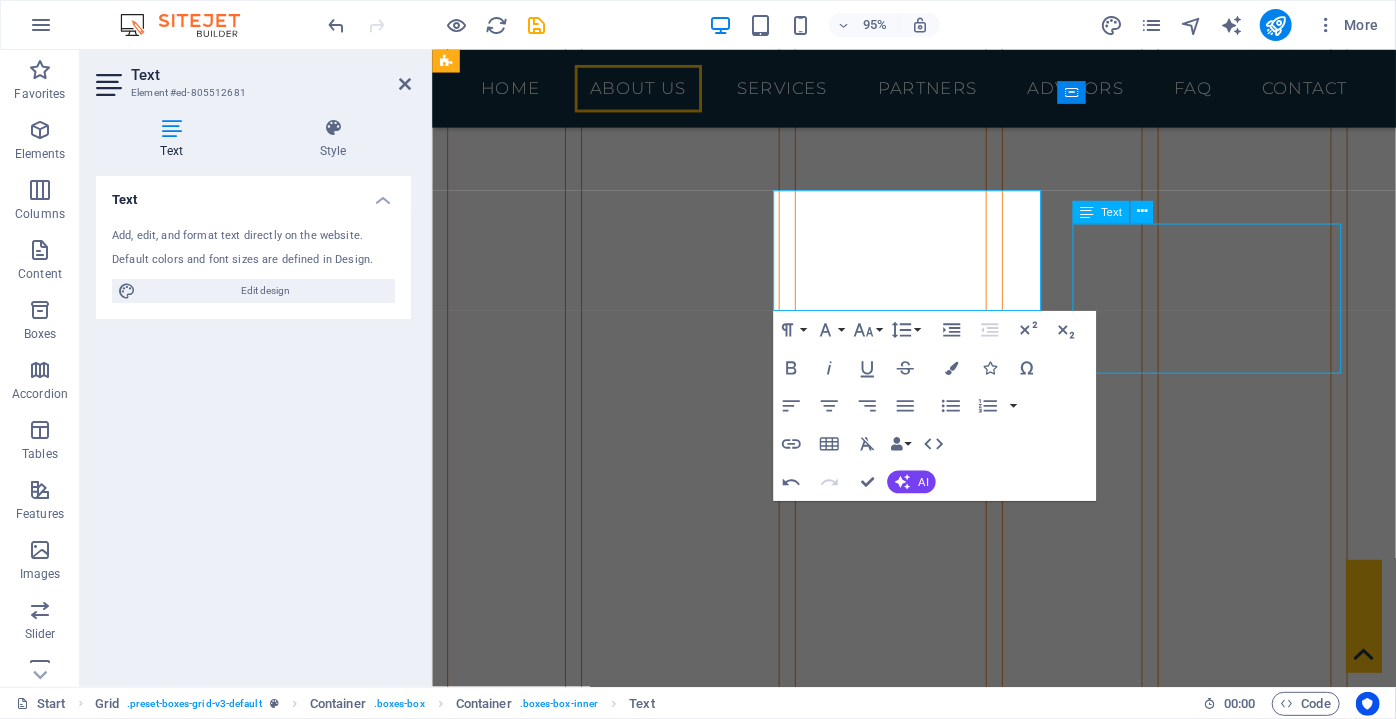 scroll, scrollTop: 6901, scrollLeft: 0, axis: vertical 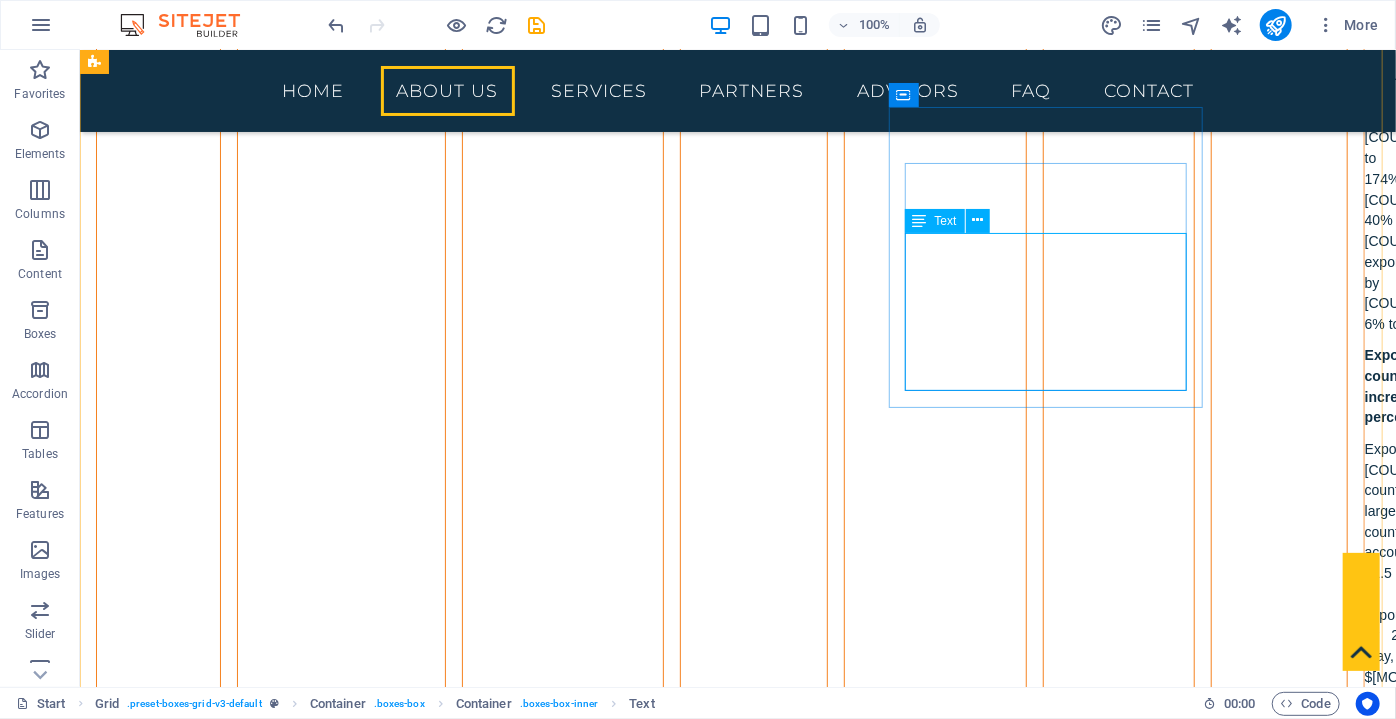 click on "Lorem ipsum dolor sit amet, consectetuer adipiscing elit. Aenean commodo ligula eget dolor. Lorem ipsum dolor sit amet, consectetuer adipiscing elit leget dolor." at bounding box center [422, 3453] 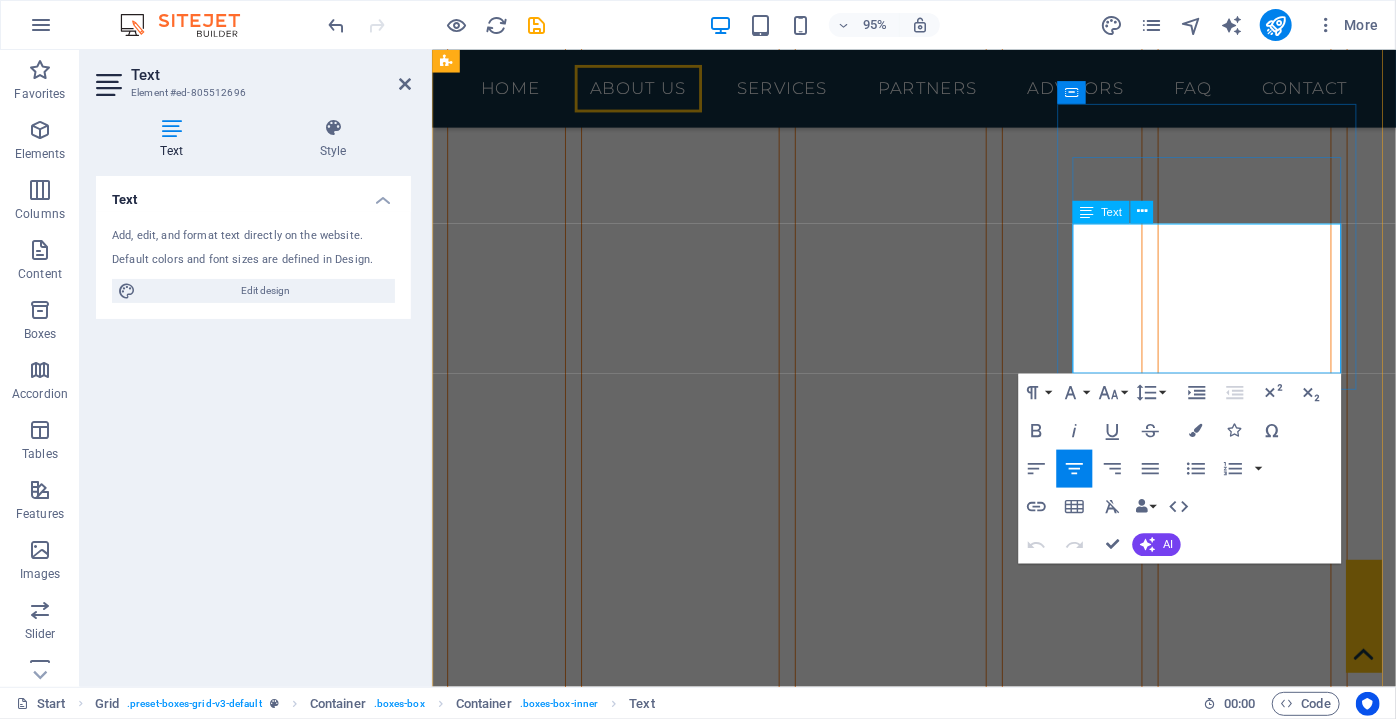 click on "Lorem ipsum dolor sit amet, consectetuer adipiscing elit. Aenean commodo ligula eget dolor. Lorem ipsum dolor sit amet, consectetuer adipiscing elit leget dolor." at bounding box center [624, 3455] 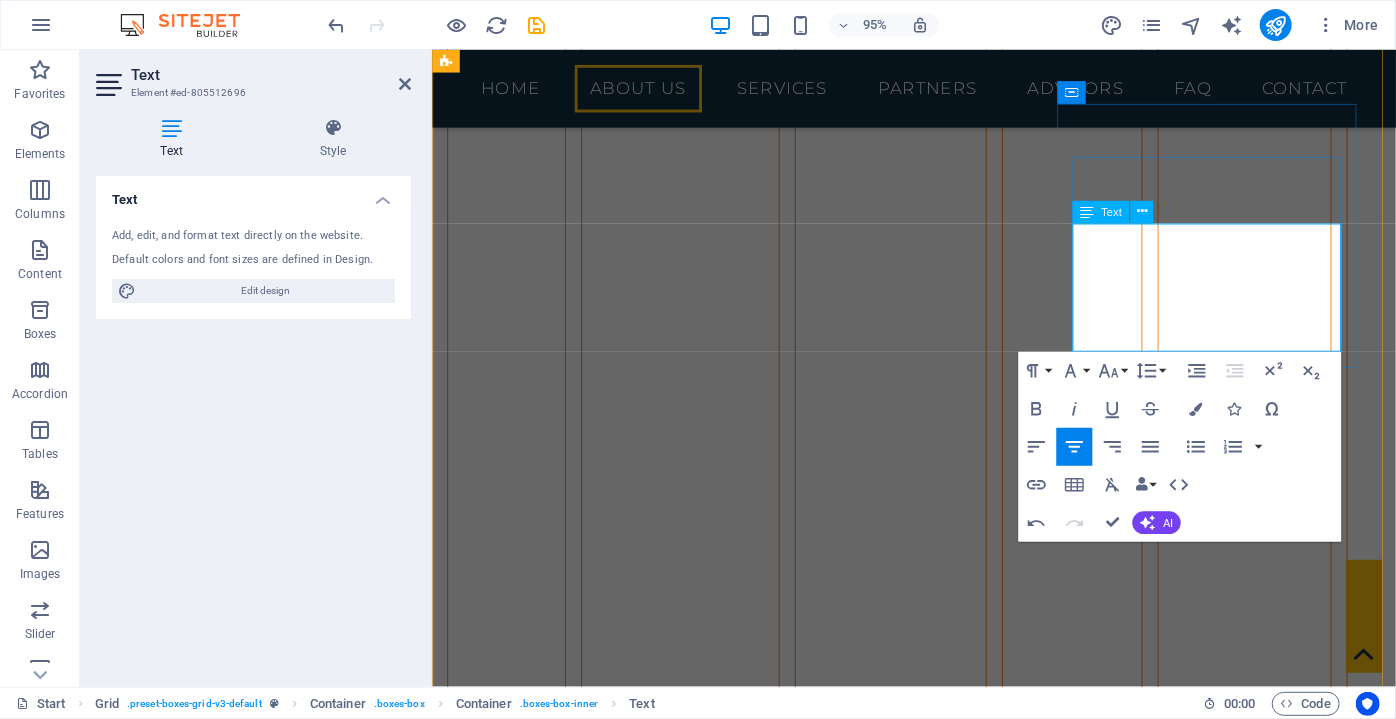 click on "We ensure your cooperation with authorized government institutions and private organizations so that you can obtain information about the investor incentives and legal facilities granted to foreign companies in our country." at bounding box center (625, 3438) 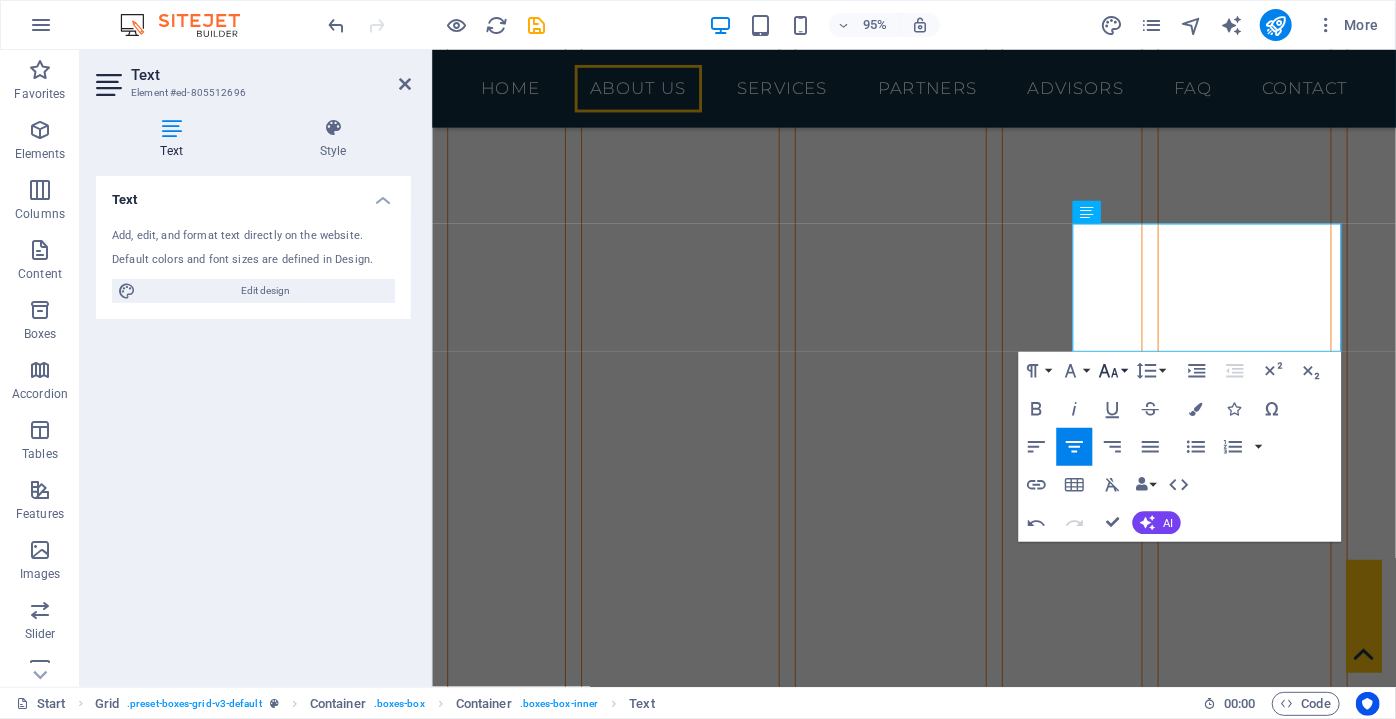 click 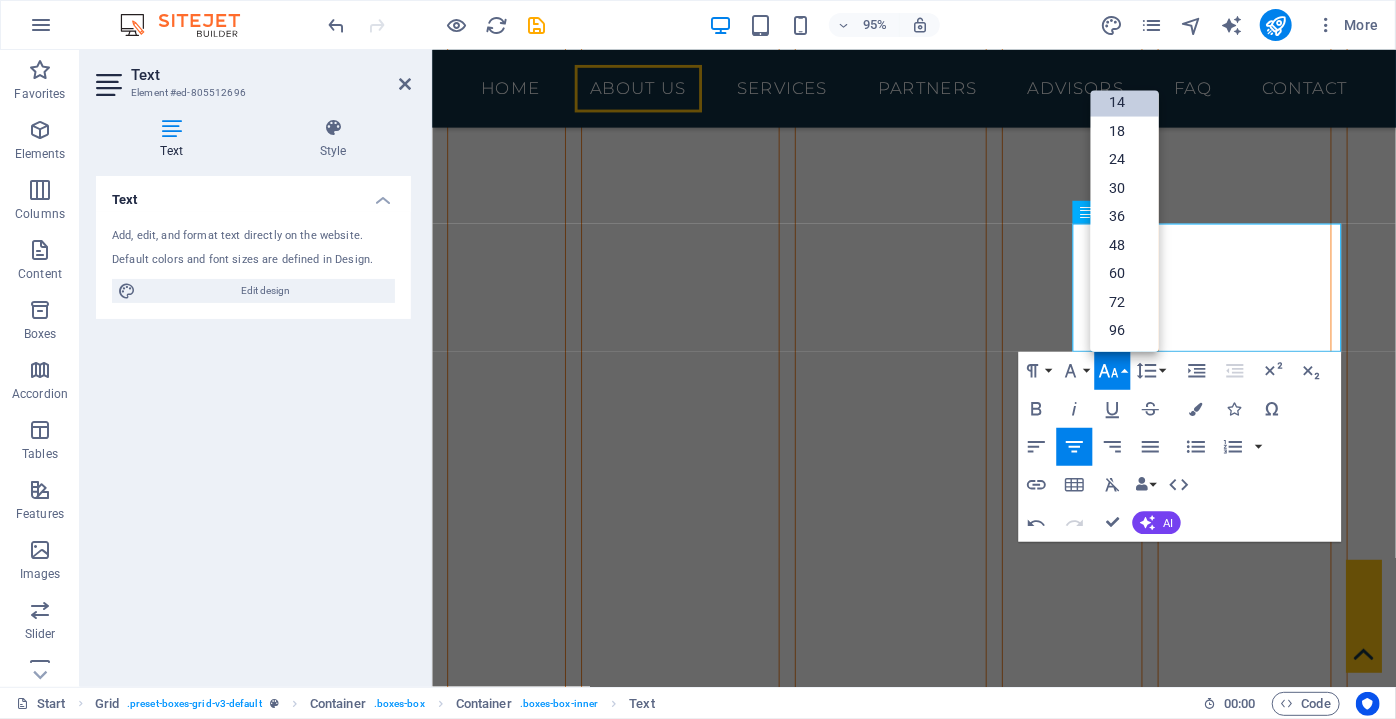 scroll, scrollTop: 161, scrollLeft: 0, axis: vertical 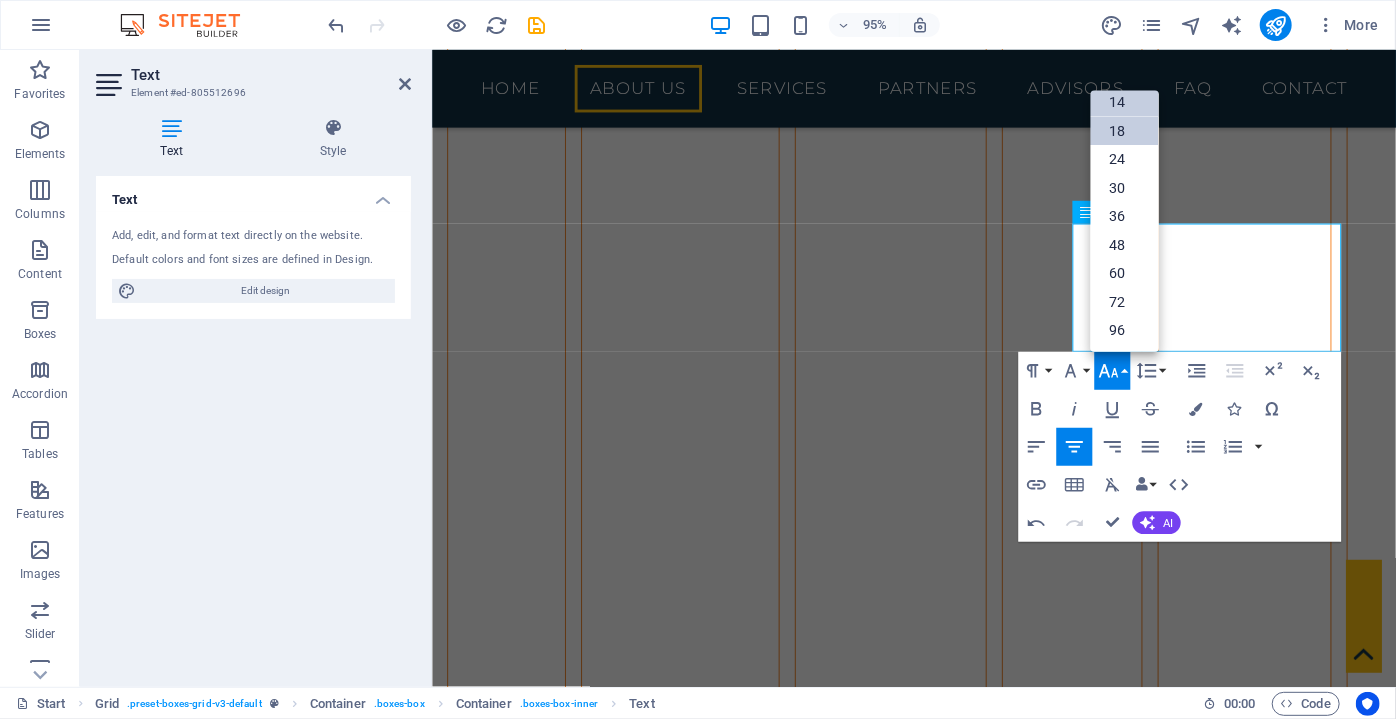 click on "18" at bounding box center (1124, 130) 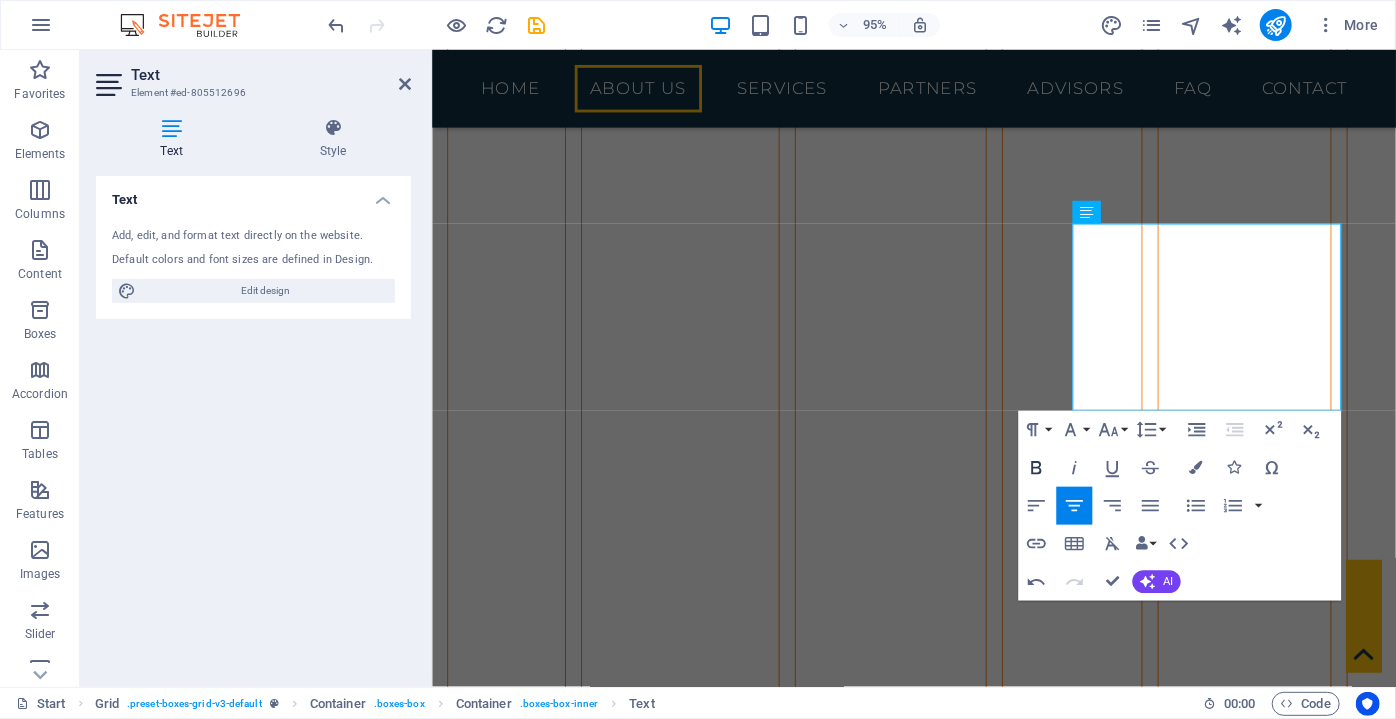 click 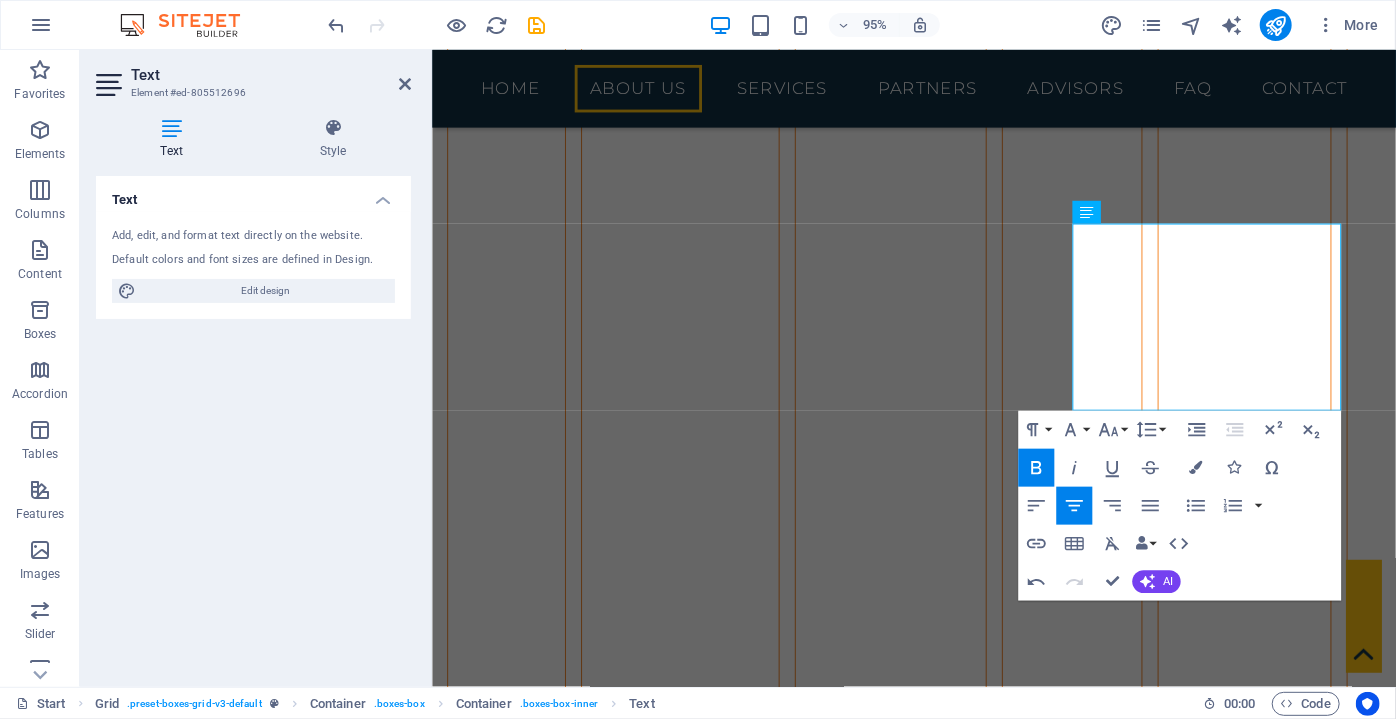 click 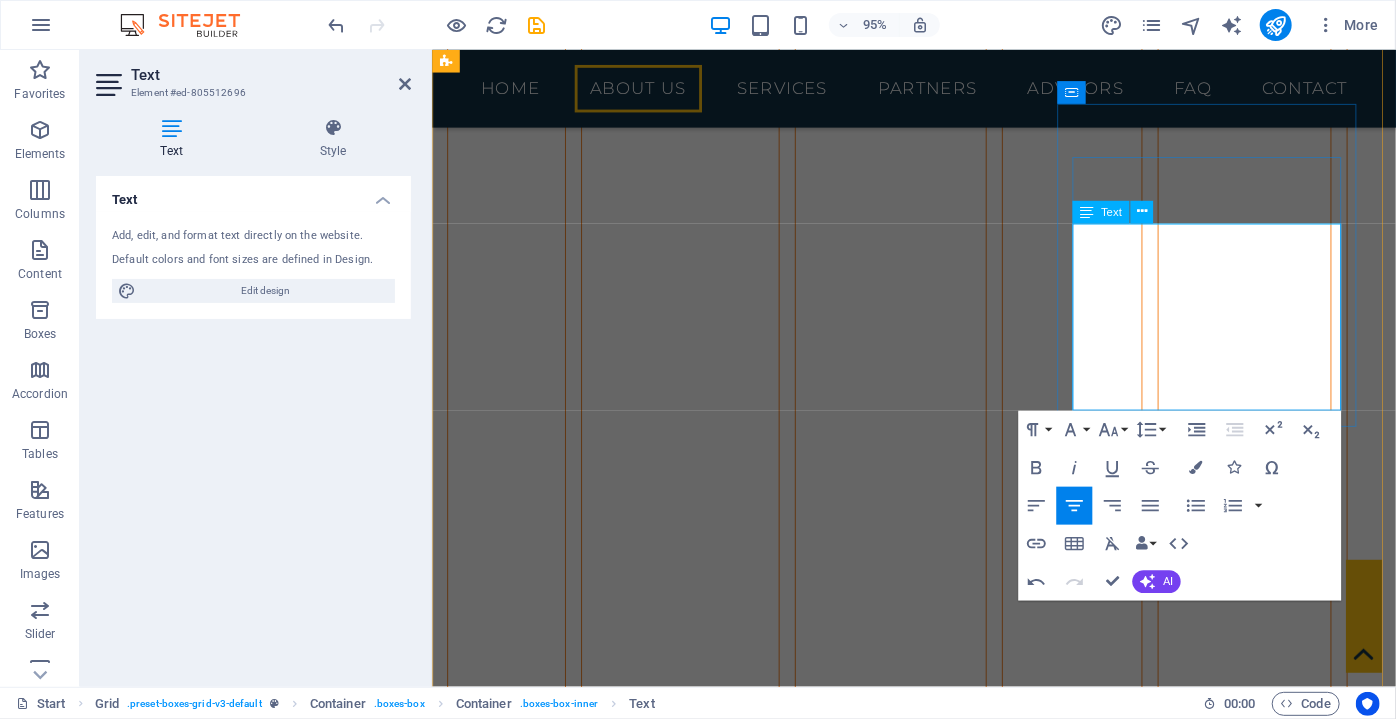 click on "We ensure your cooperation with authorized government institutions and private organizations so that you can obtain information about the investor incentives and legal facilities granted to foreign companies in our country." at bounding box center (626, 3468) 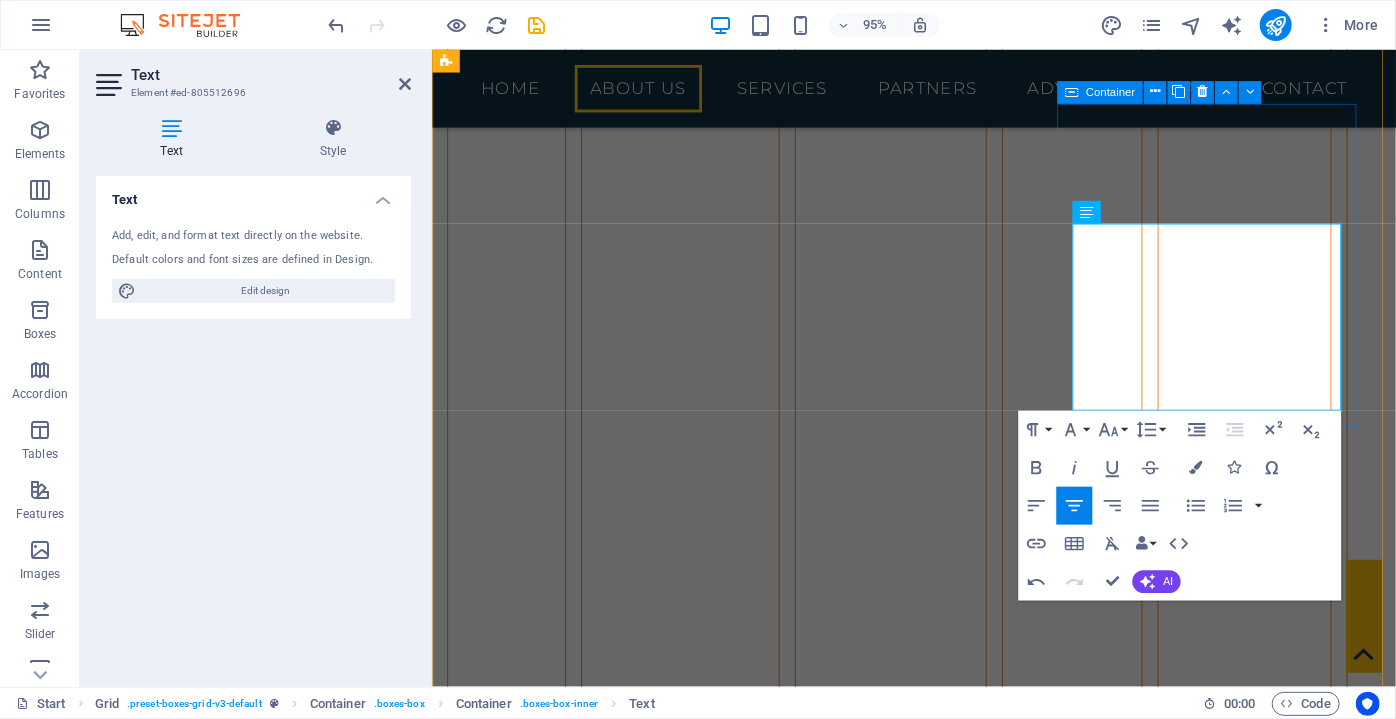 click on "CONSULTANCY We connect you with reliable law firms in our country that are experienced in international trade and specialized in commercial law." at bounding box center (624, 3132) 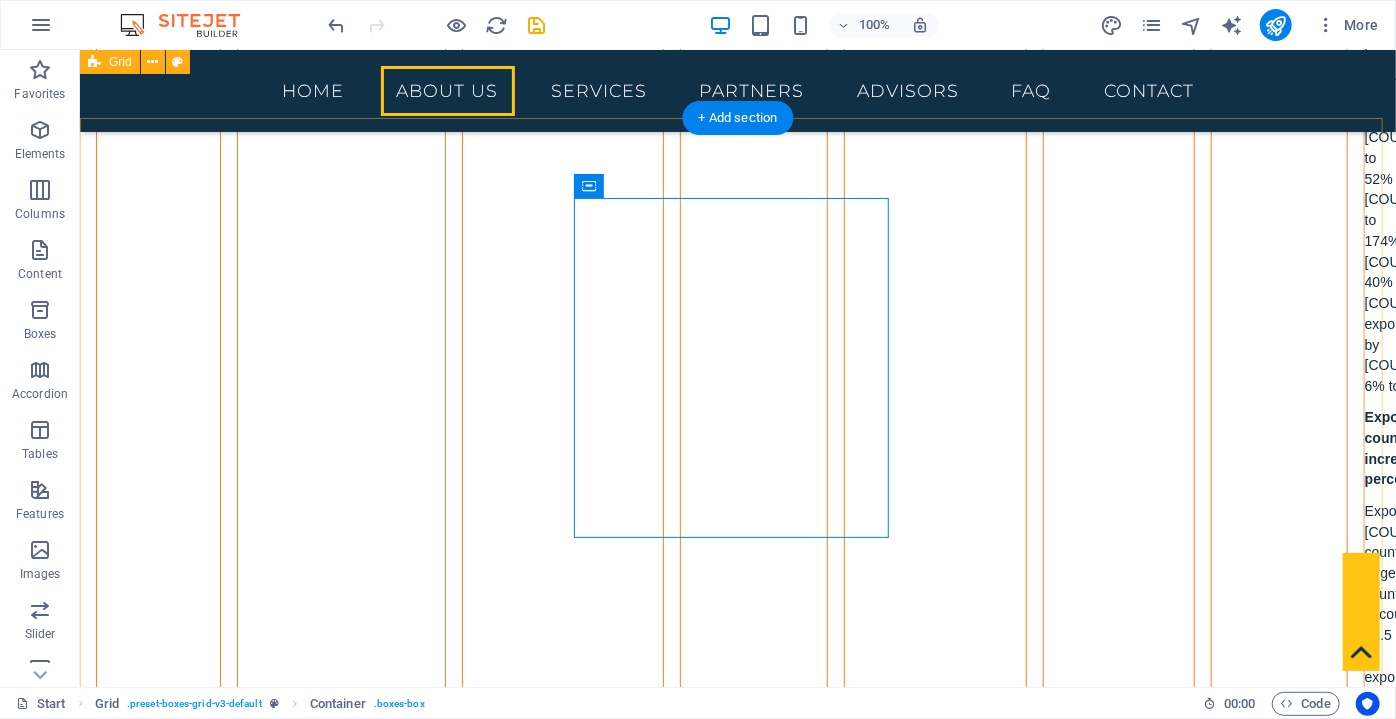 scroll, scrollTop: 6810, scrollLeft: 0, axis: vertical 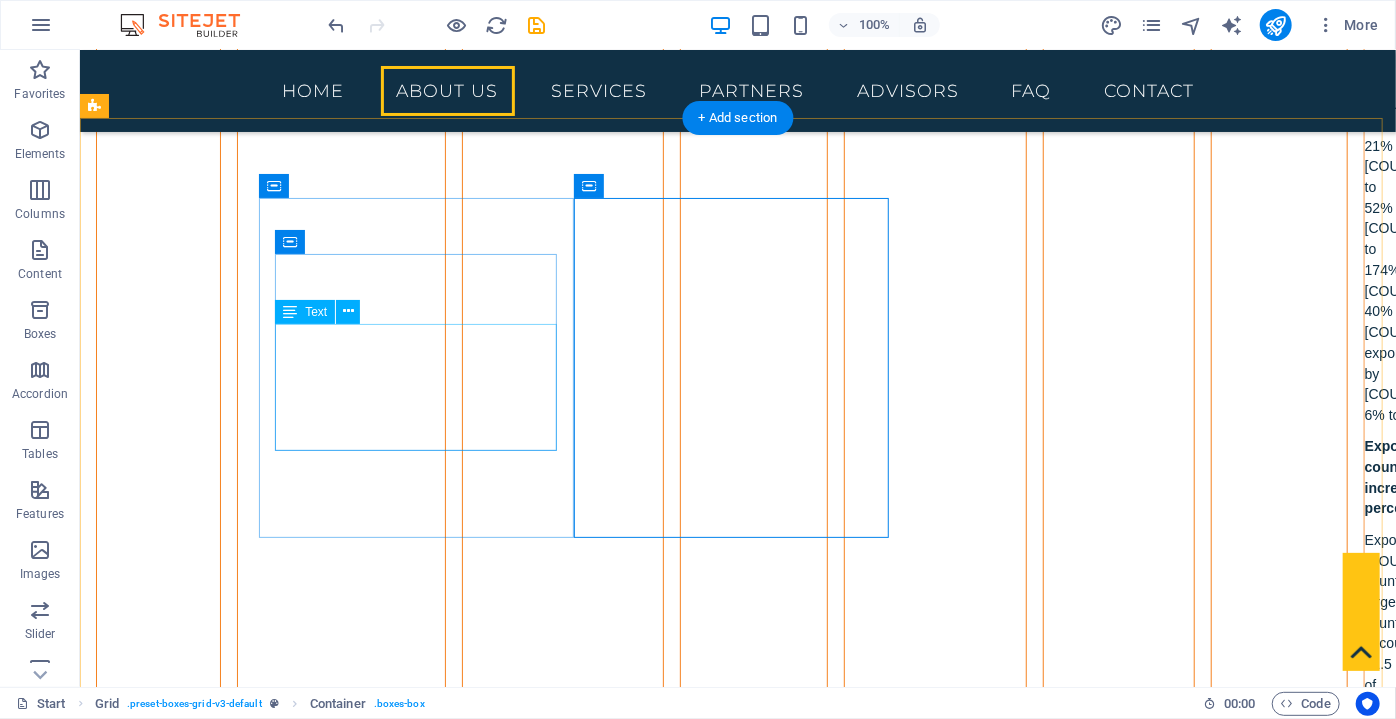 click on "We organize meetings with managers selected according to your goals and correct planning in companies producing in Bursa in your sector." at bounding box center (422, 3018) 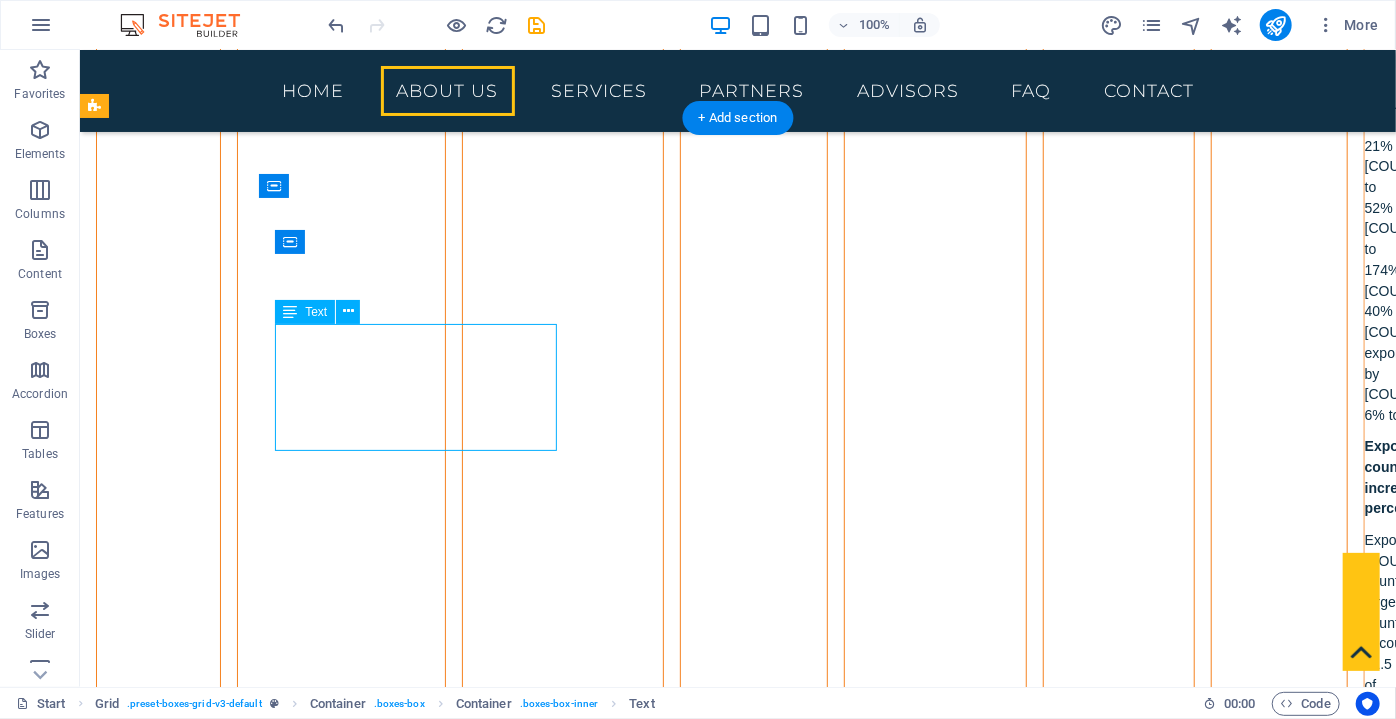 click on "We organize meetings with managers selected according to your goals and correct planning in companies producing in Bursa in your sector." at bounding box center (422, 3018) 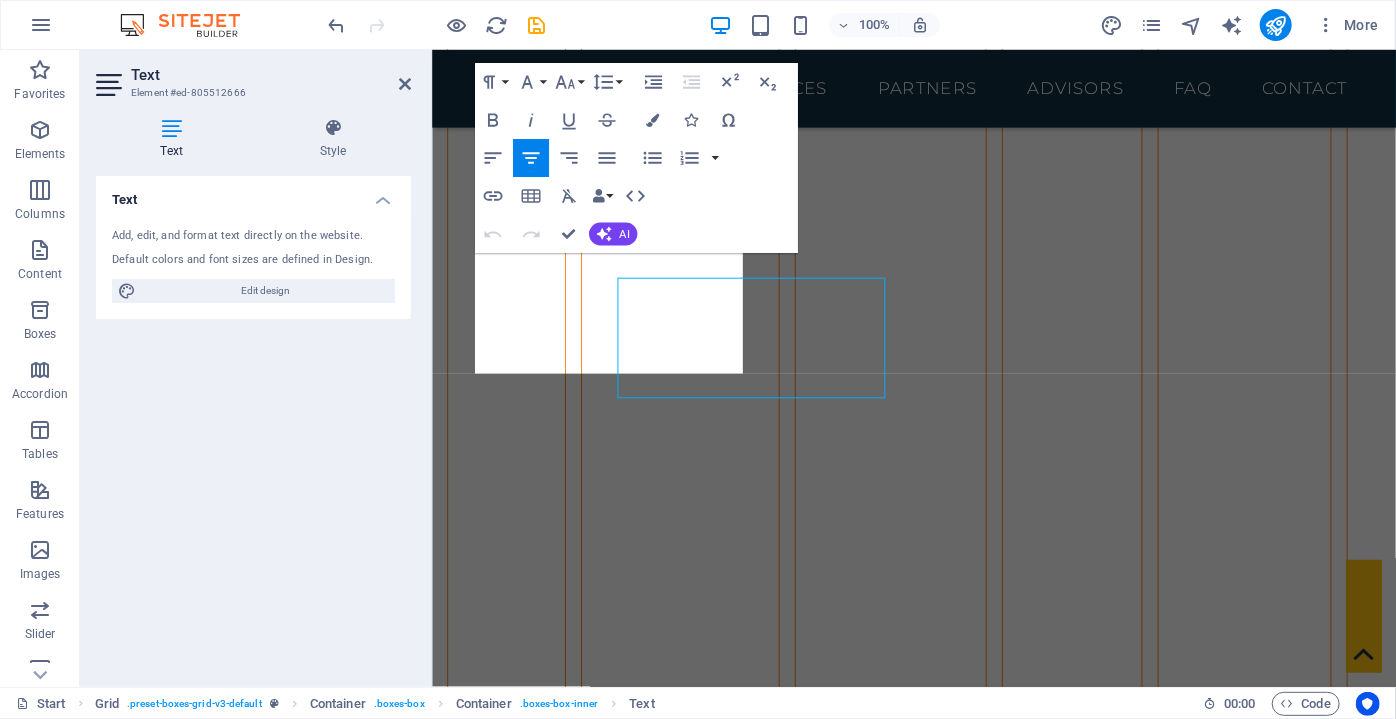 scroll, scrollTop: 6844, scrollLeft: 0, axis: vertical 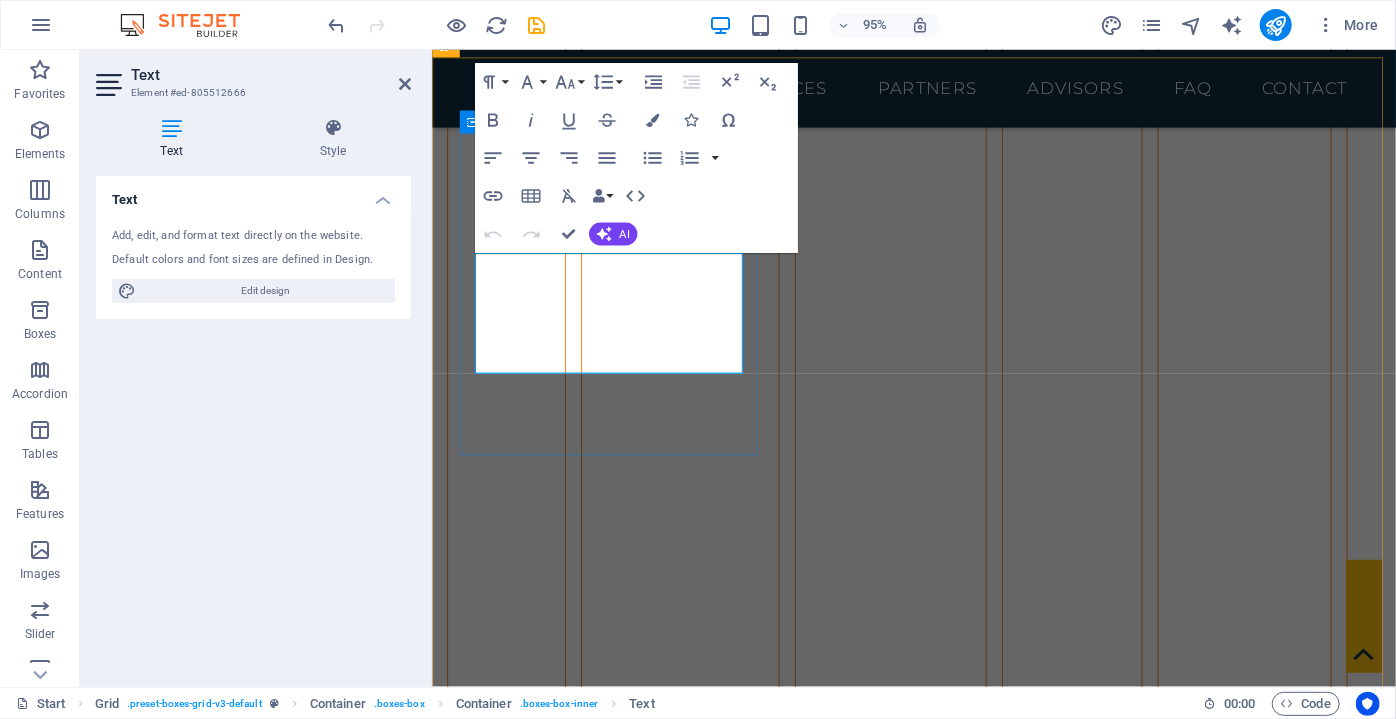 click on "We organize meetings with managers selected according to your goals and correct planning in companies producing in Bursa in your sector." at bounding box center [625, 2958] 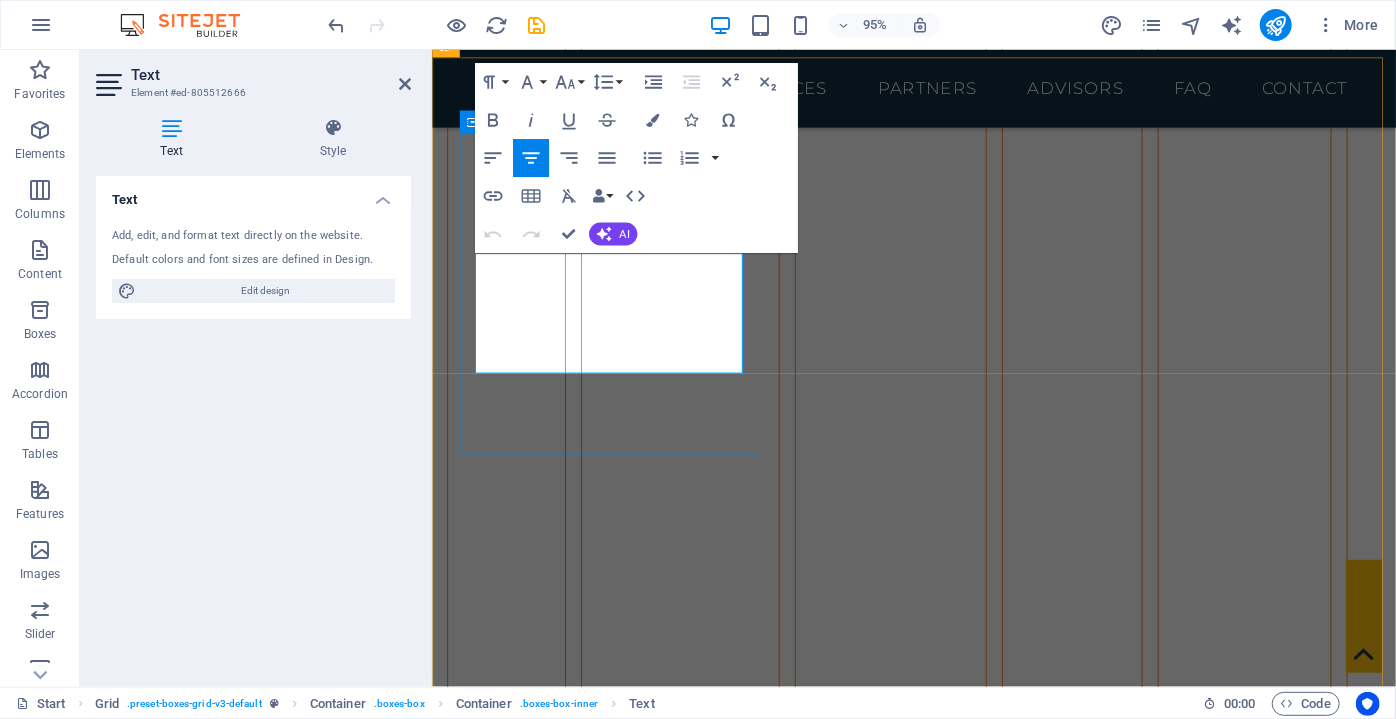 click on "We organize meetings with managers selected according to your goals and correct planning in companies producing in Bursa in your sector." at bounding box center [625, 2958] 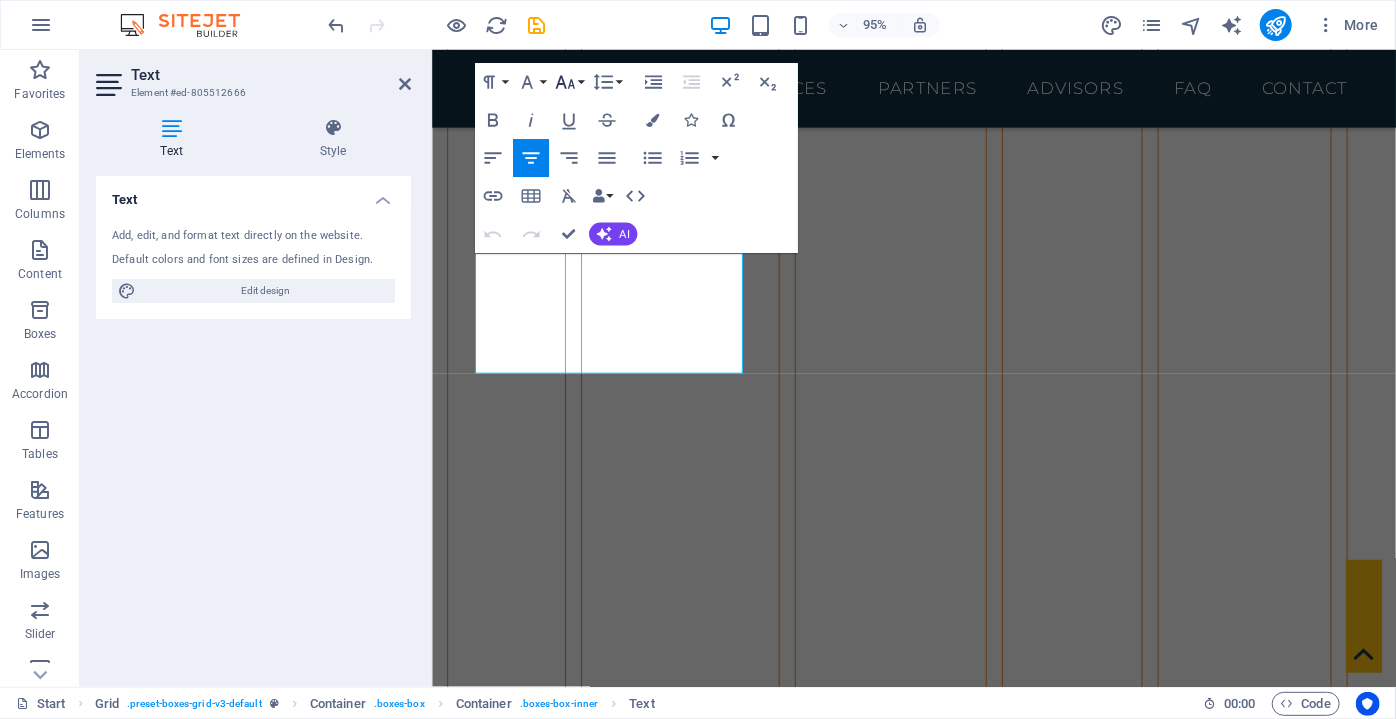 click on "Font Size" at bounding box center (569, 82) 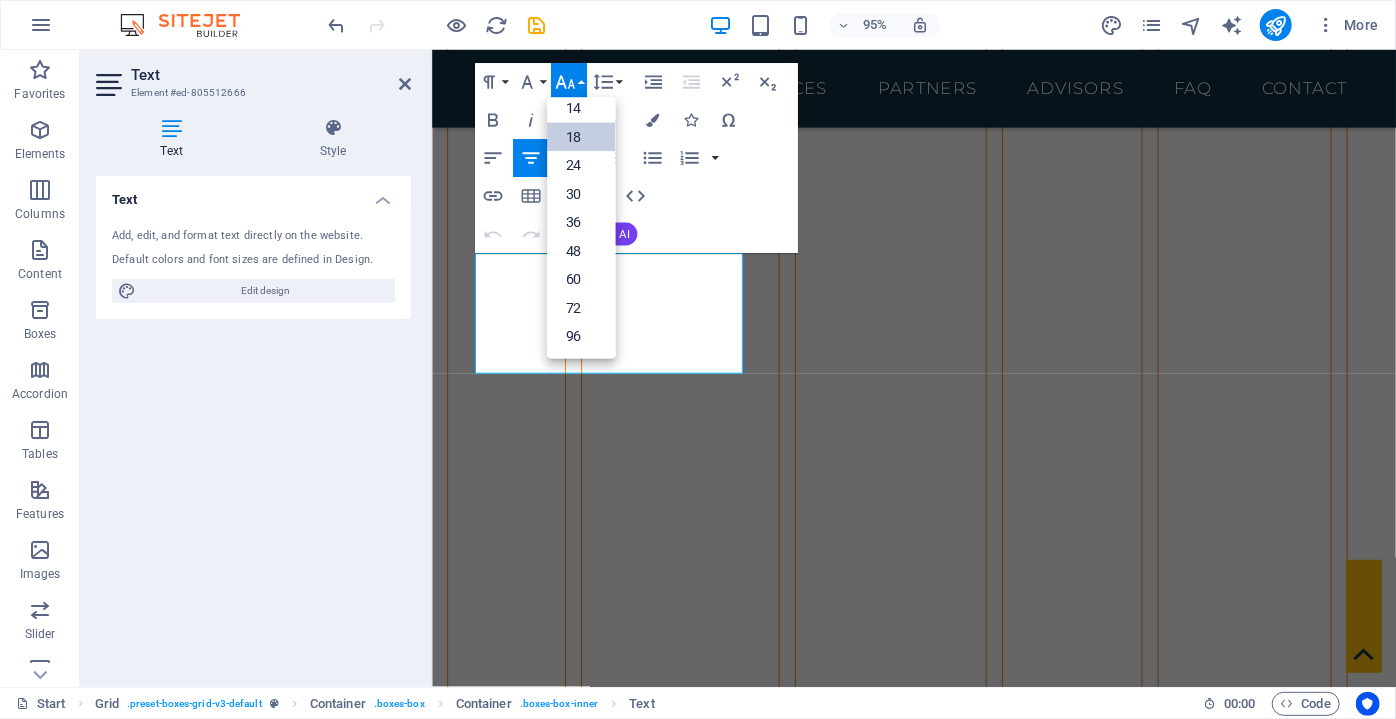 scroll, scrollTop: 161, scrollLeft: 0, axis: vertical 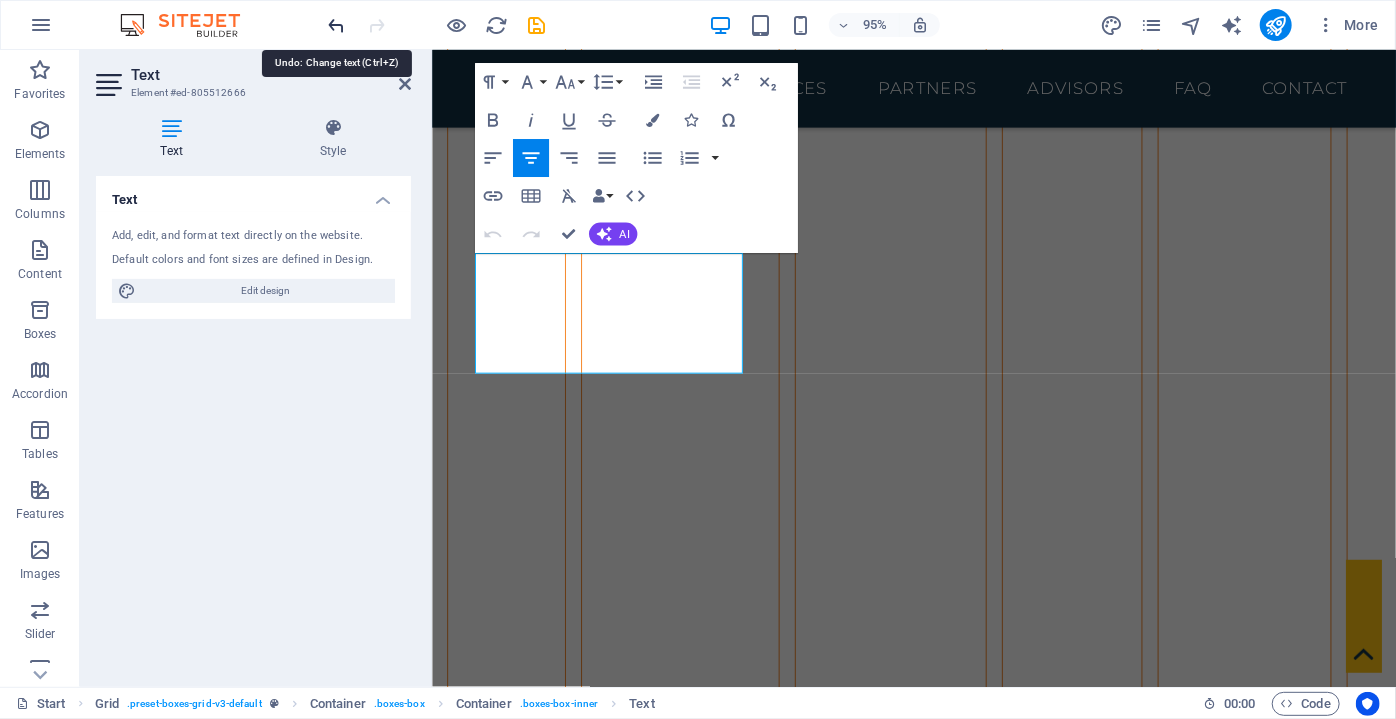 click at bounding box center [337, 25] 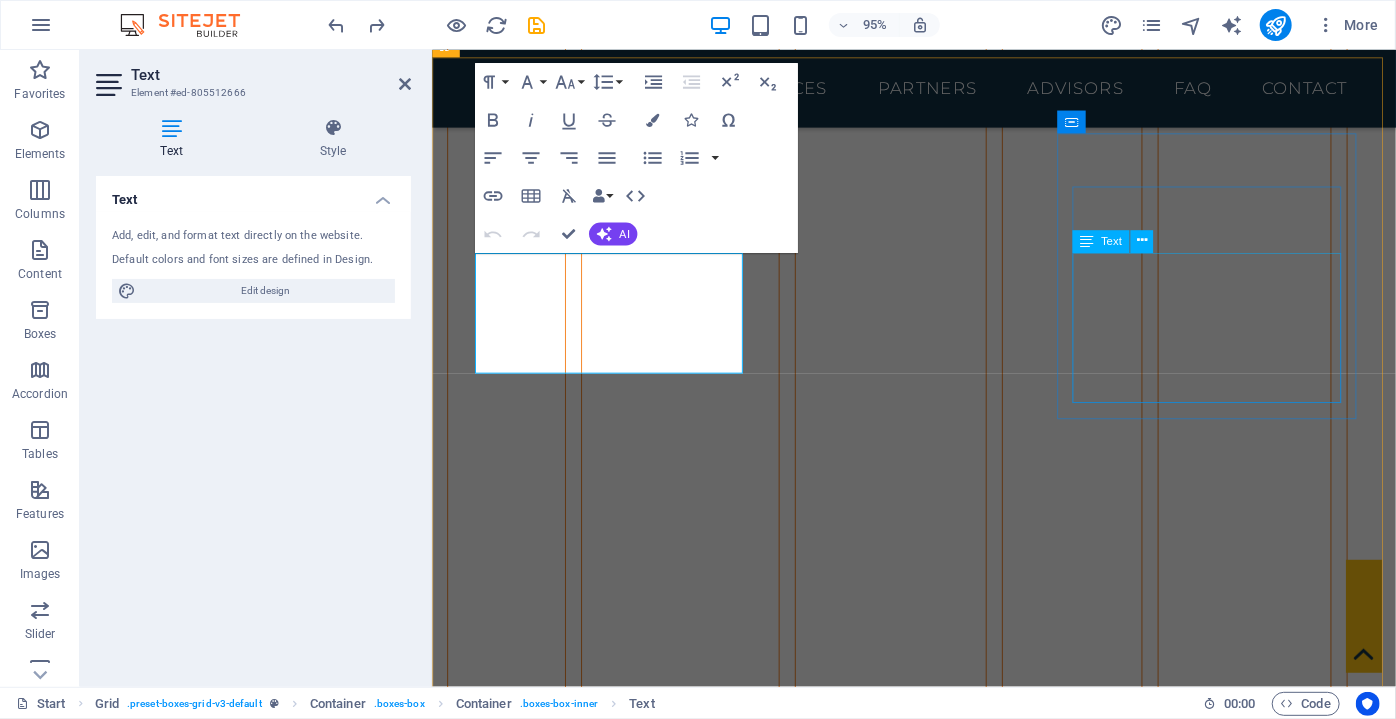 click on "Lorem ipsum dolor sit amet, consectetuer adipiscing elit. Aenean commodo ligula eget dolor. Lorem ipsum dolor sit amet, consectetuer adipiscing elit leget dolor." at bounding box center [624, 3485] 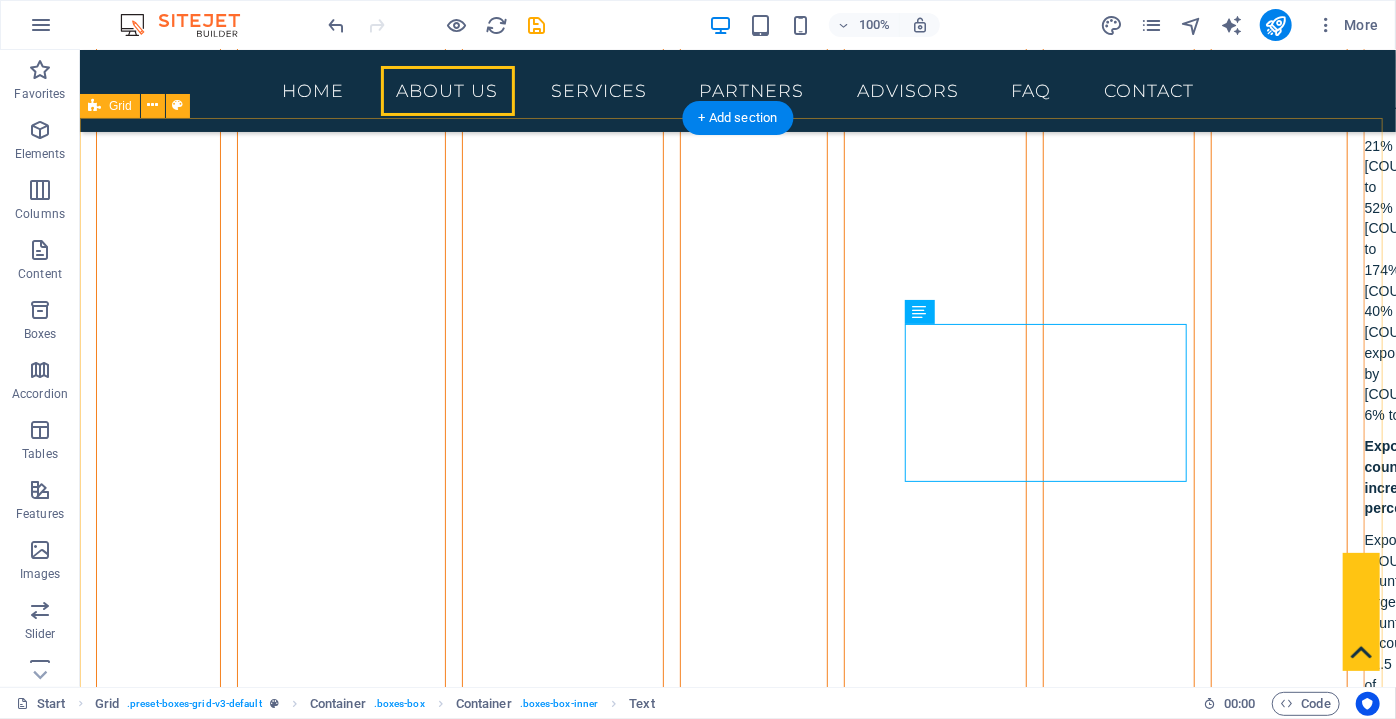 scroll, scrollTop: 6810, scrollLeft: 0, axis: vertical 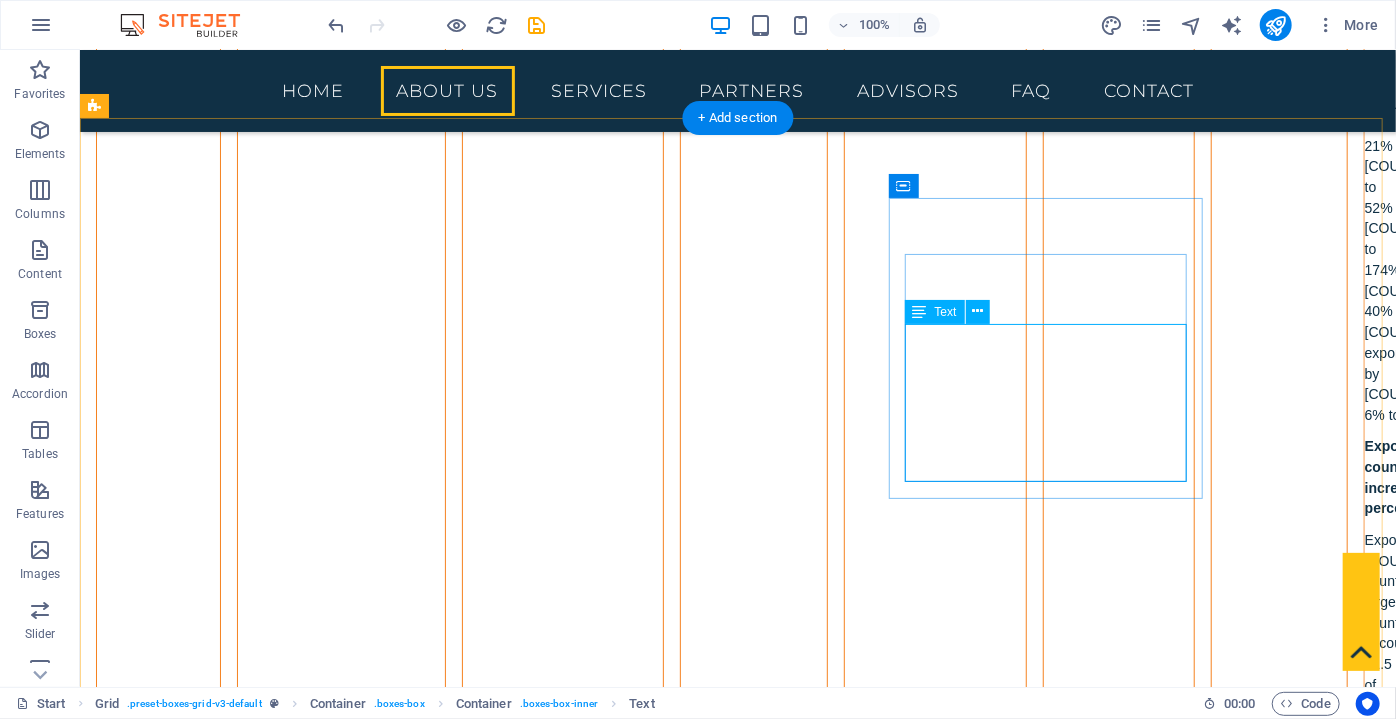 click on "Lorem ipsum dolor sit amet, consectetuer adipiscing elit. Aenean commodo ligula eget dolor. Lorem ipsum dolor sit amet, consectetuer adipiscing elit leget dolor." at bounding box center (422, 3544) 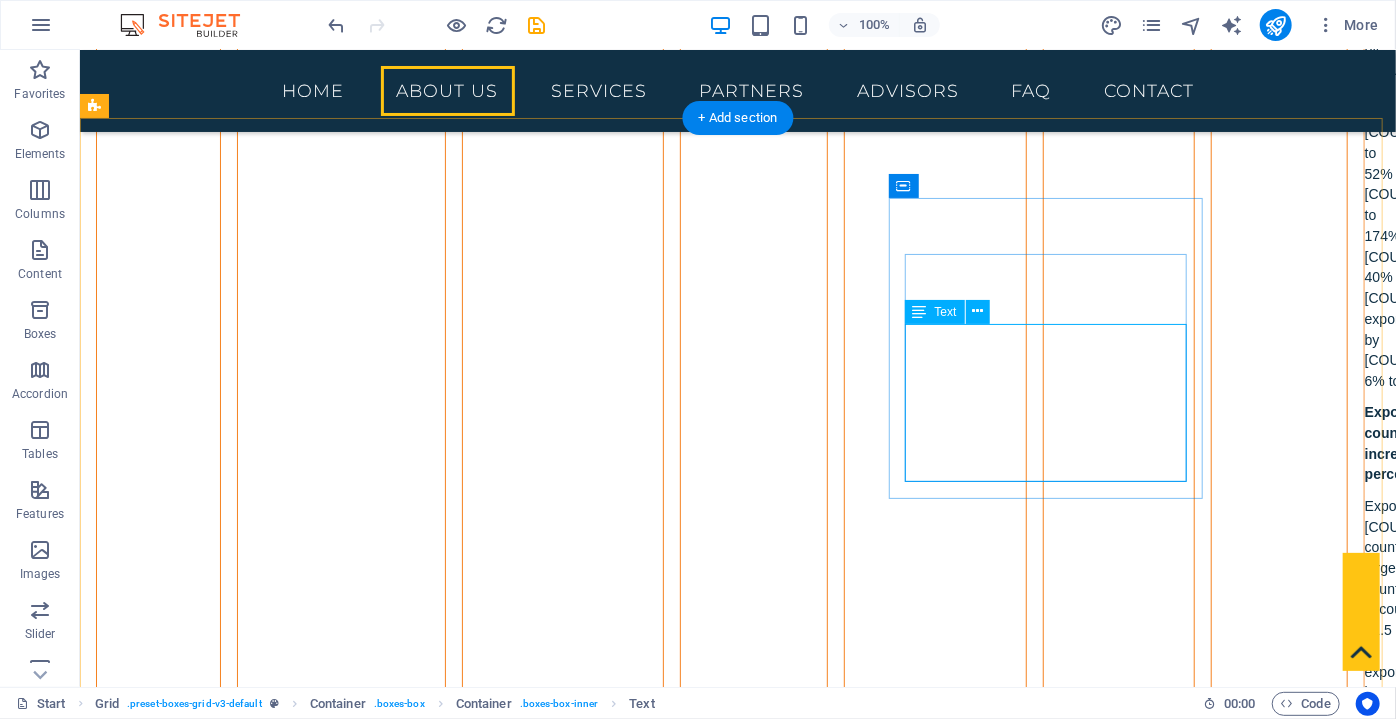 click on "LEGAL INCENTIVES Lorem ipsum dolor sit amet, consectetuer adipiscing elit. Aenean commodo ligula eget dolor. Lorem ipsum dolor sit amet, consectetuer adipiscing elit leget dolor." at bounding box center [422, 3455] 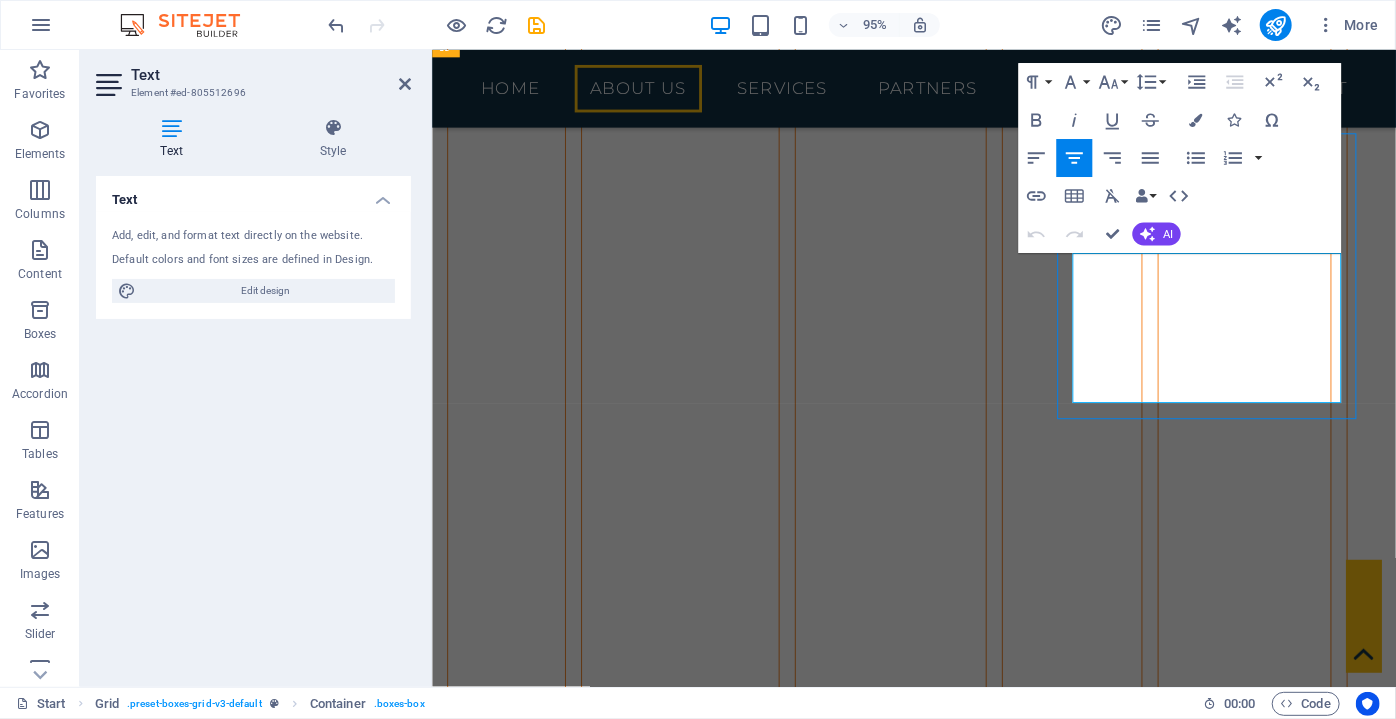 scroll, scrollTop: 6870, scrollLeft: 0, axis: vertical 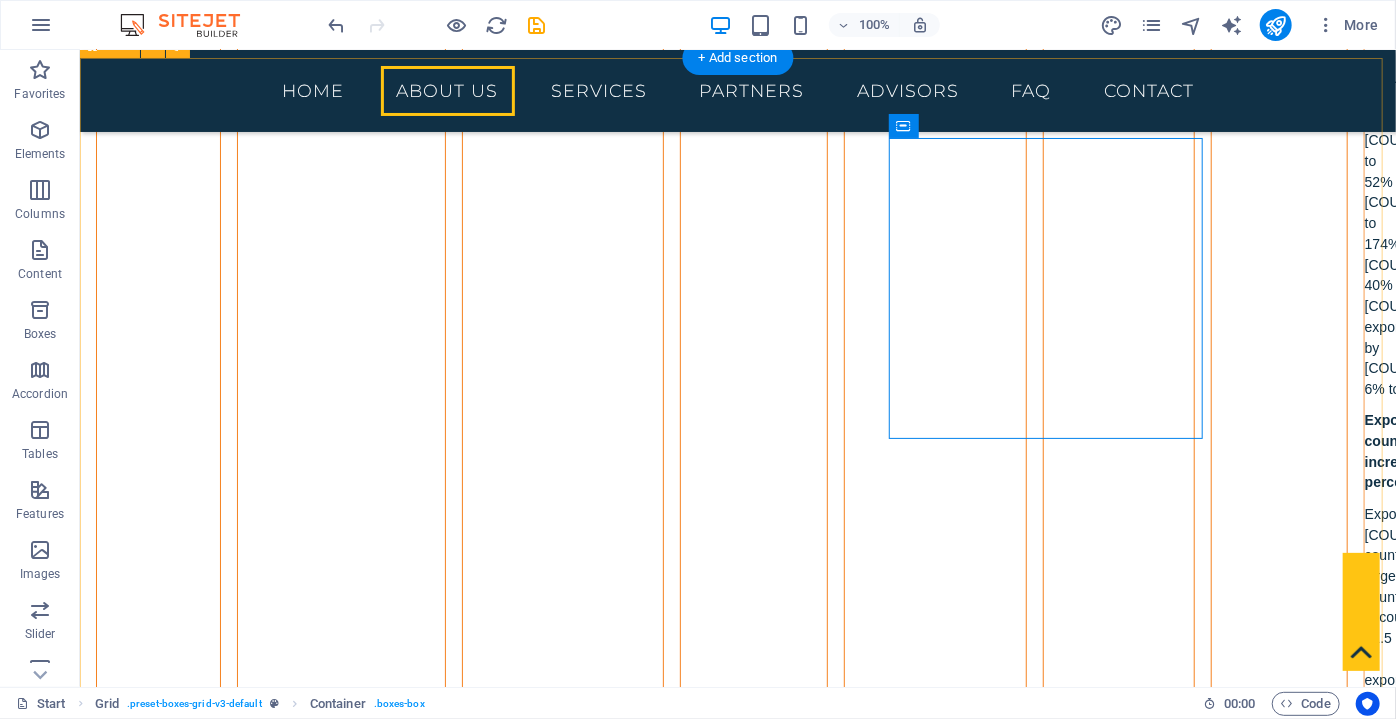 click on "COMMERCIAL TRIPS We organize meetings with managers selected according to your goals and correct planning in companies producing in Bursa in your sector. CONSULTANCY We connect you with reliable law firms in our country that are experienced in international trade and specialized in commercial law. LEGAL INCENTIVES Lorem ipsum dolor sit amet, consectetuer adipiscing elit. Aenean commodo ligula eget dolor. Lorem ipsum dolor sit amet, consectetuer adipiscing elit leget dolor. B2B MEETINGS Lorem ipsum dolor sit amet, consectetuer adipiscing elit. Aenean commodo ligula eget dolor. Lorem ipsum dolor sit amet, consectetuer adipiscing elit leget dolor. RESEARCH Lorem ipsum dolor sit amet, consectetuer adipiscing elit. Aenean commodo ligula eget dolor. Lorem ipsum dolor sit amet, consectetuer adipiscing elit leget dolor. TRAVEL PLANNING Lorem ipsum dolor sit amet, consectetuer adipiscing elit. Aenean commodo ligula eget dolor. Lorem ipsum dolor sit amet, consectetuer adipiscing elit leget dolor." at bounding box center [737, 3627] 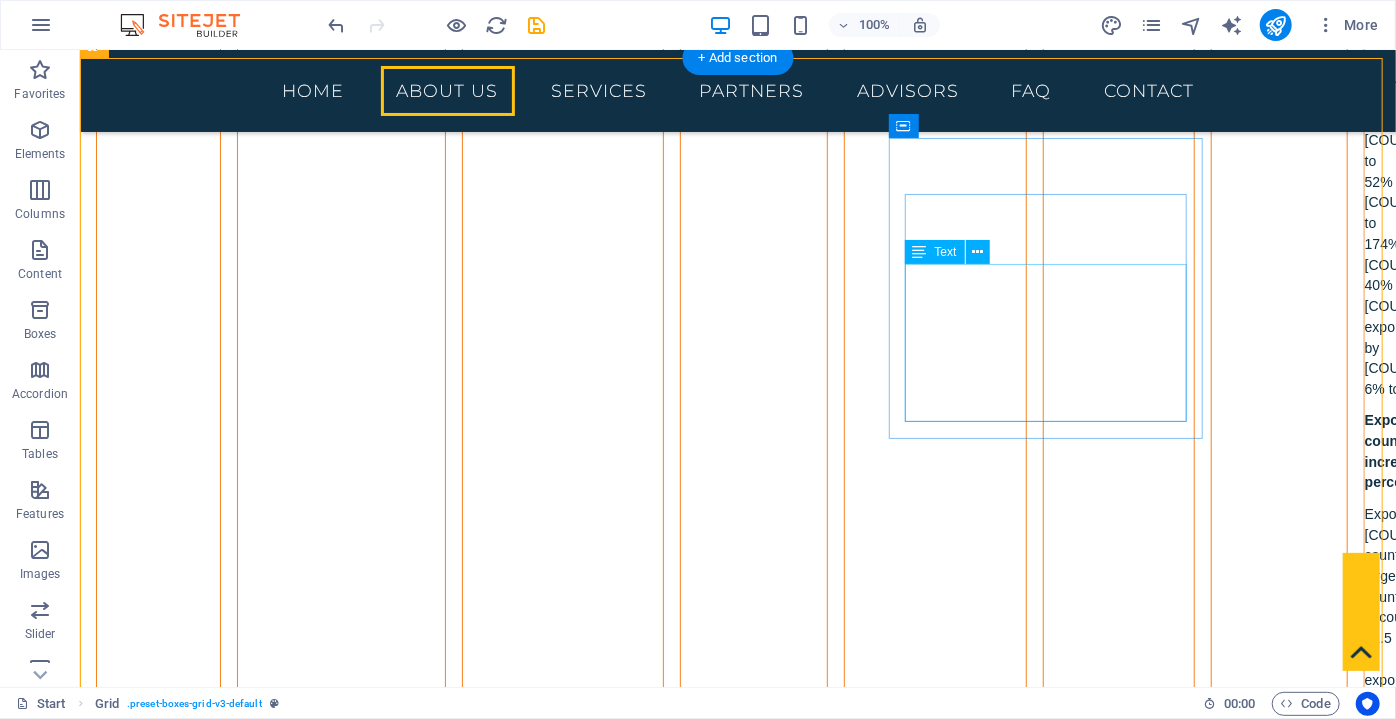 click on "Lorem ipsum dolor sit amet, consectetuer adipiscing elit. Aenean commodo ligula eget dolor. Lorem ipsum dolor sit amet, consectetuer adipiscing elit leget dolor." at bounding box center (422, 3518) 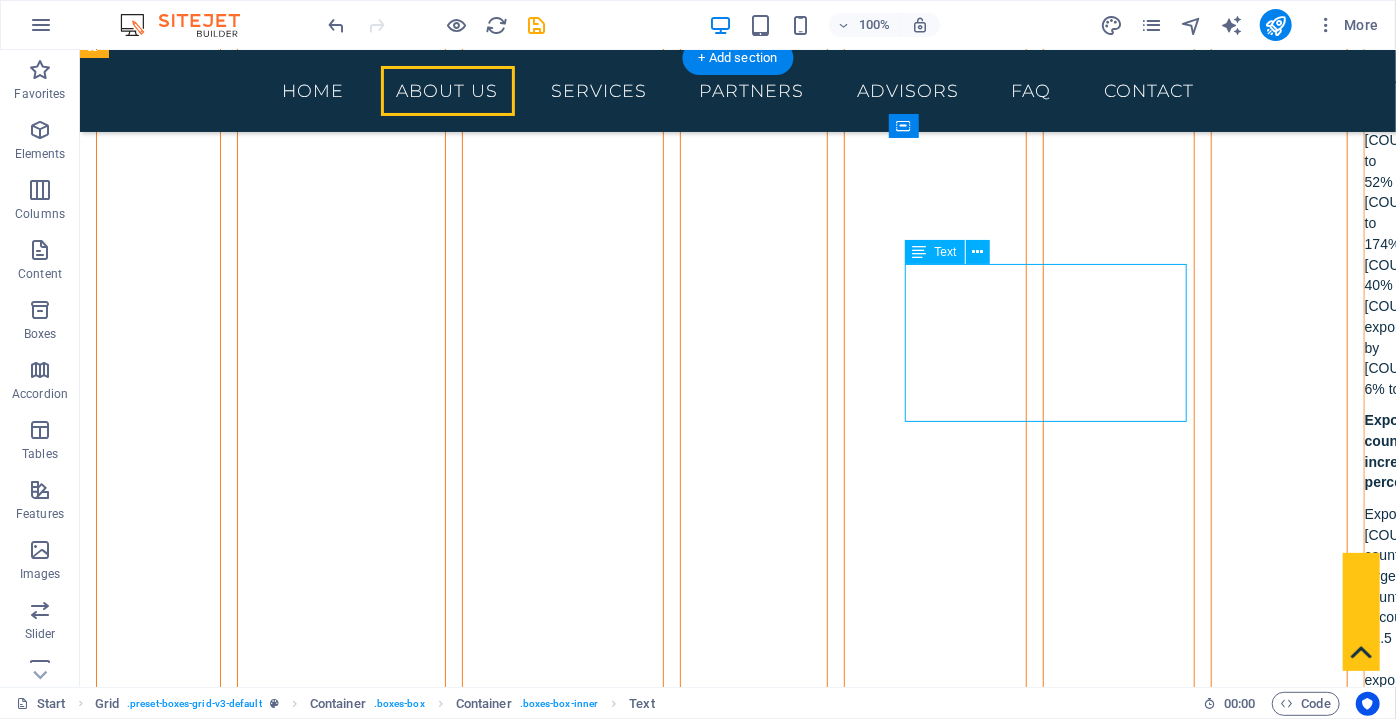 click on "Lorem ipsum dolor sit amet, consectetuer adipiscing elit. Aenean commodo ligula eget dolor. Lorem ipsum dolor sit amet, consectetuer adipiscing elit leget dolor." at bounding box center [422, 3518] 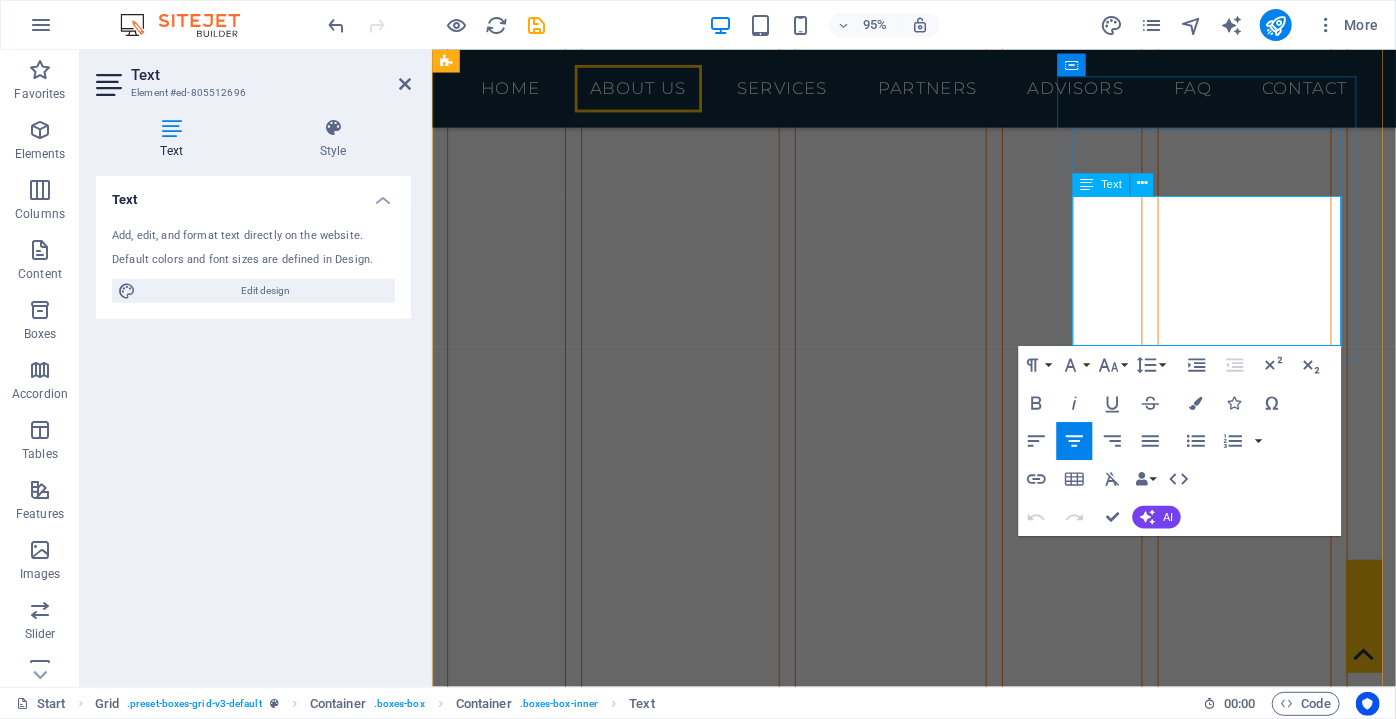 drag, startPoint x: 1287, startPoint y: 353, endPoint x: 1135, endPoint y: 214, distance: 205.9733 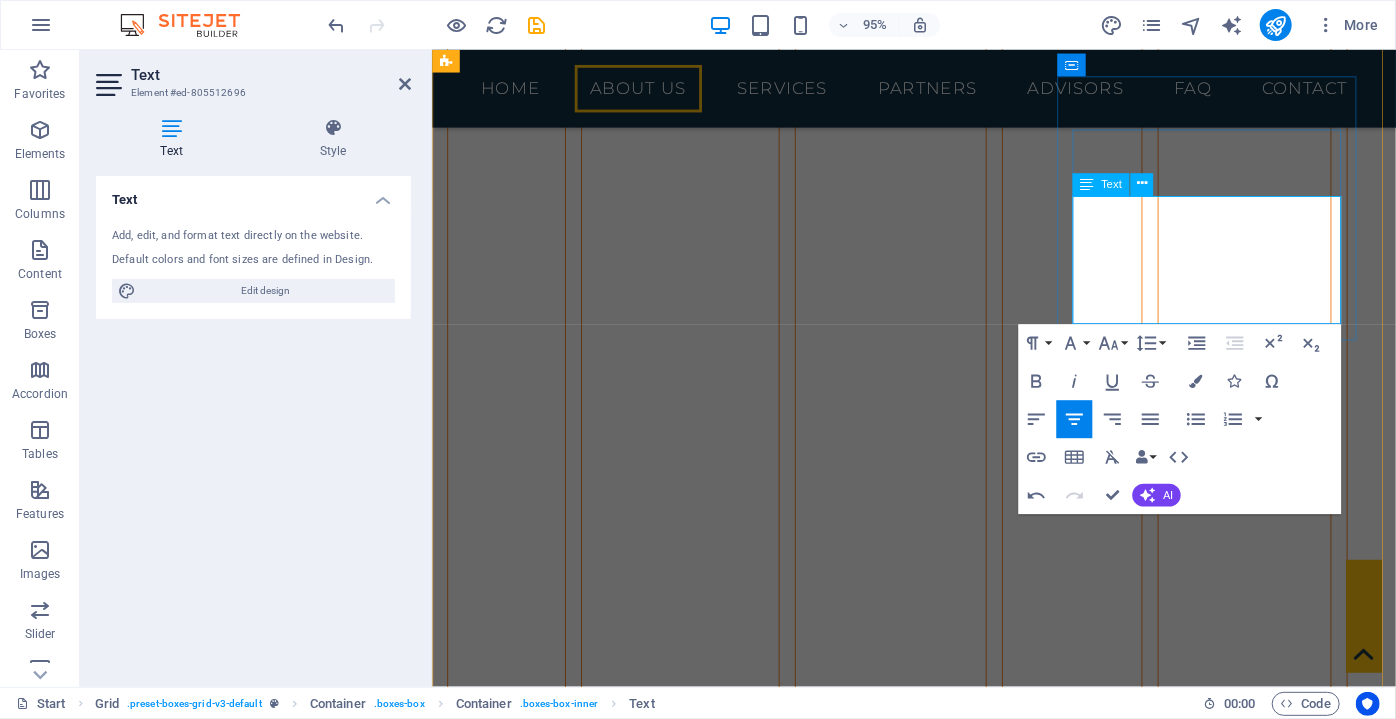 click on "We ensure your cooperation with authorized government institutions and private organizations so that you can obtain information about the investor incentives and legal facilities granted to foreign companies in our country." at bounding box center (626, 3408) 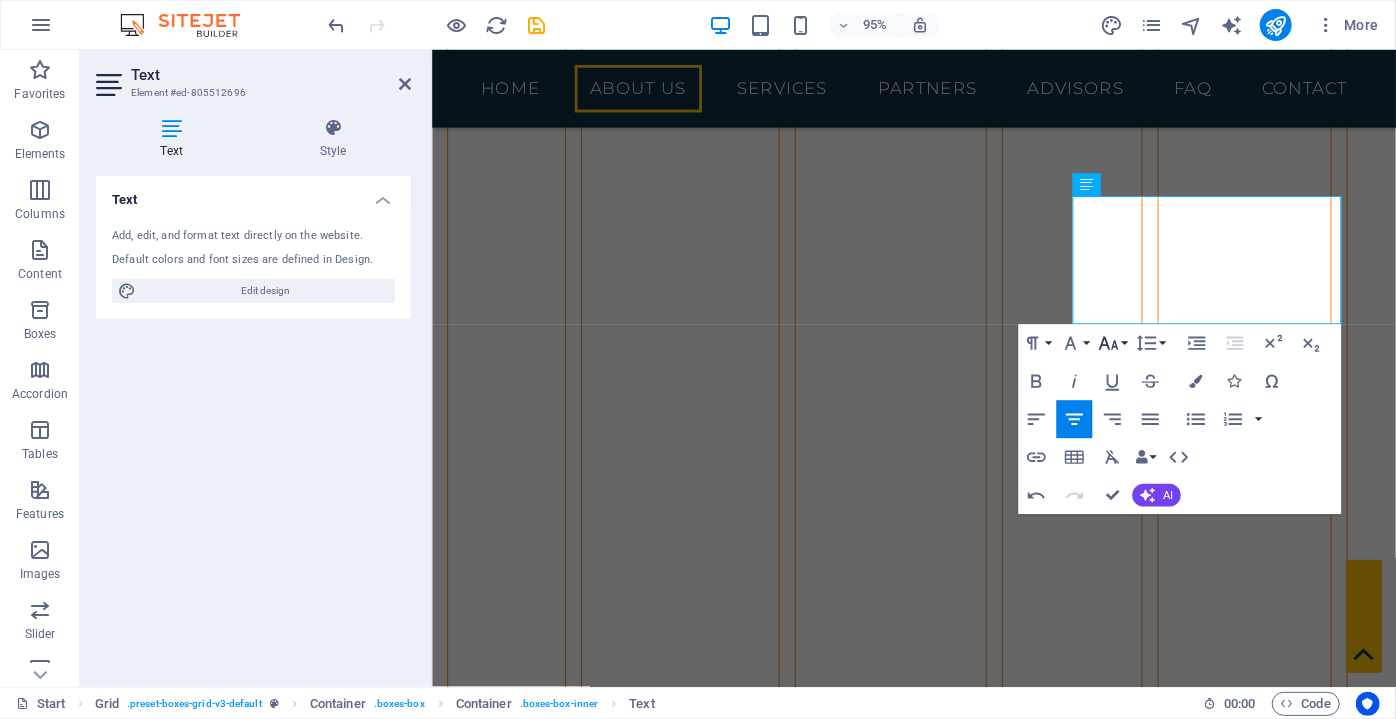 click on "Font Size" at bounding box center (1112, 343) 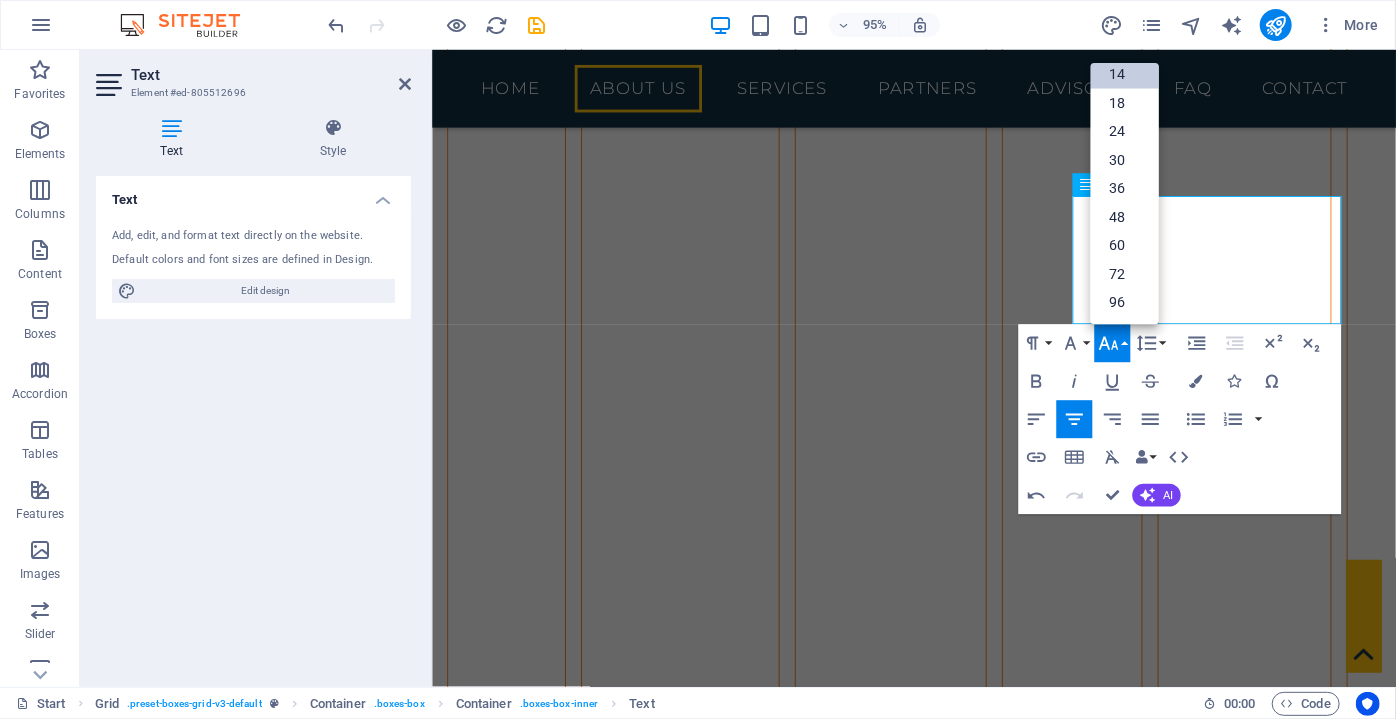 scroll, scrollTop: 161, scrollLeft: 0, axis: vertical 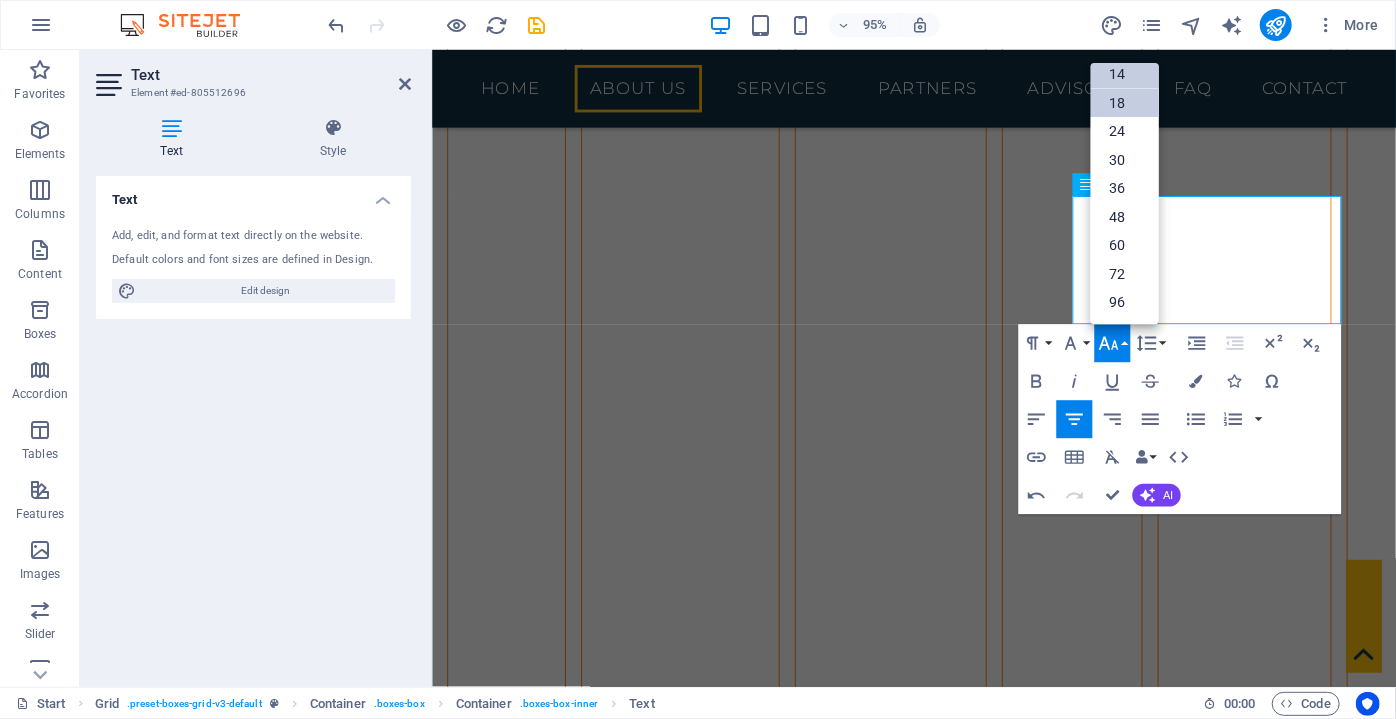 click on "18" at bounding box center (1124, 103) 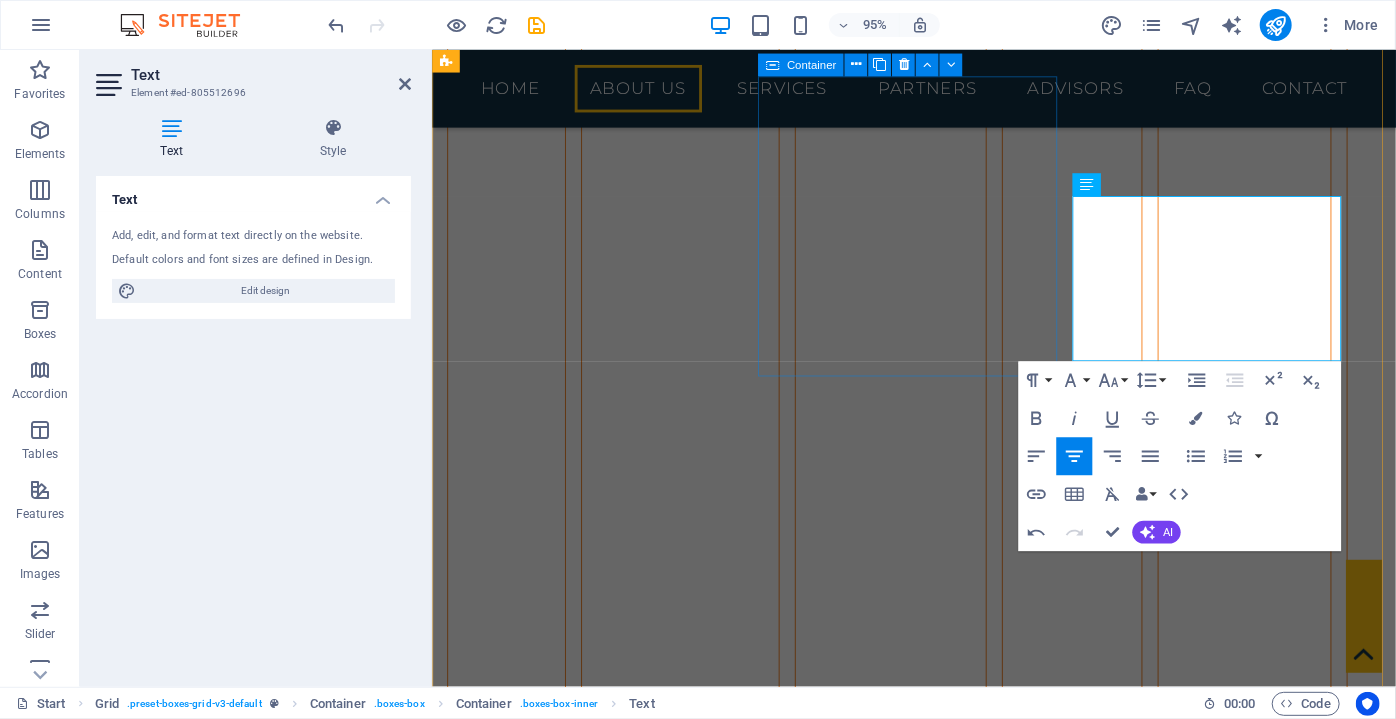 click on "CONSULTANCY We connect you with reliable law firms in our country that are experienced in international trade and specialized in commercial law." at bounding box center (624, 3102) 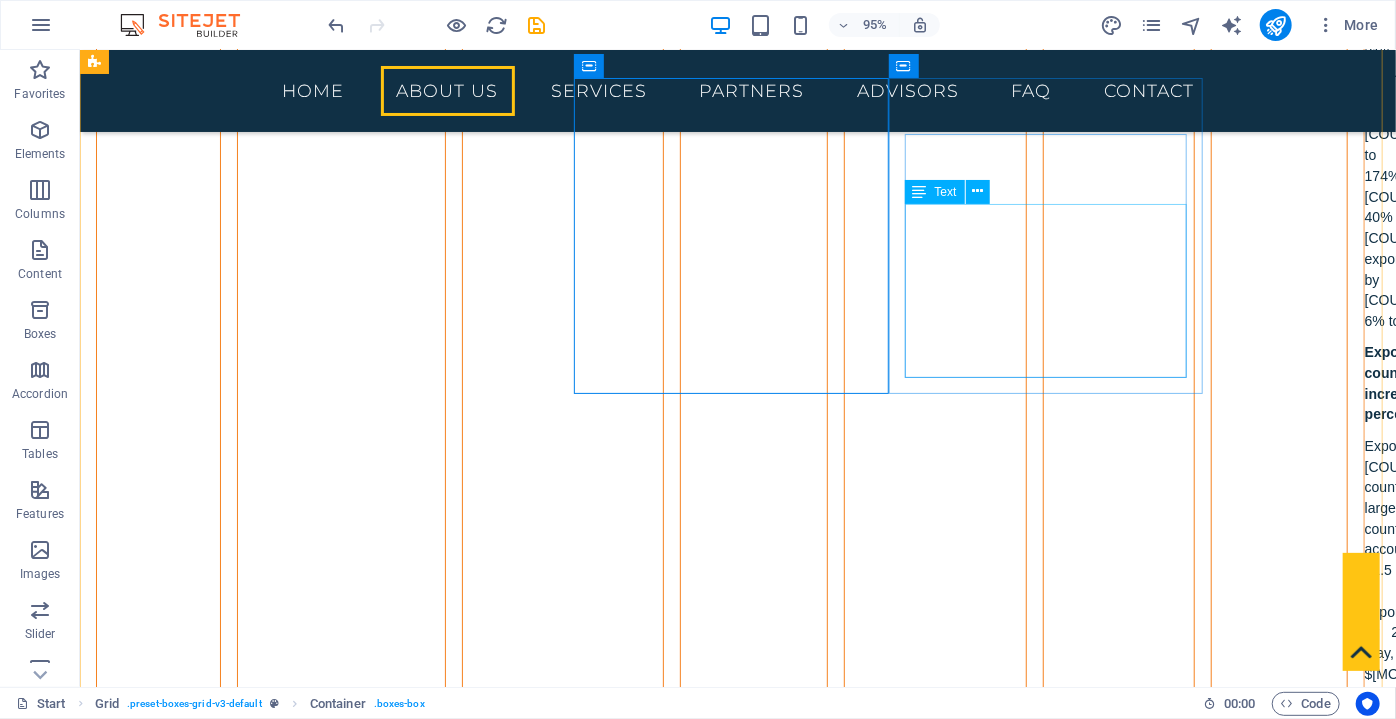 scroll, scrollTop: 6930, scrollLeft: 0, axis: vertical 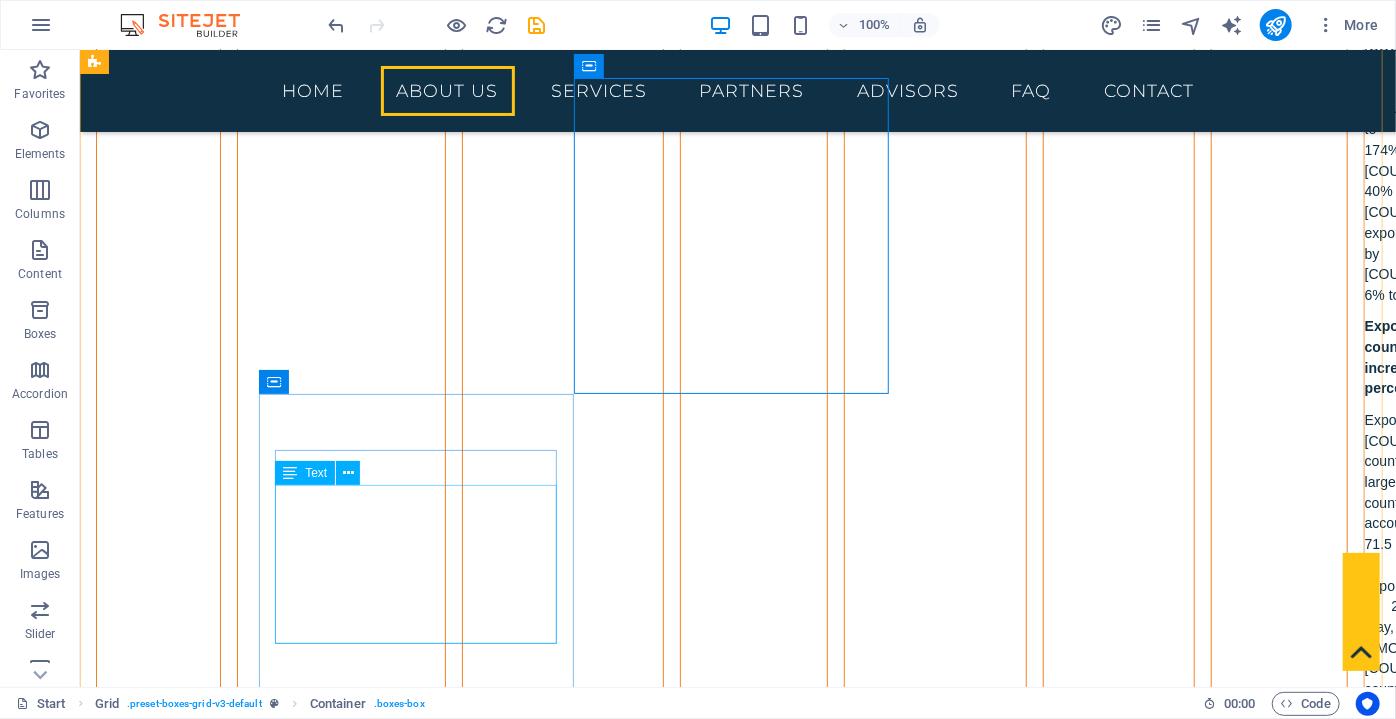click on "Lorem ipsum dolor sit amet, consectetuer adipiscing elit. Aenean commodo ligula eget dolor. Lorem ipsum dolor sit amet, consectetuer adipiscing elit leget dolor." at bounding box center (422, 3706) 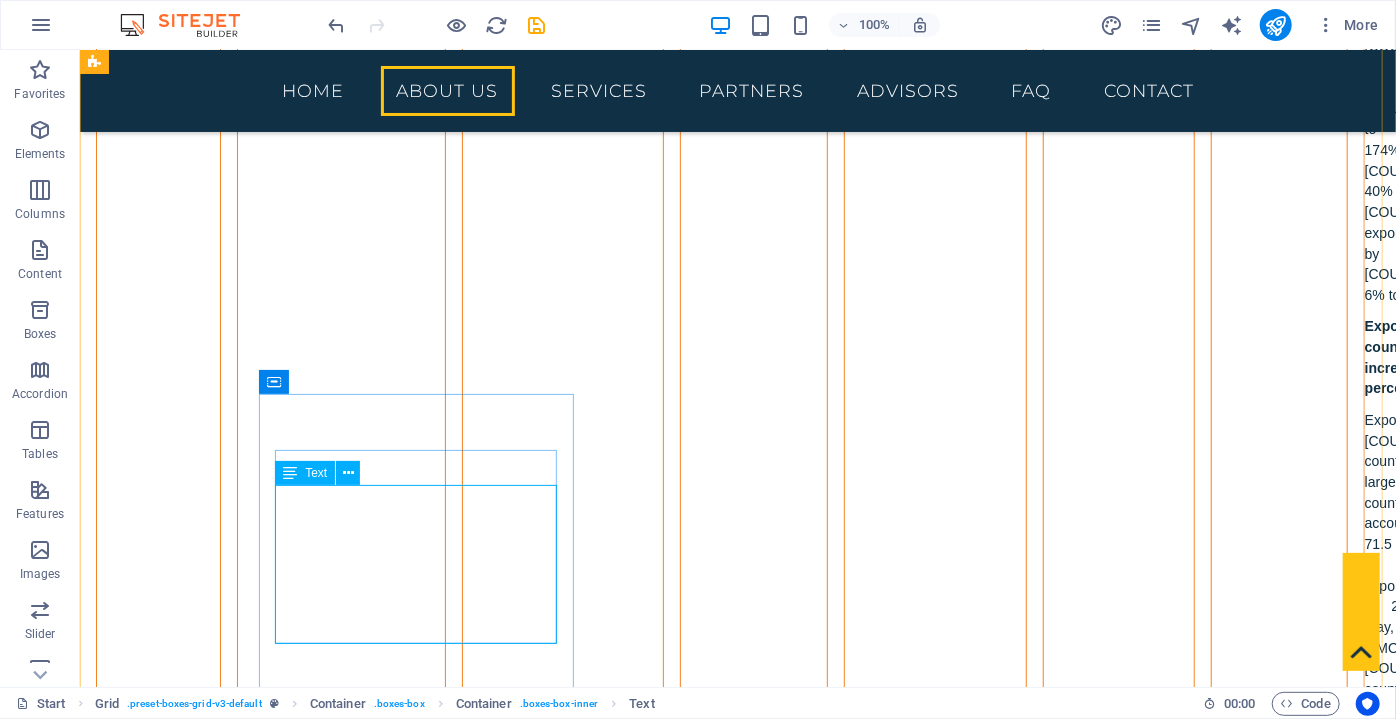 click on "Lorem ipsum dolor sit amet, consectetuer adipiscing elit. Aenean commodo ligula eget dolor. Lorem ipsum dolor sit amet, consectetuer adipiscing elit leget dolor." at bounding box center (422, 3706) 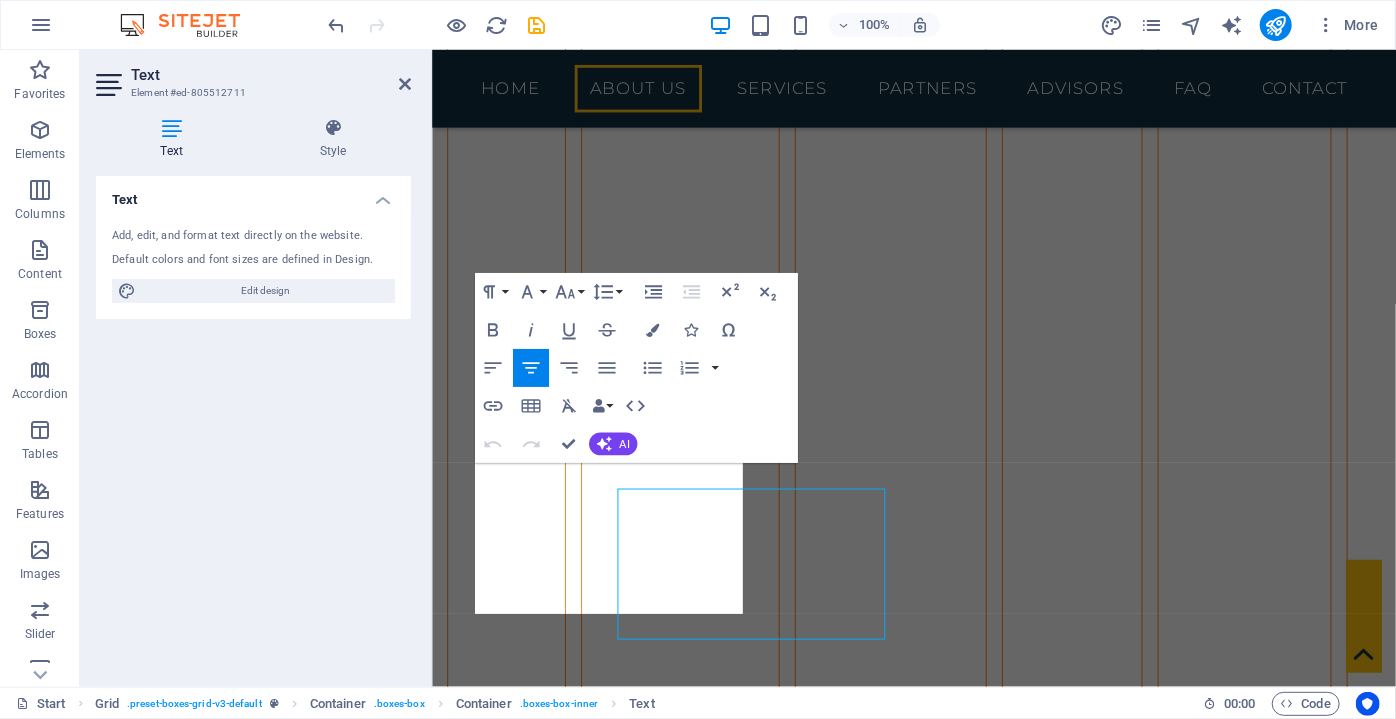 click on "Text Add, edit, and format text directly on the website. Default colors and font sizes are defined in Design. Edit design Alignment Left aligned Centered Right aligned" at bounding box center [253, 423] 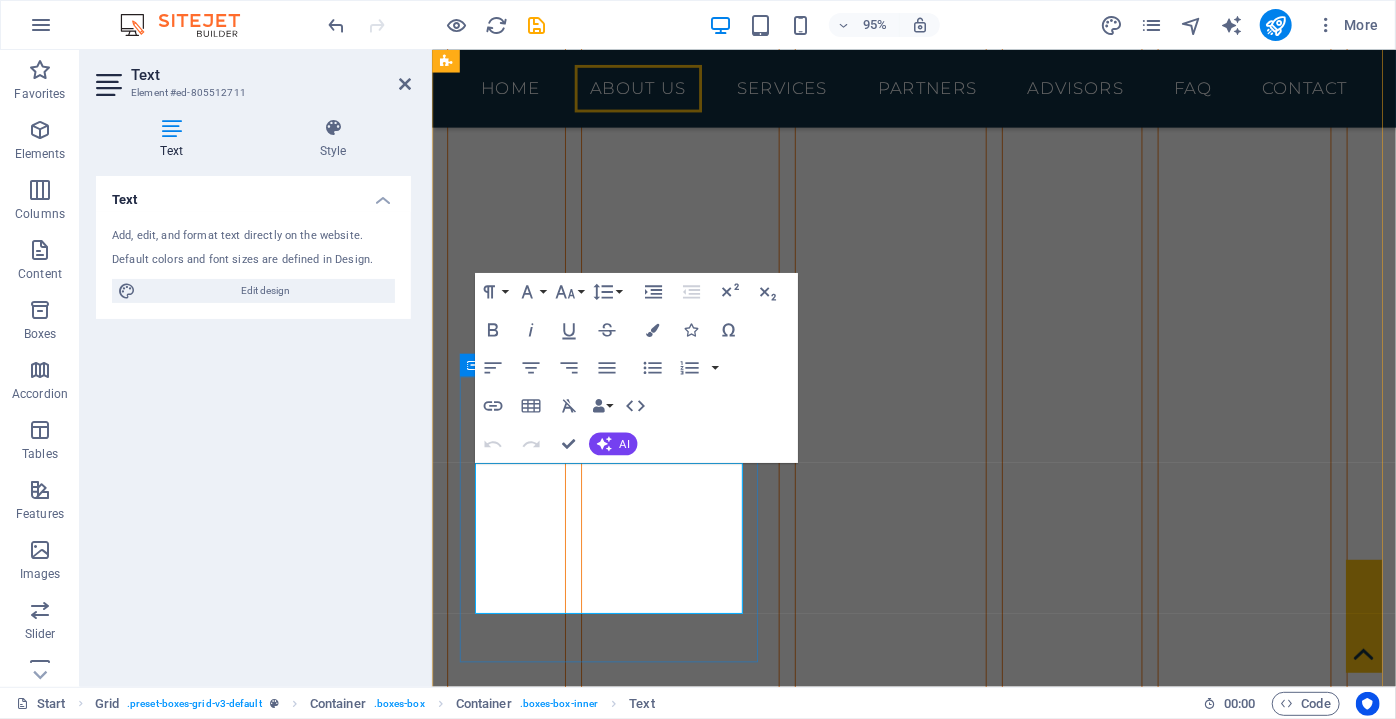 click on "Lorem ipsum dolor sit amet, consectetuer adipiscing elit. Aenean commodo ligula eget dolor. Lorem ipsum dolor sit amet, consectetuer adipiscing elit leget dolor." at bounding box center [624, 3707] 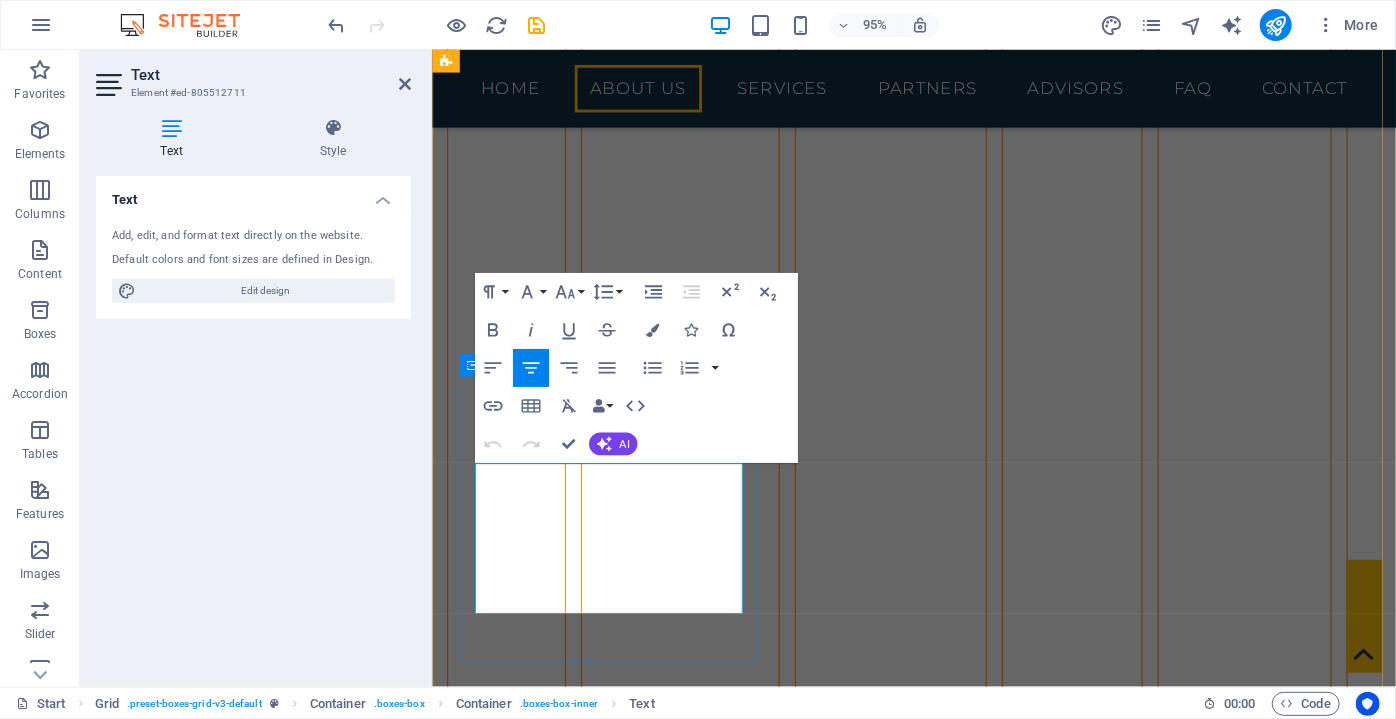 click on "Lorem ipsum dolor sit amet, consectetuer adipiscing elit. Aenean commodo ligula eget dolor. Lorem ipsum dolor sit amet, consectetuer adipiscing elit leget dolor." at bounding box center (624, 3707) 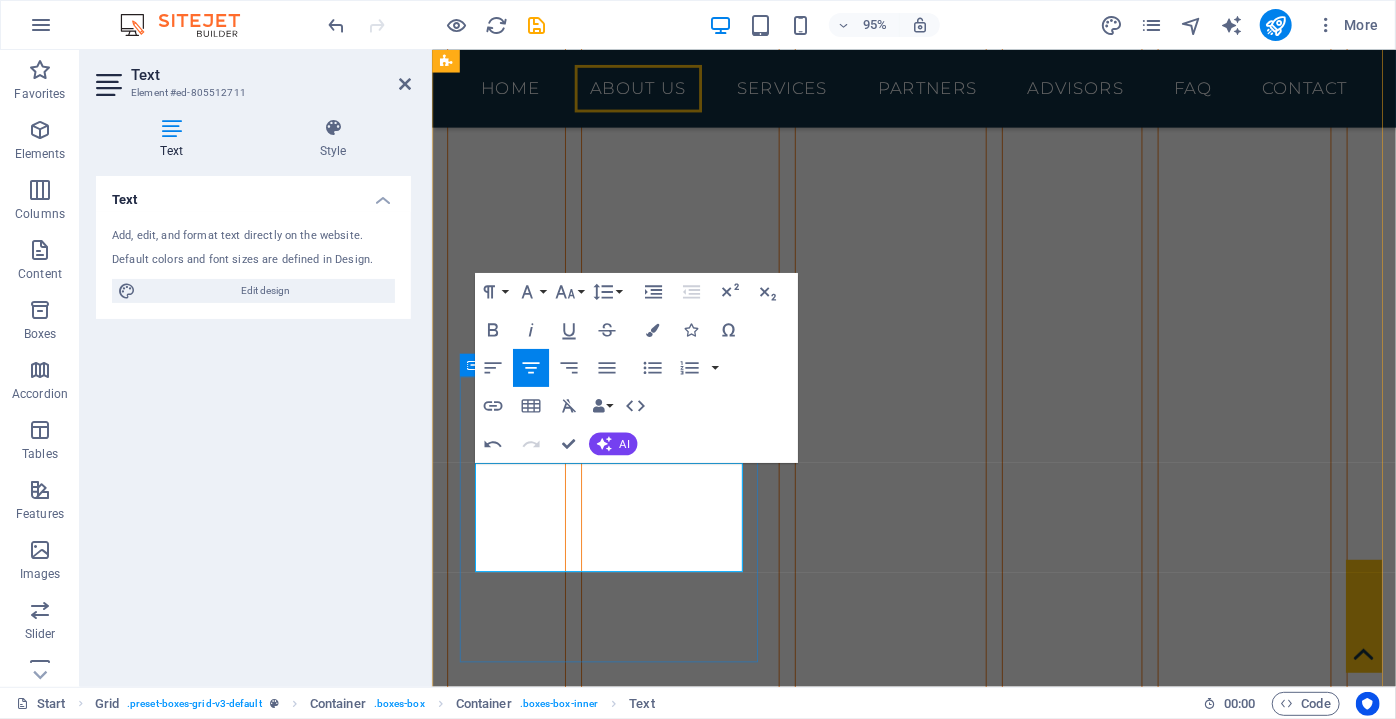 click on "We organize meetings where we bring together target companies, chambers of commerce and public institutions in our region for sectoral delegations consisting of company groups visiting our country." at bounding box center (625, 3679) 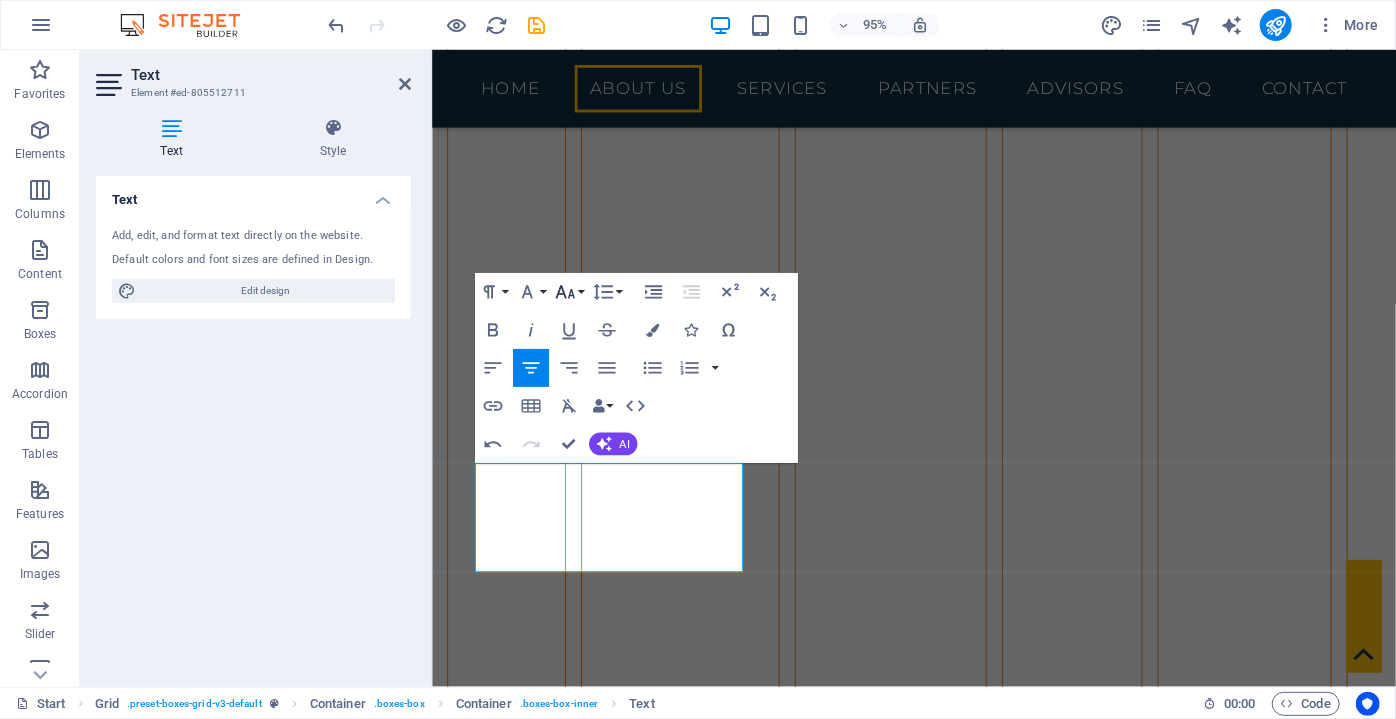 click on "Font Size" at bounding box center [569, 293] 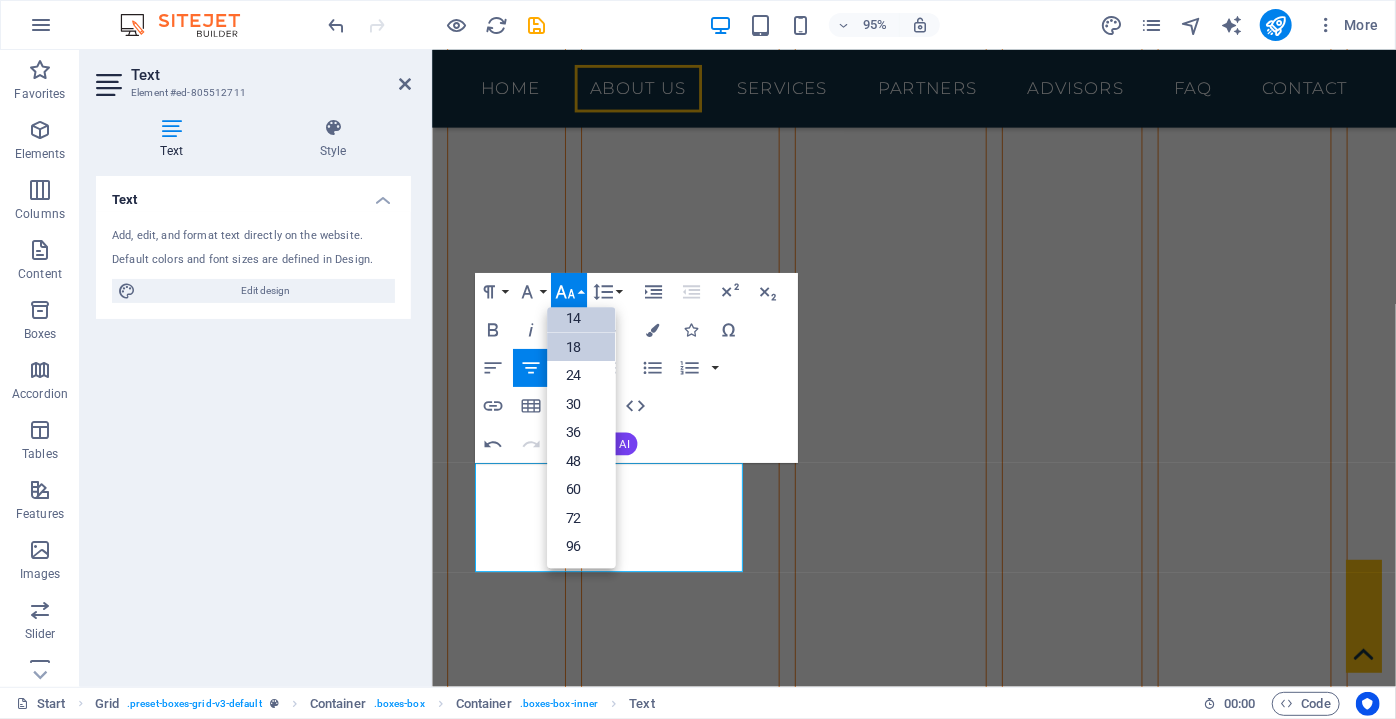 scroll, scrollTop: 161, scrollLeft: 0, axis: vertical 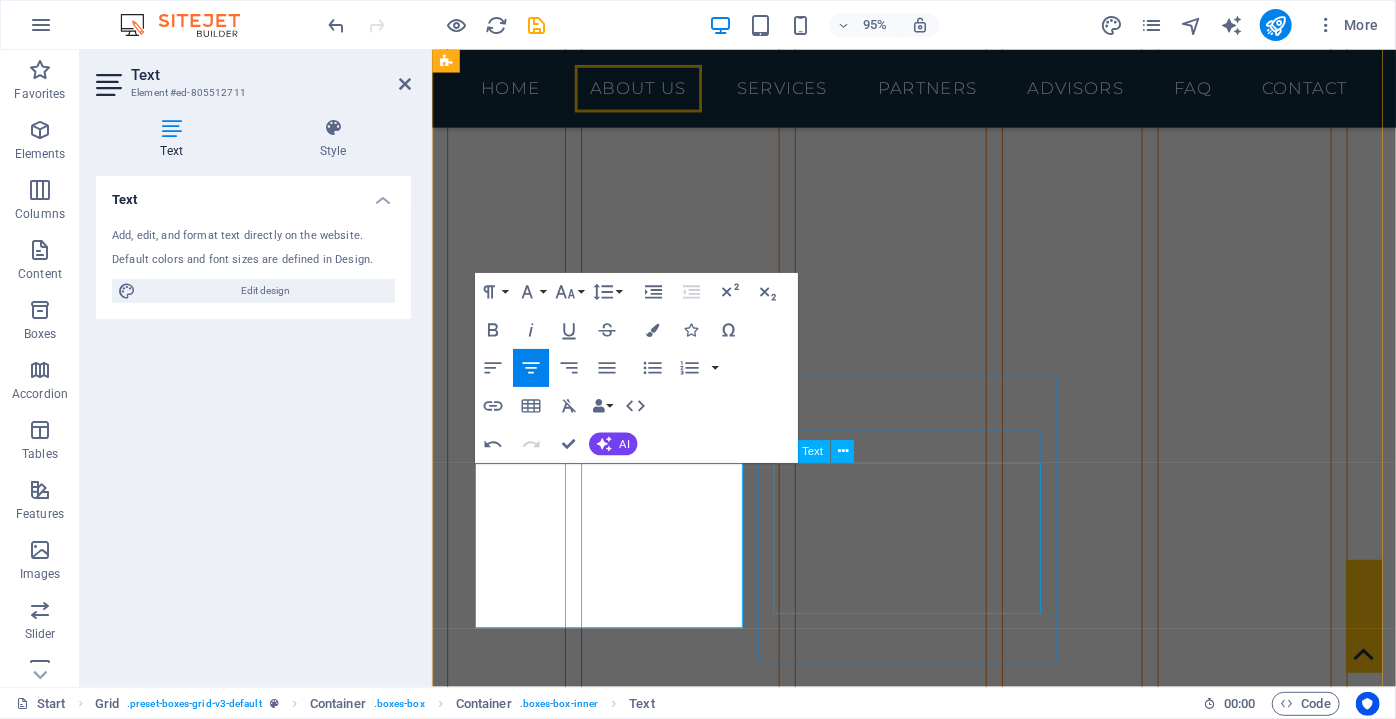 click on "Lorem ipsum dolor sit amet, consectetuer adipiscing elit. Aenean commodo ligula eget dolor. Lorem ipsum dolor sit amet, consectetuer adipiscing elit leget dolor." at bounding box center [624, 3987] 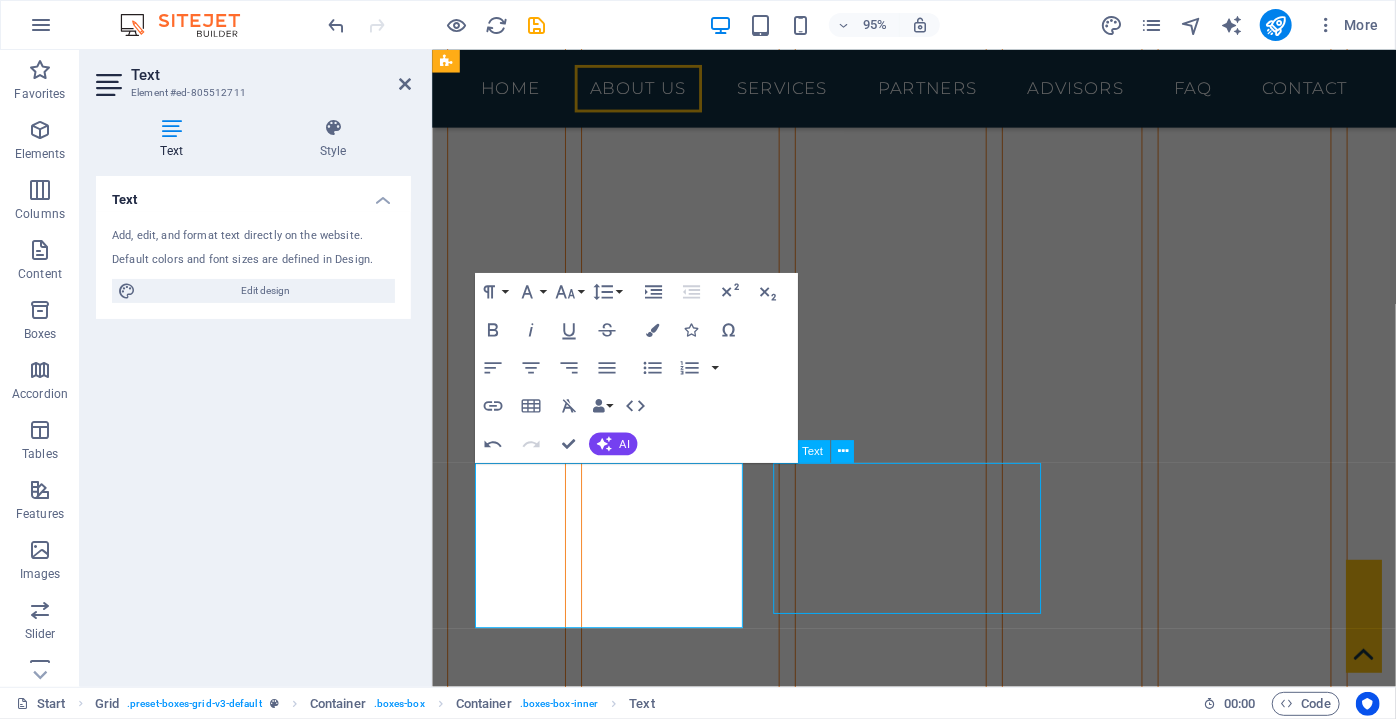 scroll, scrollTop: 6930, scrollLeft: 0, axis: vertical 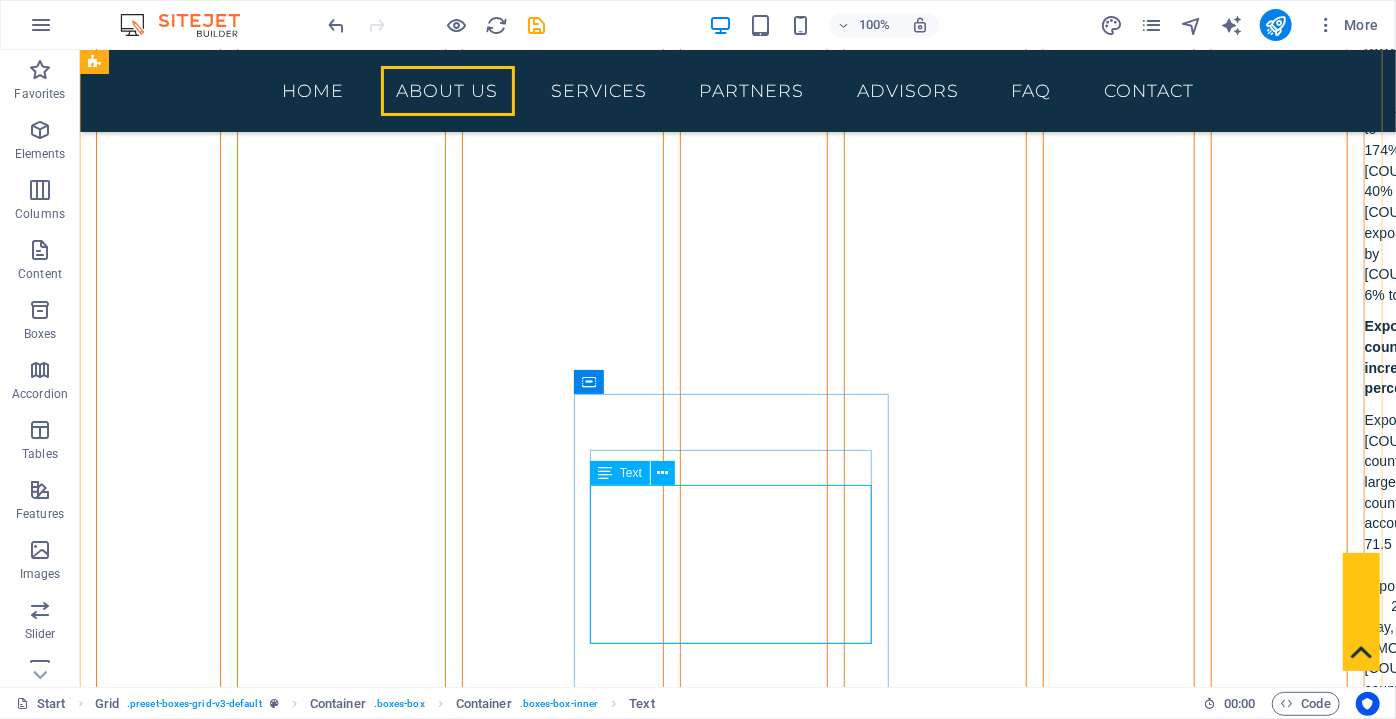 click on "Lorem ipsum dolor sit amet, consectetuer adipiscing elit. Aenean commodo ligula eget dolor. Lorem ipsum dolor sit amet, consectetuer adipiscing elit leget dolor." at bounding box center (422, 3987) 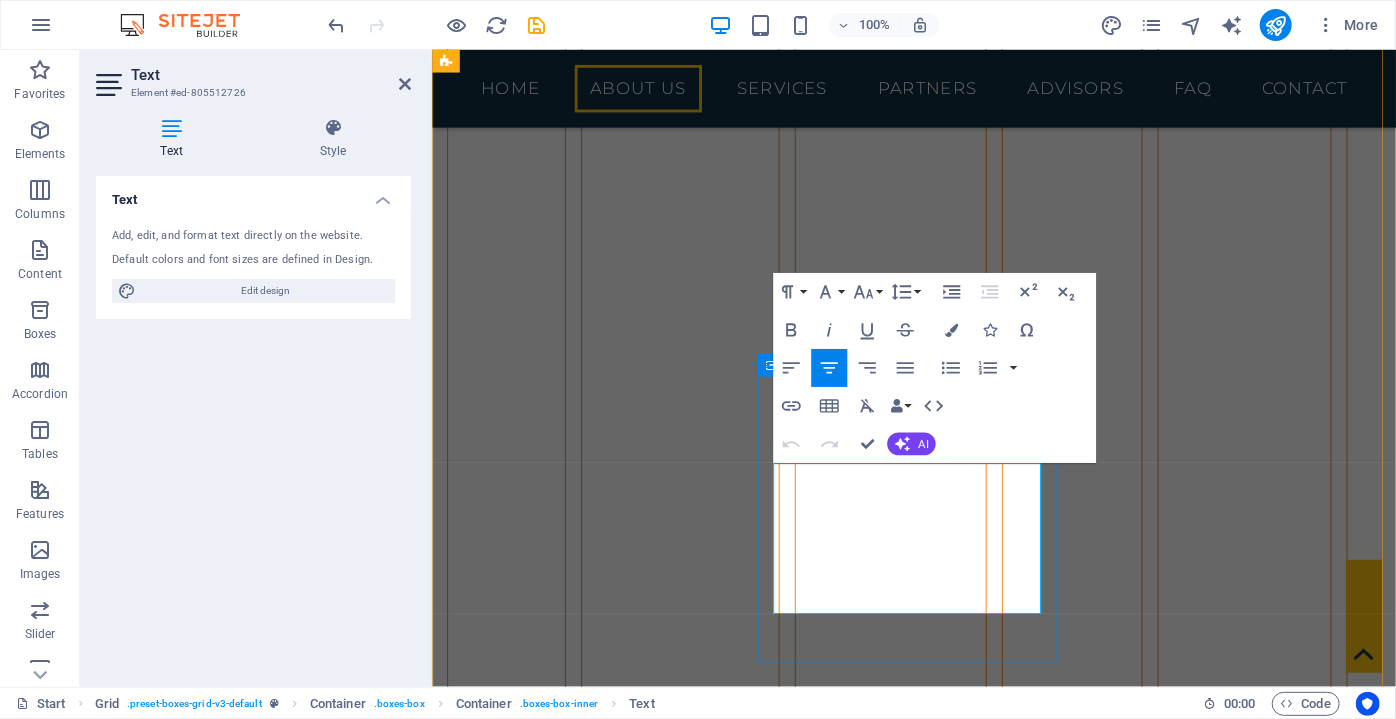 click on "RESEARCH Lorem ipsum dolor sit amet, consectetuer adipiscing elit. Aenean commodo ligula eget dolor. Lorem ipsum dolor sit amet, consectetuer adipiscing elit leget dolor." at bounding box center [624, 3889] 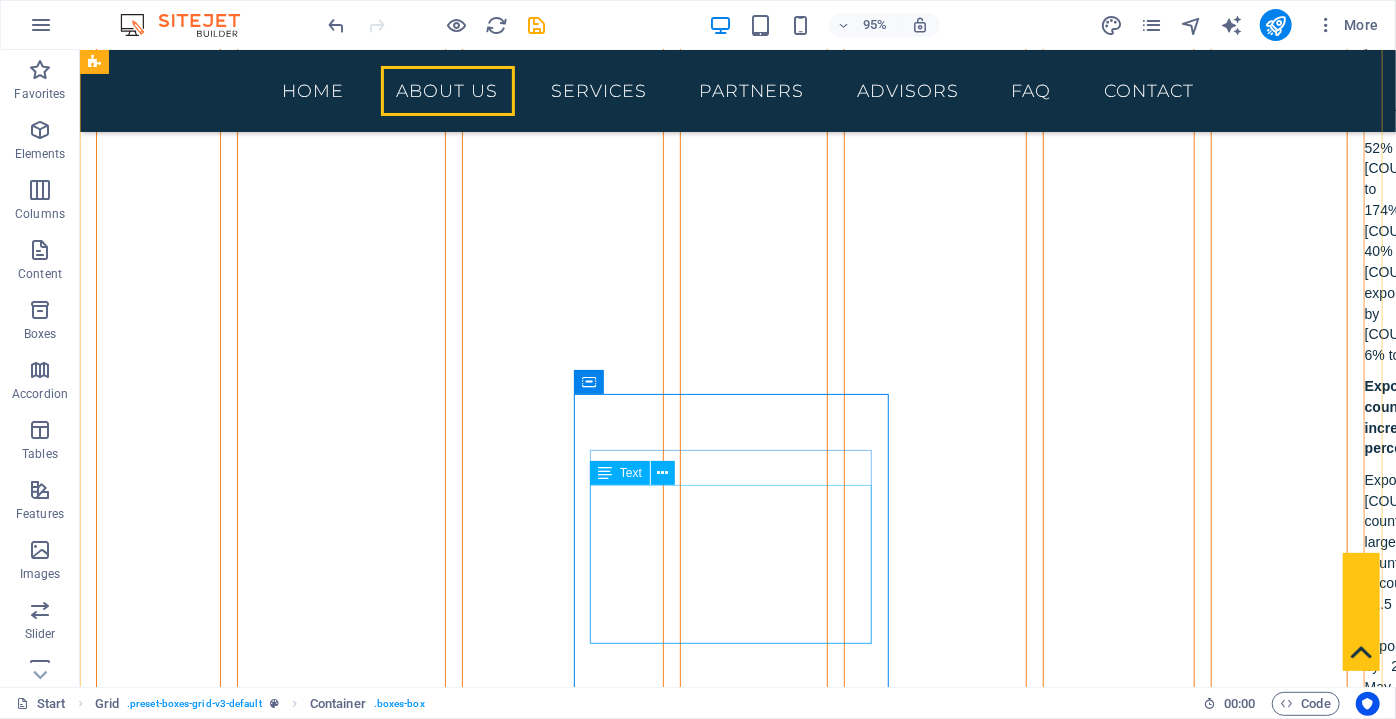 scroll, scrollTop: 6930, scrollLeft: 0, axis: vertical 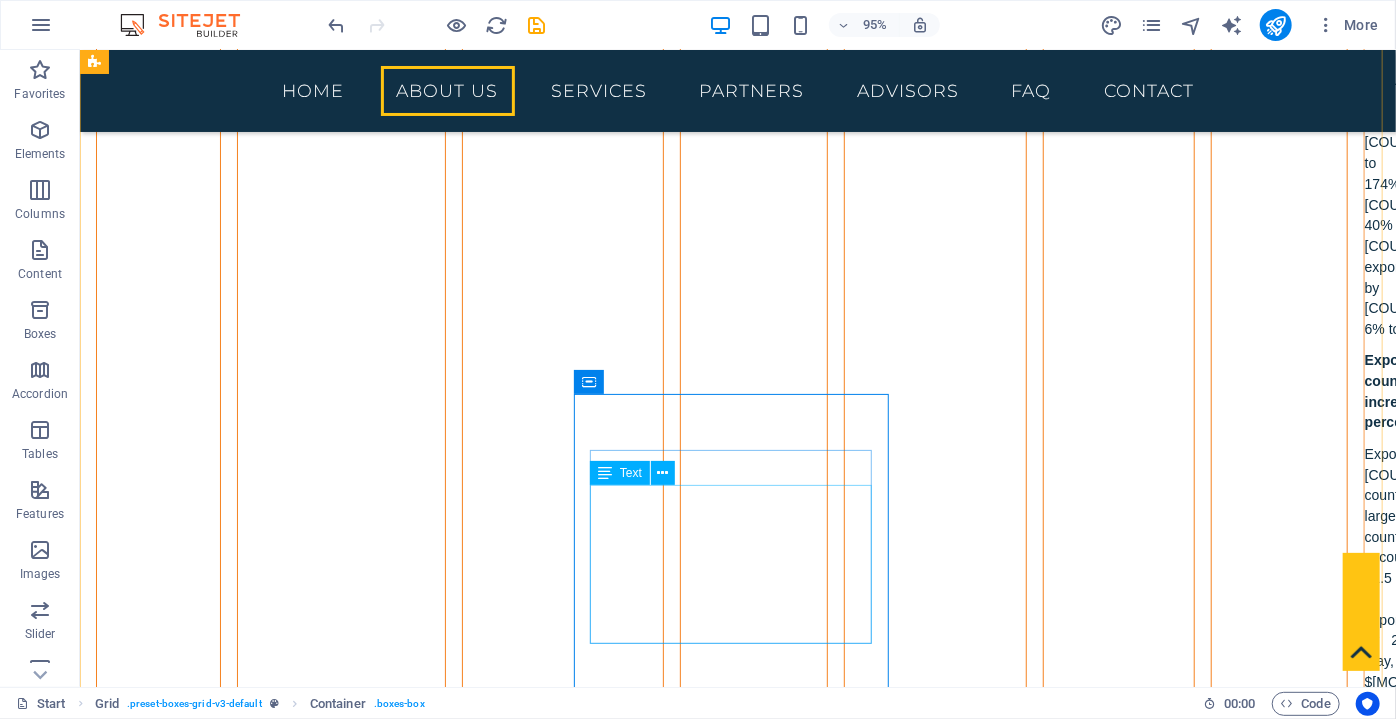 click on "Lorem ipsum dolor sit amet, consectetuer adipiscing elit. Aenean commodo ligula eget dolor. Lorem ipsum dolor sit amet, consectetuer adipiscing elit leget dolor." at bounding box center [422, 4021] 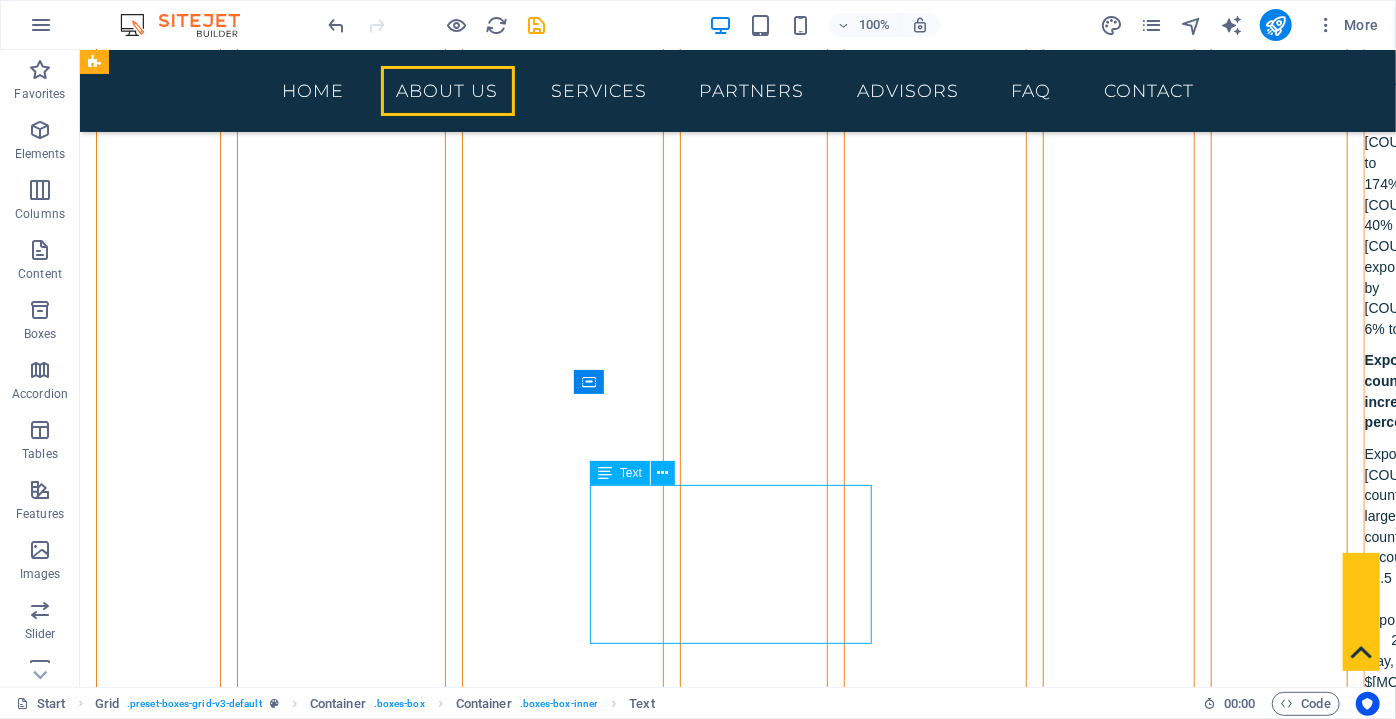 click on "Lorem ipsum dolor sit amet, consectetuer adipiscing elit. Aenean commodo ligula eget dolor. Lorem ipsum dolor sit amet, consectetuer adipiscing elit leget dolor." at bounding box center [422, 4021] 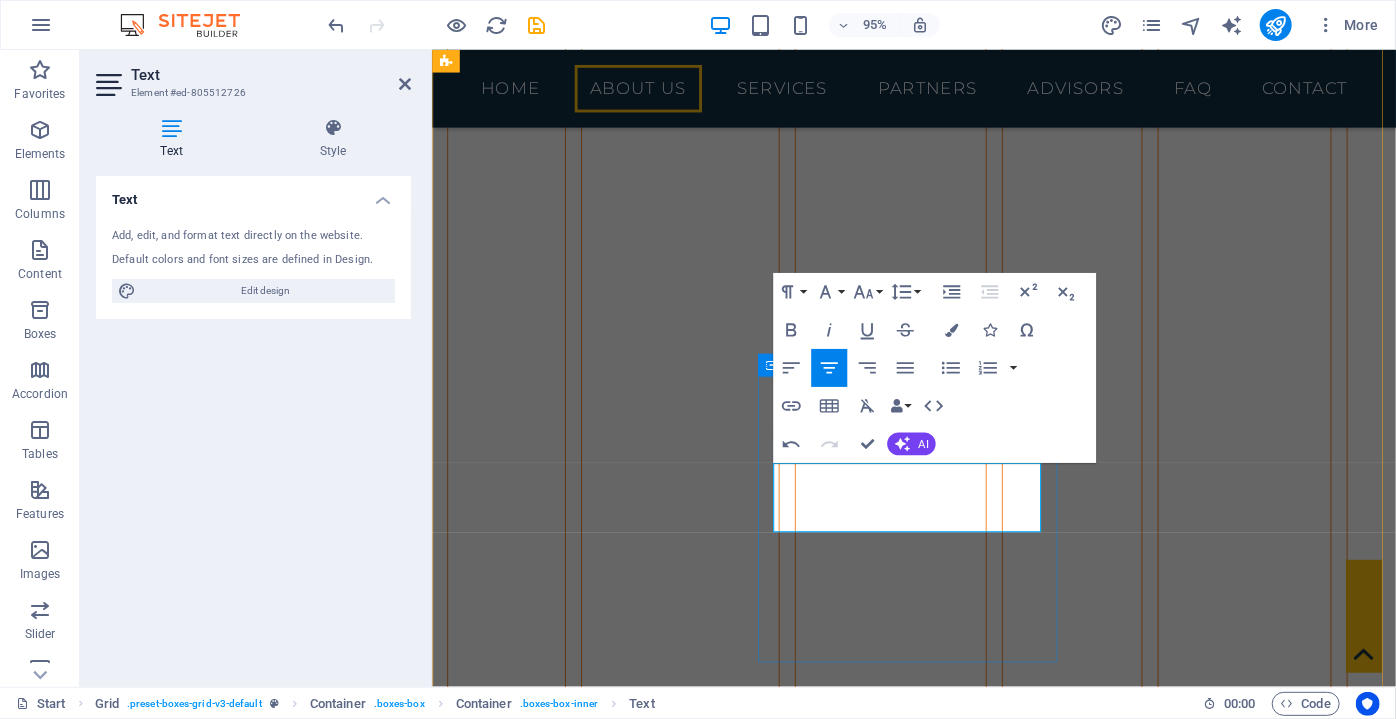click on "We prepare detailed reports about the products you need from our region, export and import processes, and shipping details." at bounding box center [624, 3939] 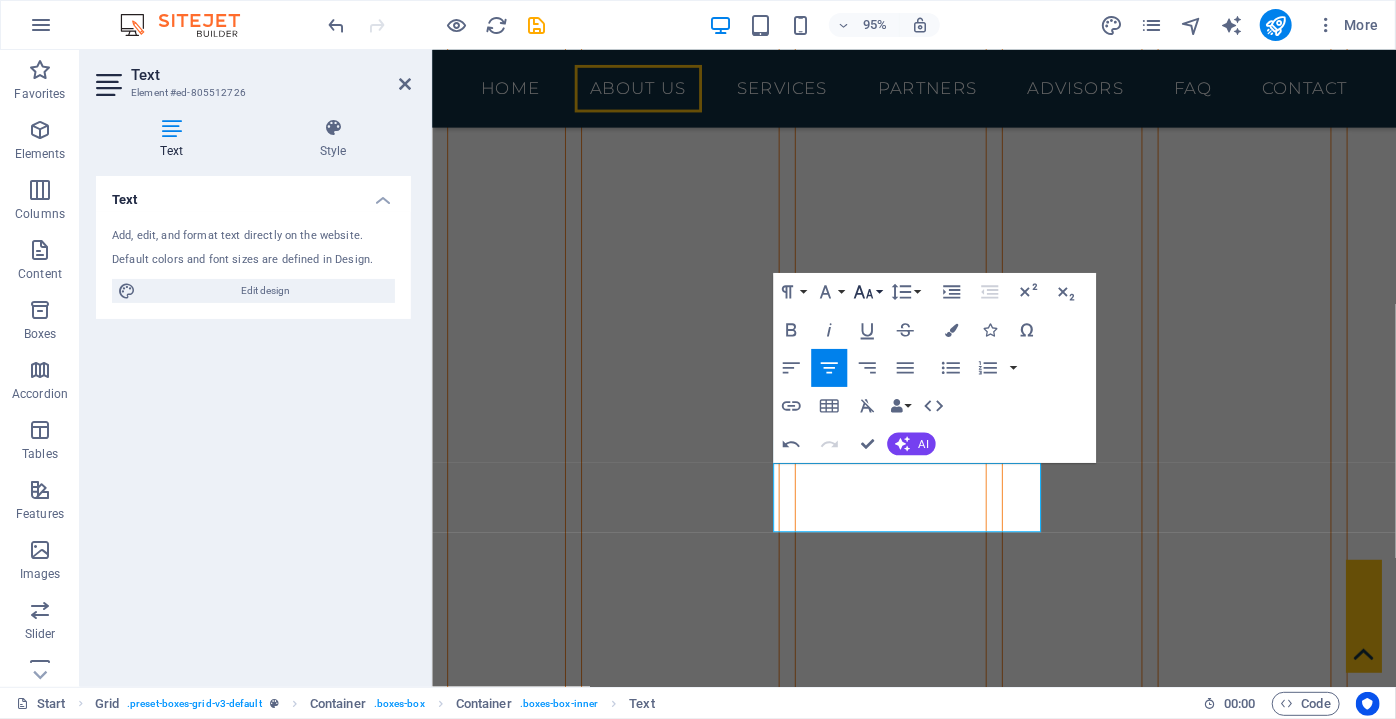 click 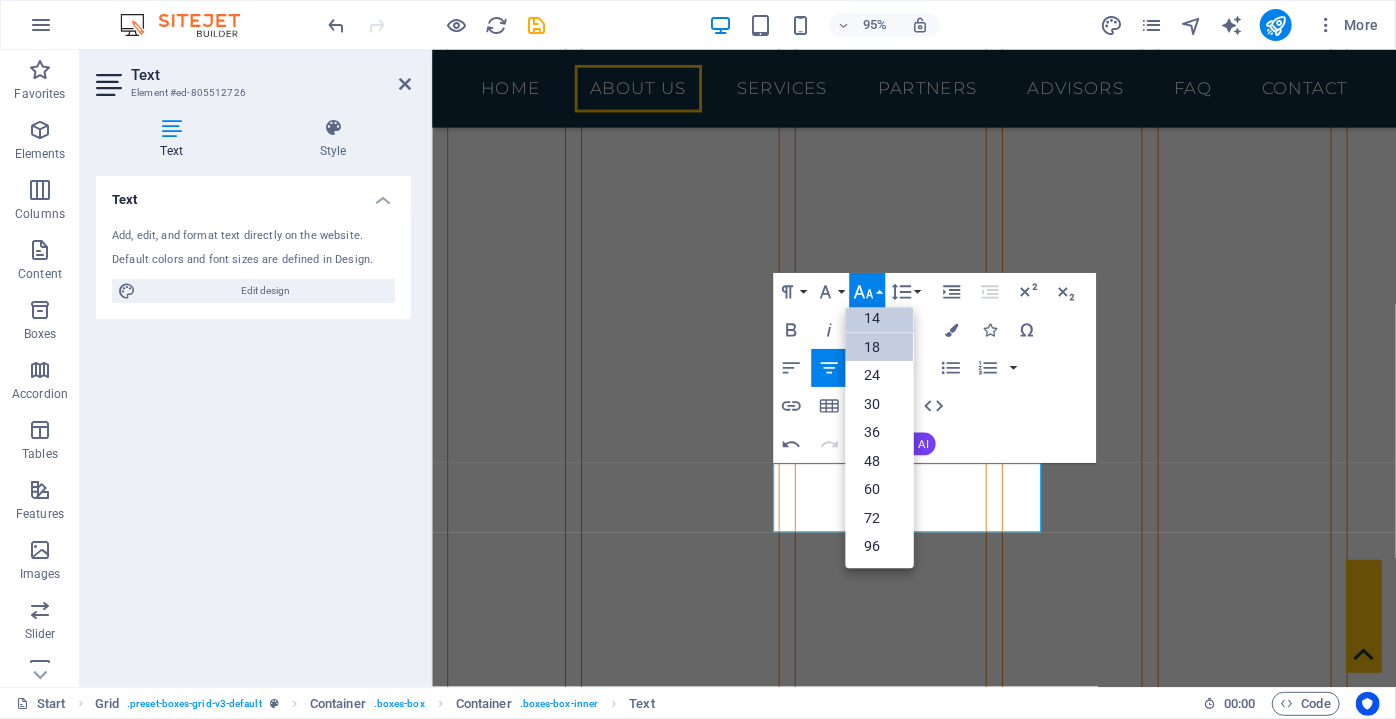 scroll, scrollTop: 161, scrollLeft: 0, axis: vertical 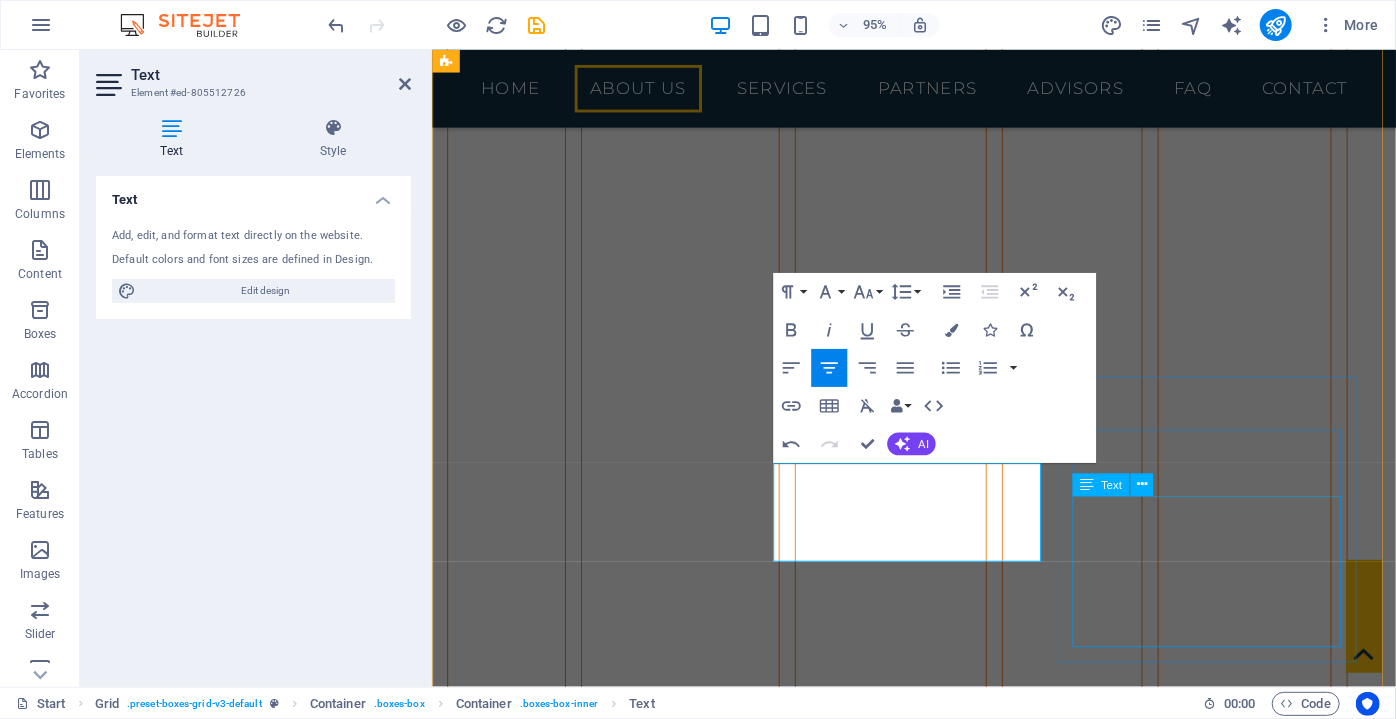 click on "Lorem ipsum dolor sit amet, consectetuer adipiscing elit. Aenean commodo ligula eget dolor. Lorem ipsum dolor sit amet, consectetuer adipiscing elit leget dolor." at bounding box center [624, 4233] 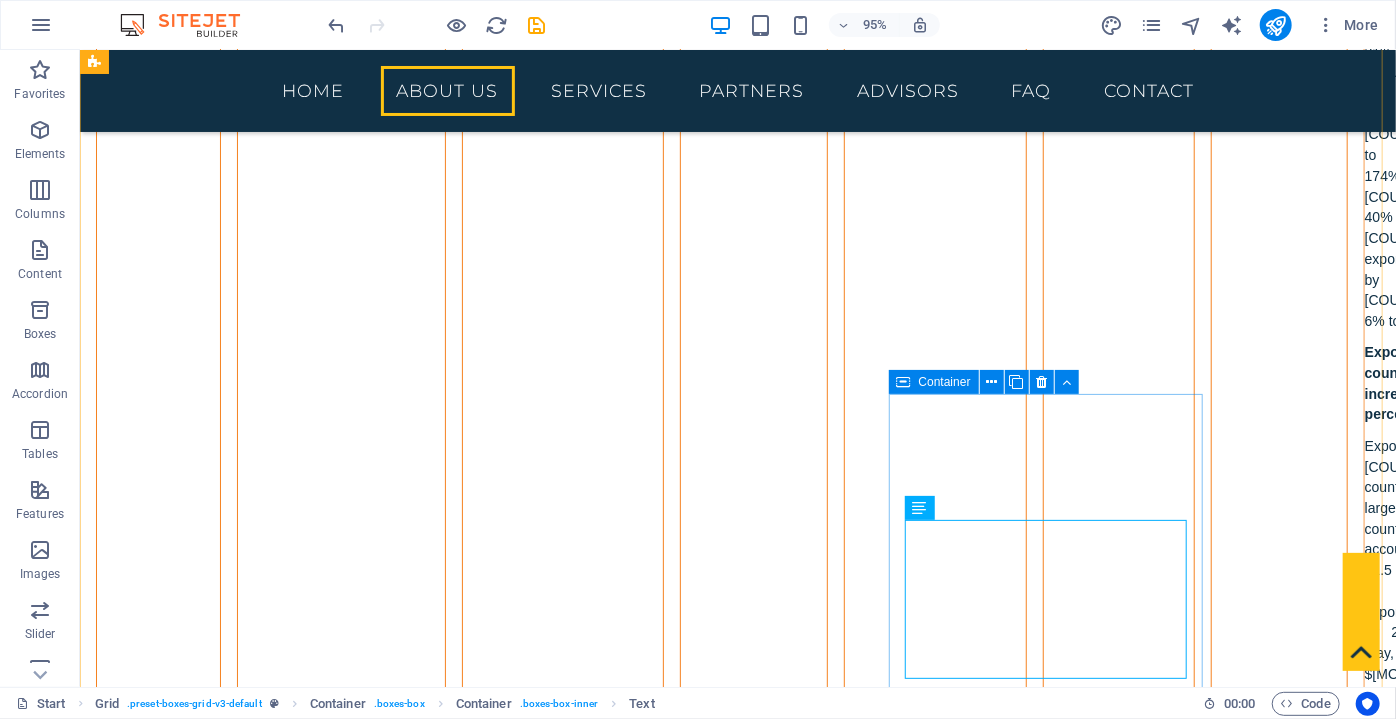 scroll, scrollTop: 6930, scrollLeft: 0, axis: vertical 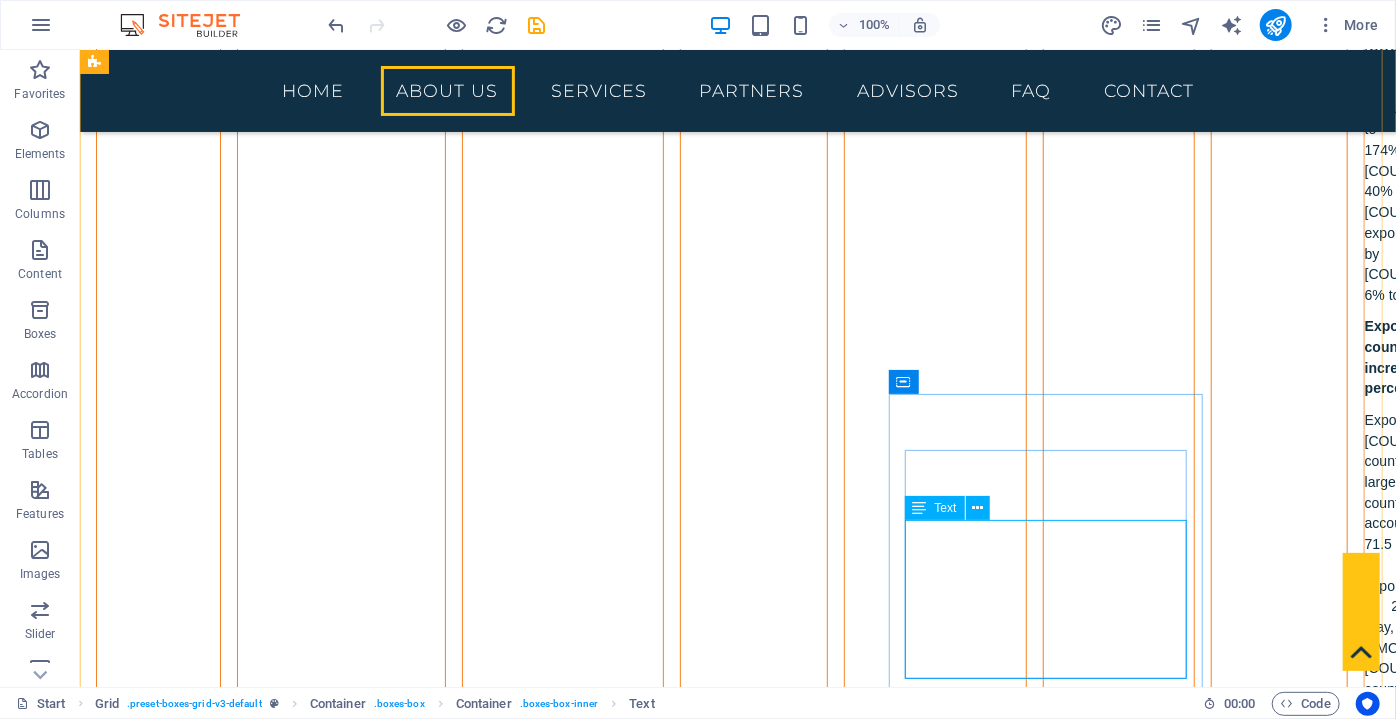 click on "Lorem ipsum dolor sit amet, consectetuer adipiscing elit. Aenean commodo ligula eget dolor. Lorem ipsum dolor sit amet, consectetuer adipiscing elit leget dolor." at bounding box center [422, 4233] 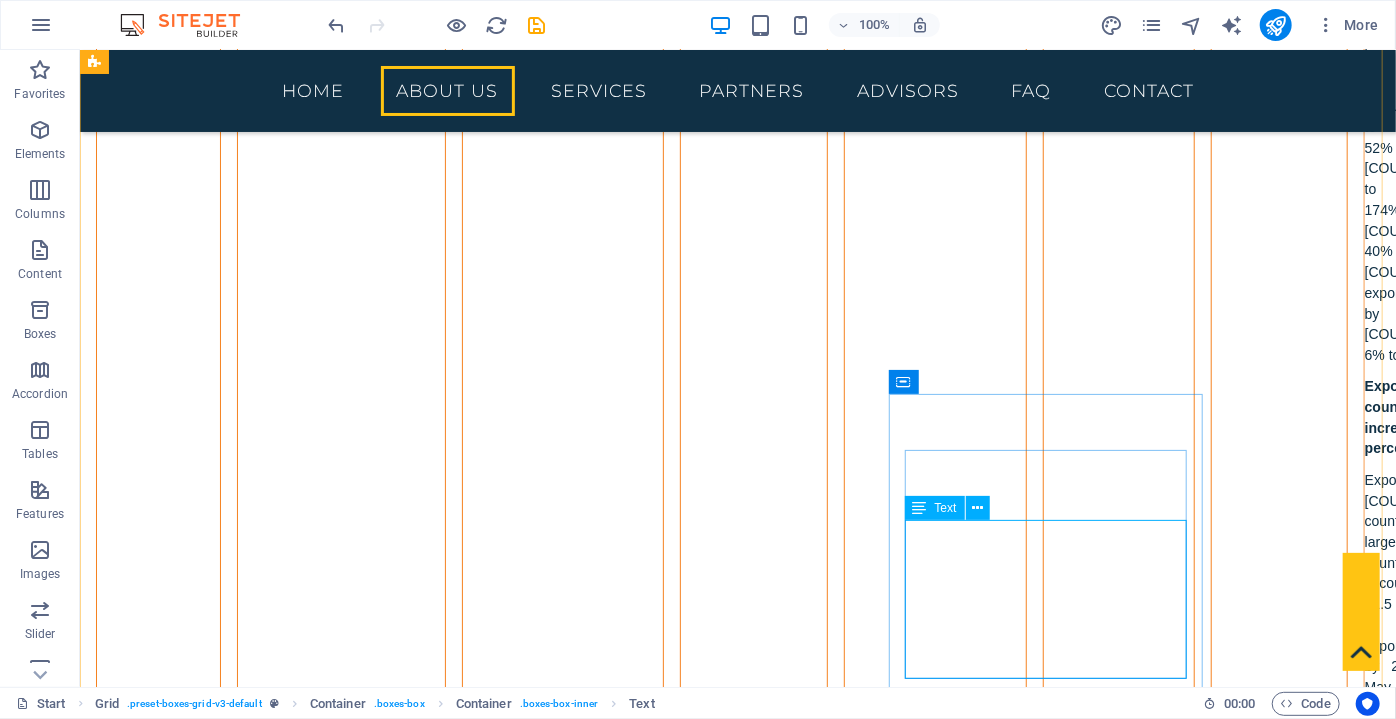click on "RESEARCH We prepare detailed reports about the products you need from our region, export and import processes, and shipping details." at bounding box center [422, 3982] 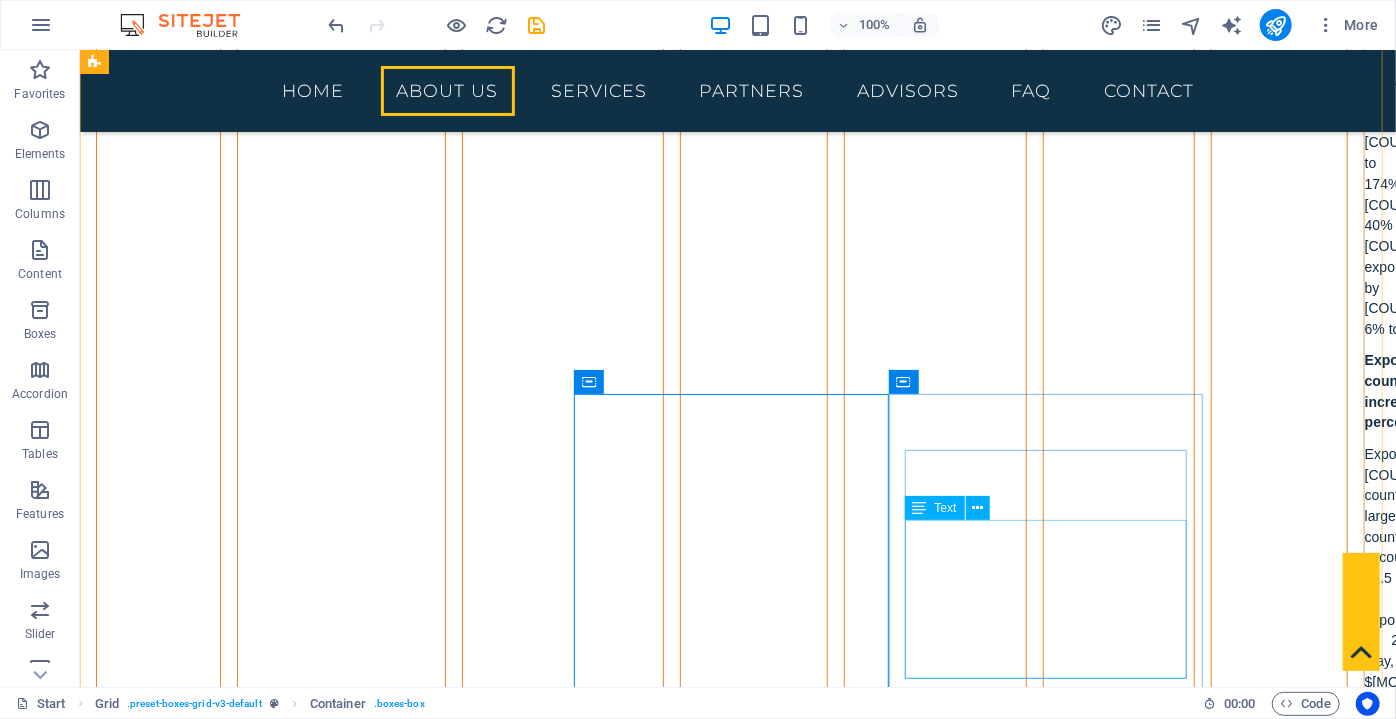 click on "Lorem ipsum dolor sit amet, consectetuer adipiscing elit. Aenean commodo ligula eget dolor. Lorem ipsum dolor sit amet, consectetuer adipiscing elit leget dolor." at bounding box center (422, 4267) 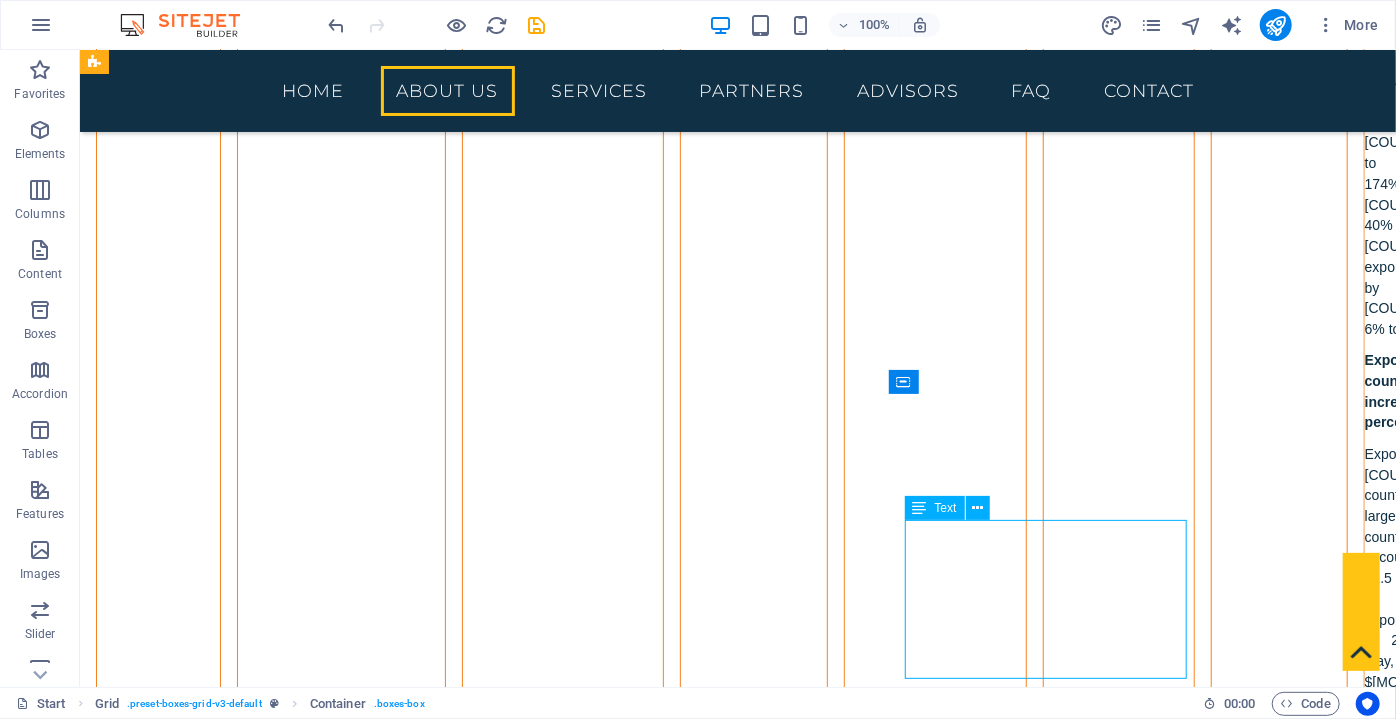 click on "Lorem ipsum dolor sit amet, consectetuer adipiscing elit. Aenean commodo ligula eget dolor. Lorem ipsum dolor sit amet, consectetuer adipiscing elit leget dolor." at bounding box center [422, 4267] 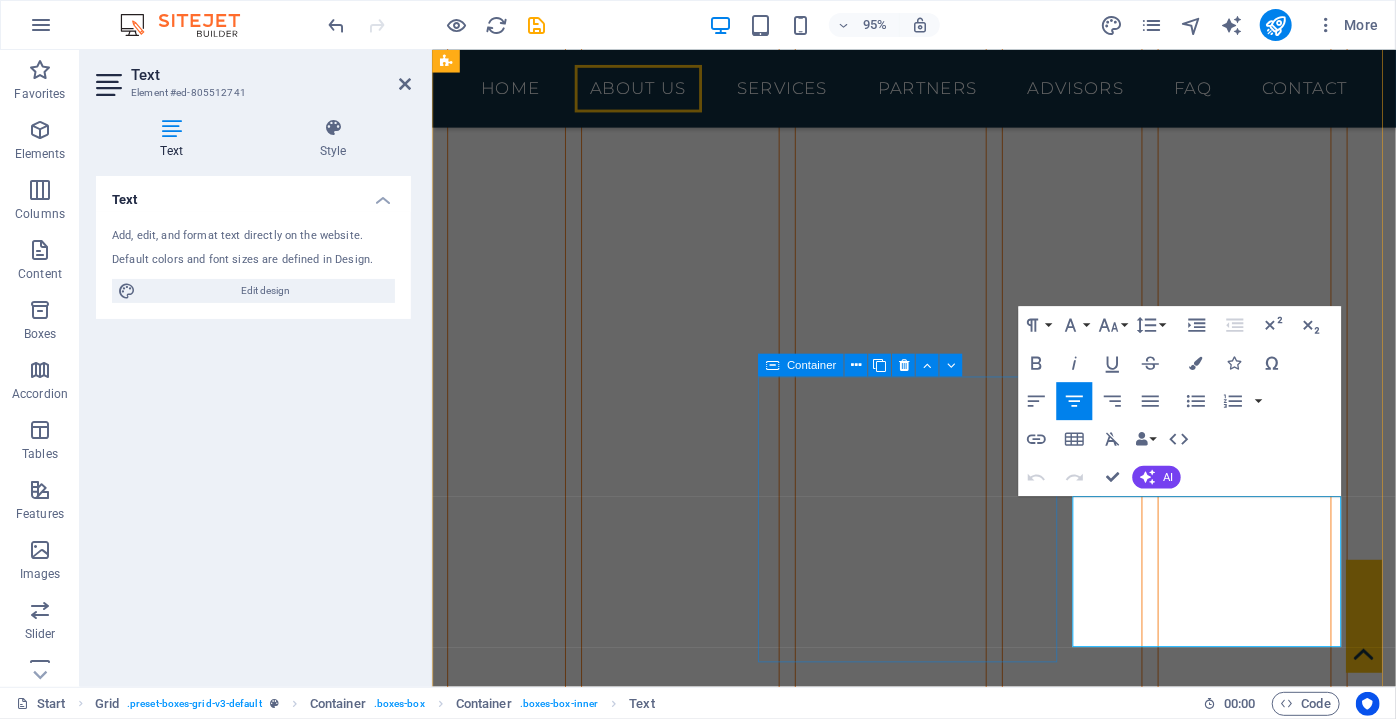 click on "RESEARCH We prepare detailed reports about the products you need from our region, export and import processes, and shipping details." at bounding box center (624, 3922) 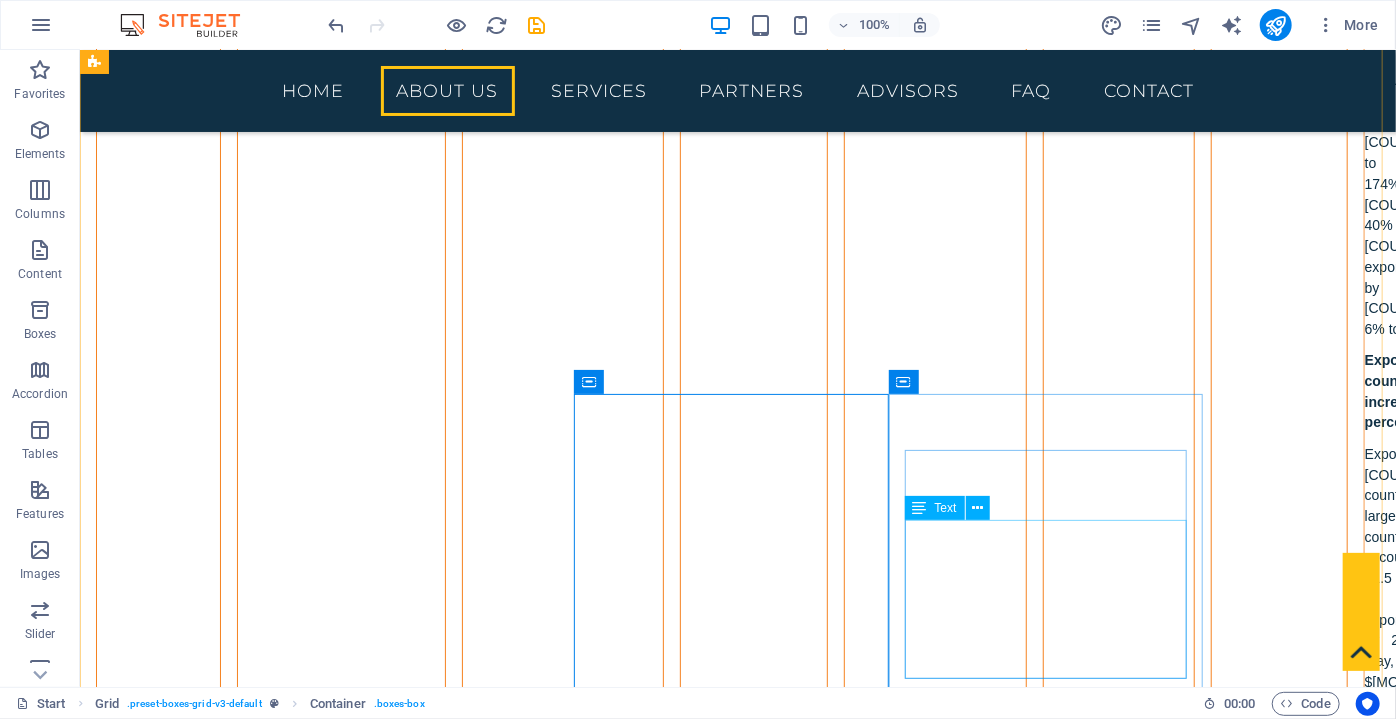 click on "Lorem ipsum dolor sit amet, consectetuer adipiscing elit. Aenean commodo ligula eget dolor. Lorem ipsum dolor sit amet, consectetuer adipiscing elit leget dolor." at bounding box center [422, 4267] 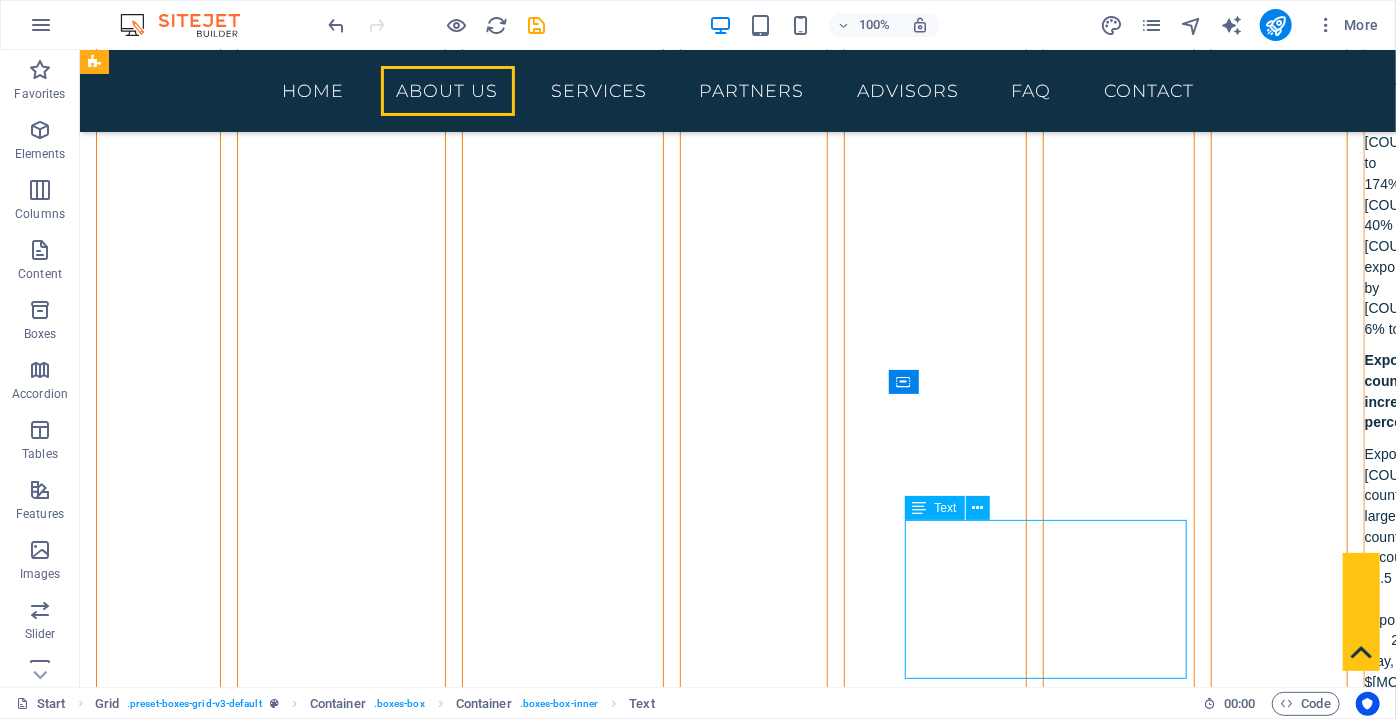 click on "Lorem ipsum dolor sit amet, consectetuer adipiscing elit. Aenean commodo ligula eget dolor. Lorem ipsum dolor sit amet, consectetuer adipiscing elit leget dolor." at bounding box center (422, 4267) 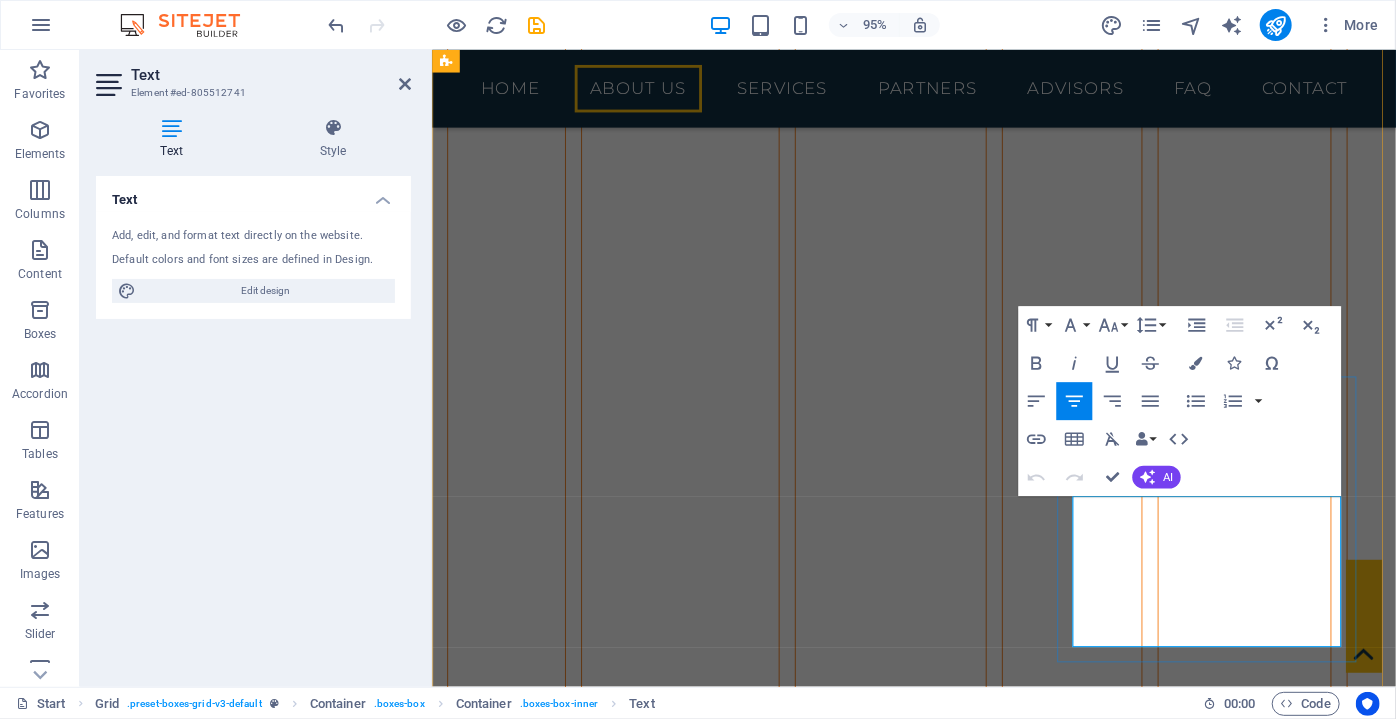 click on "Lorem ipsum dolor sit amet, consectetuer adipiscing elit. Aenean commodo ligula eget dolor. Lorem ipsum dolor sit amet, consectetuer adipiscing elit leget dolor." at bounding box center [624, 4233] 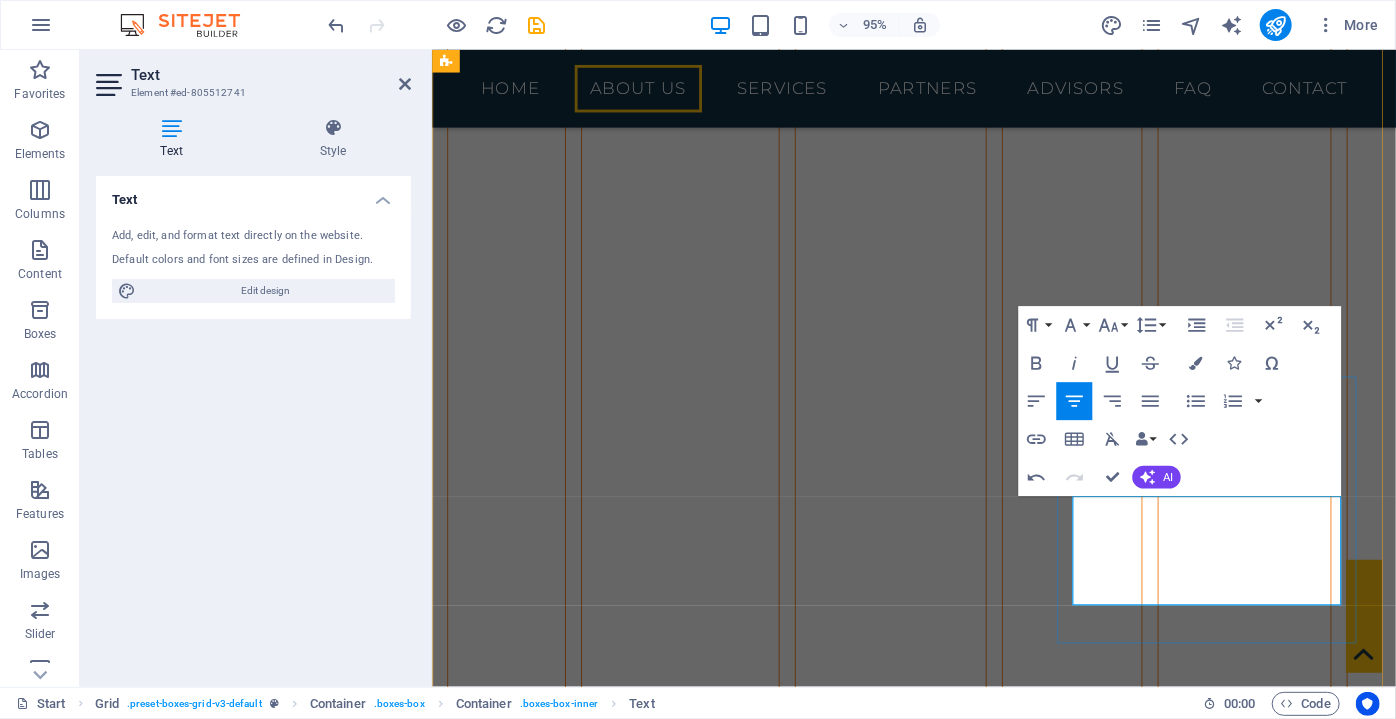 click on "Our travel department is at your service for all your needs, including transfers, hotel reservations, guidance, translation, etc., from the moment you enter our country until your return." at bounding box center (625, 4205) 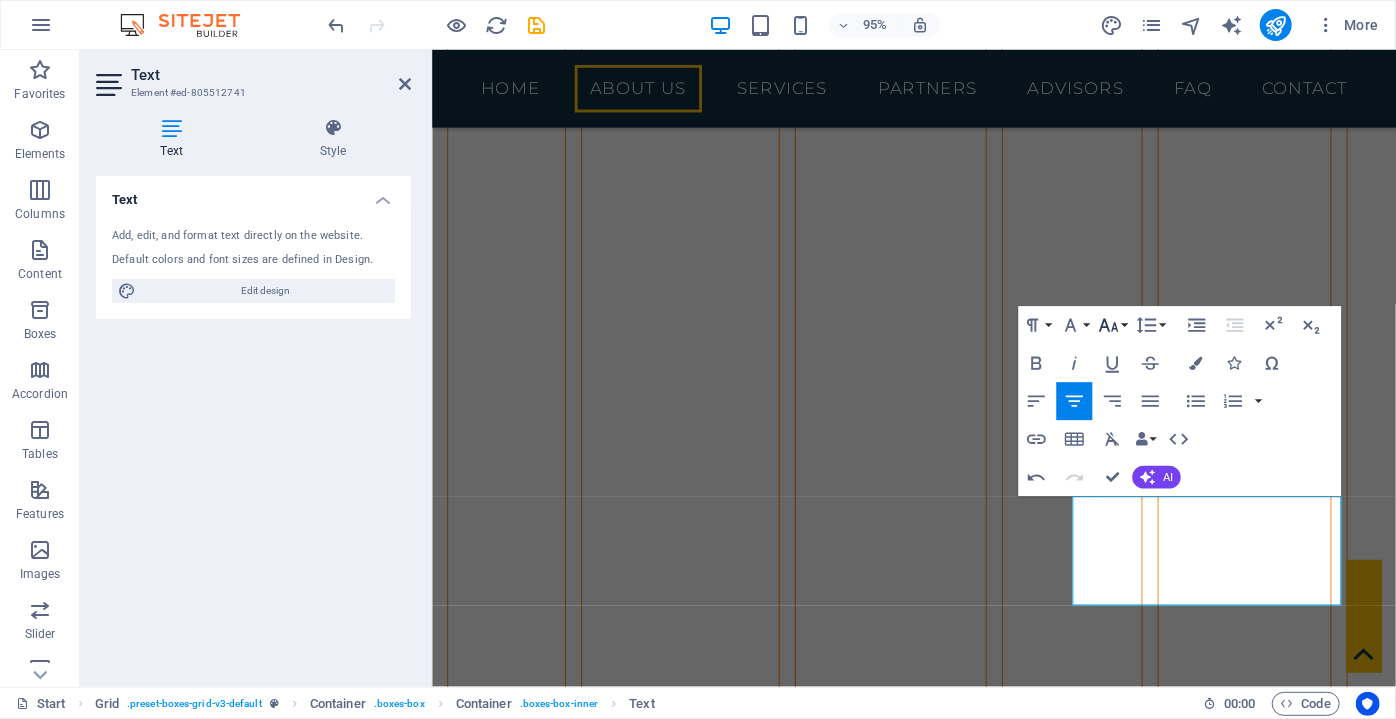 click 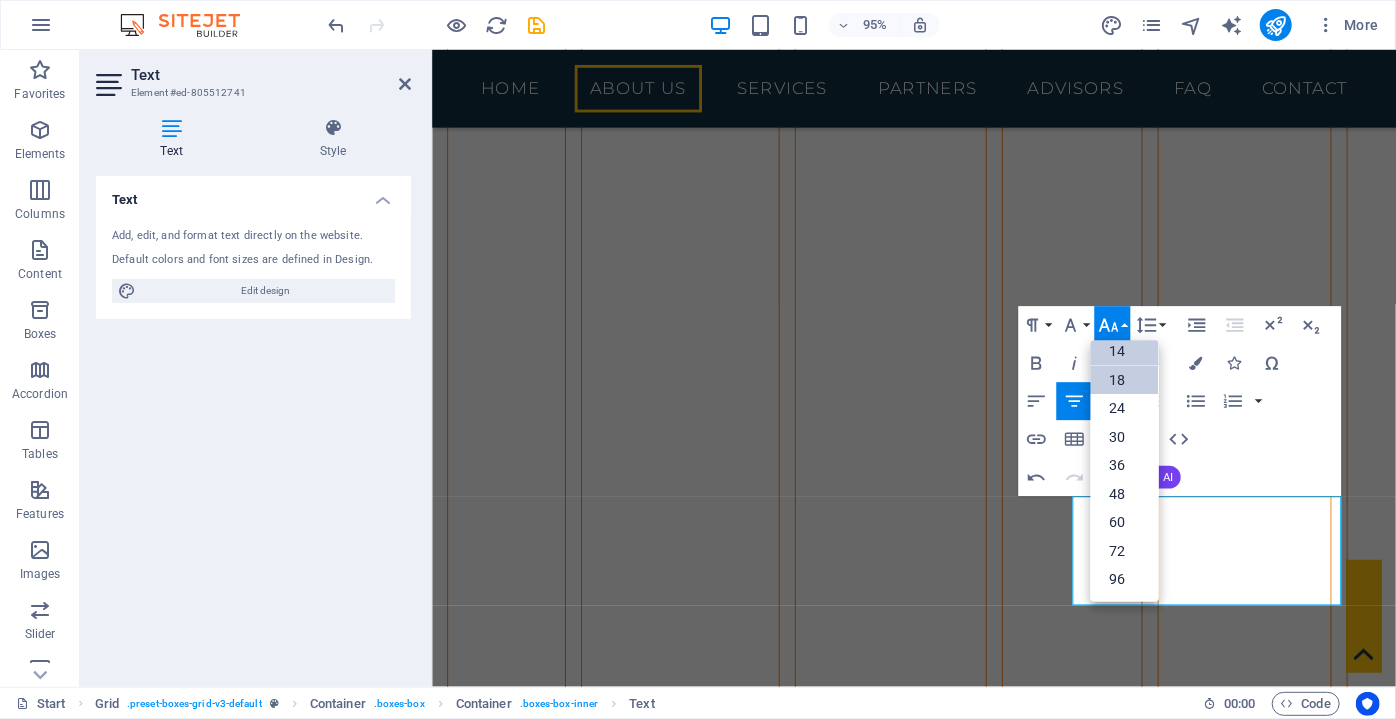 scroll, scrollTop: 161, scrollLeft: 0, axis: vertical 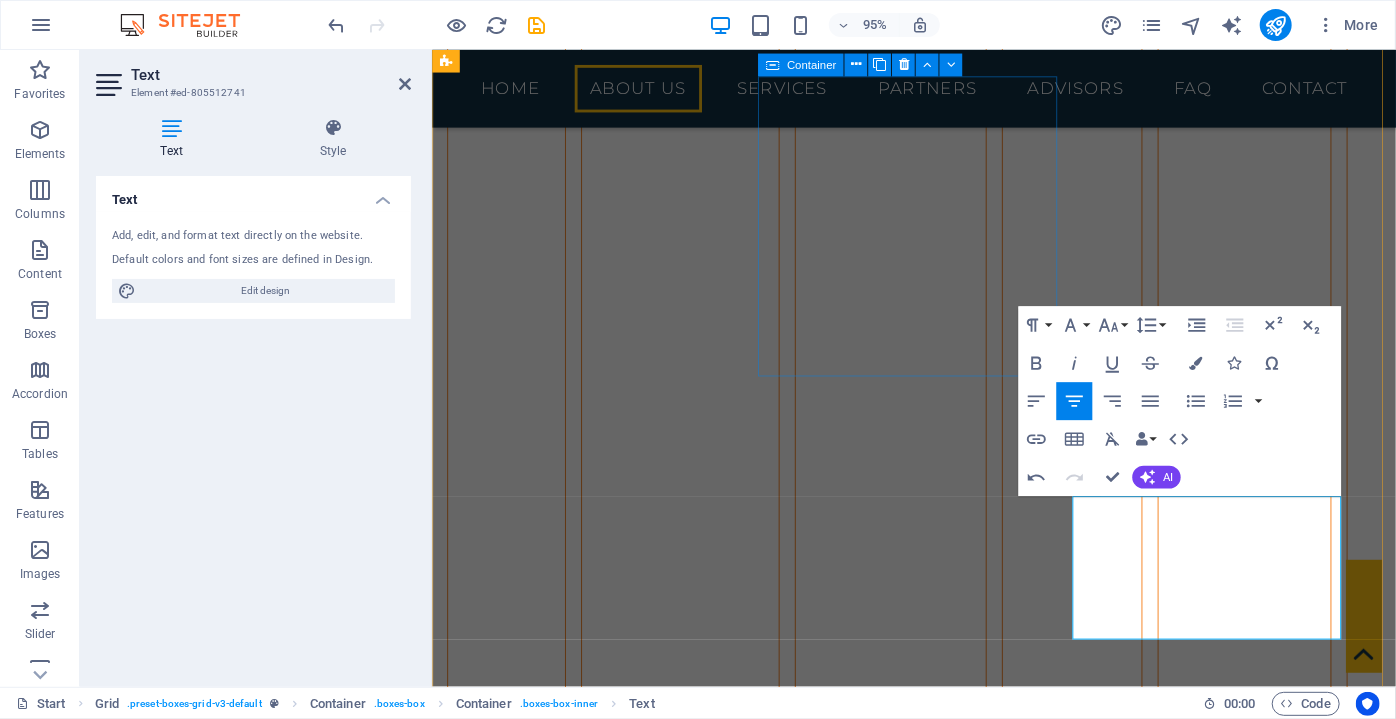 click on "CONSULTANCY We connect you with reliable law firms in our country that are experienced in international trade and specialized in commercial law." at bounding box center [624, 3102] 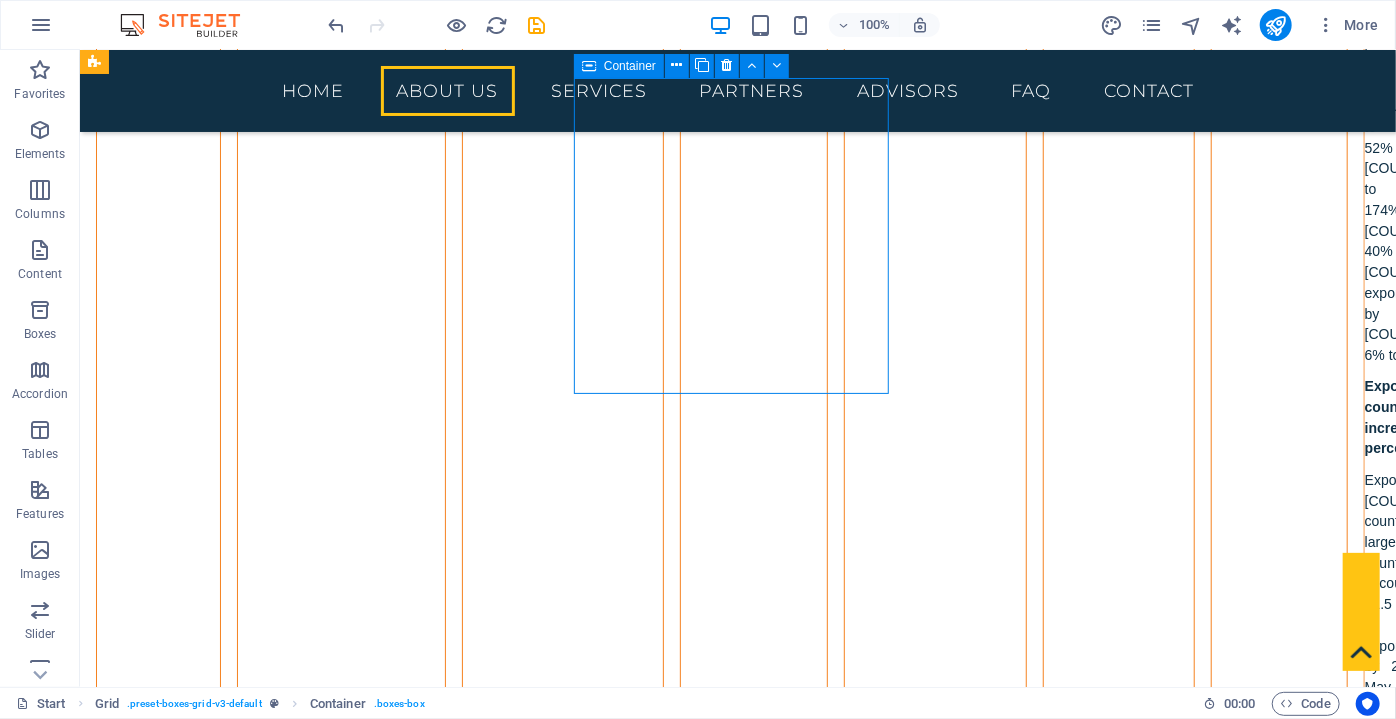 scroll, scrollTop: 6930, scrollLeft: 0, axis: vertical 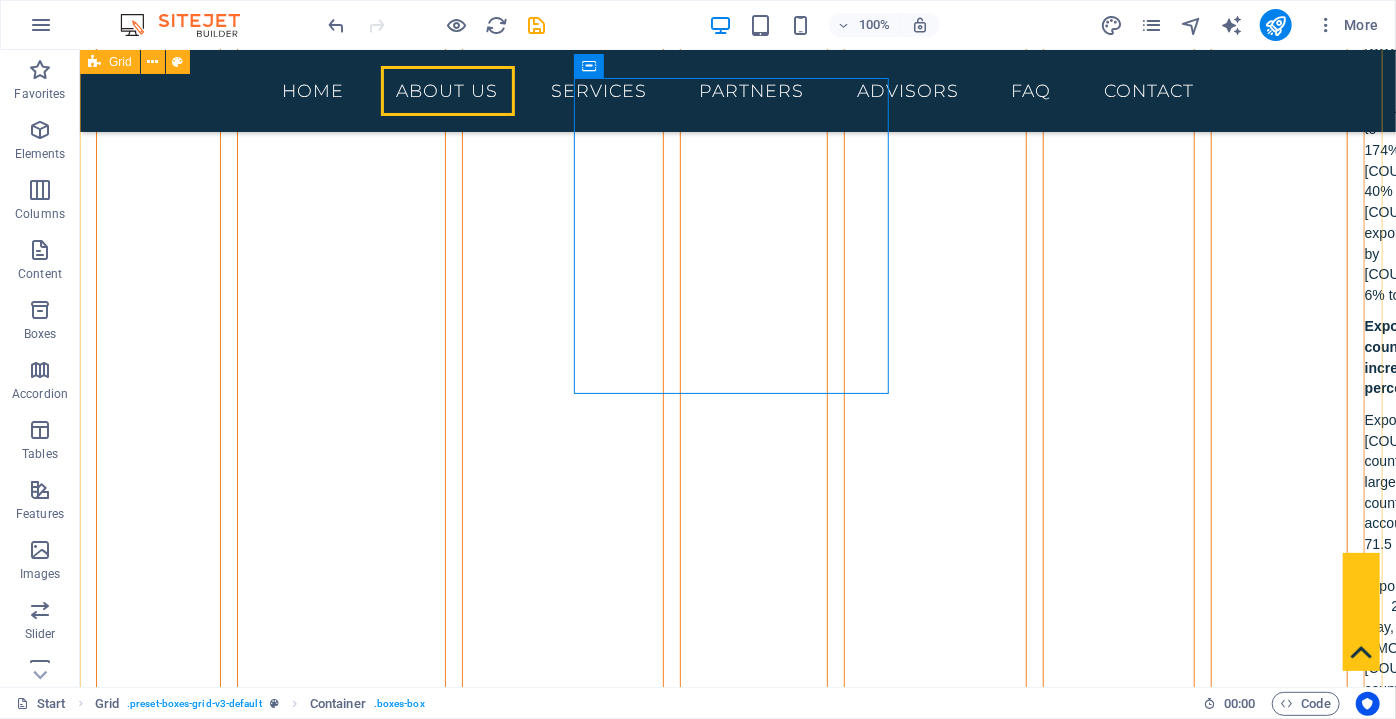 drag, startPoint x: 860, startPoint y: 458, endPoint x: 879, endPoint y: 585, distance: 128.41339 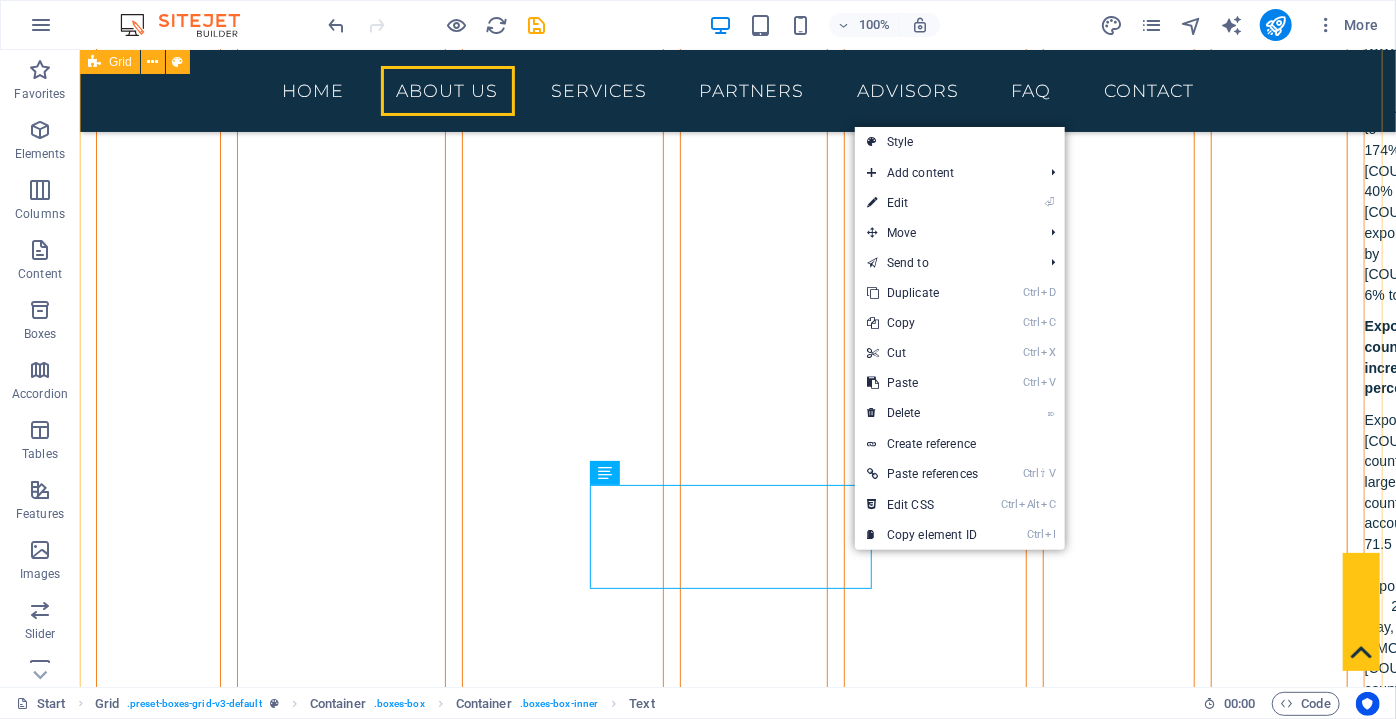 click on "COMMERCIAL TRIPS We organize meetings with managers selected according to your goals and correct planning in companies producing in Bursa in your sector. CONSULTANCY We connect you with reliable law firms in our country that are experienced in international trade and specialized in commercial law. LEGAL INCENTIVES We ensure your cooperation with authorized government institutions and private organizations so that you can obtain information about the investor incentives and legal facilities granted to foreign companies in our country. B2B MEETINGS We organize meetings where we bring together target companies, chambers of commerce and public institutions in our region for sectoral delegations consisting of company groups visiting our country. RESEARCH We prepare detailed reports about the products you need from our region, export and import processes, and shipping details. TRAVEL PLANNING" at bounding box center (737, 3517) 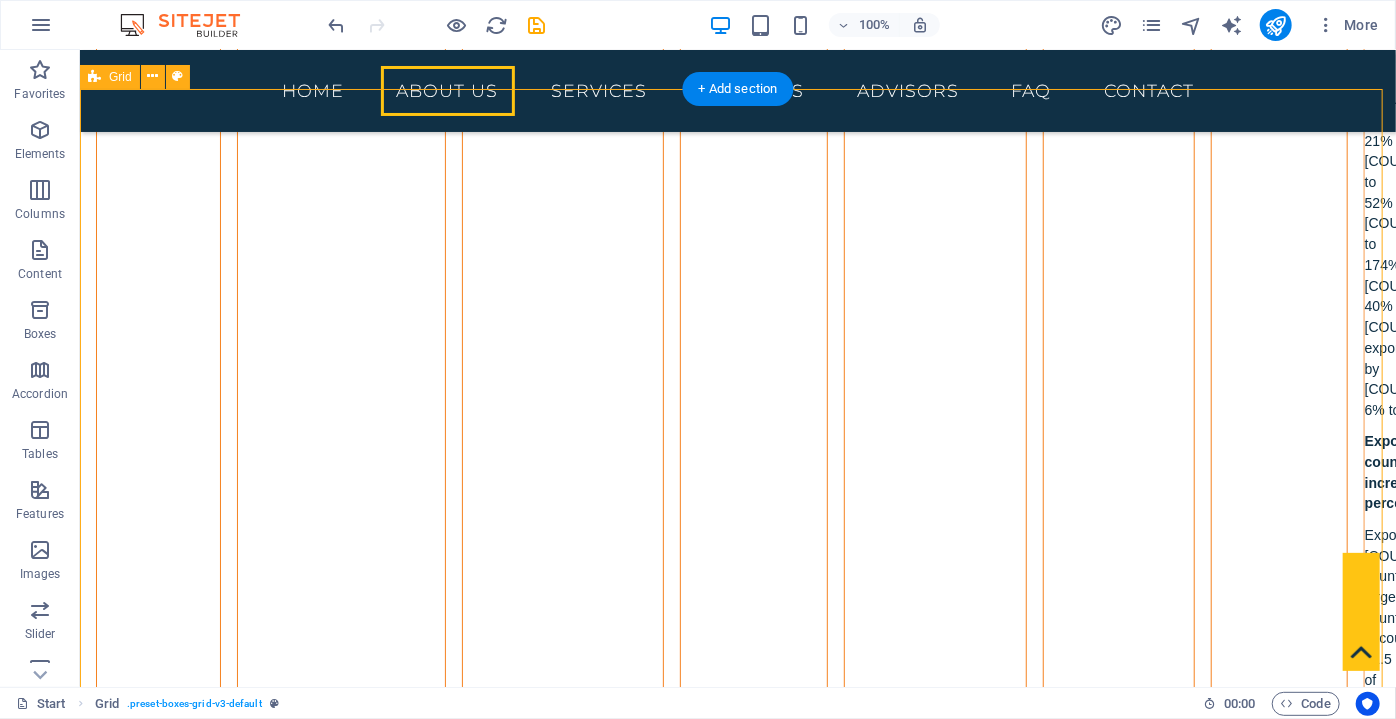 scroll, scrollTop: 6840, scrollLeft: 0, axis: vertical 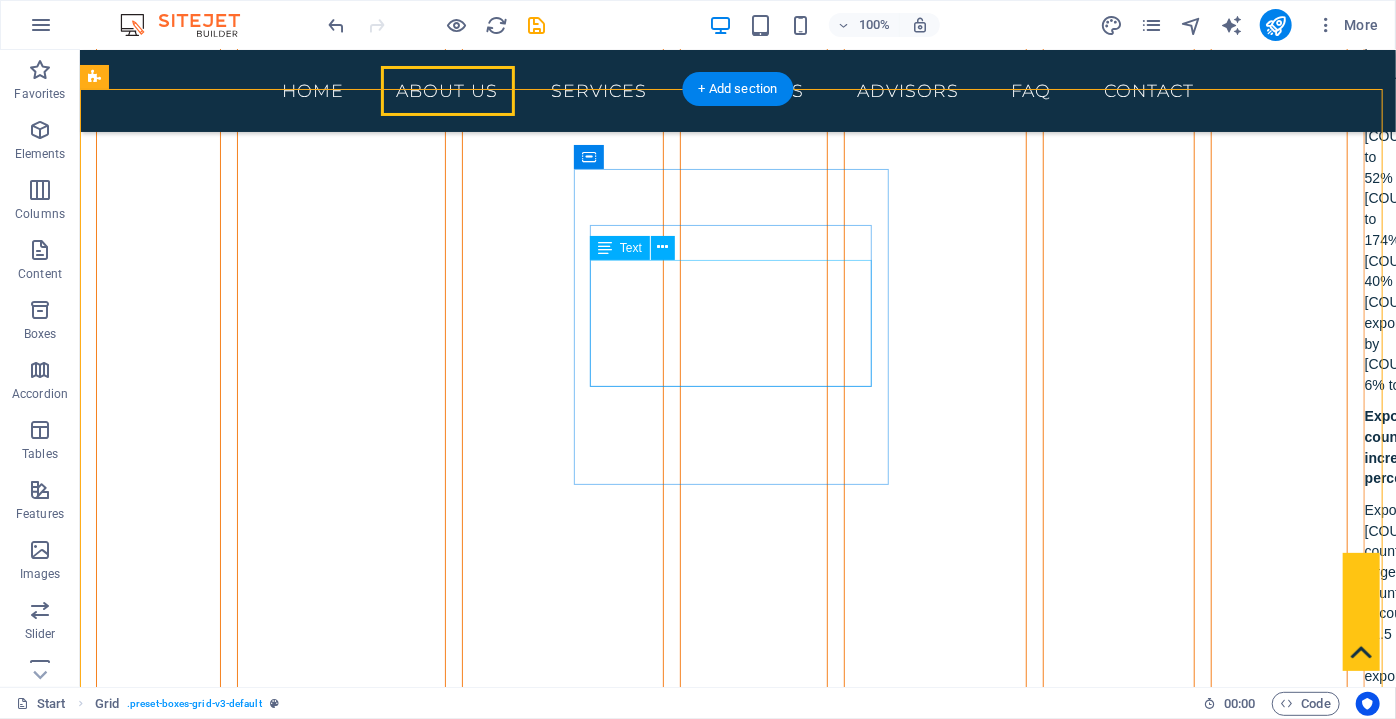 click on "We connect you with reliable law firms in our country that are experienced in international trade and specialized in commercial law." at bounding box center (422, 3223) 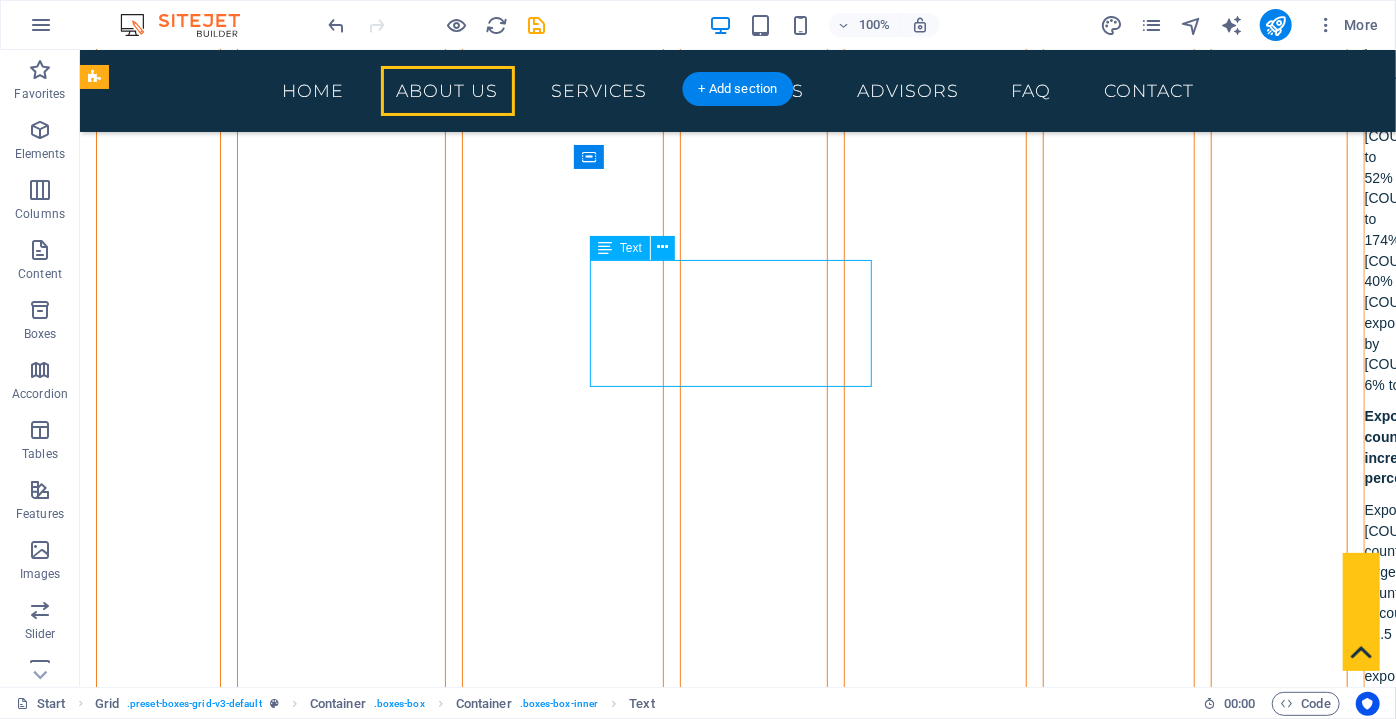click on "We connect you with reliable law firms in our country that are experienced in international trade and specialized in commercial law." at bounding box center (422, 3223) 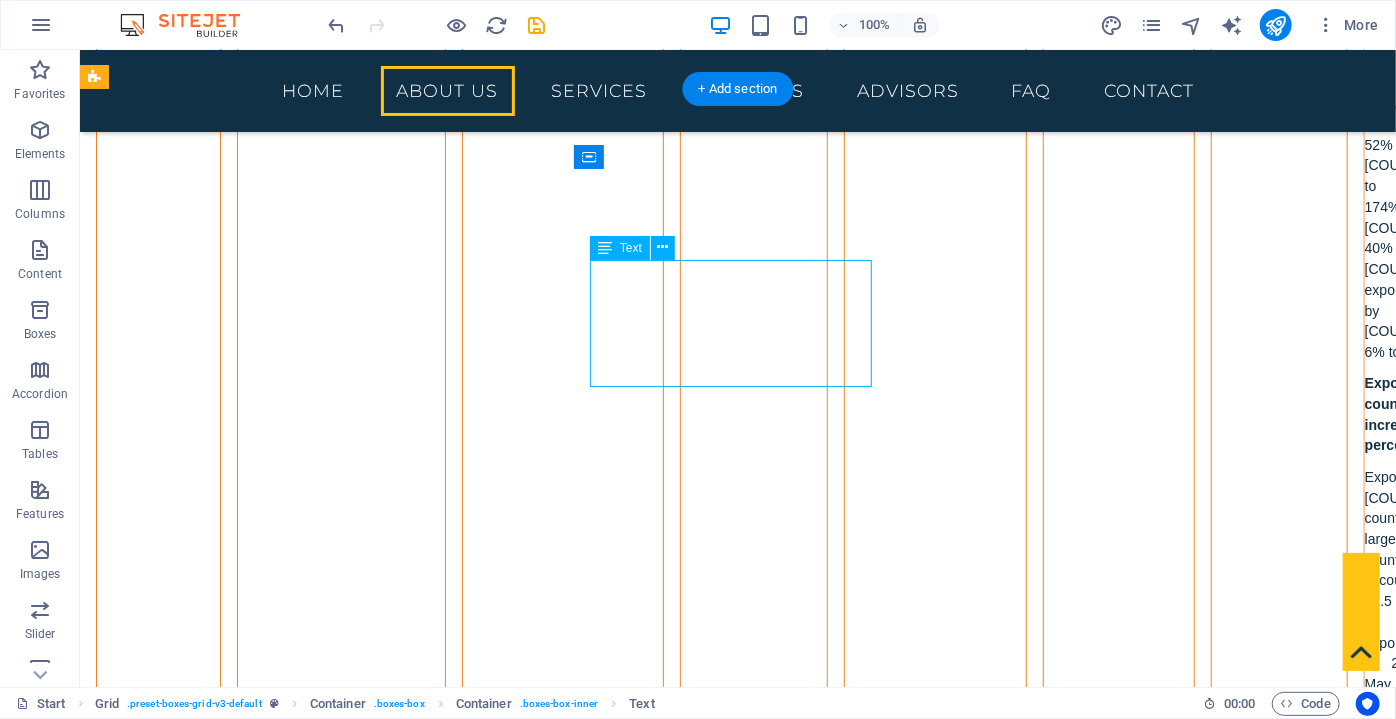 click on "We organize meetings with managers selected according to your goals and correct planning in companies producing in Bursa in your sector." at bounding box center (422, 2955) 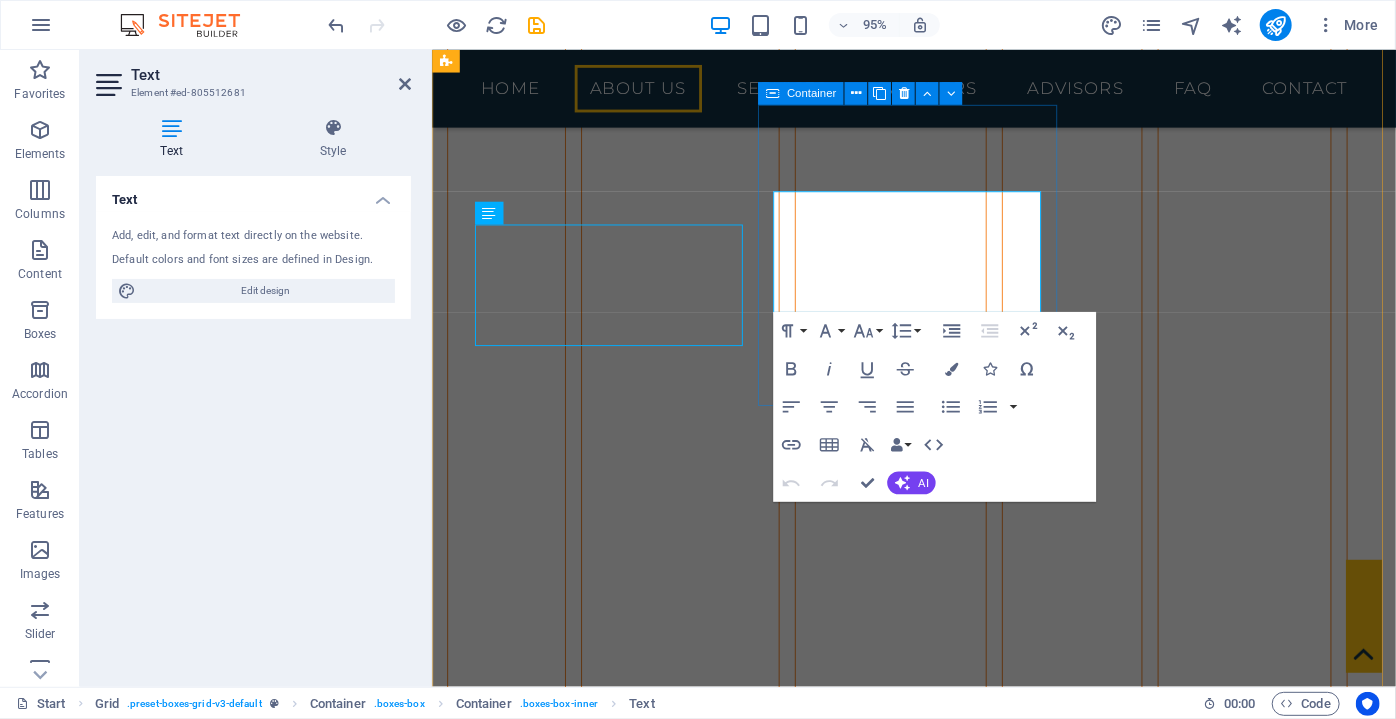 scroll, scrollTop: 6900, scrollLeft: 0, axis: vertical 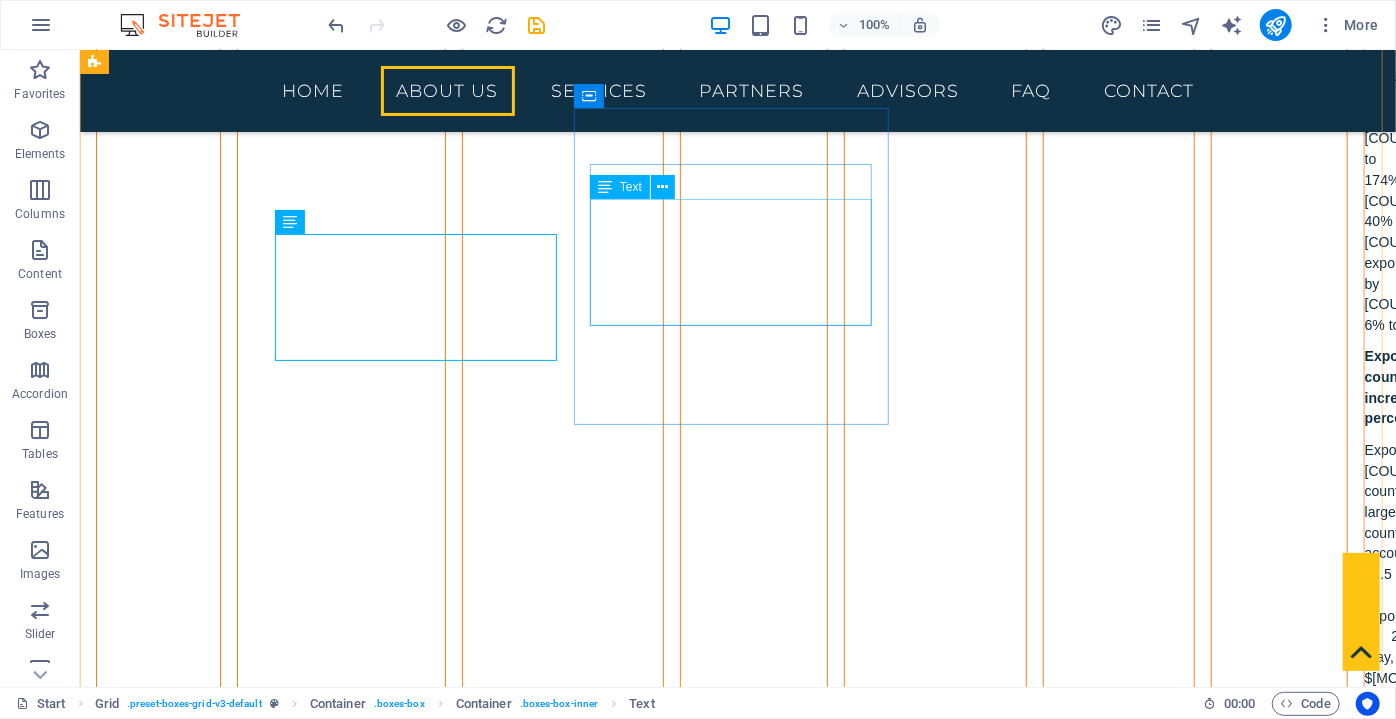 click on "We connect you with reliable law firms in our country that are experienced in international trade and specialized in commercial law." at bounding box center (422, 3163) 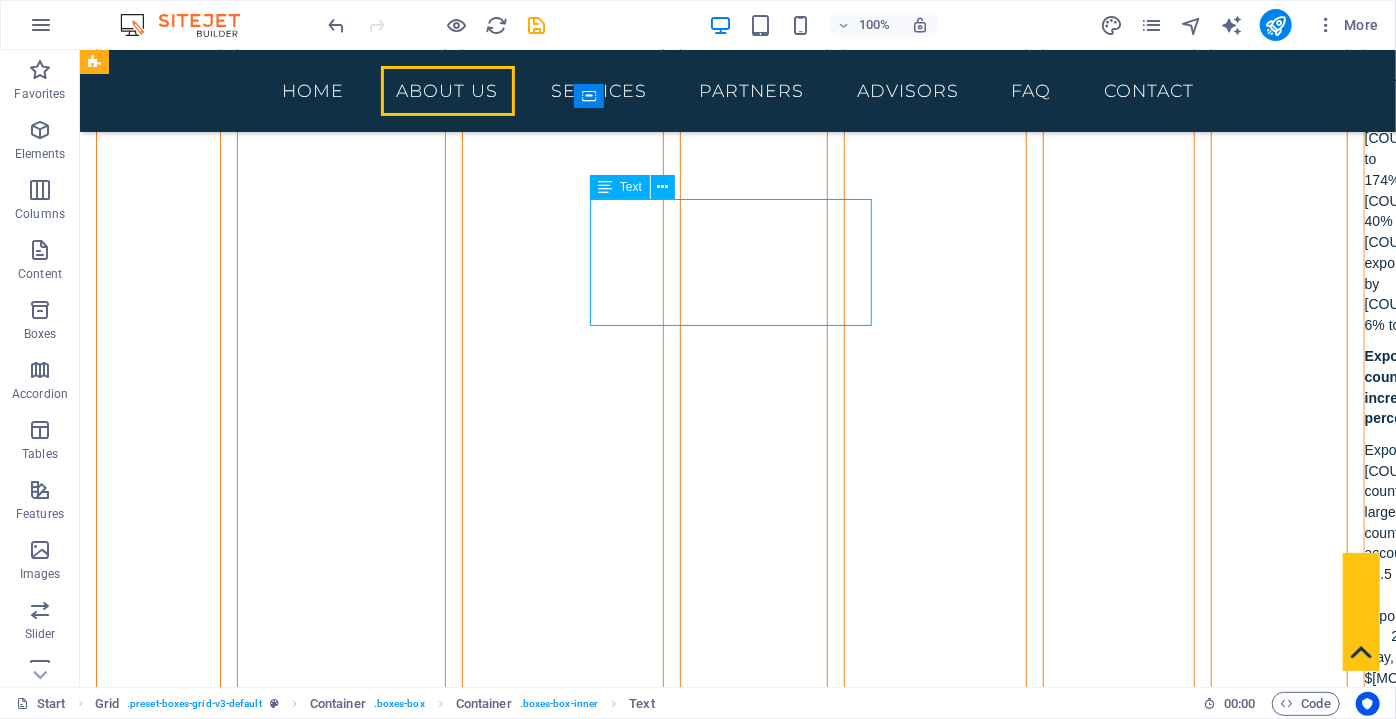 click on "We connect you with reliable law firms in our country that are experienced in international trade and specialized in commercial law." at bounding box center [422, 3163] 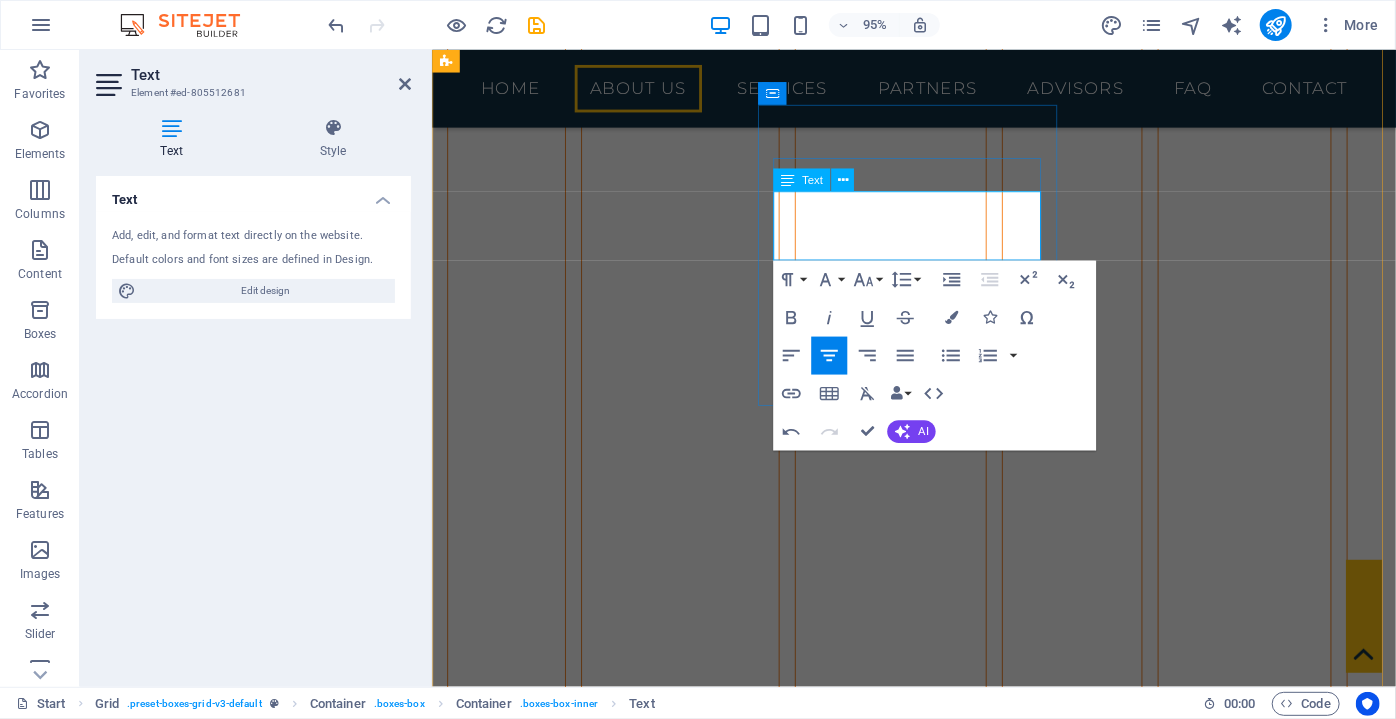 click on "We connect you with reliable law firms in our country that are experienced in international trade and specialized in commercial law." at bounding box center [625, 3137] 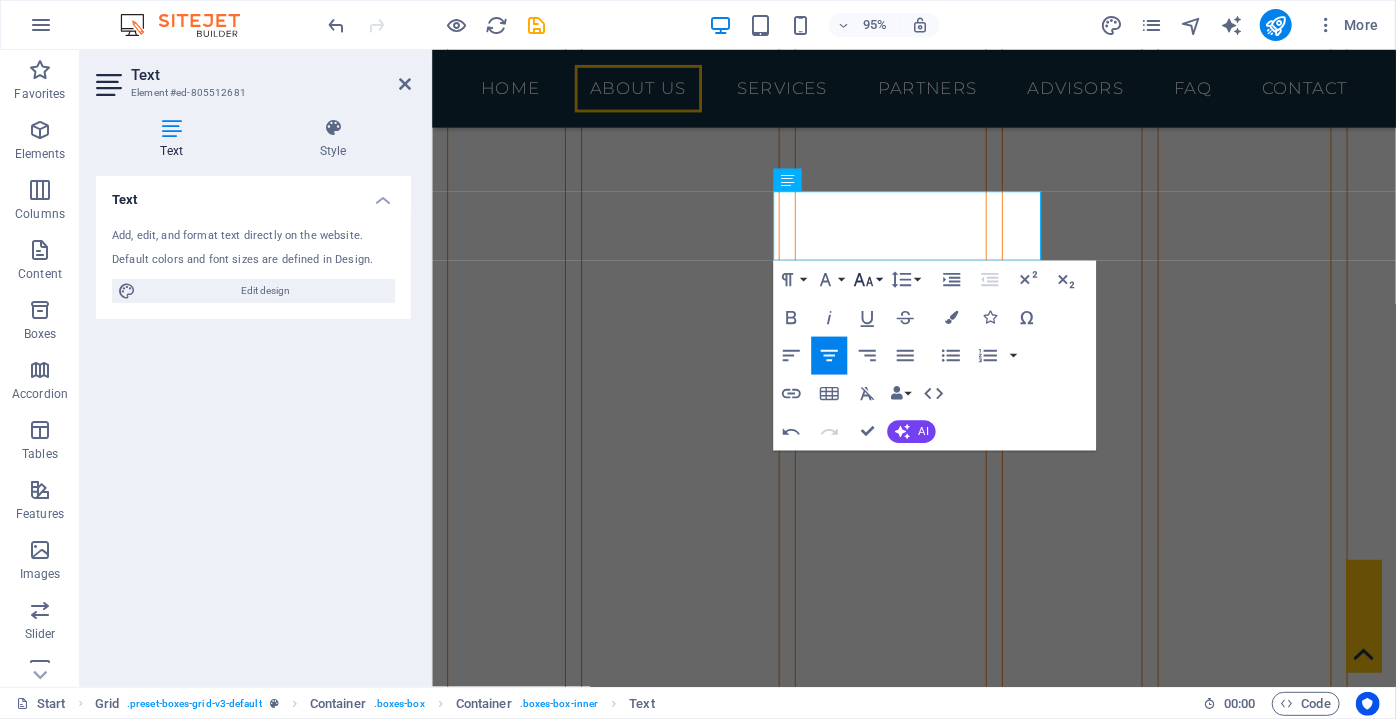 click 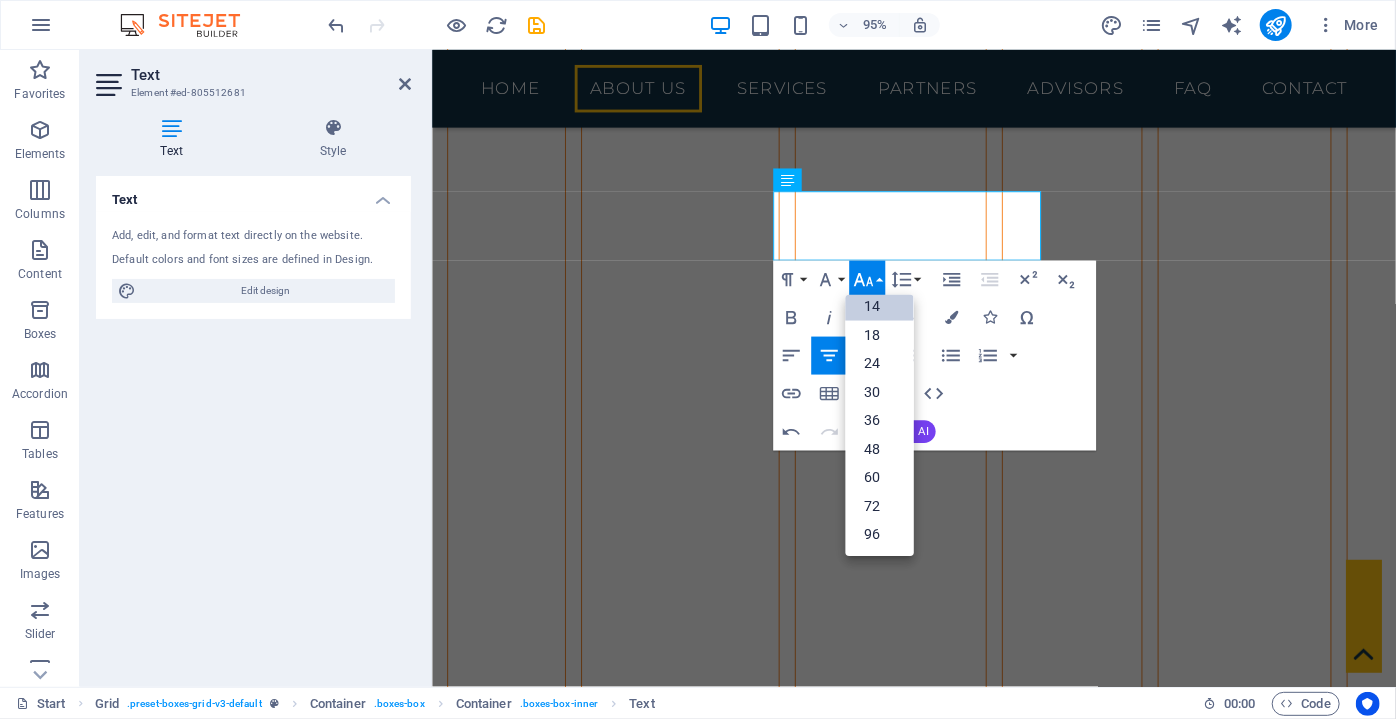 scroll, scrollTop: 161, scrollLeft: 0, axis: vertical 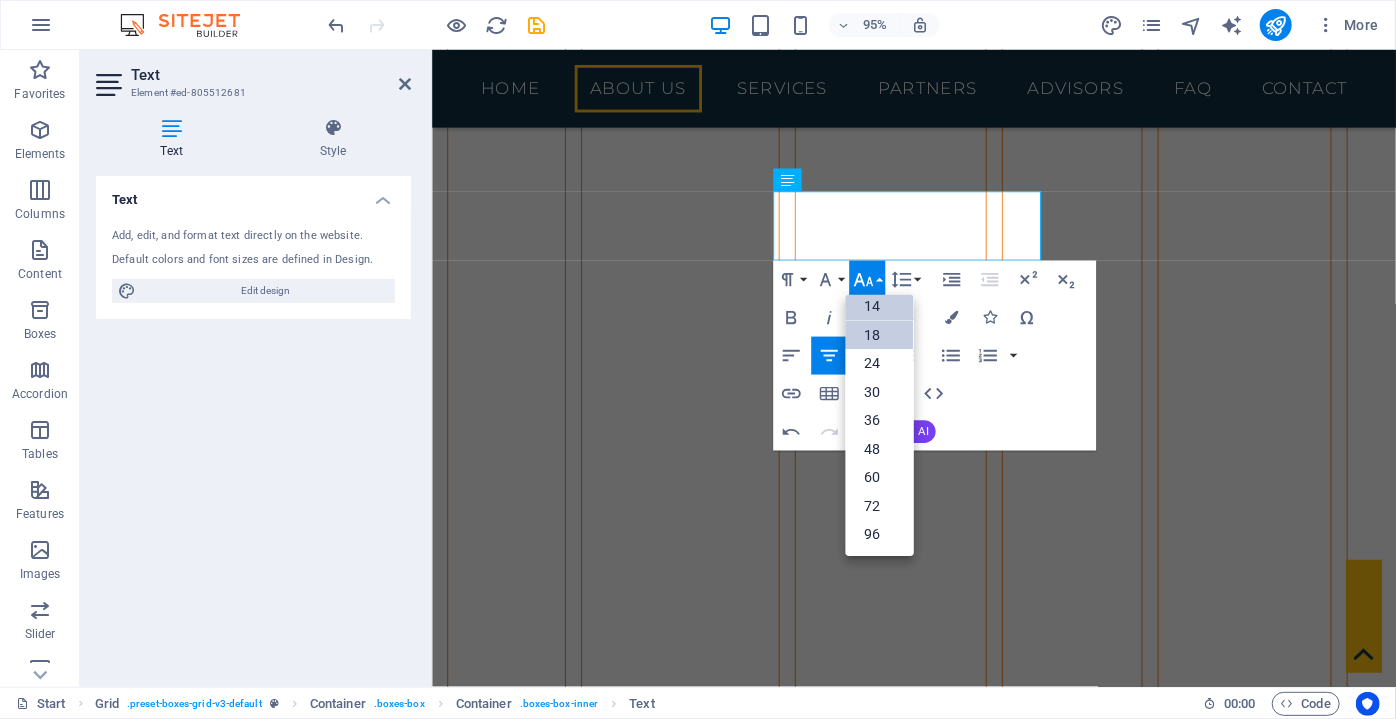 click on "18" at bounding box center (880, 335) 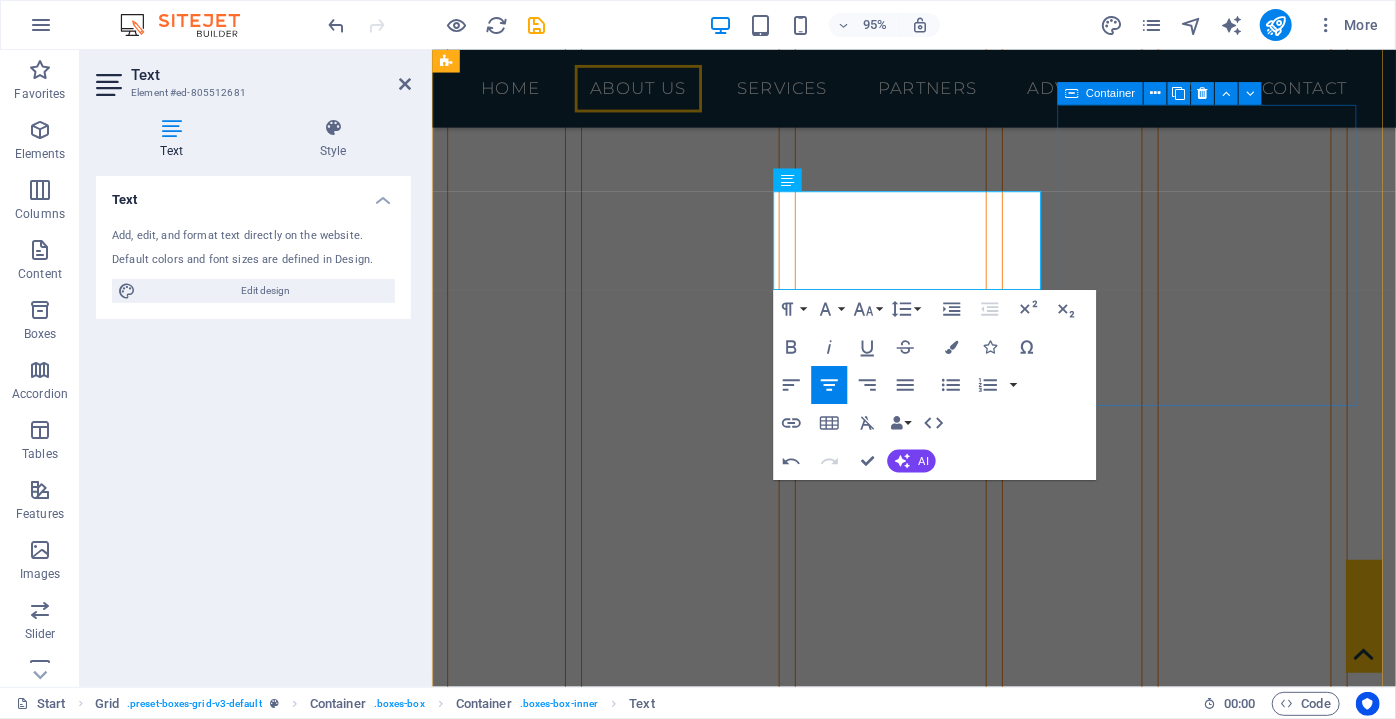 click on "LEGAL INCENTIVES We ensure your cooperation with authorized government institutions and private organizations so that you can obtain information about the investor incentives and legal facilities granted to foreign companies in our country." at bounding box center [624, 3386] 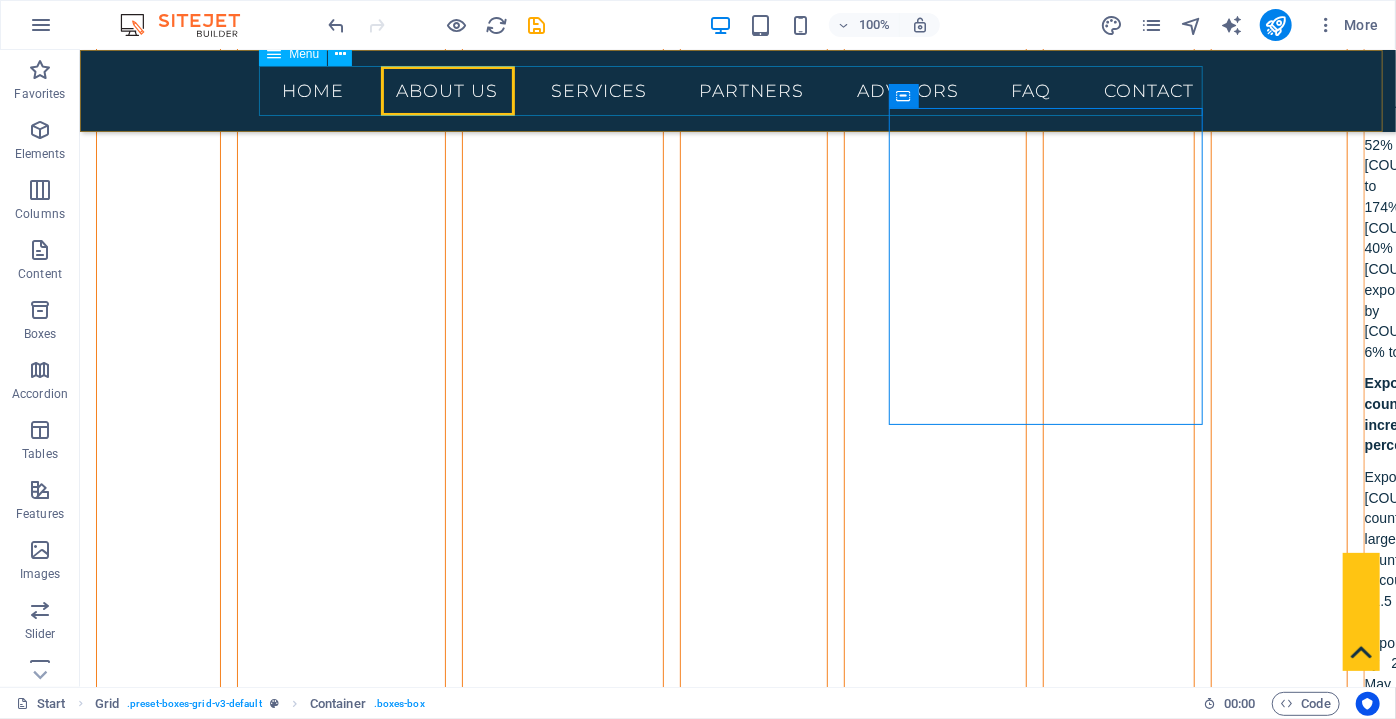 scroll, scrollTop: 6900, scrollLeft: 0, axis: vertical 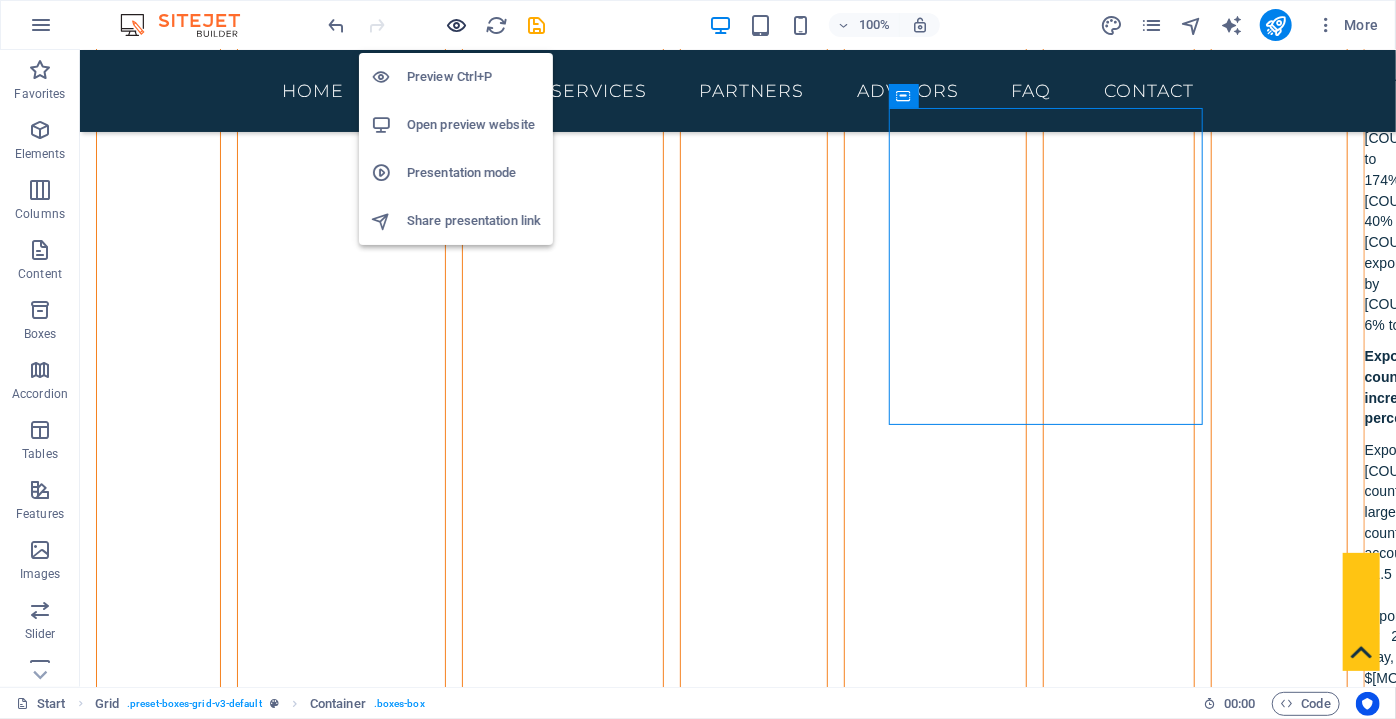 click at bounding box center (457, 25) 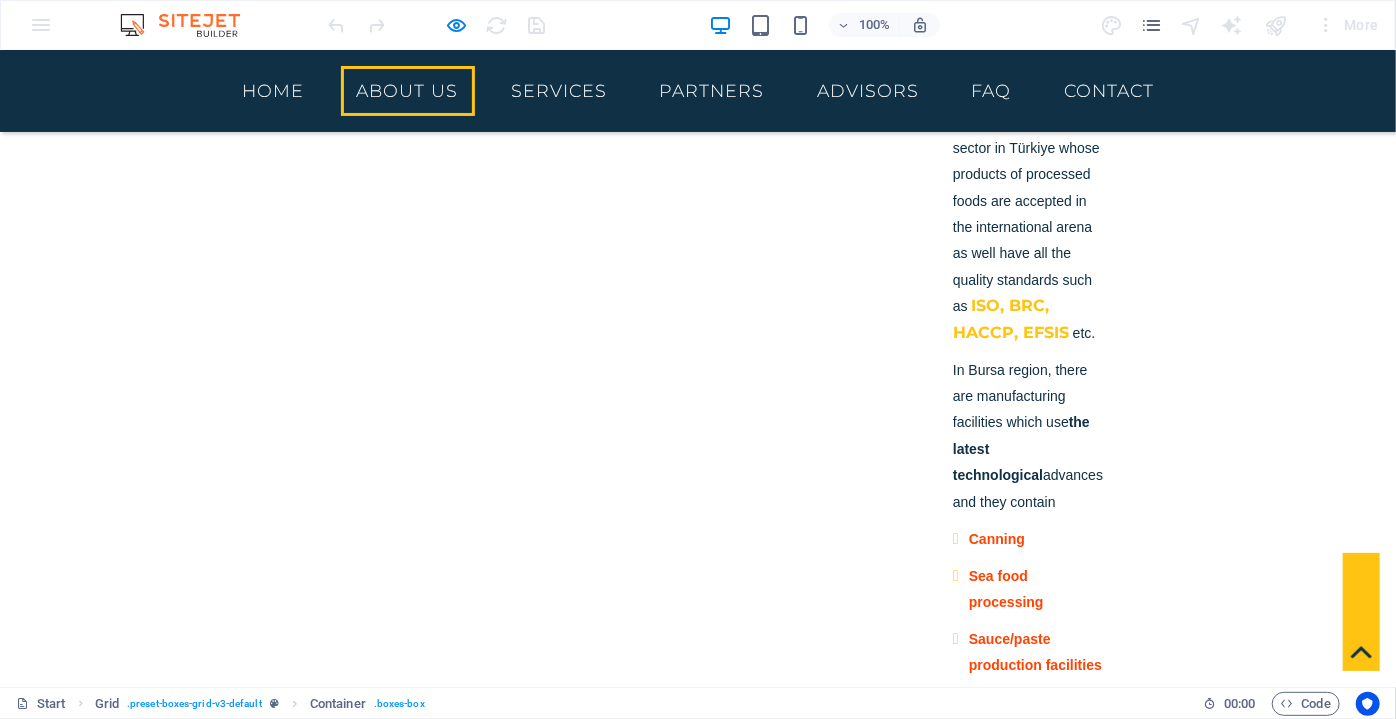 scroll, scrollTop: 2680, scrollLeft: 0, axis: vertical 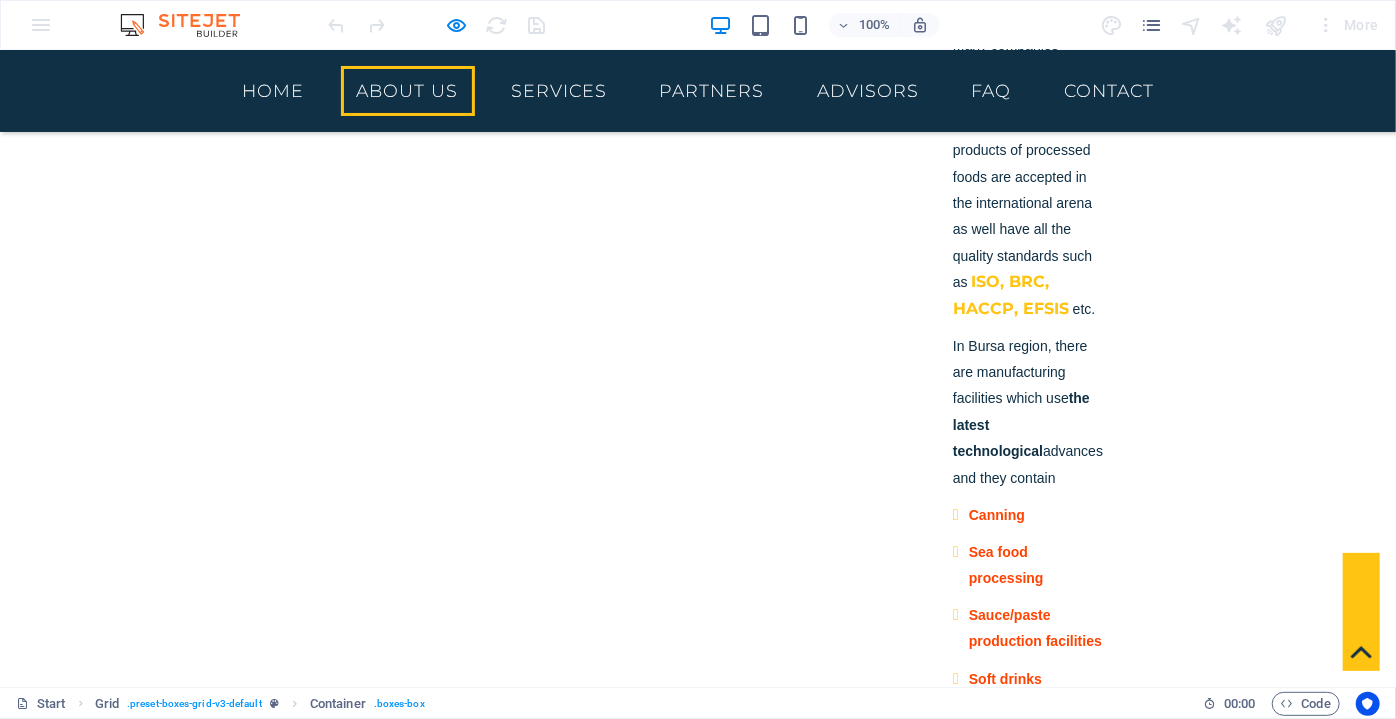 click on "COMMERCIAL TRIPS We organize meetings with managers selected according to your goals and correct planning in companies producing in Bursa in your sector. CONSULTANCY We connect you with reliable law firms in our country that are experienced in international trade and specialized in commercial law. LEGAL INCENTIVES We ensure your cooperation with authorized government institutions and private organizations so that you can obtain information about the investor incentives and legal facilities granted to foreign companies in our country. B2B MEETINGS We organize meetings where we bring together target companies, chambers of commerce and public institutions in our region for sectoral delegations consisting of company groups visiting our country. RESEARCH We prepare detailed reports about the products you need from our region, export and import processes, and shipping details. TRAVEL PLANNING" at bounding box center [698, 4326] 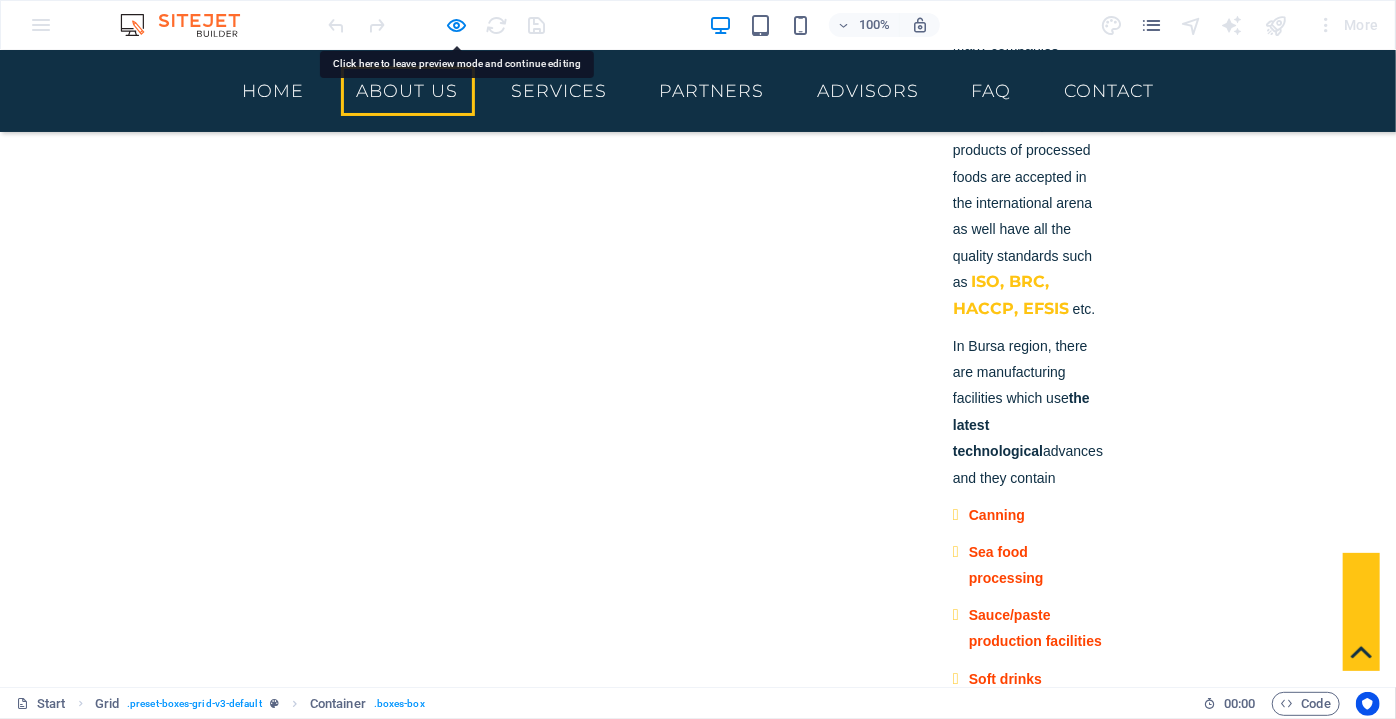 click on "We connect you with reliable law firms in our country that are experienced in international trade and specialized in commercial law." at bounding box center (383, 3942) 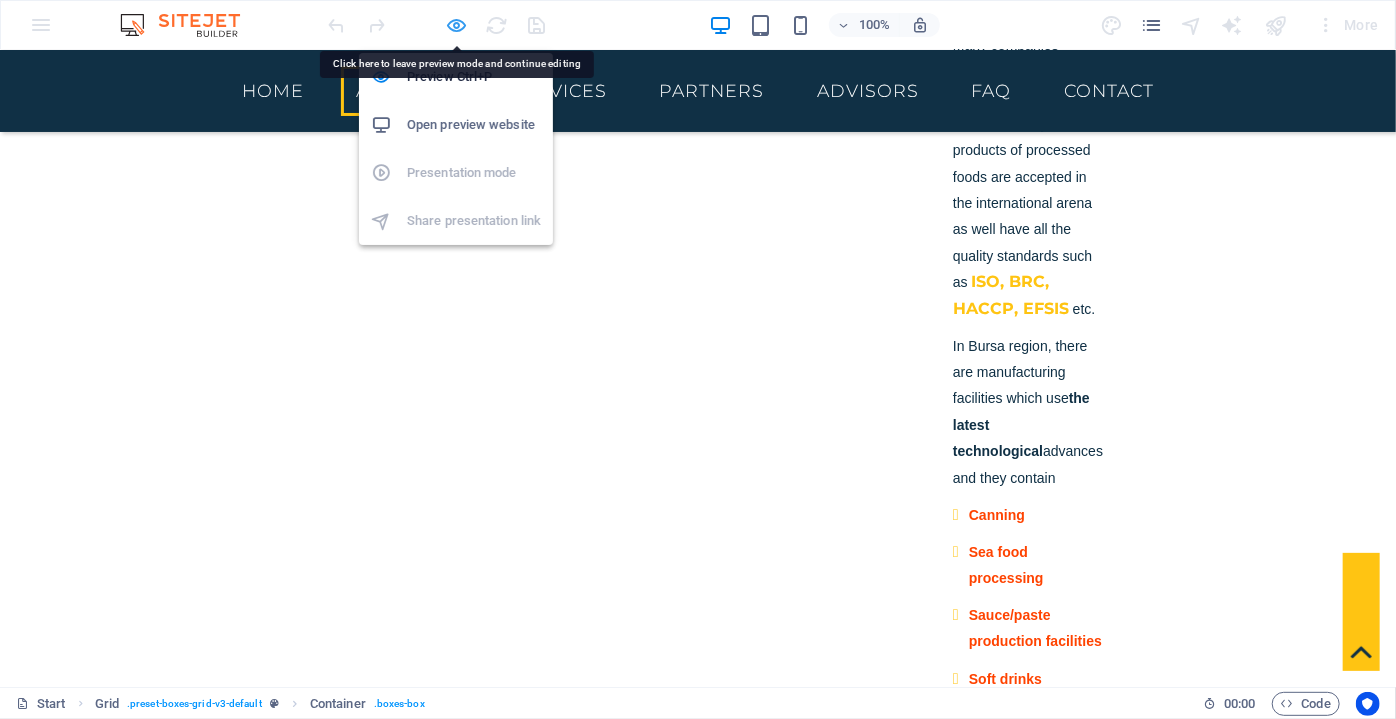 click at bounding box center (457, 25) 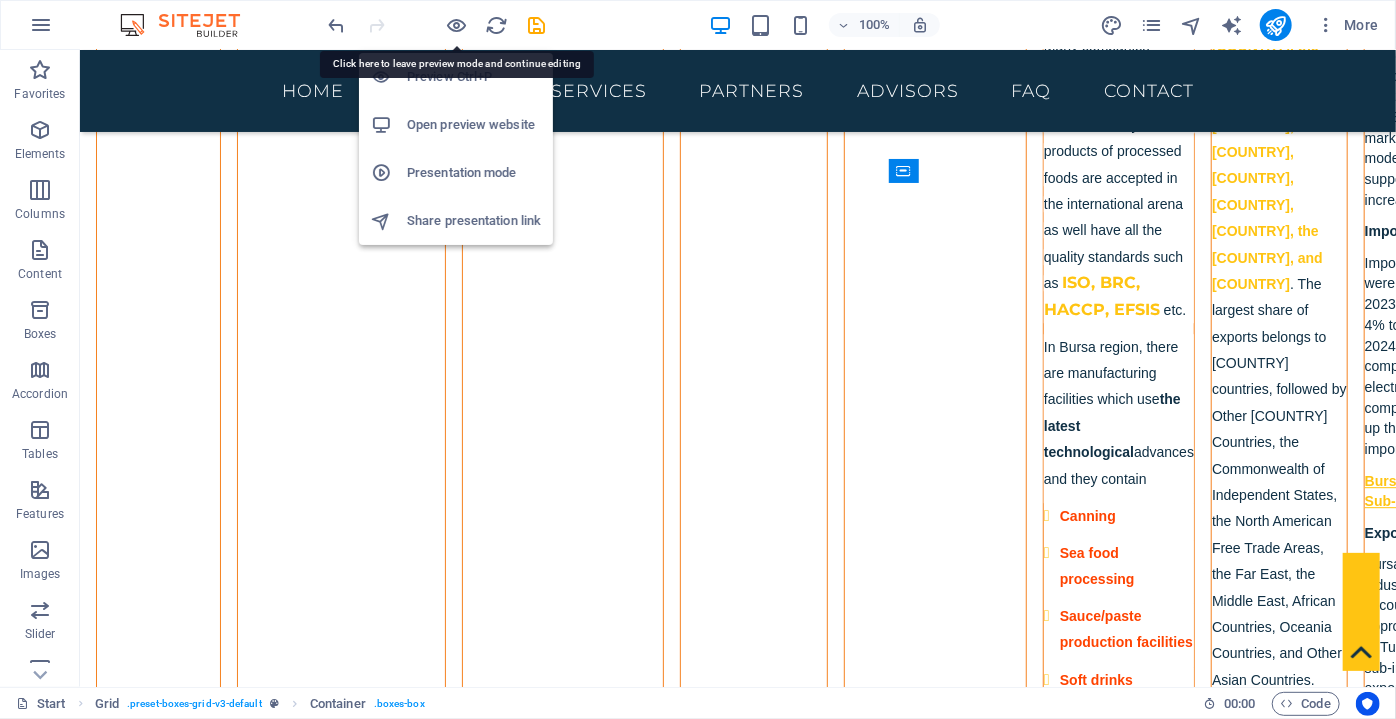 scroll, scrollTop: 6825, scrollLeft: 0, axis: vertical 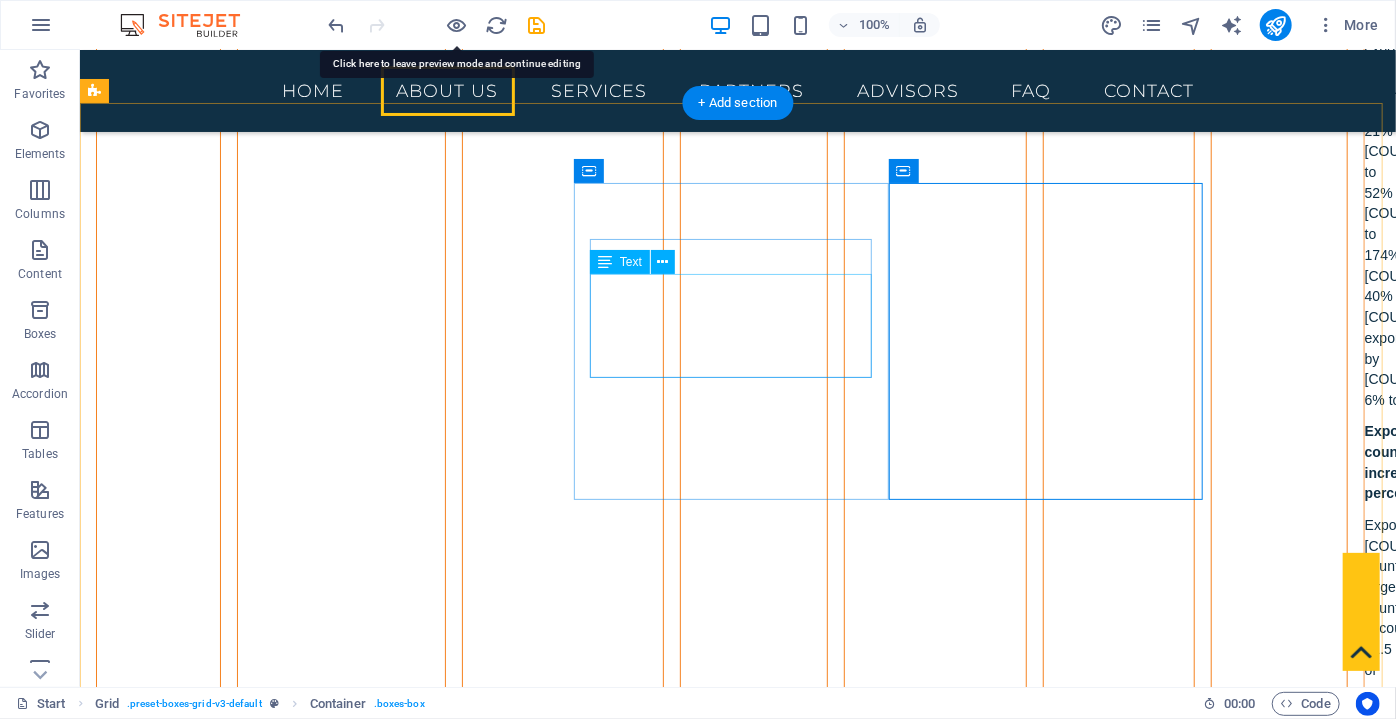 click on "We connect you with reliable law firms in our country that are experienced in international trade and specialized in commercial law." at bounding box center [422, 3226] 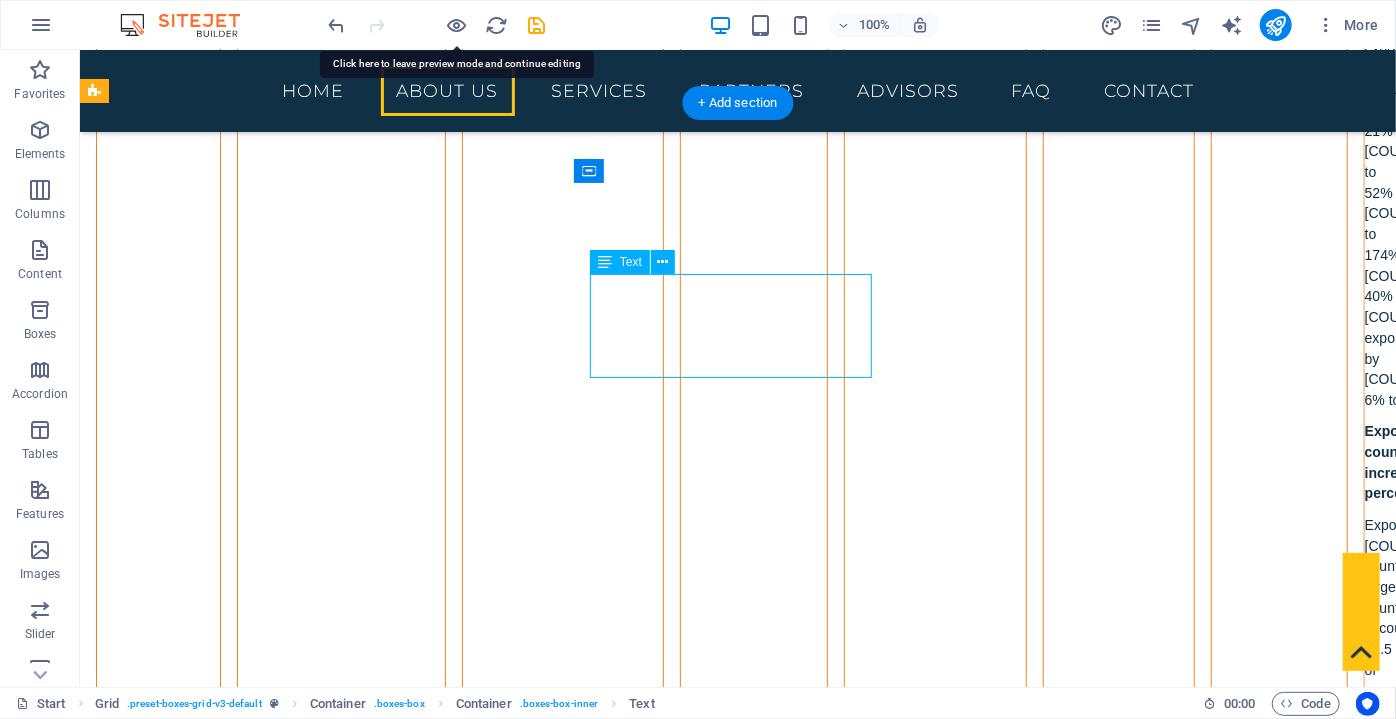 click on "We connect you with reliable law firms in our country that are experienced in international trade and specialized in commercial law." at bounding box center (422, 3226) 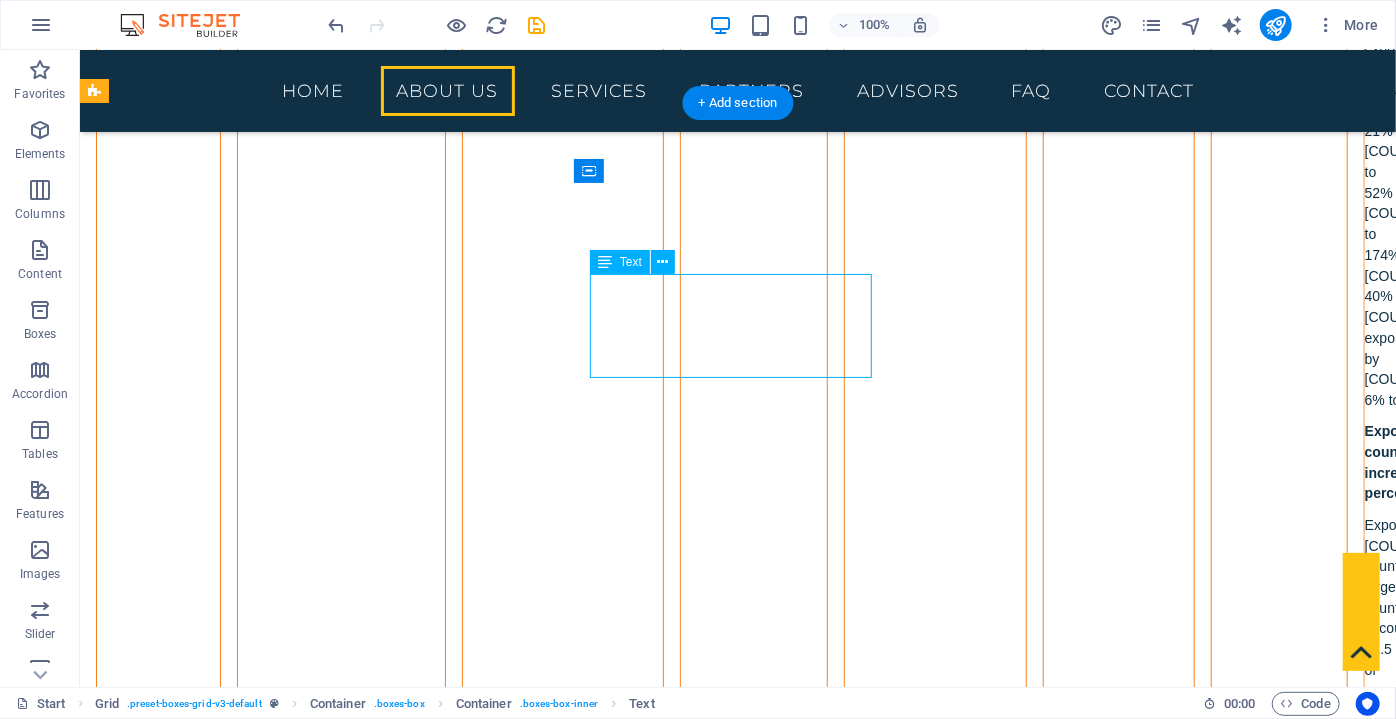 click on "We connect you with reliable law firms in our country that are experienced in international trade and specialized in commercial law." at bounding box center (422, 3226) 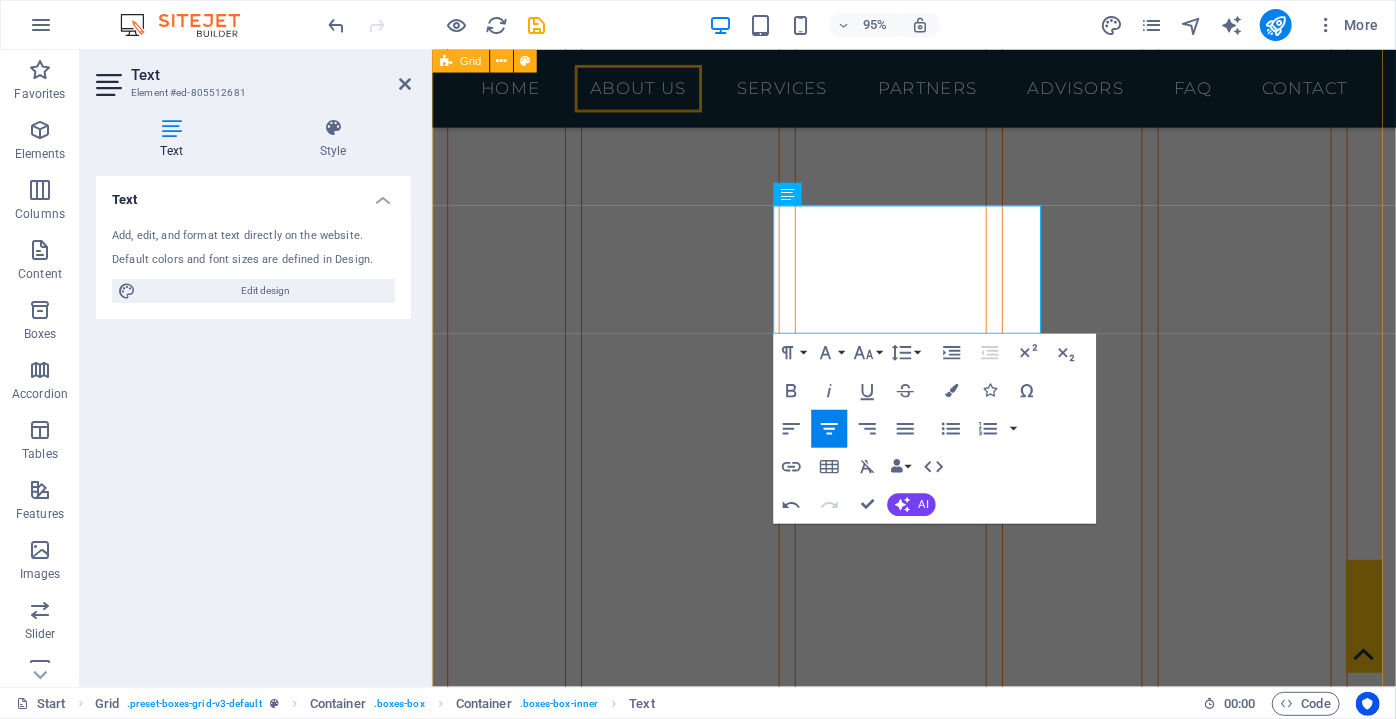 click on "COMMERCIAL TRIPS We organize meetings with managers selected according to your goals and correct planning in companies producing in Bursa in your sector. CONSULTANCY We connect you with reliable law firms in our country that are experienced in international trade and specialized in commercial law. LEGAL INCENTIVES We ensure your cooperation with authorized government institutions and private organizations so that you can obtain information about the investor incentives and legal facilities granted to foreign companies in our country. B2B MEETINGS We organize meetings where we bring together target companies, chambers of commerce and public institutions in our region for sectoral delegations consisting of company groups visiting our country. RESEARCH We prepare detailed reports about the products you need from our region, export and import processes, and shipping details. TRAVEL PLANNING" at bounding box center [938, 3568] 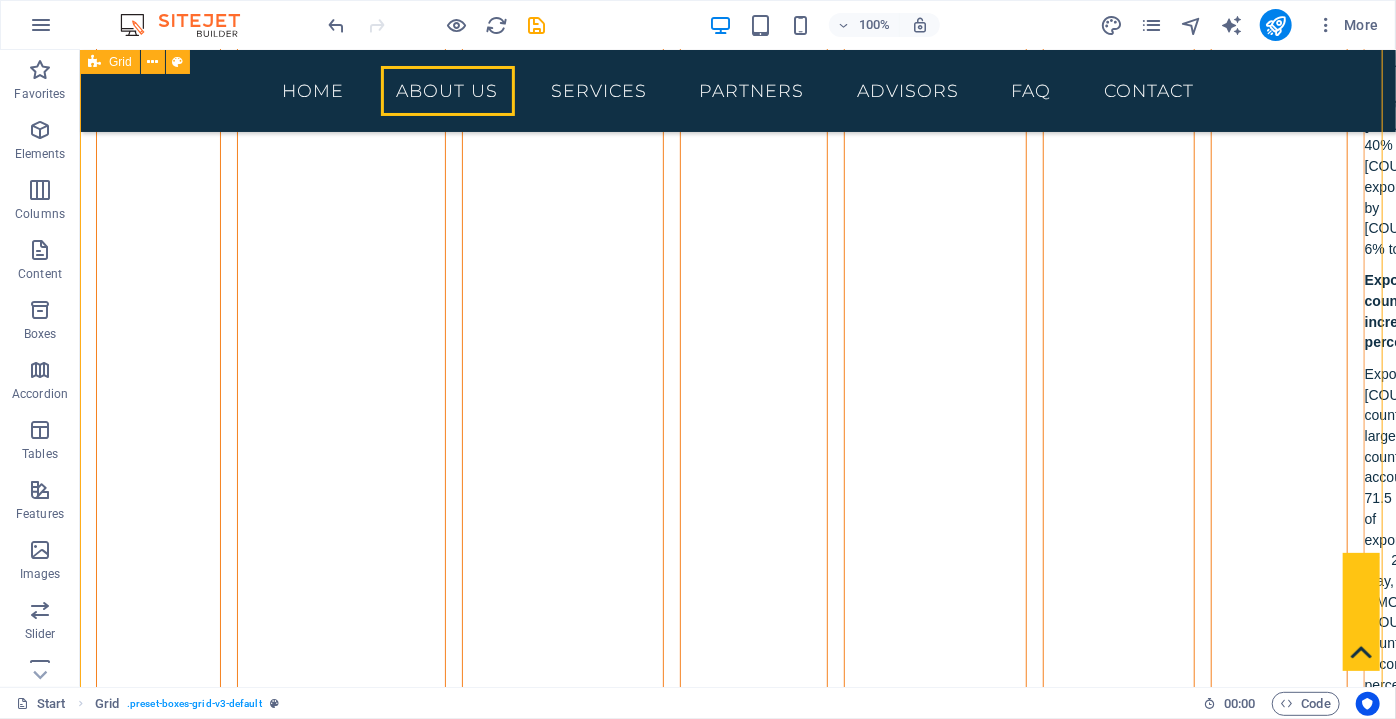 scroll, scrollTop: 6885, scrollLeft: 0, axis: vertical 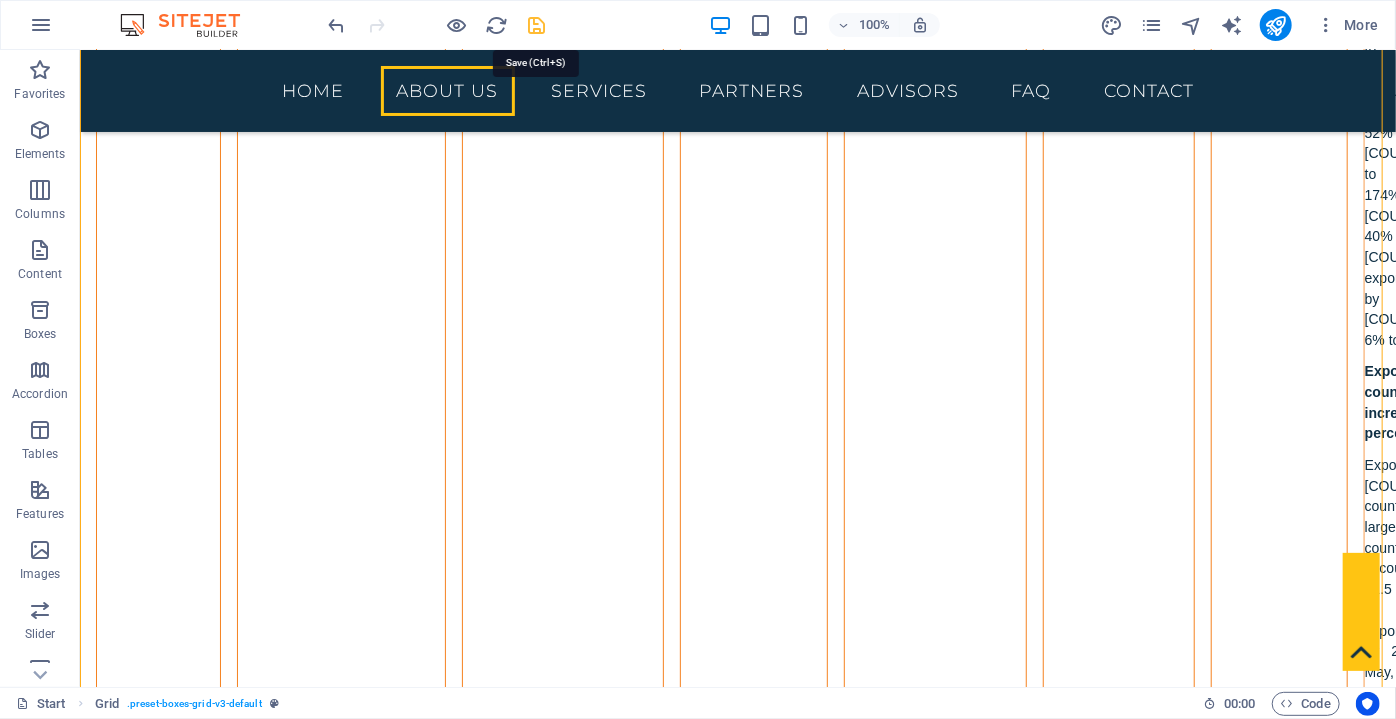 click at bounding box center [537, 25] 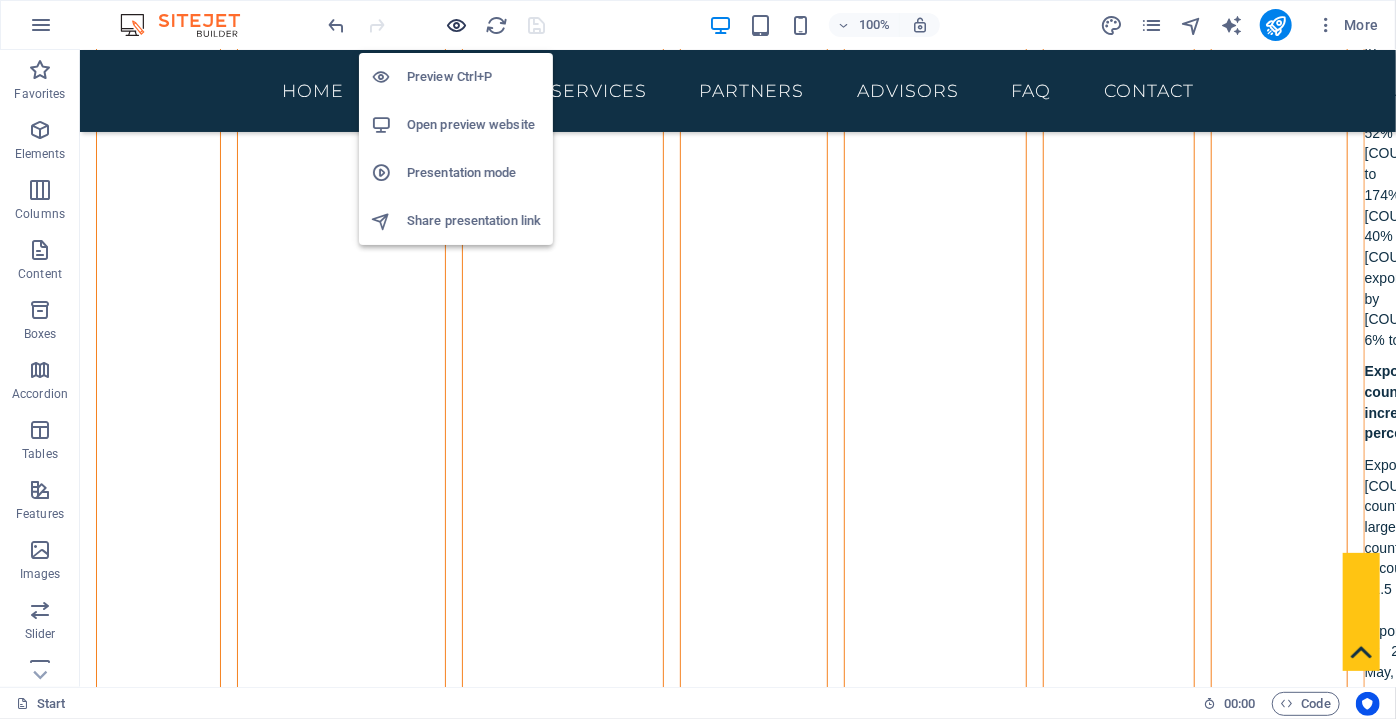click at bounding box center (457, 25) 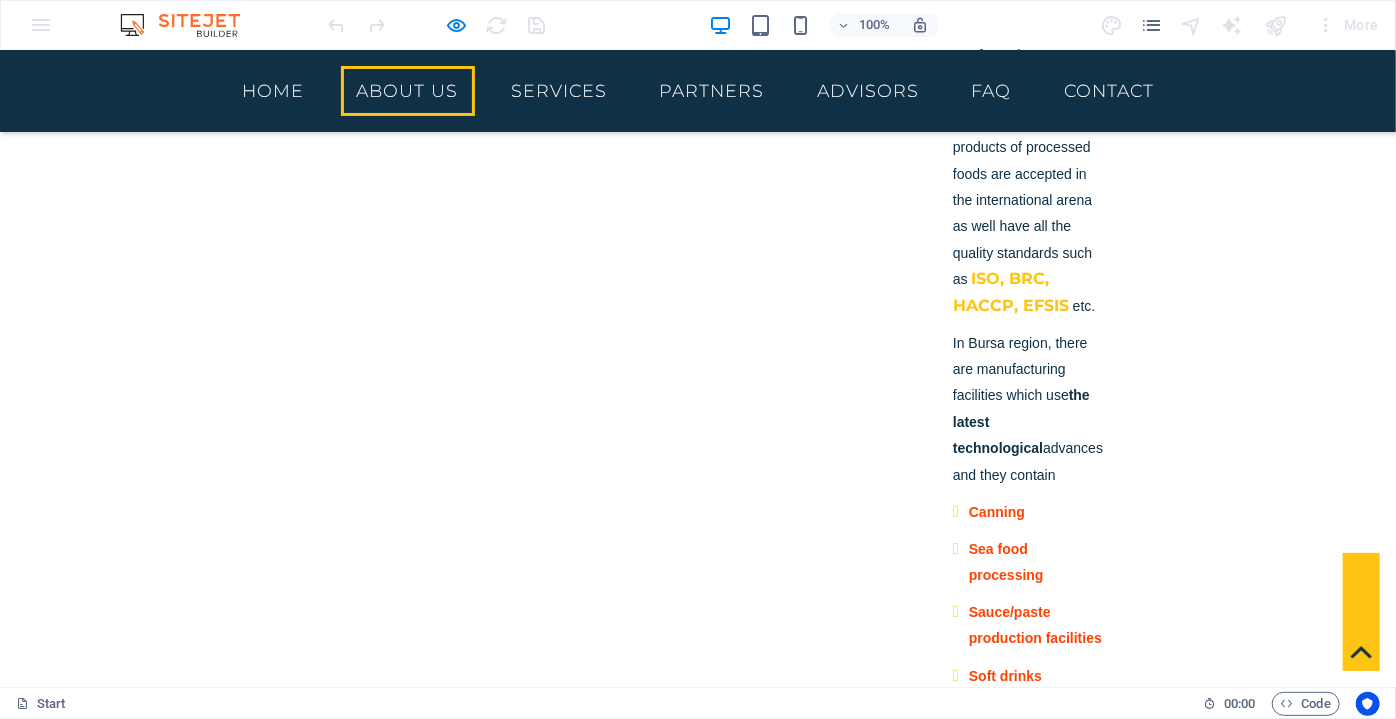 scroll, scrollTop: 2757, scrollLeft: 0, axis: vertical 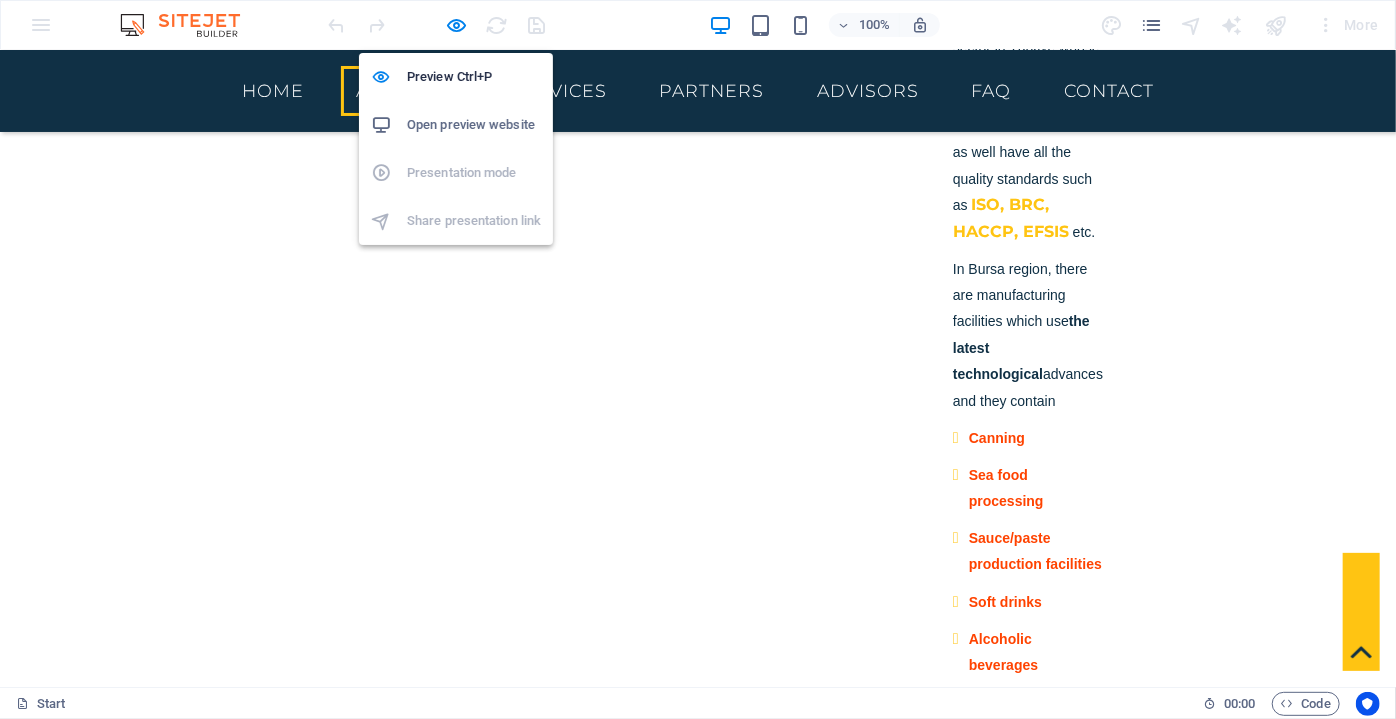 click on "Preview Ctrl+P Open preview website Presentation mode Share presentation link" at bounding box center (456, 141) 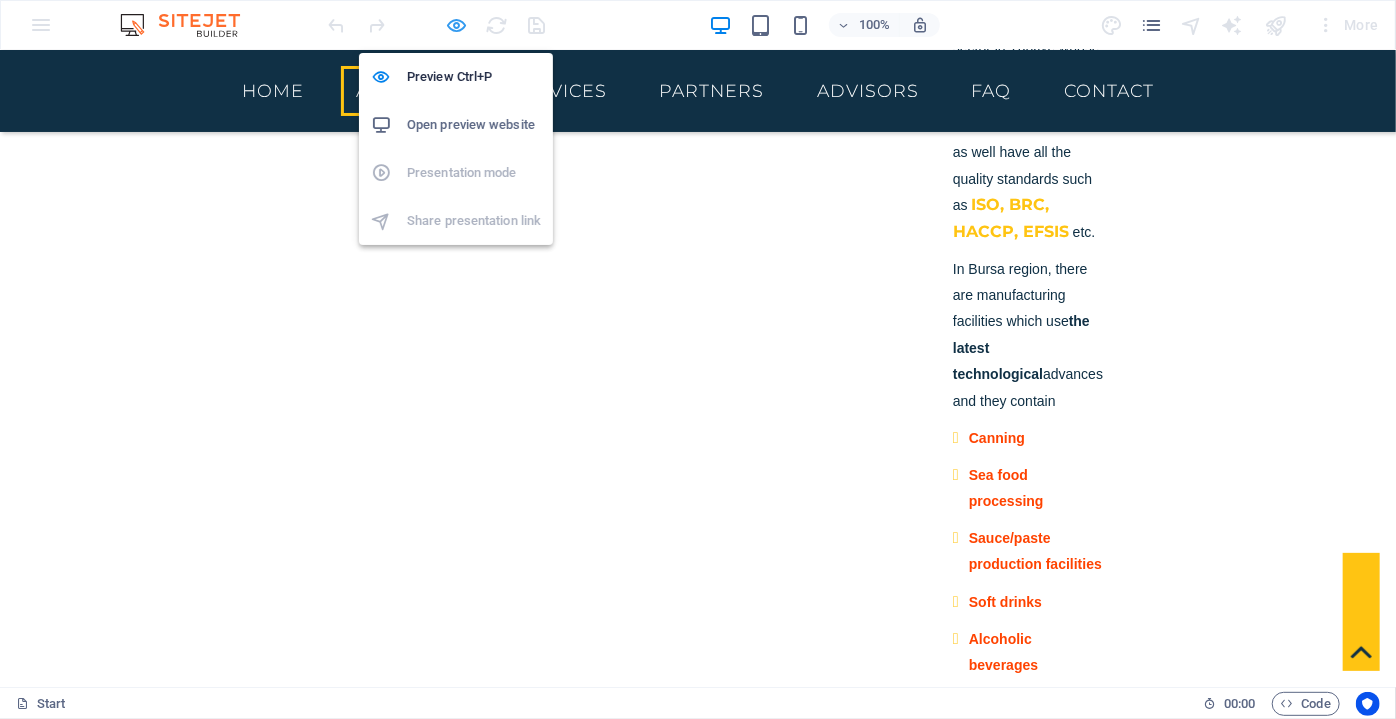 click at bounding box center (457, 25) 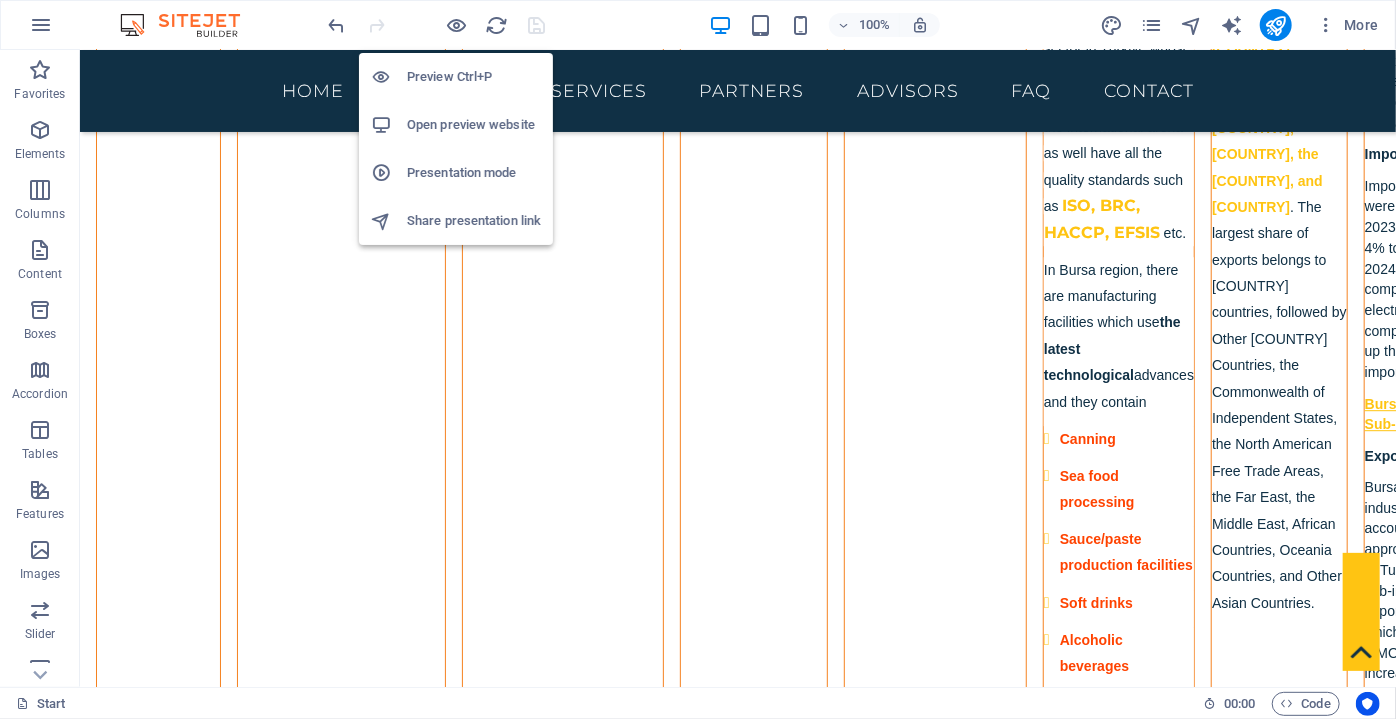 scroll, scrollTop: 6885, scrollLeft: 0, axis: vertical 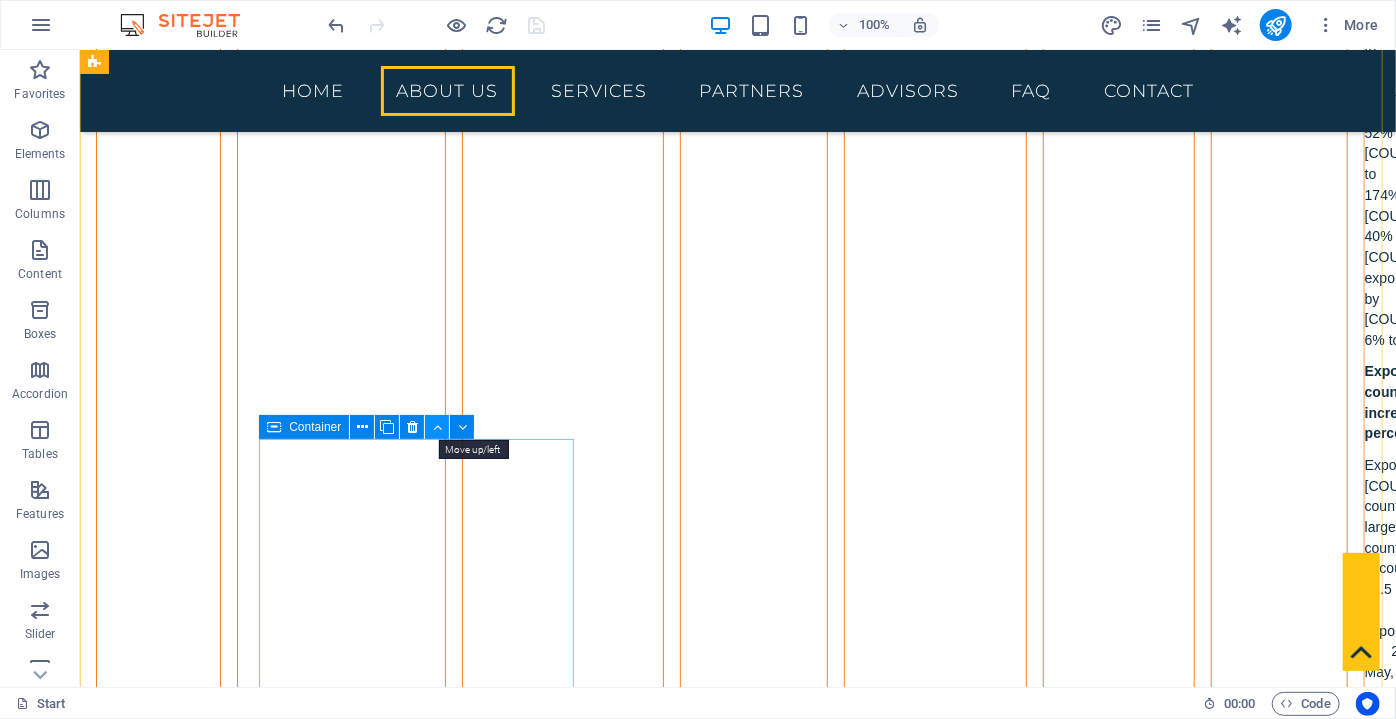 click at bounding box center (437, 427) 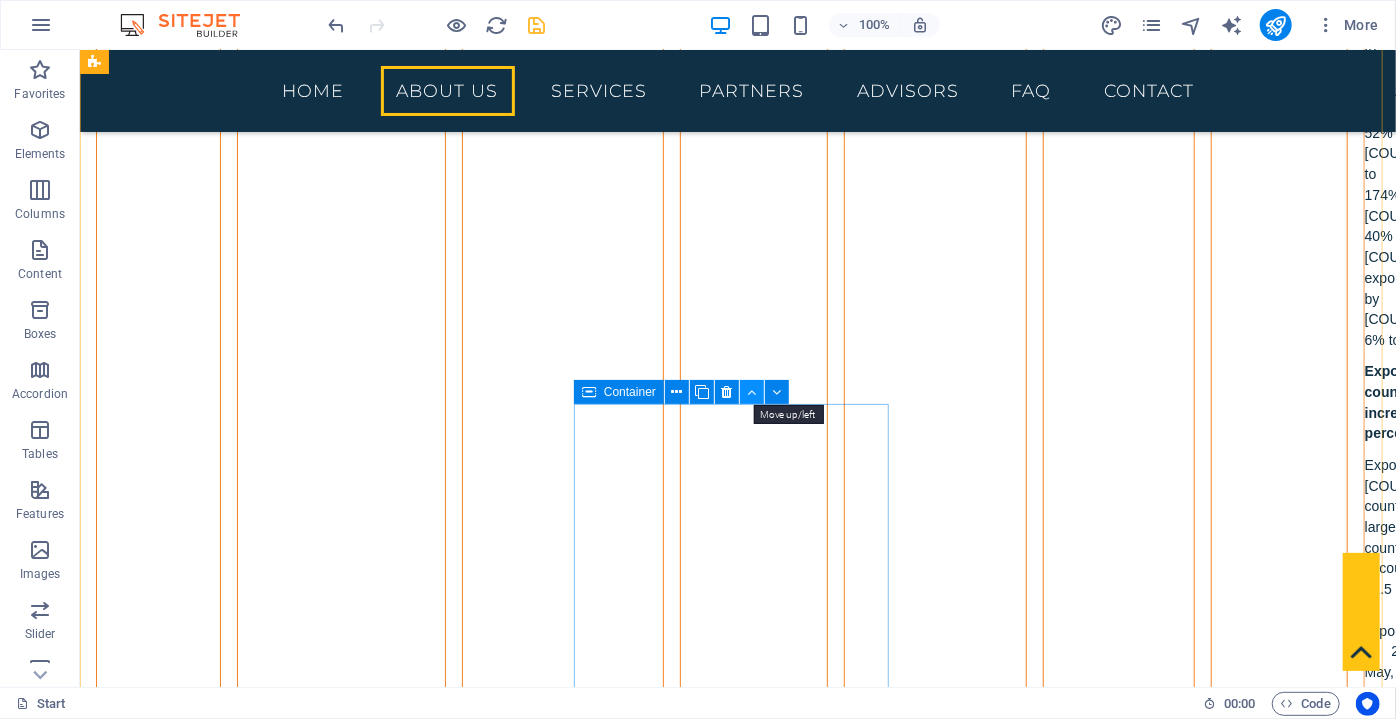 click at bounding box center [752, 392] 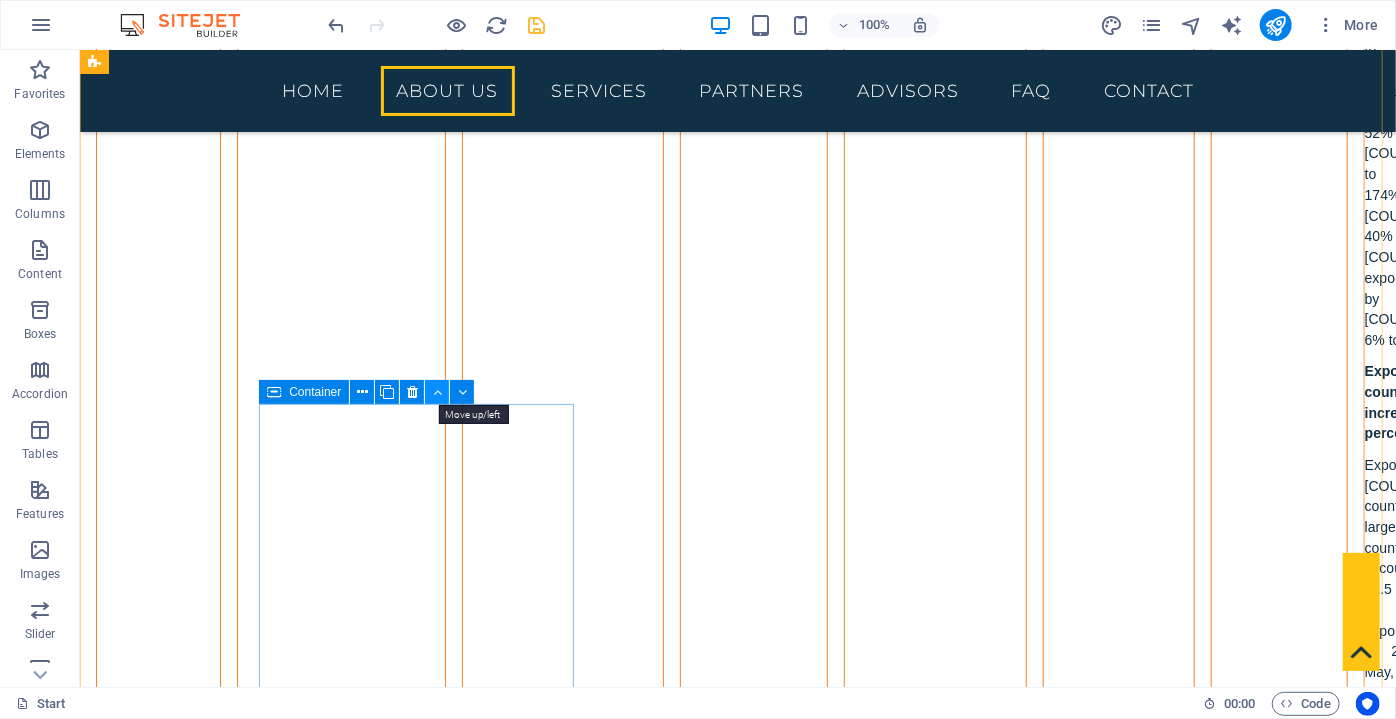 click at bounding box center [437, 392] 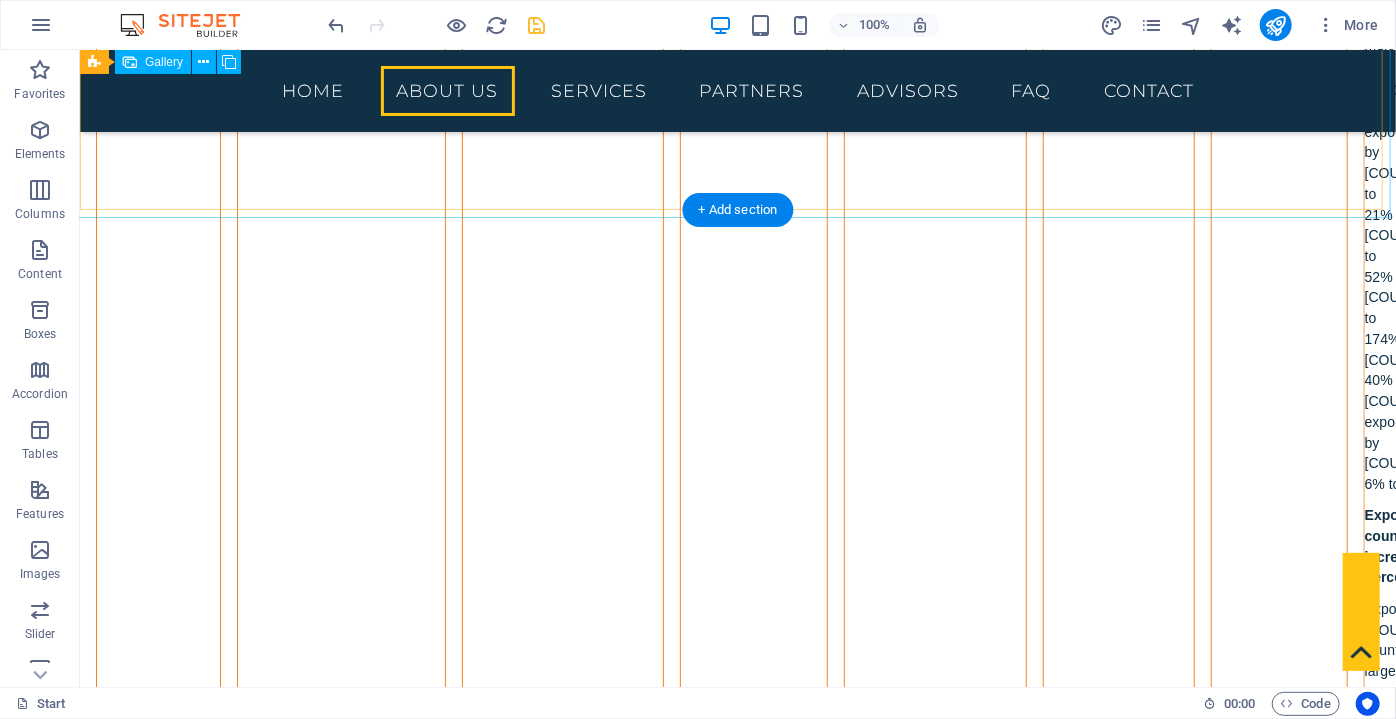 scroll, scrollTop: 6704, scrollLeft: 0, axis: vertical 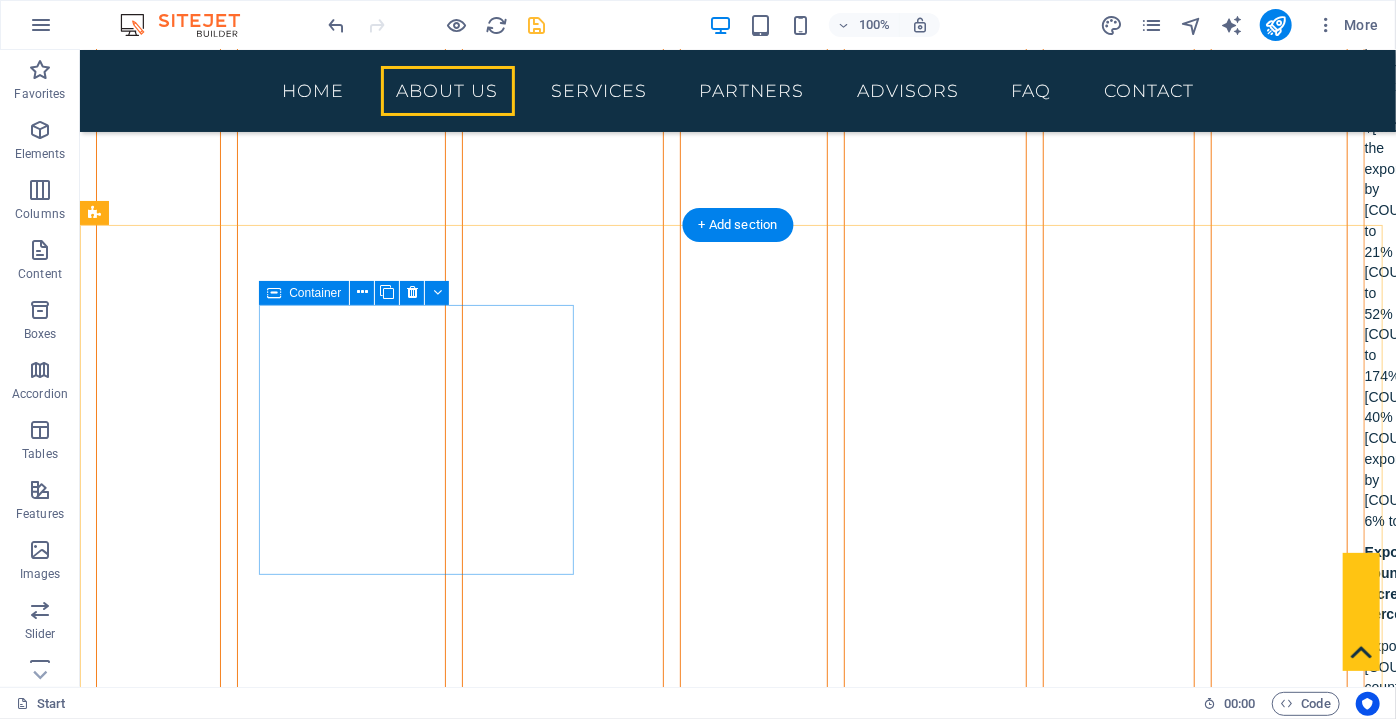 click on "COMMERCIAL TRIPS We organize meetings with managers selected according to your goals and correct planning in companies producing in Bursa in your sector." at bounding box center [422, 3075] 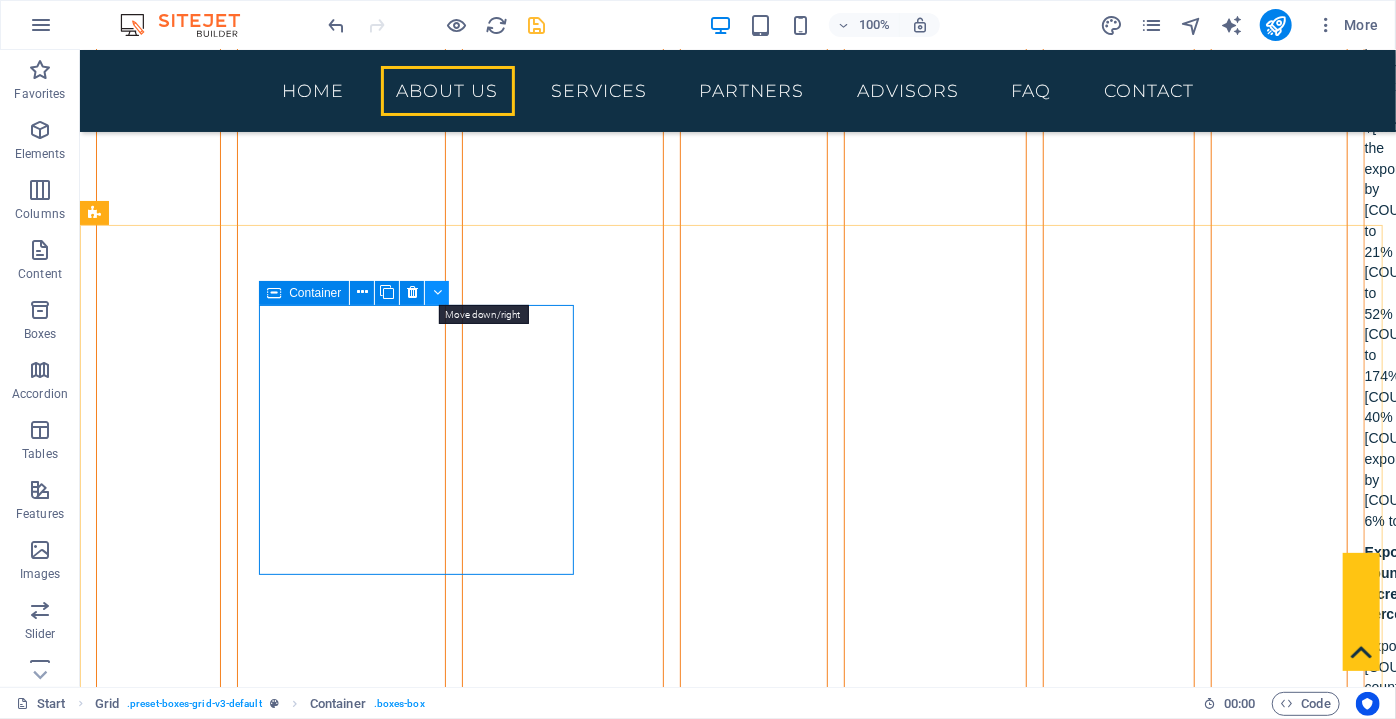 click at bounding box center (437, 292) 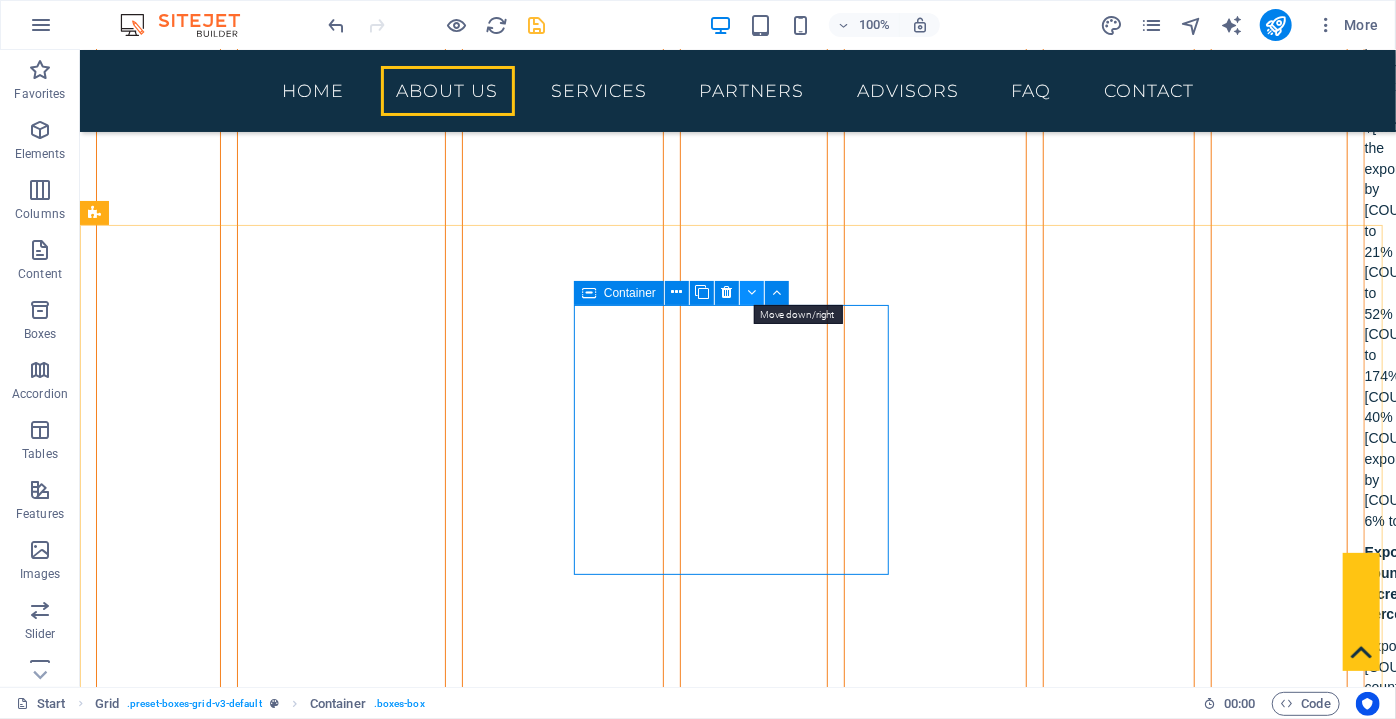 click at bounding box center (751, 292) 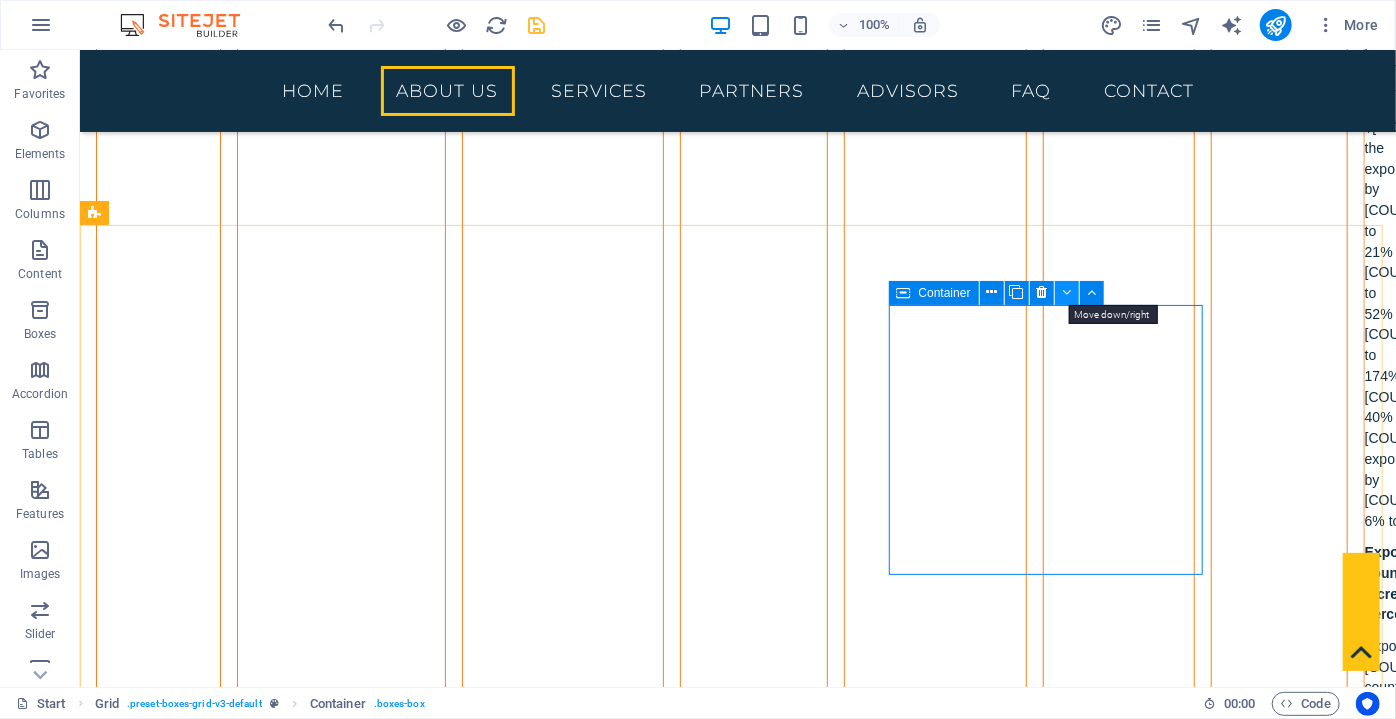 click at bounding box center [1067, 293] 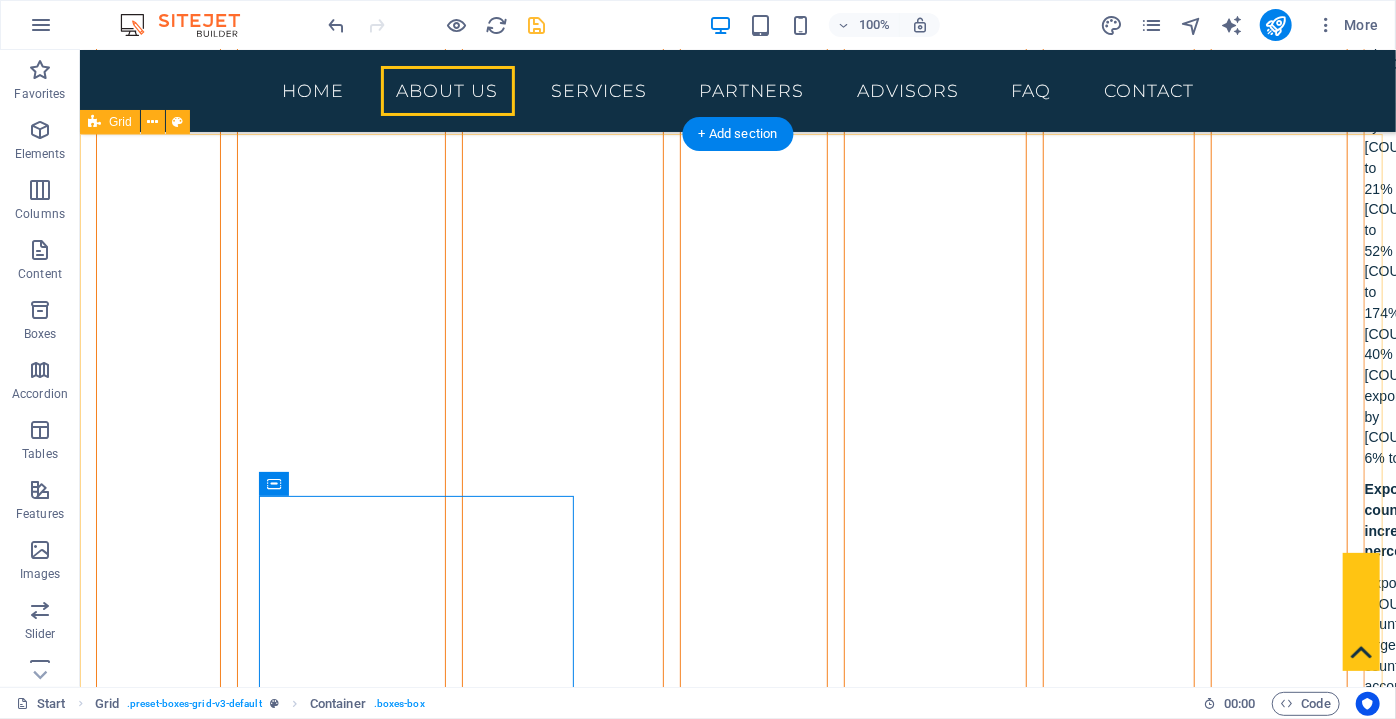 scroll, scrollTop: 6794, scrollLeft: 0, axis: vertical 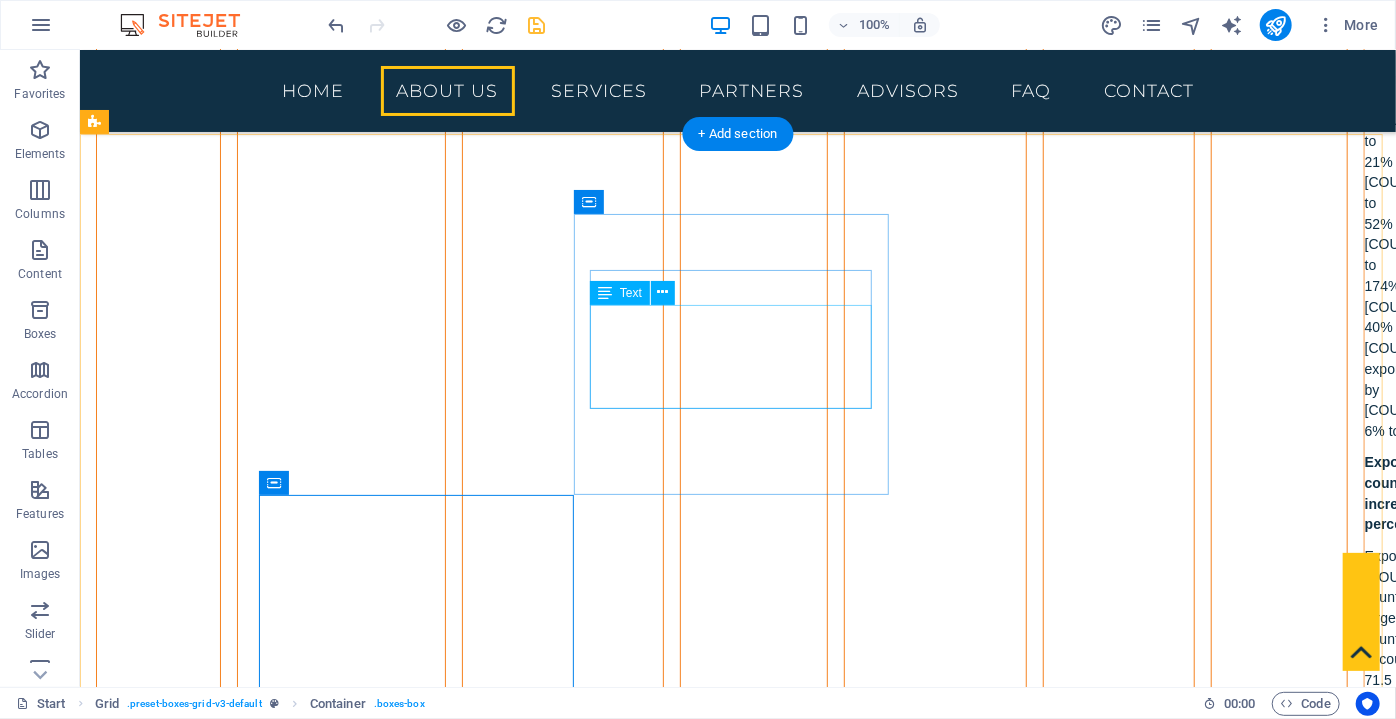 click on "We prepare detailed reports about the products you need from our region, export and import processes, and shipping details." at bounding box center (422, 3230) 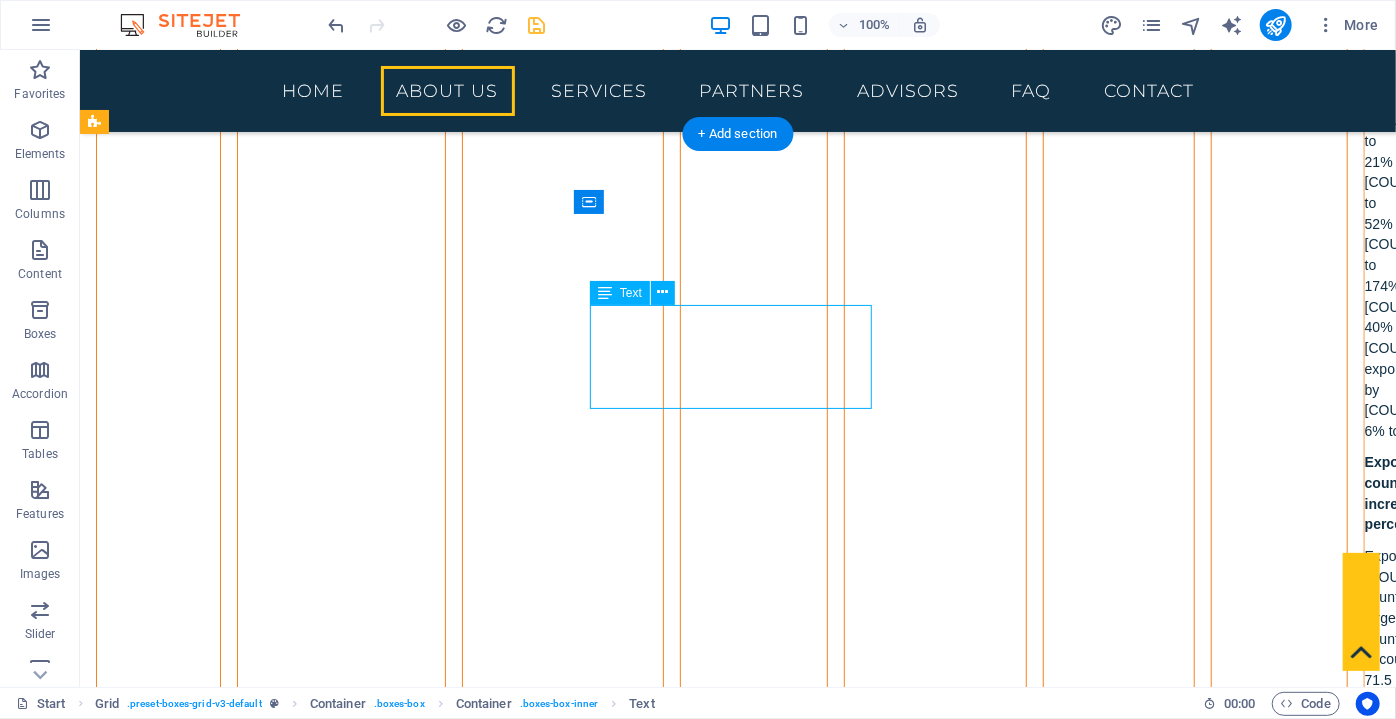 click on "We prepare detailed reports about the products you need from our region, export and import processes, and shipping details." at bounding box center (422, 3230) 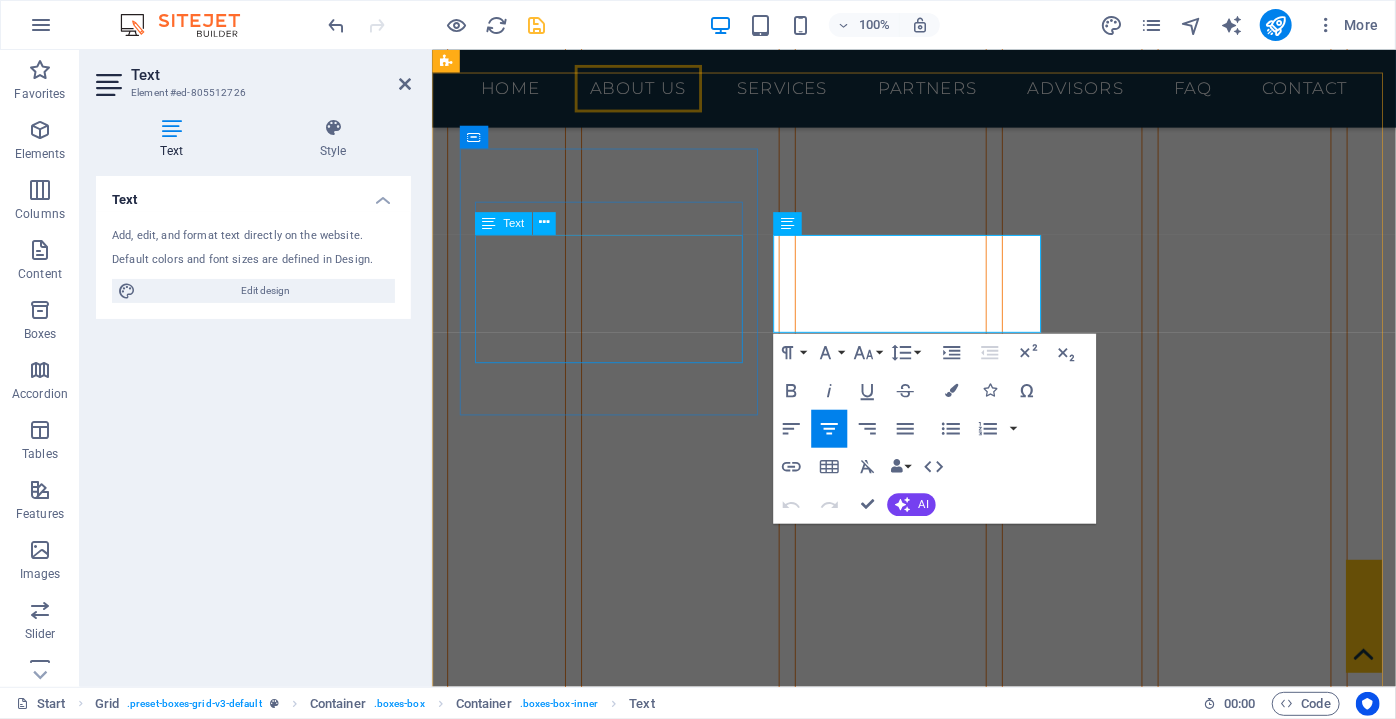 scroll, scrollTop: 6828, scrollLeft: 0, axis: vertical 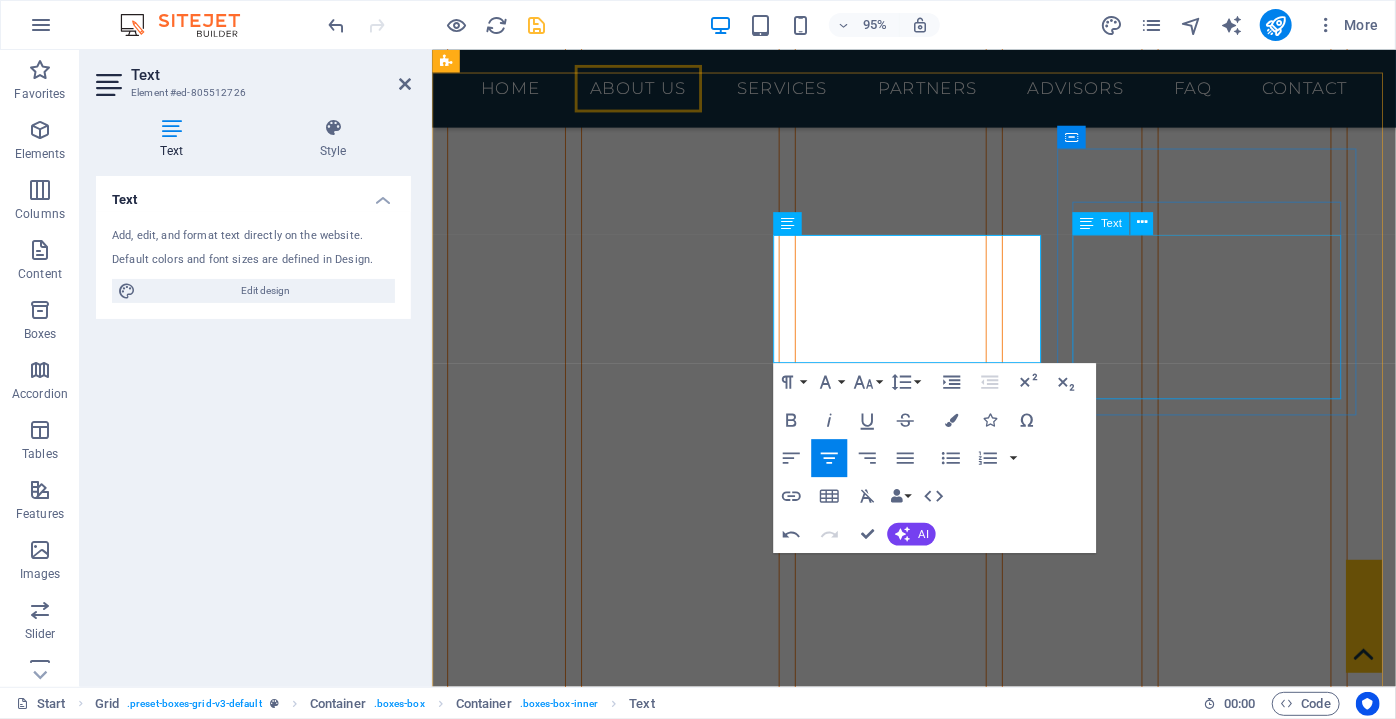 click on "We organize meetings where we bring together target companies, chambers of commerce and public institutions in our region for sectoral delegations consisting of company groups visiting our country." at bounding box center (624, 3449) 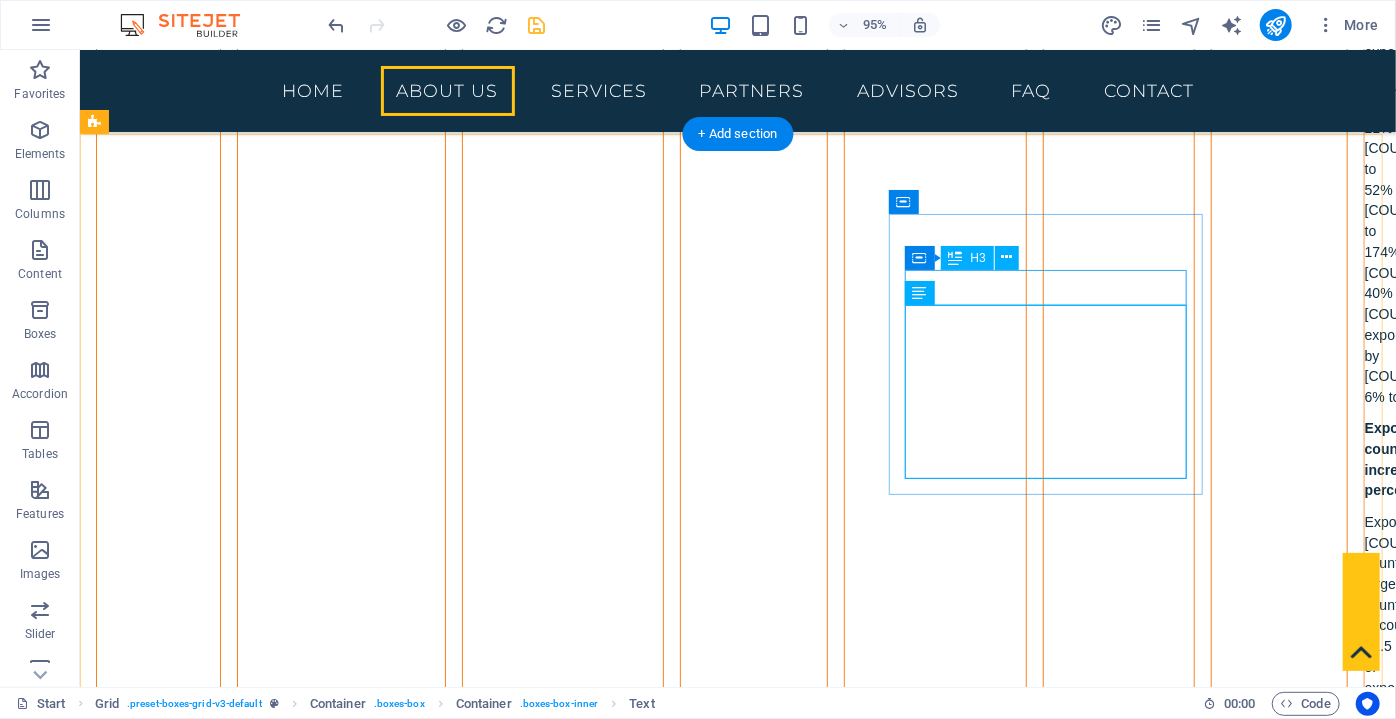 scroll, scrollTop: 6794, scrollLeft: 0, axis: vertical 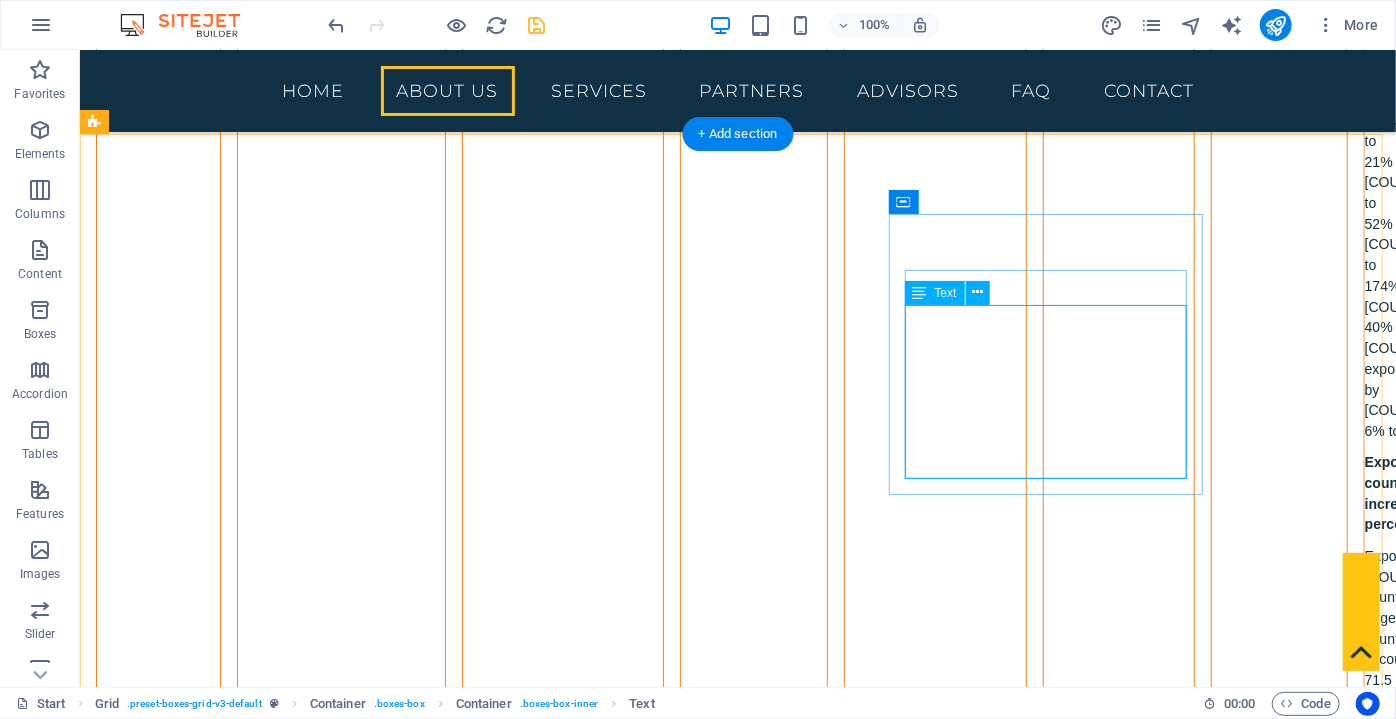 click on "We organize meetings where we bring together target companies, chambers of commerce and public institutions in our region for sectoral delegations consisting of company groups visiting our country." at bounding box center [422, 3508] 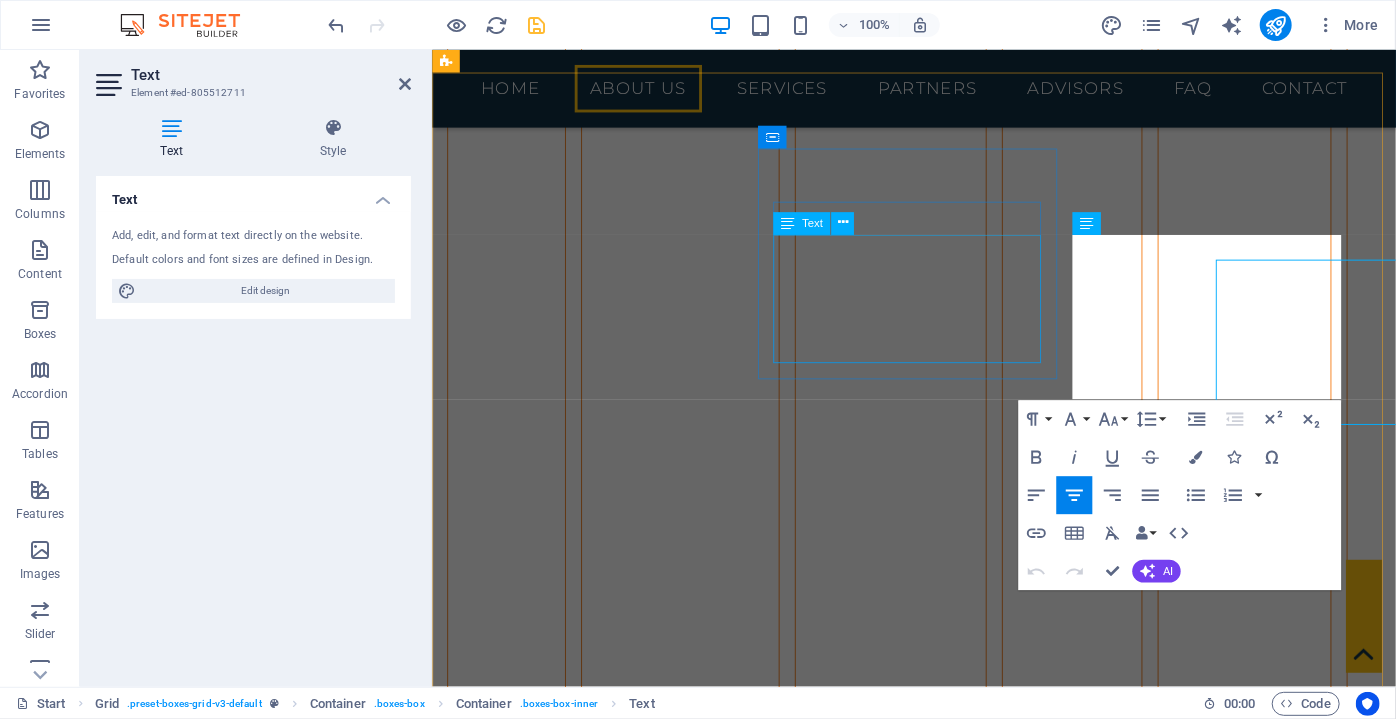 scroll, scrollTop: 6828, scrollLeft: 0, axis: vertical 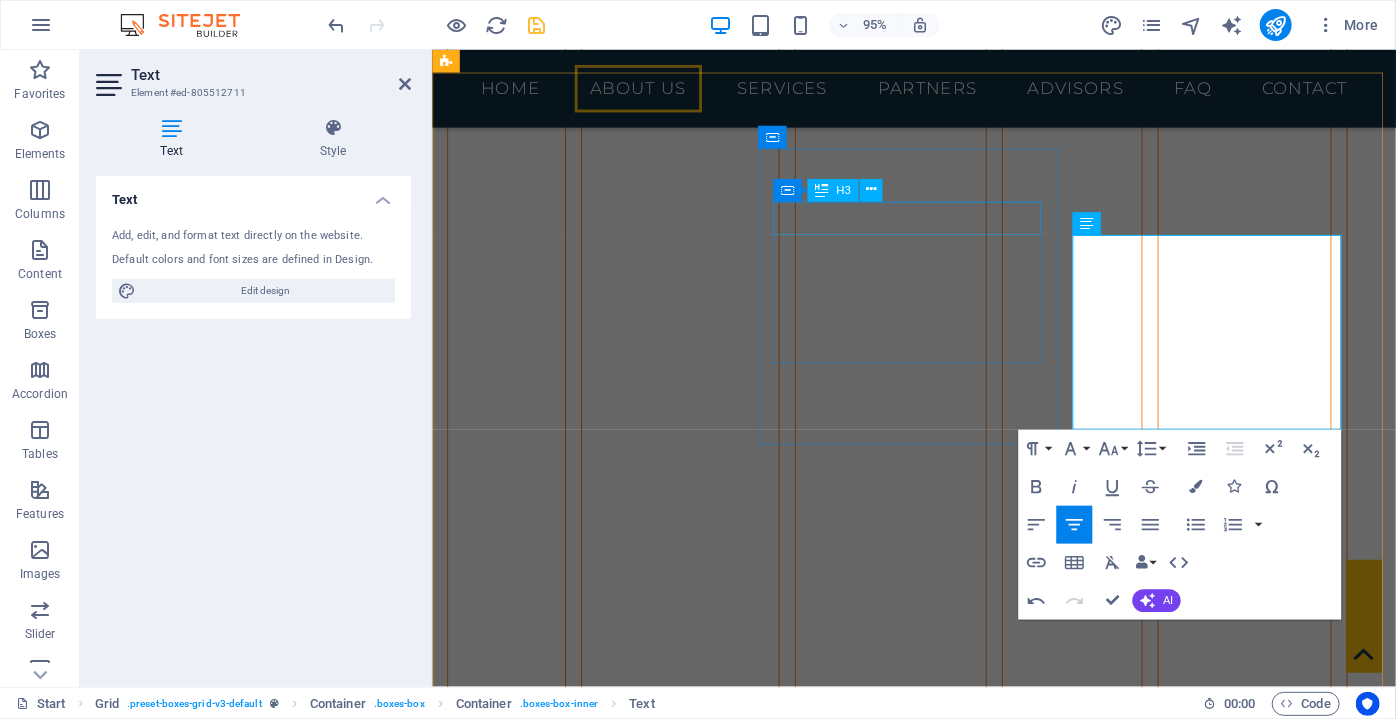 click on "RESEARCH" at bounding box center [624, 3107] 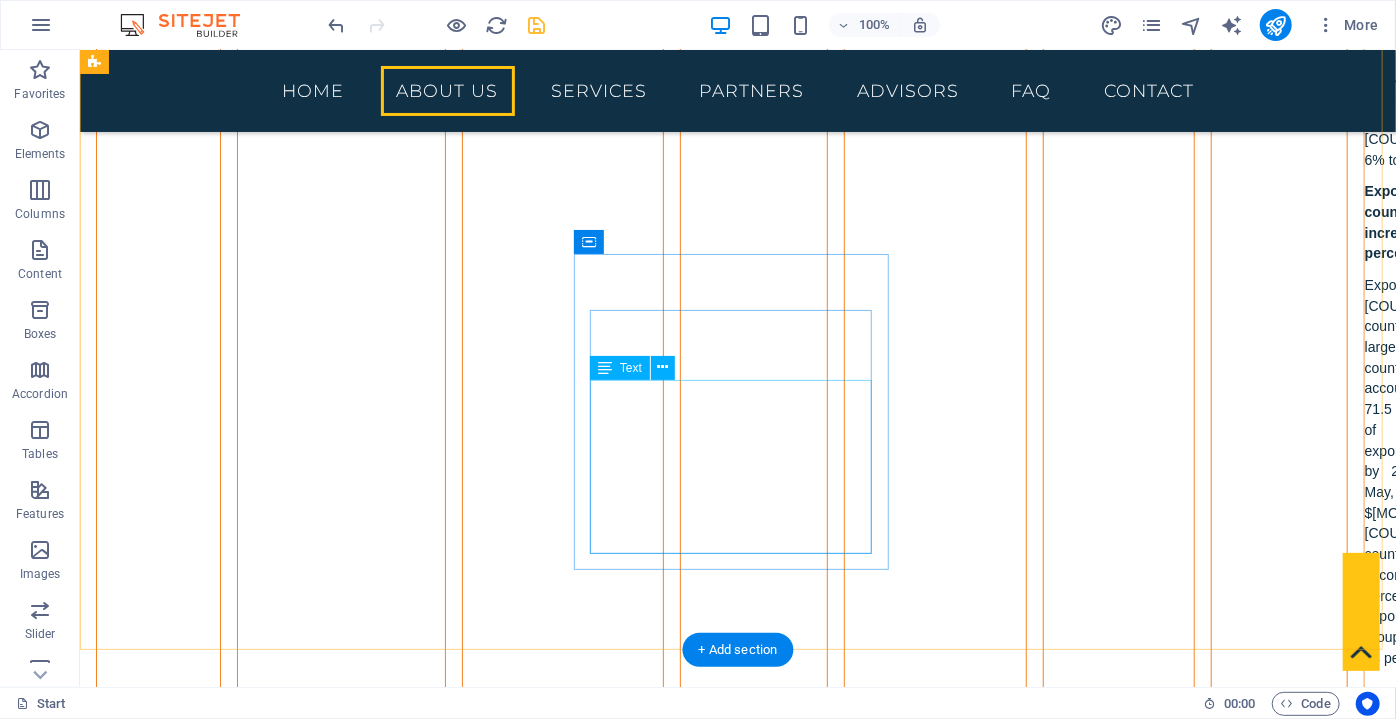 scroll, scrollTop: 7067, scrollLeft: 0, axis: vertical 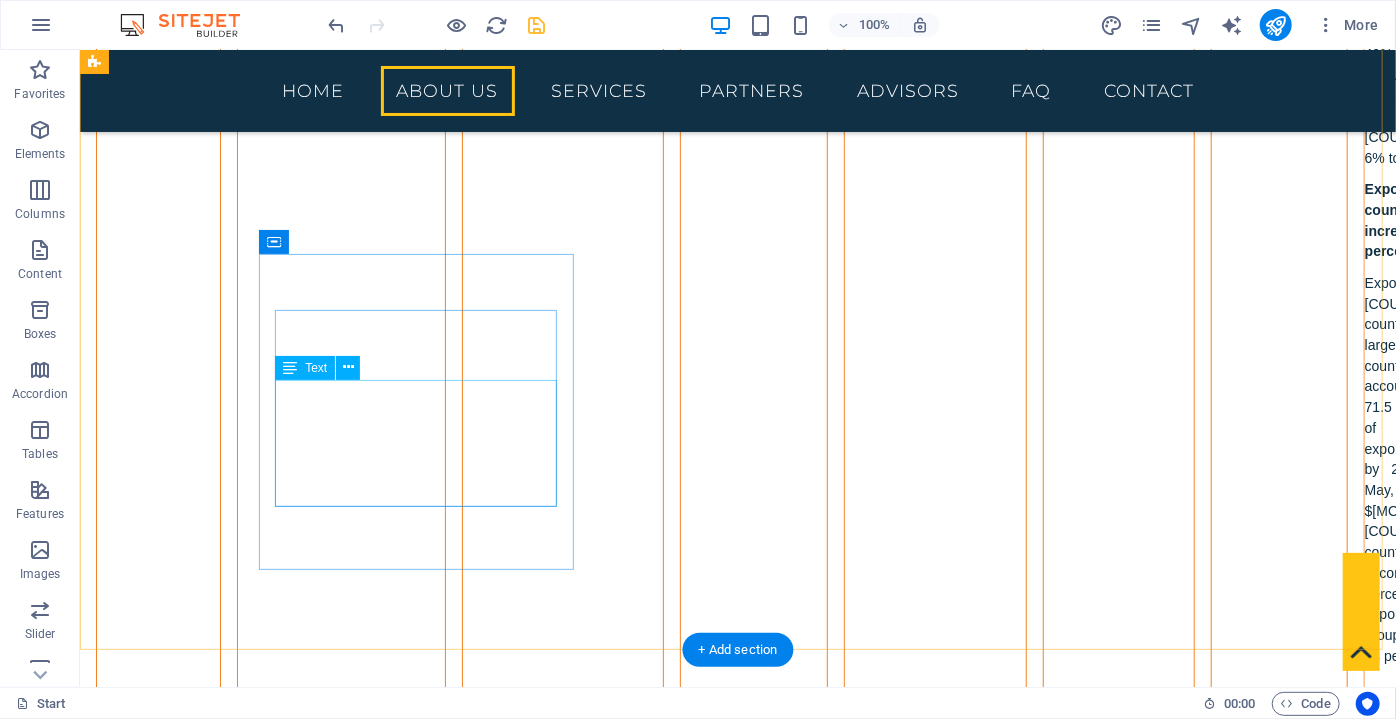 click on "We organize meetings with managers selected according to your goals and correct planning in companies producing in Bursa in your sector." at bounding box center [422, 3560] 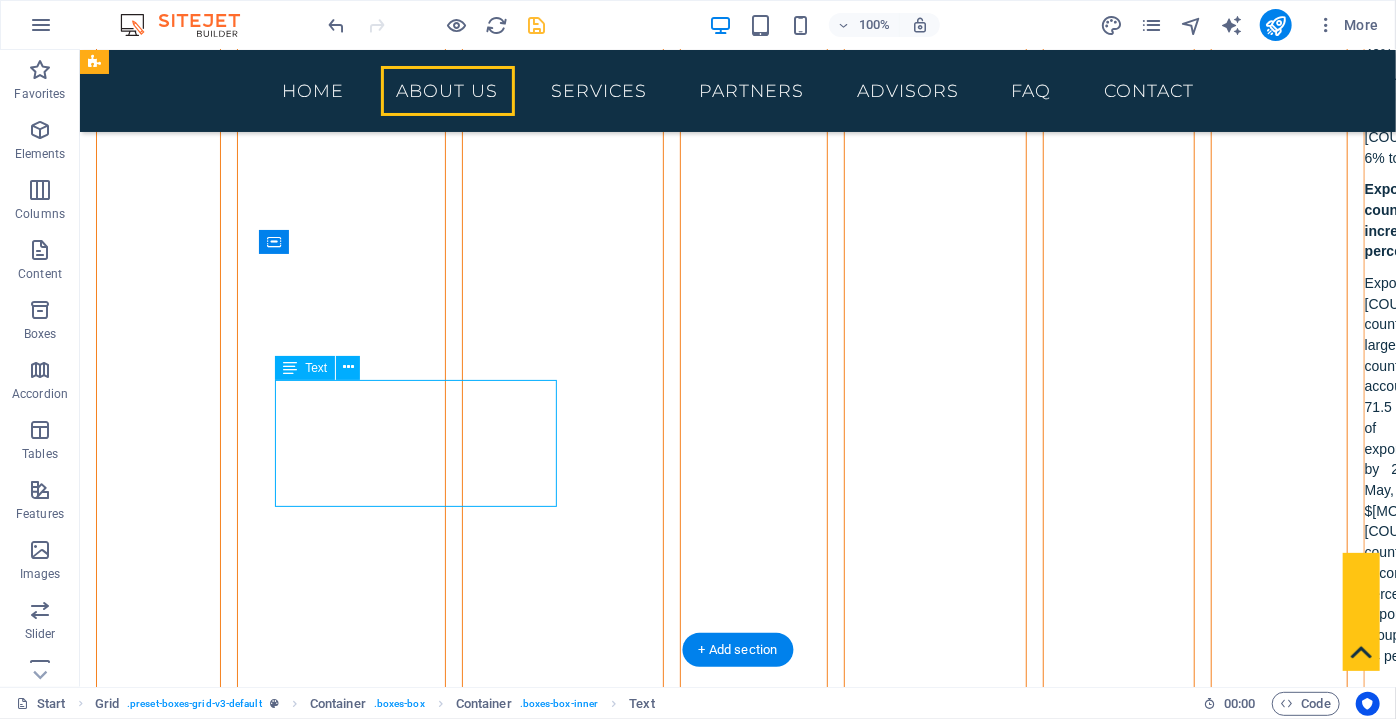 click on "We organize meetings with managers selected according to your goals and correct planning in companies producing in Bursa in your sector." at bounding box center (422, 3560) 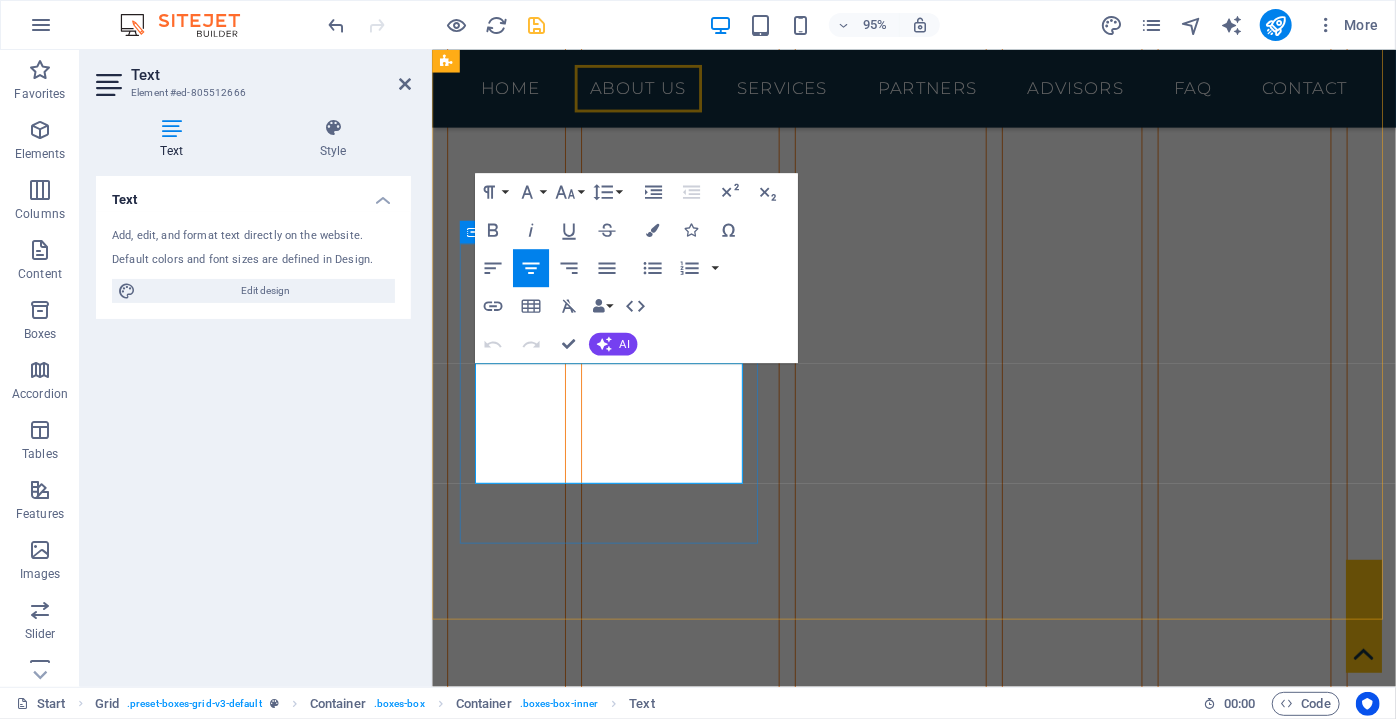 click on "We organize meetings with managers selected according to your goals and correct planning in companies producing in Bursa in your sector." at bounding box center [625, 3561] 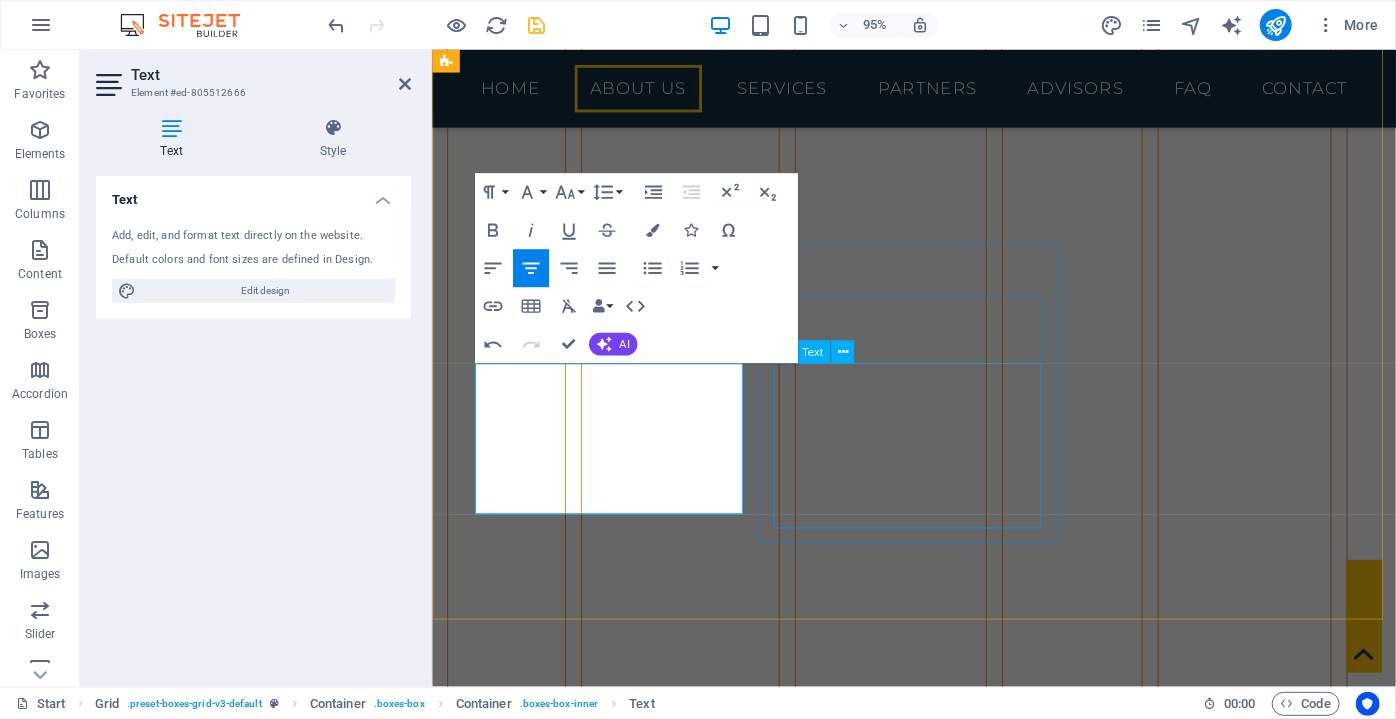 click on "We ensure your cooperation with authorized government institutions and private organizations so that you can obtain information about the investor incentives and legal facilities granted to foreign companies in our country." at bounding box center [624, 3886] 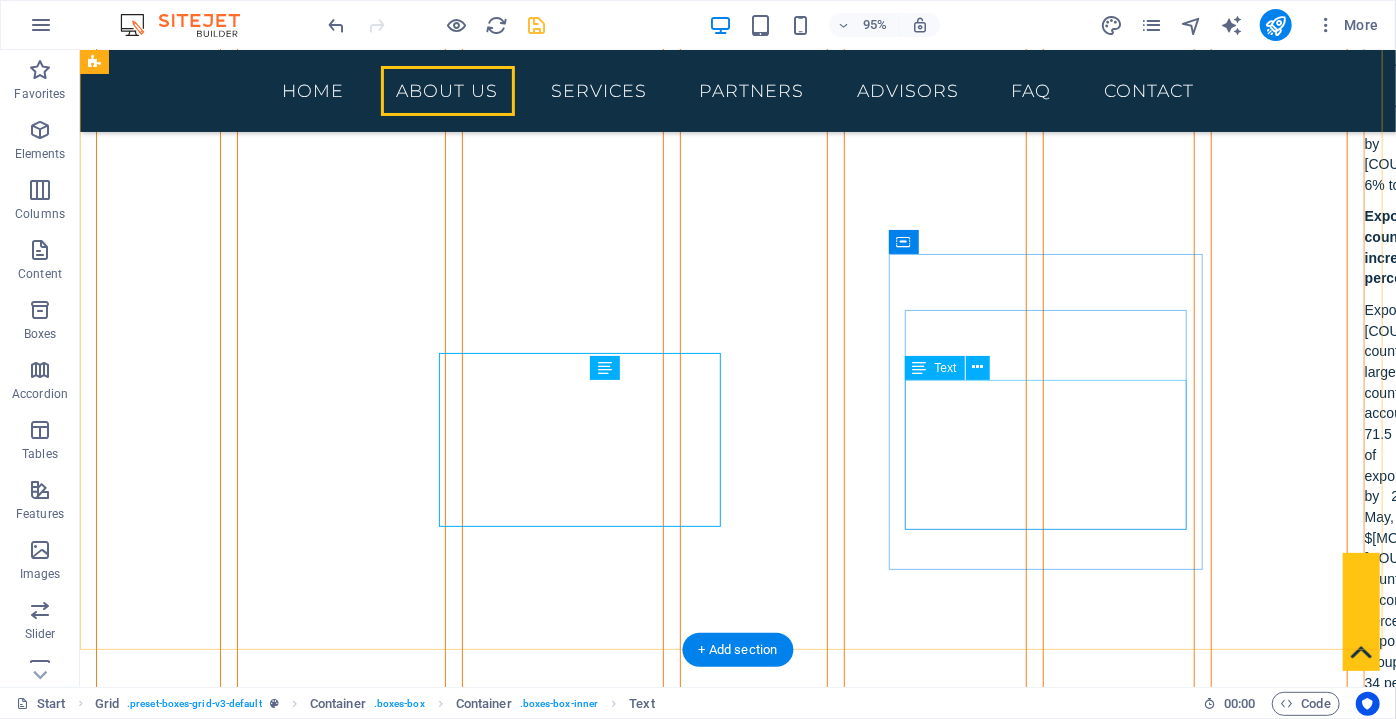 click on "CONSULTANCY We connect you with reliable law firms in our country that are experienced in international trade and specialized in commercial law. RESEARCH We prepare detailed reports about the products you need from our region, export and import processes, and shipping details. B2B MEETINGS We organize meetings where we bring together target companies, chambers of commerce and public institutions in our region for sectoral delegations consisting of company groups visiting our country. COMMERCIAL TRIPS We organize meetings with managers selected according to your goals and correct planning in companies producing in Bursa in your sector. LEGAL INCENTIVES We ensure your cooperation with authorized government institutions and private organizations so that you can obtain information about the investor incentives and legal facilities granted to foreign companies in our country. TRAVEL PLANNING" at bounding box center [737, 3458] 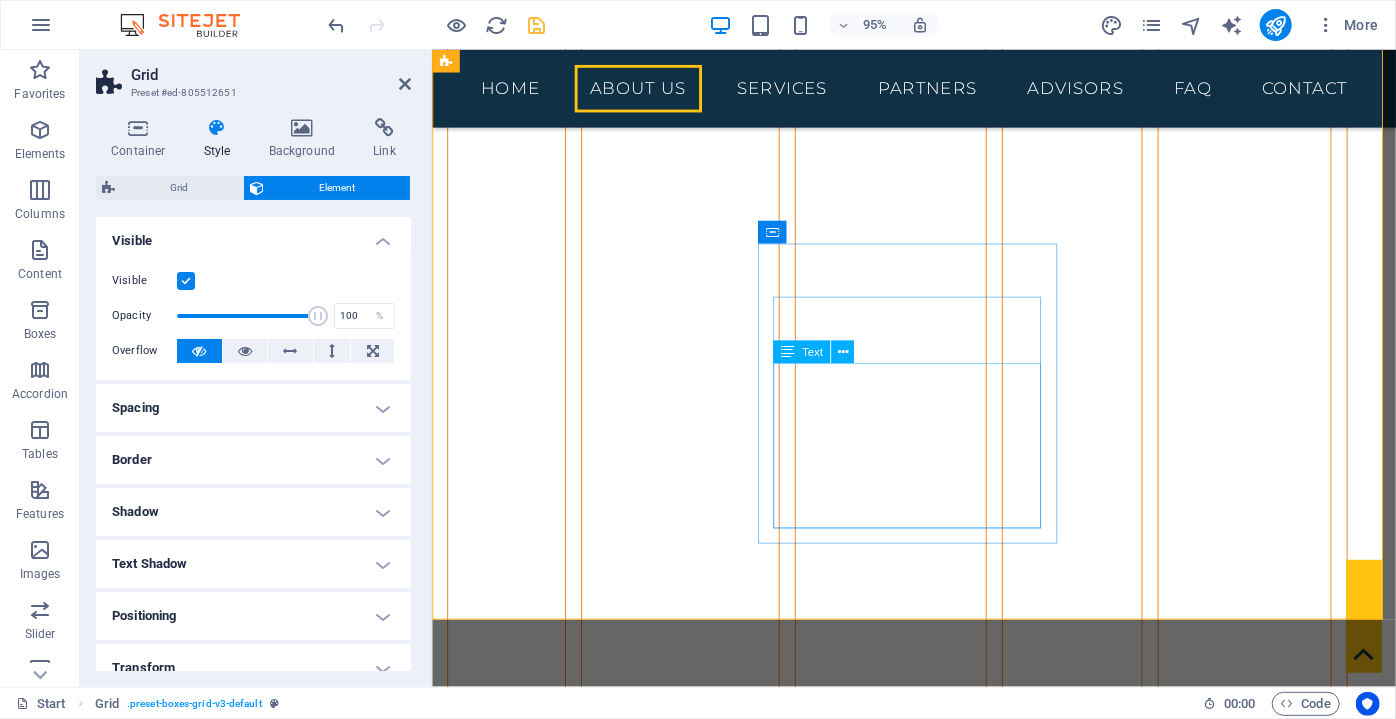 click on "We ensure your cooperation with authorized government institutions and private organizations so that you can obtain information about the investor incentives and legal facilities granted to foreign companies in our country." at bounding box center (624, 3852) 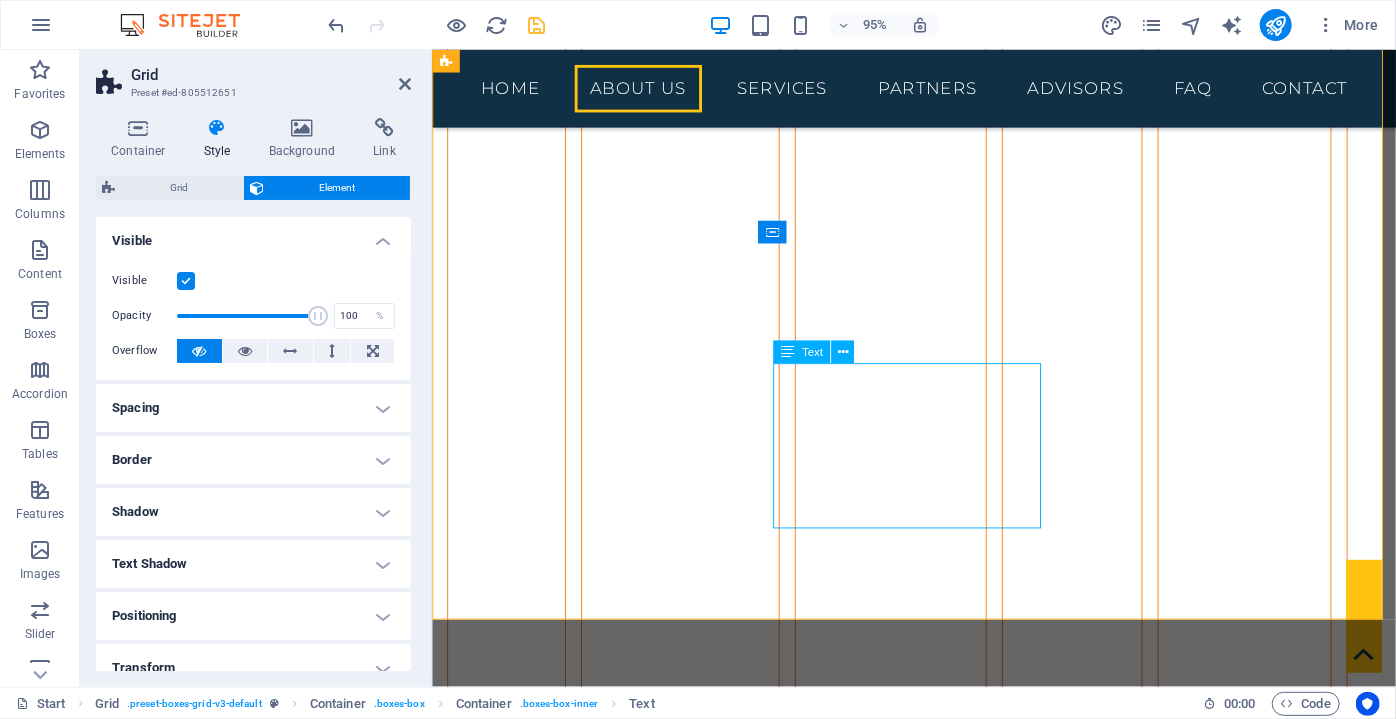 click on "We ensure your cooperation with authorized government institutions and private organizations so that you can obtain information about the investor incentives and legal facilities granted to foreign companies in our country." at bounding box center [624, 3852] 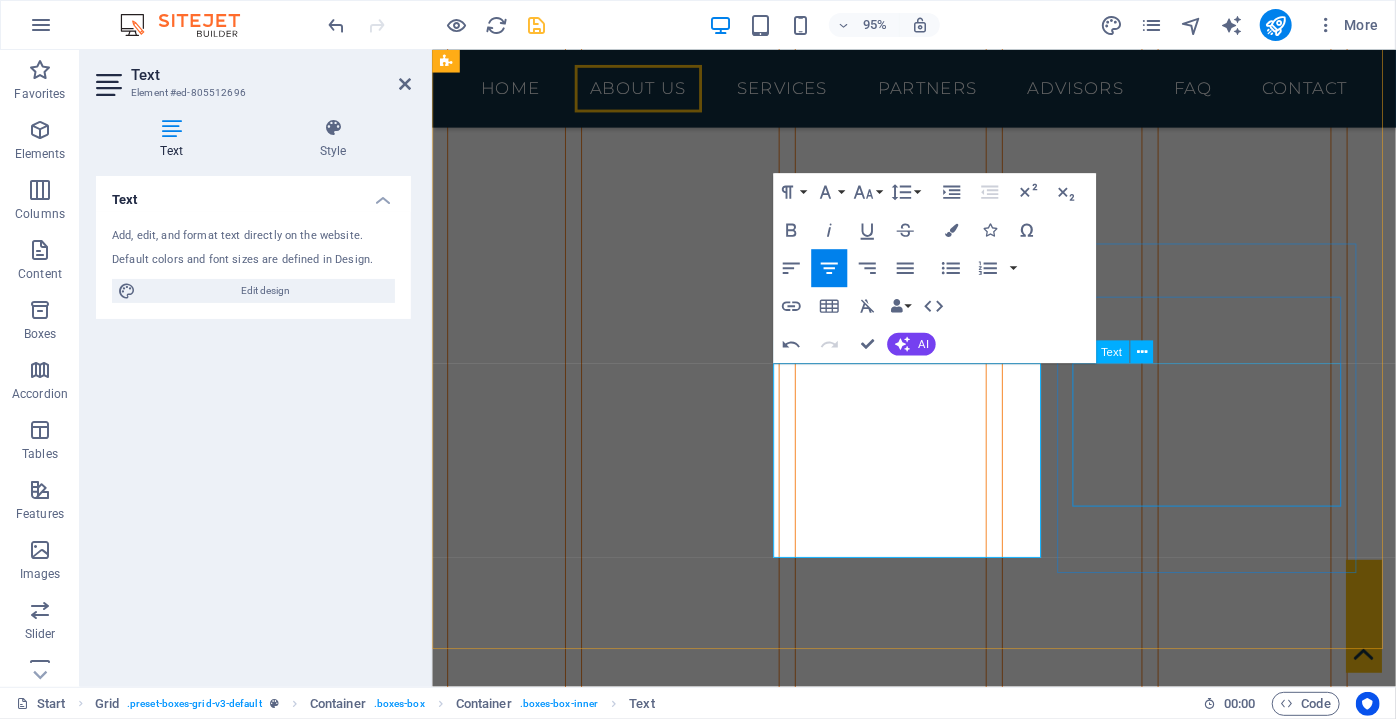 click on "Our travel department is at your service for all your needs, including transfers, hotel reservations, guidance, translation, etc., from the moment you enter our country until your return." at bounding box center (624, 4222) 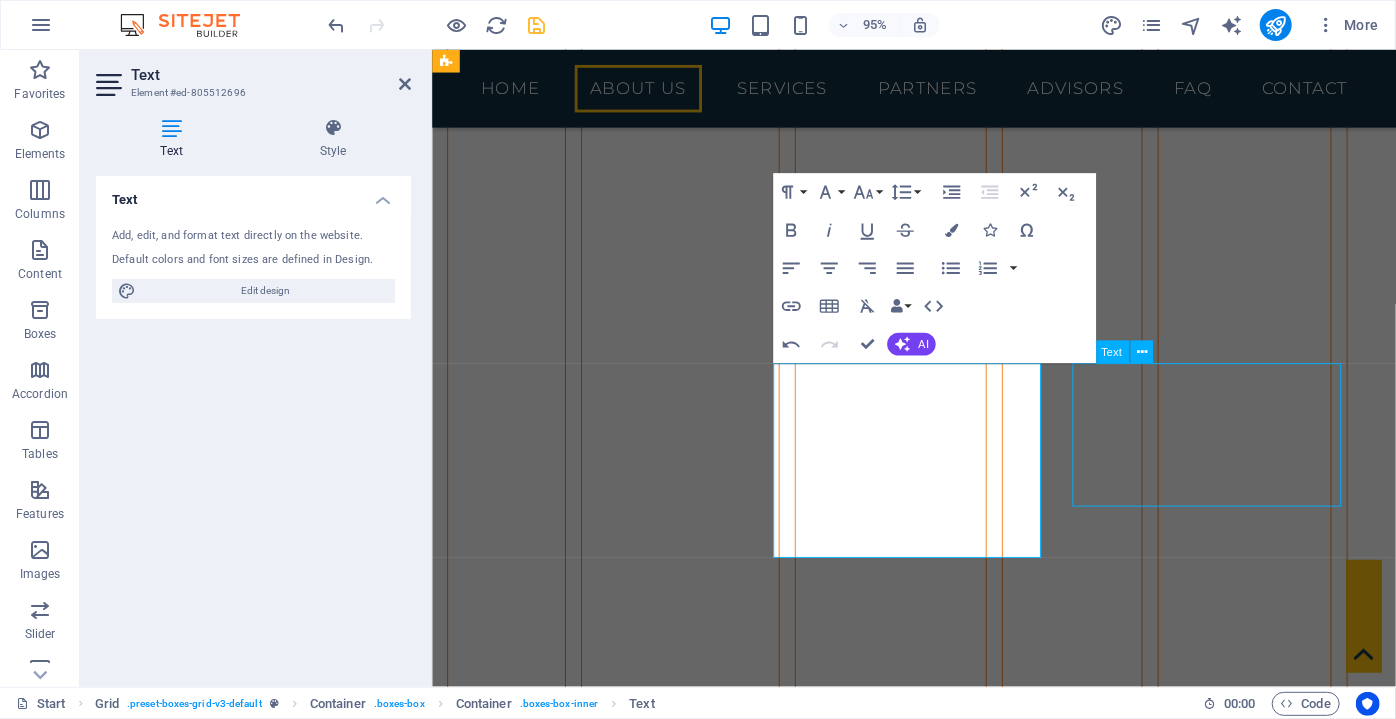 click on "Our travel department is at your service for all your needs, including transfers, hotel reservations, guidance, translation, etc., from the moment you enter our country until your return." at bounding box center (624, 4222) 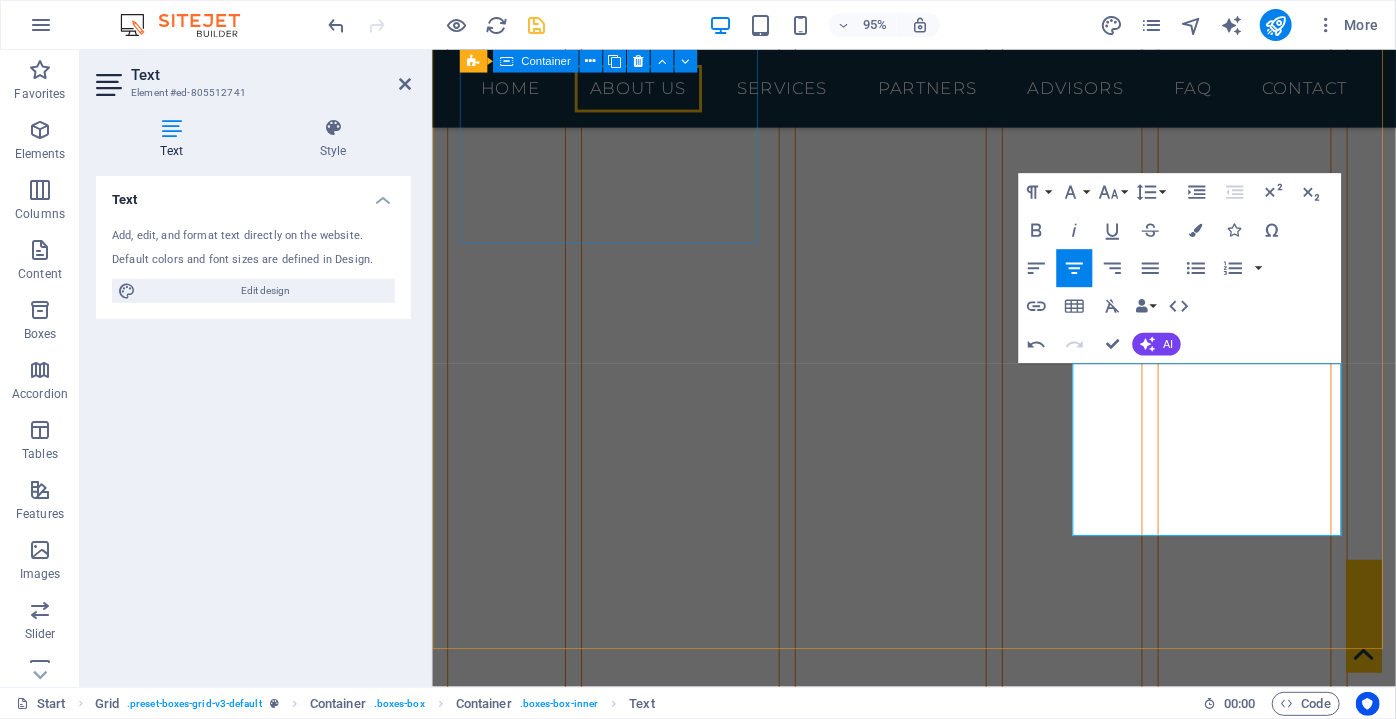 click on "CONSULTANCY We connect you with reliable law firms in our country that are experienced in international trade and specialized in commercial law." at bounding box center (624, 2700) 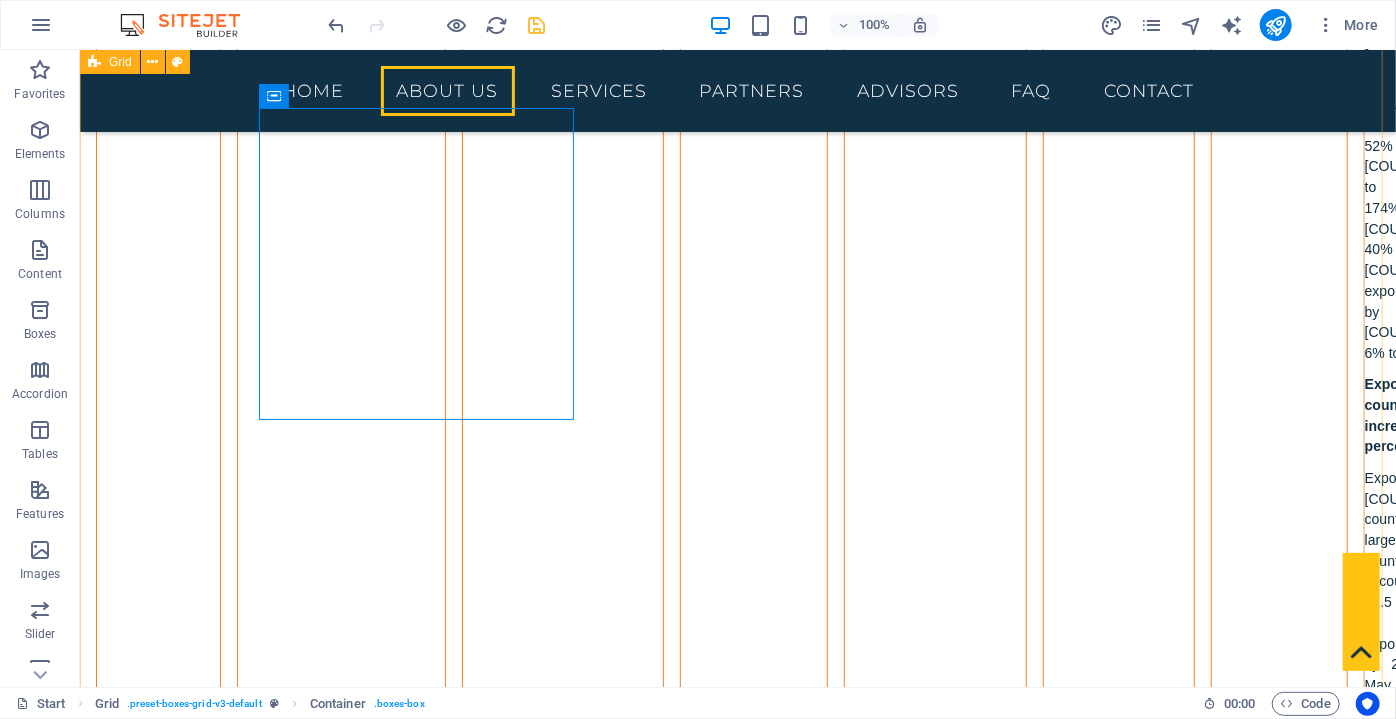 scroll, scrollTop: 6794, scrollLeft: 0, axis: vertical 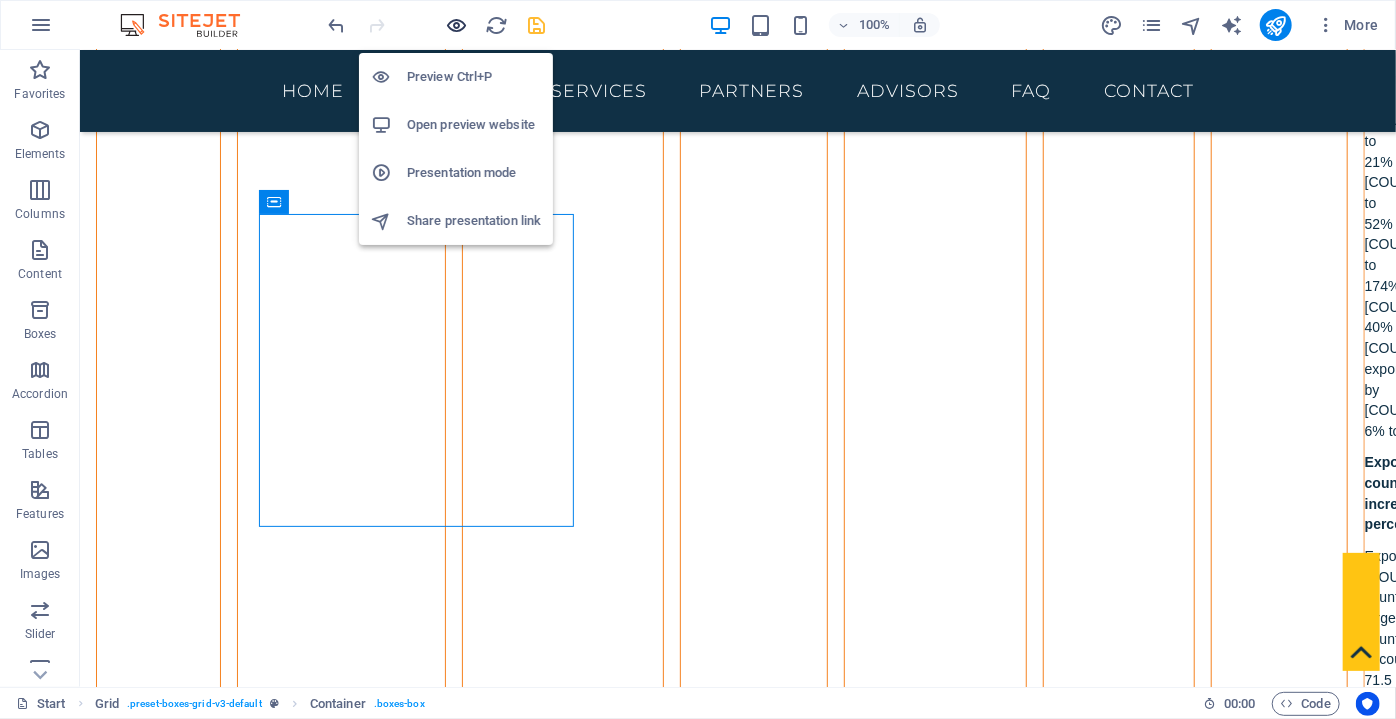 click at bounding box center (457, 25) 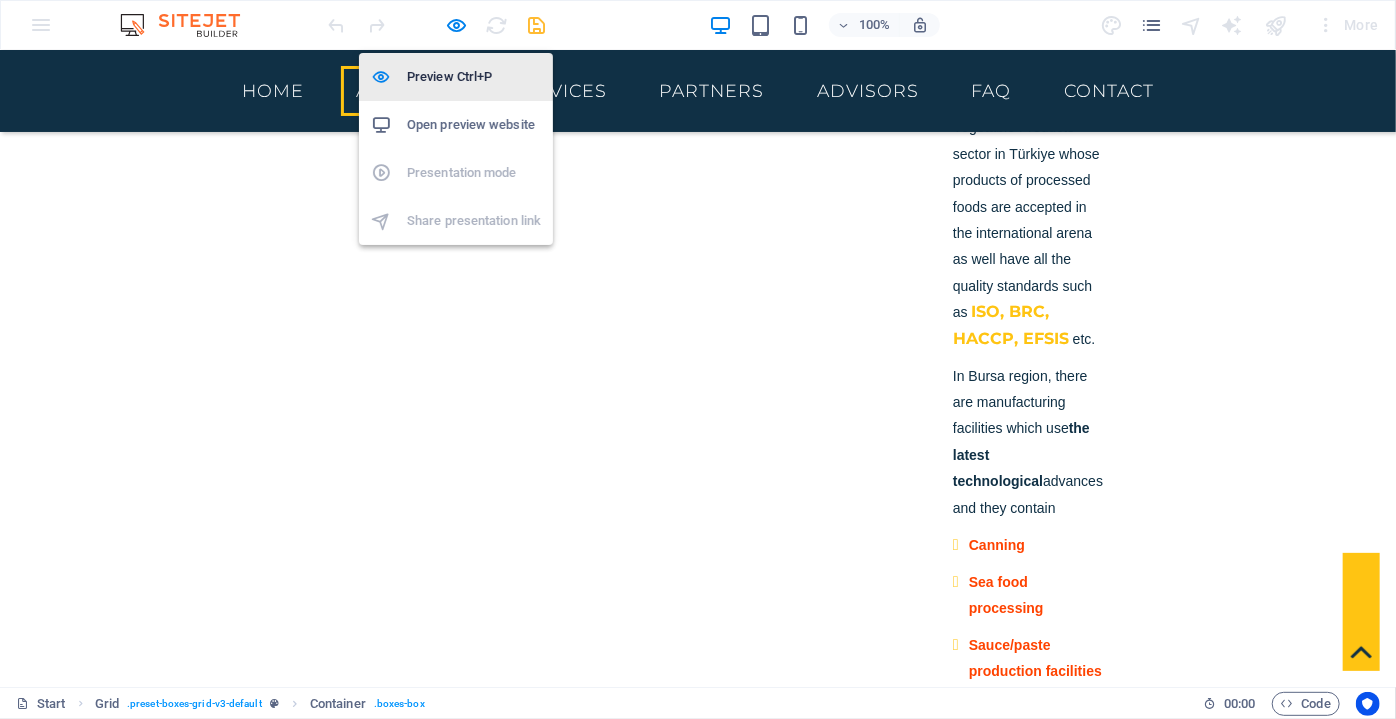 click on "Preview Ctrl+P" at bounding box center (474, 77) 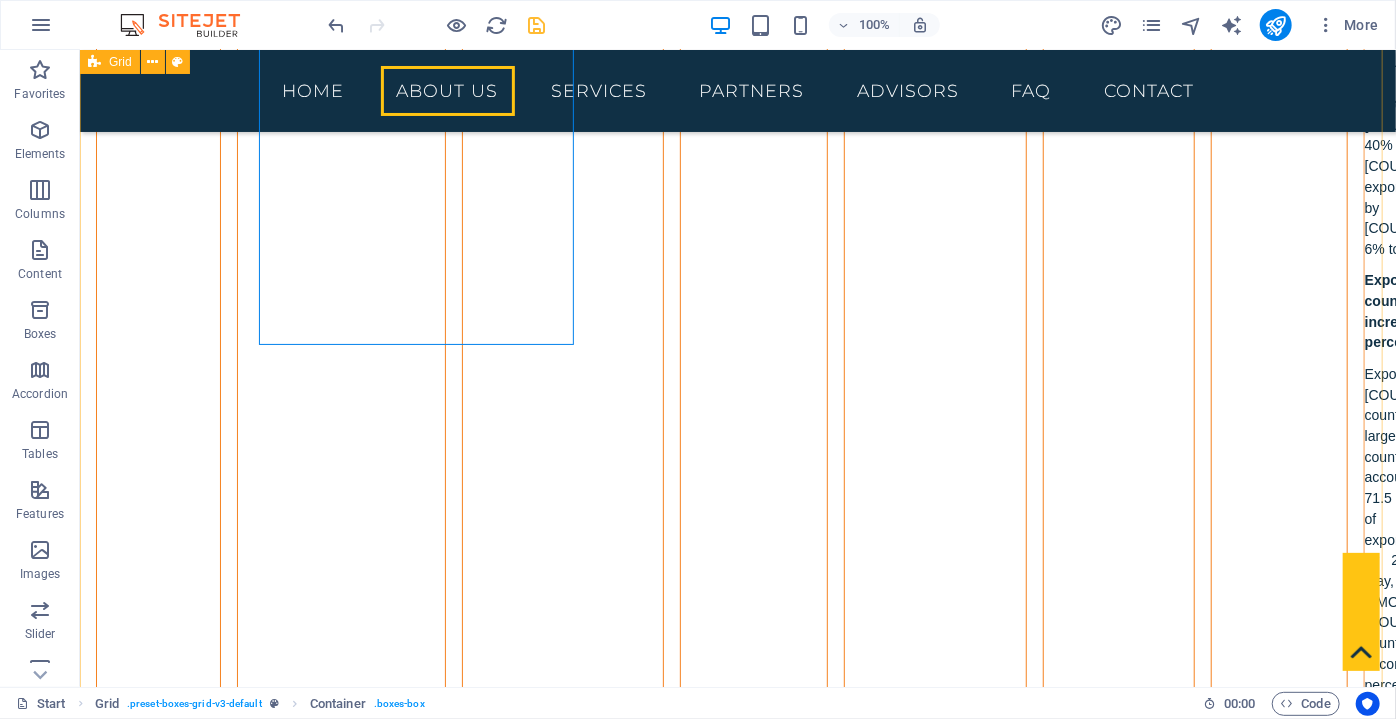 scroll, scrollTop: 6613, scrollLeft: 0, axis: vertical 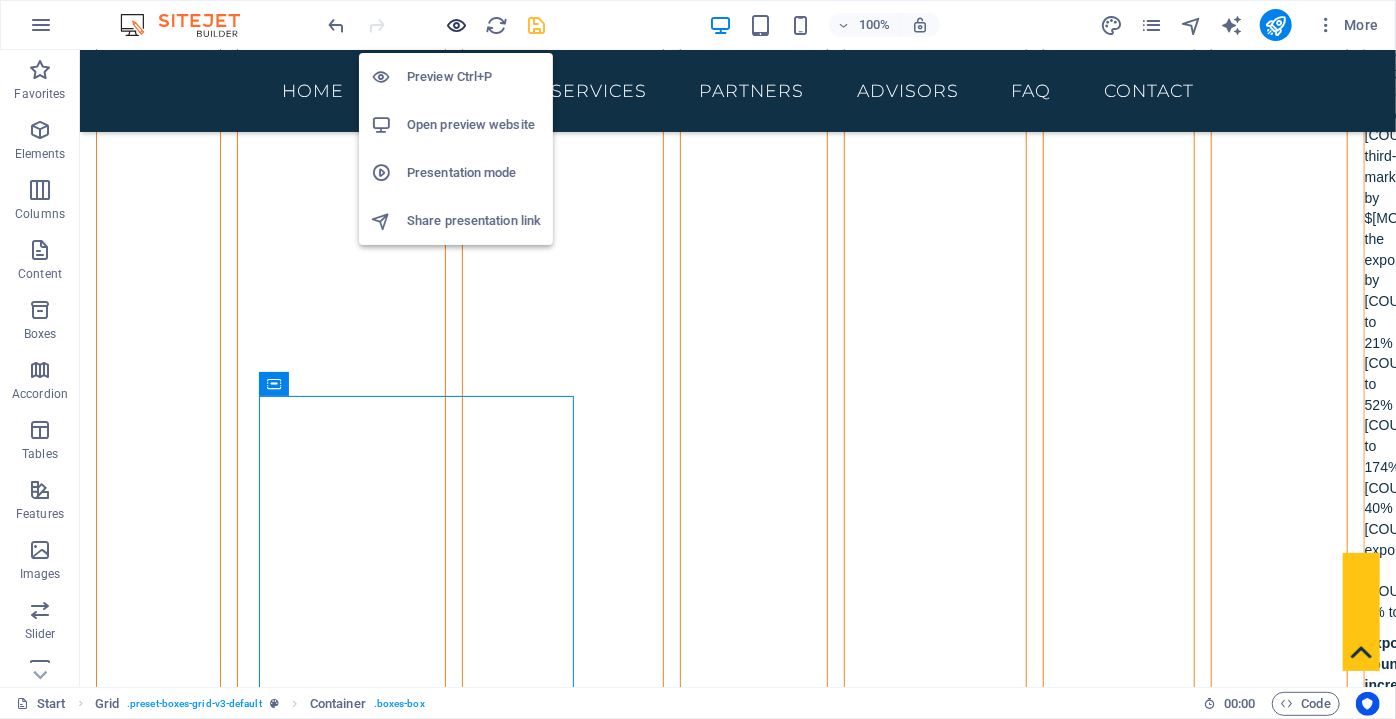 click at bounding box center (457, 25) 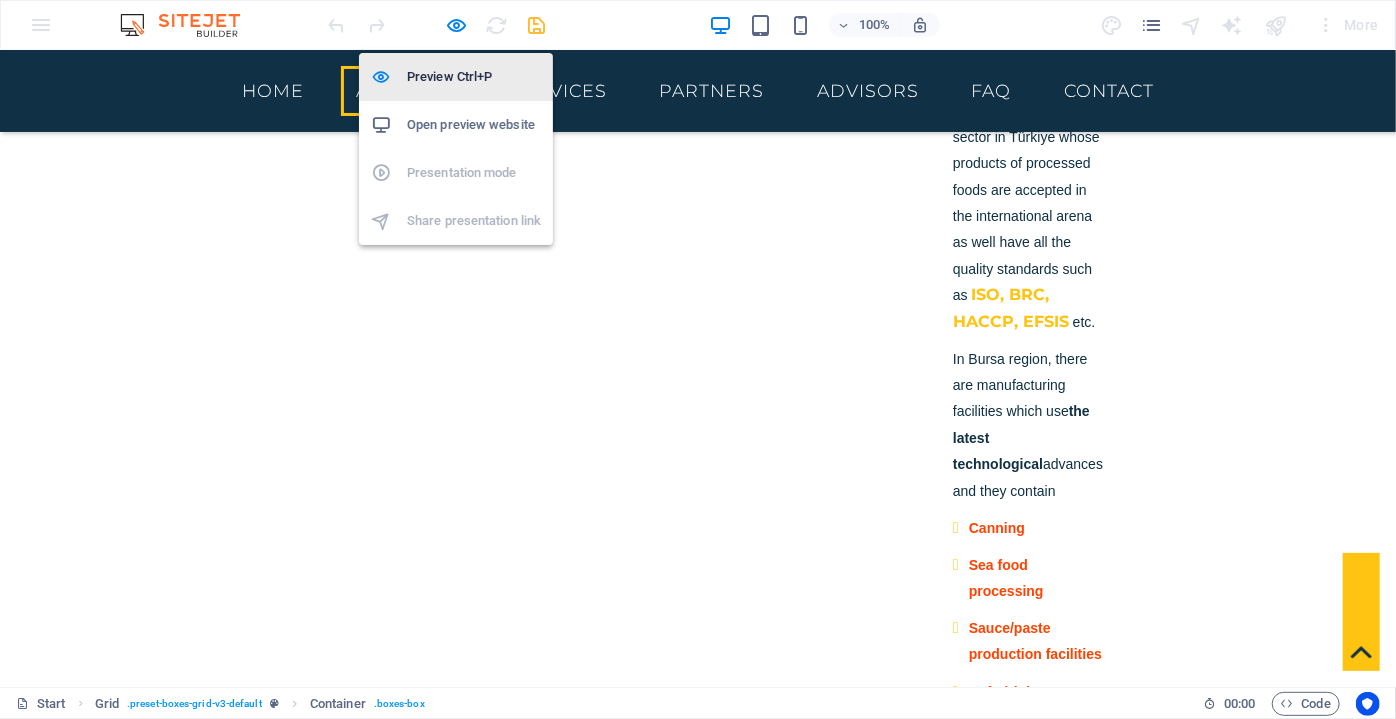 click on "Preview Ctrl+P" at bounding box center (474, 77) 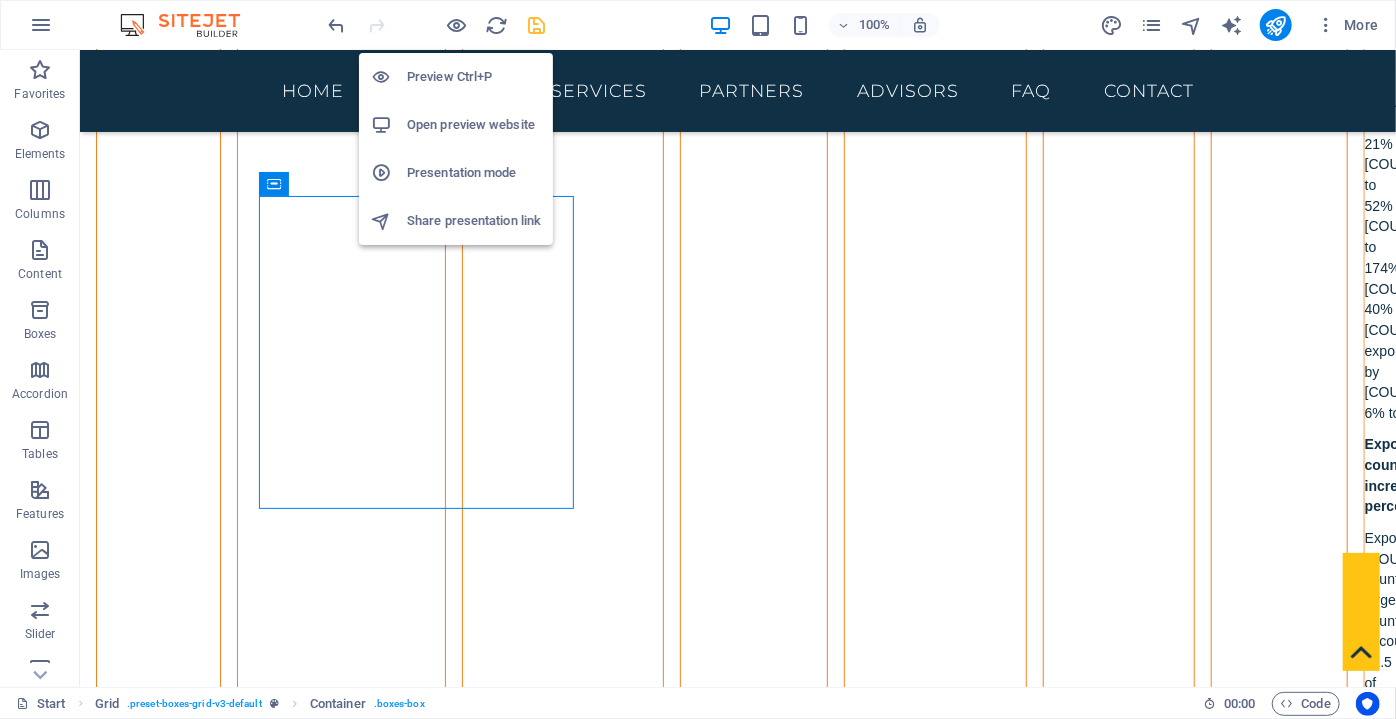 click on "Preview Ctrl+P" at bounding box center (474, 77) 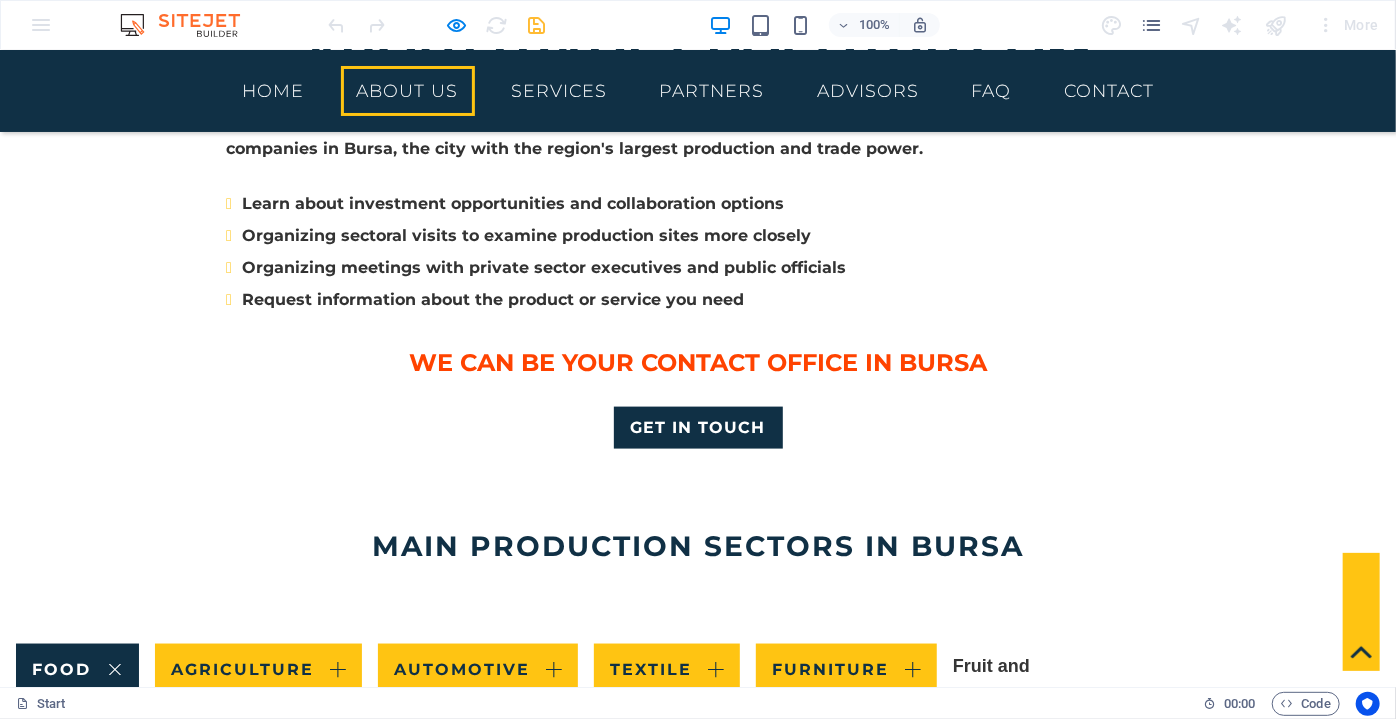 scroll, scrollTop: 1213, scrollLeft: 0, axis: vertical 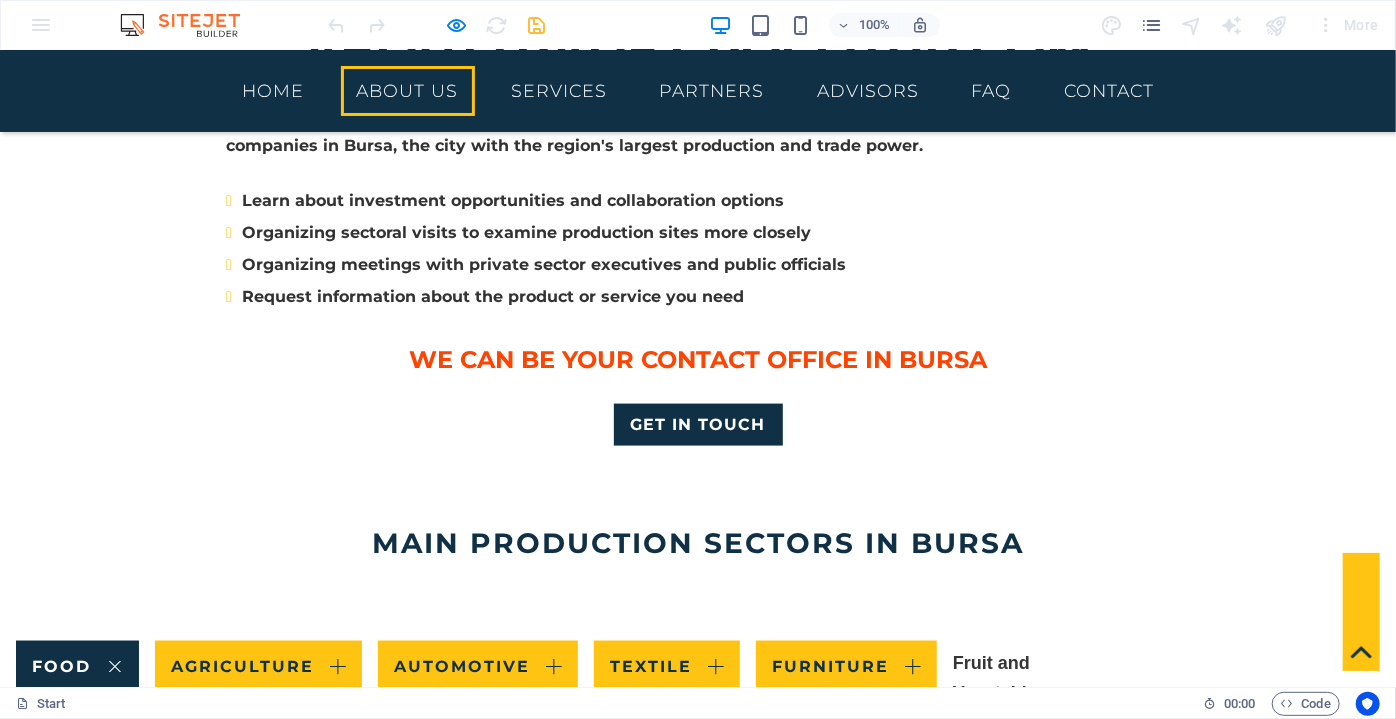click on "FOOD" at bounding box center (77, 666) 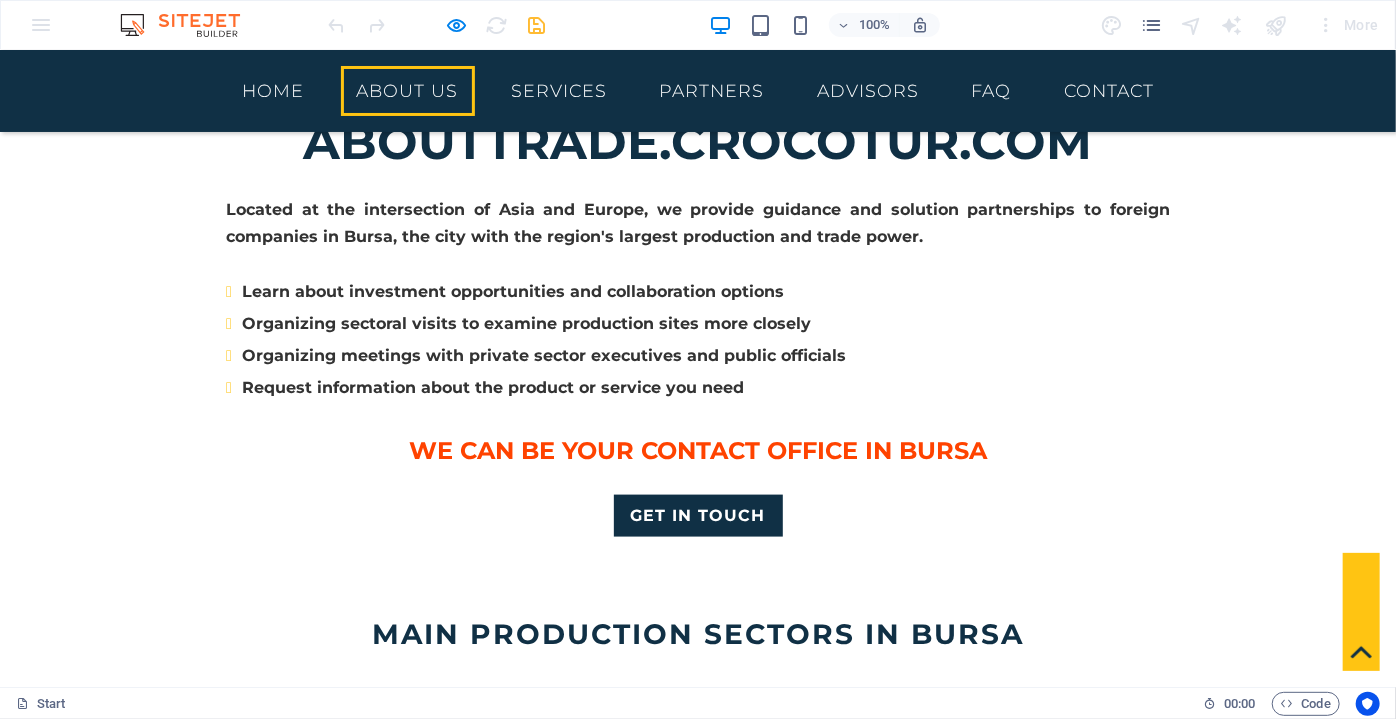 scroll, scrollTop: 1031, scrollLeft: 0, axis: vertical 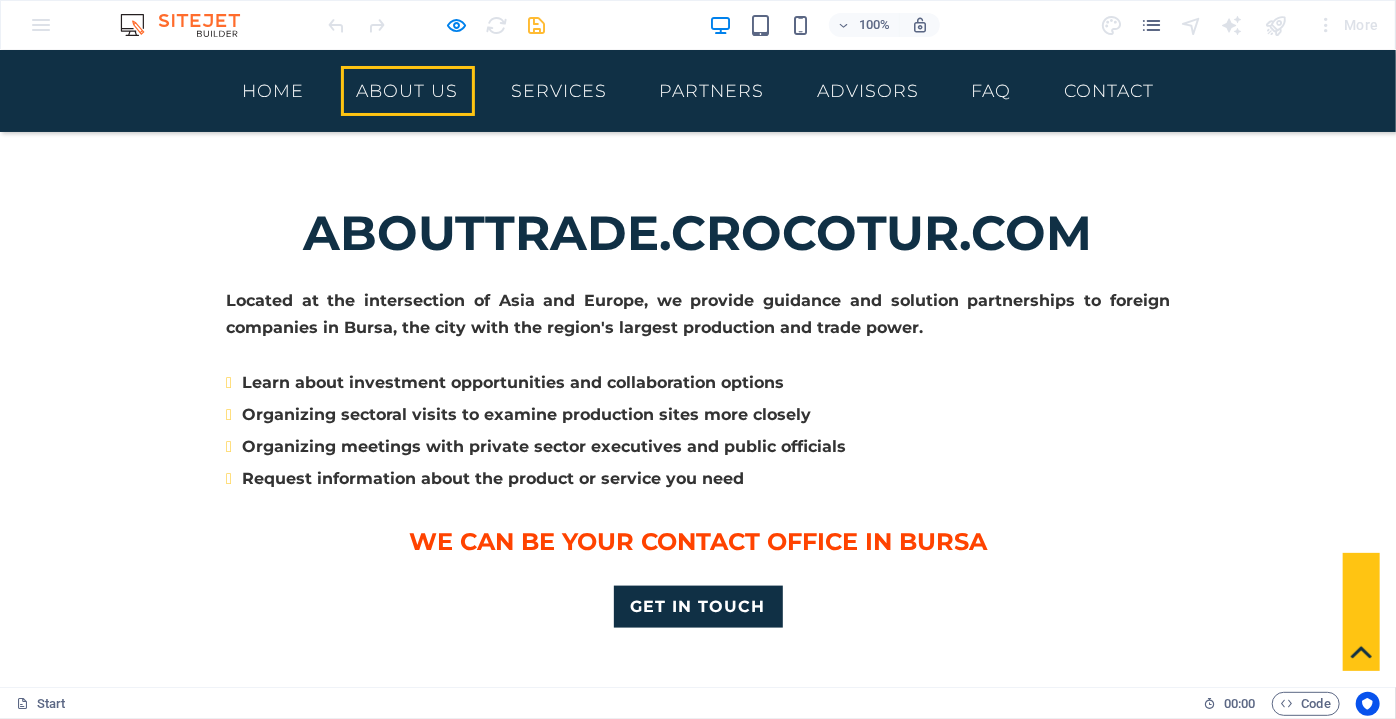 click at bounding box center [698, 1086] 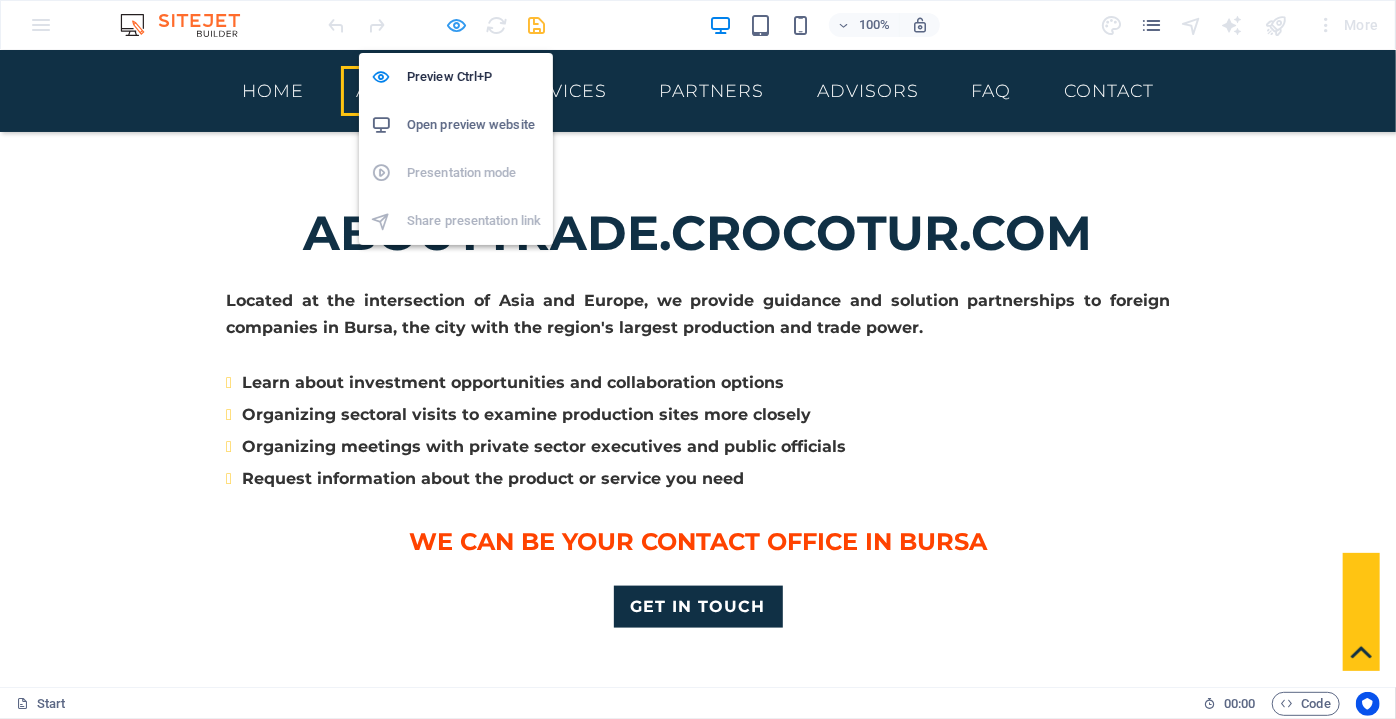 click at bounding box center (457, 25) 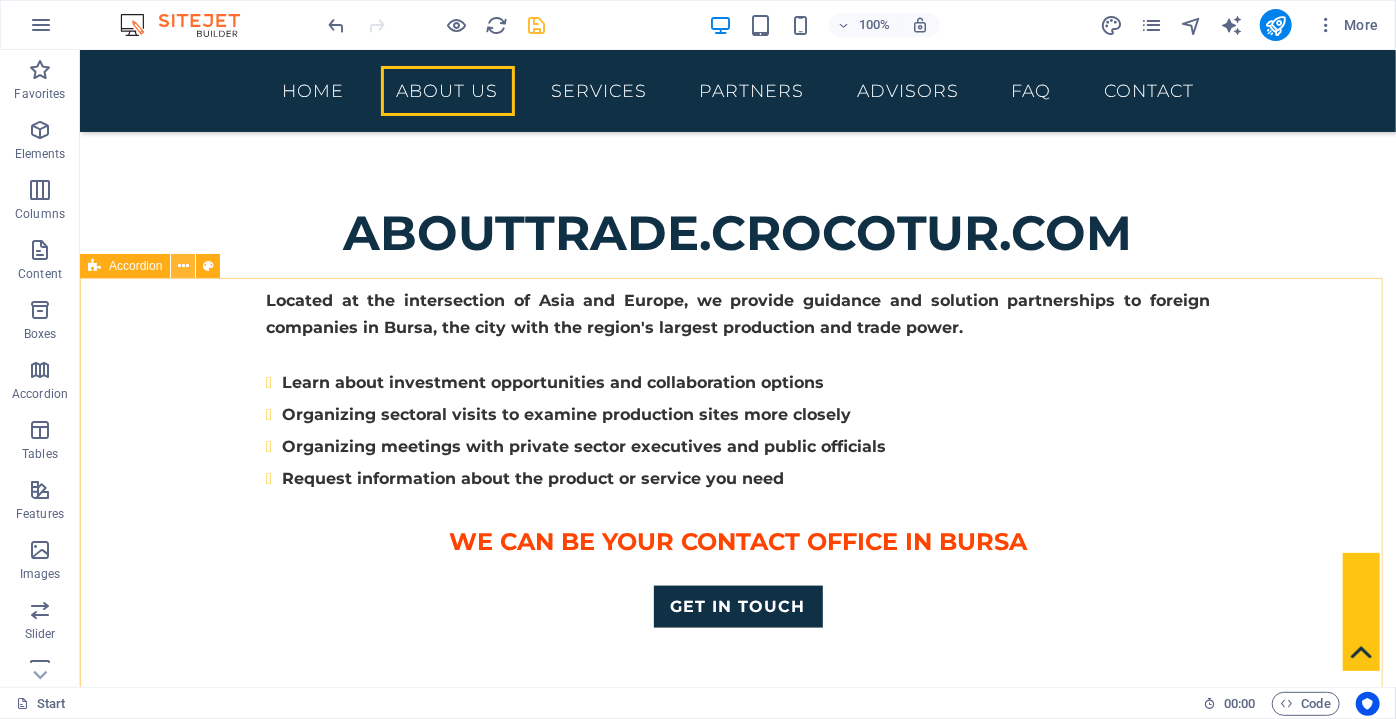 click at bounding box center (183, 266) 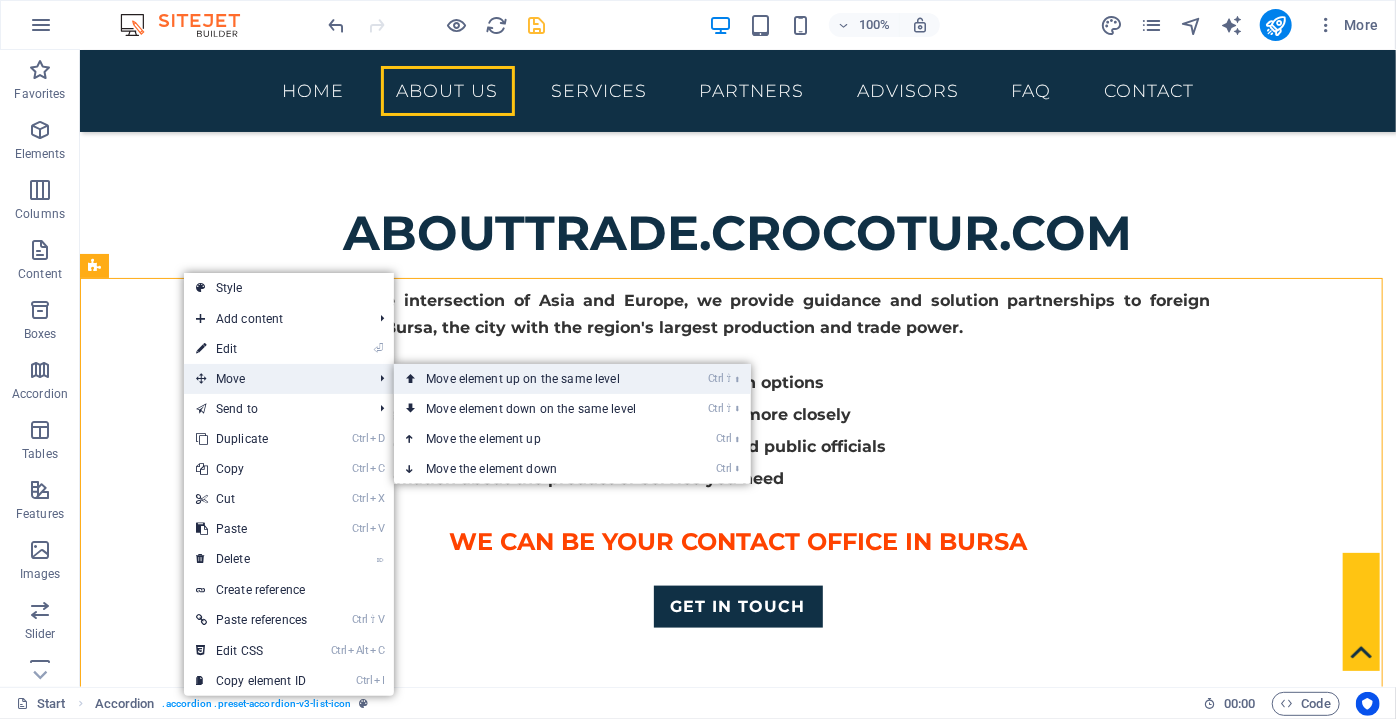 click on "Ctrl ⇧ ⬆  Move element up on the same level" at bounding box center (535, 379) 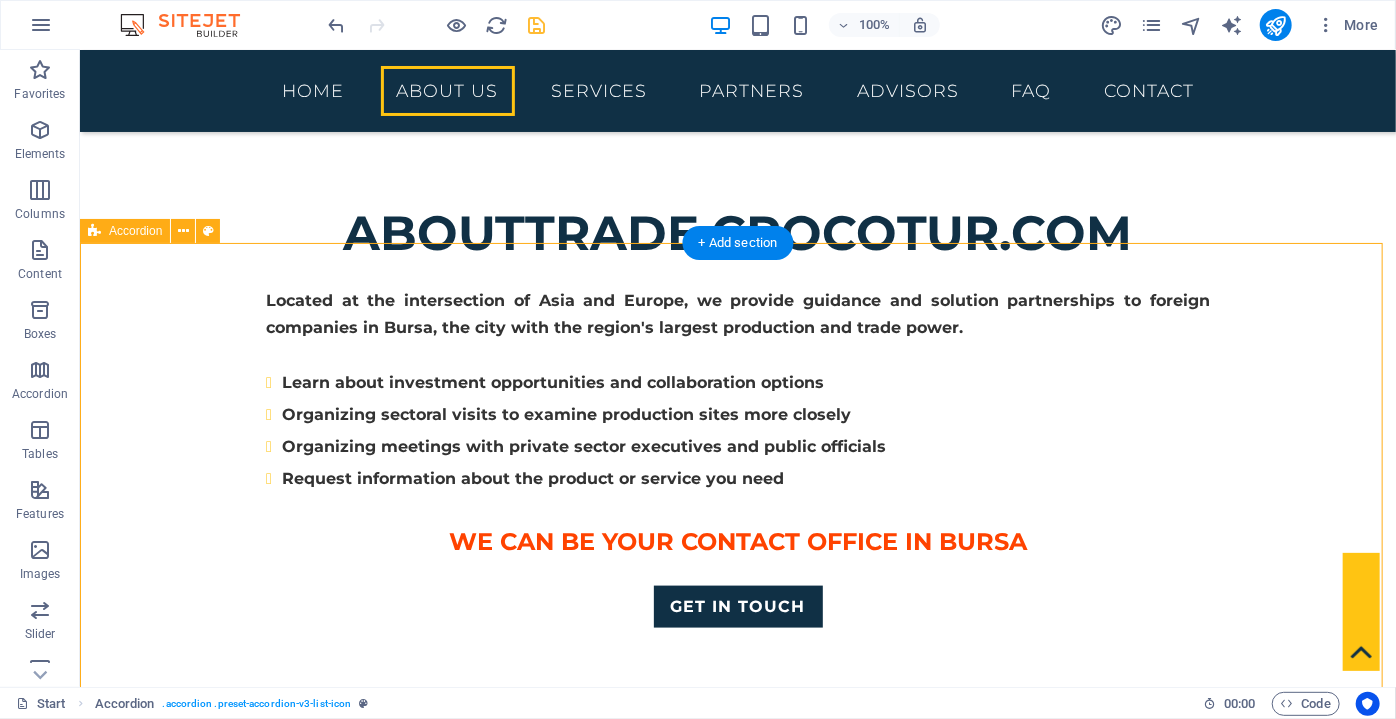 click on "FOOD Fruit and Vegetable Products The export volume of fruit and vegetable producers in Bursa reached $[MONEY] by the end of 2024. low-income segments and boasting a high potential for development. Thanks to its fertile and wide agricultural land that is convenient for production, and ecological differences of different regions, Türkiye is one of the few countries where fruit and vegetables and of high quality can grow under good conditions. Four seasons are experienced in our country and due to this characteristic, various and high quality fruit and vegetables are produced. Many companies operating in Fruit and Vegetable Products sector in Türkiye whose products of processed foods are accepted in the international arena as well have all the quality standards such as ISO, BRC, HACCP, EFSIS etc. In Bursa region, there are manufacturing facilities which use the latest technological advances and they contain Canning Sea food processing Sauce/paste production facilities Soft drinks" at bounding box center [737, 4470] 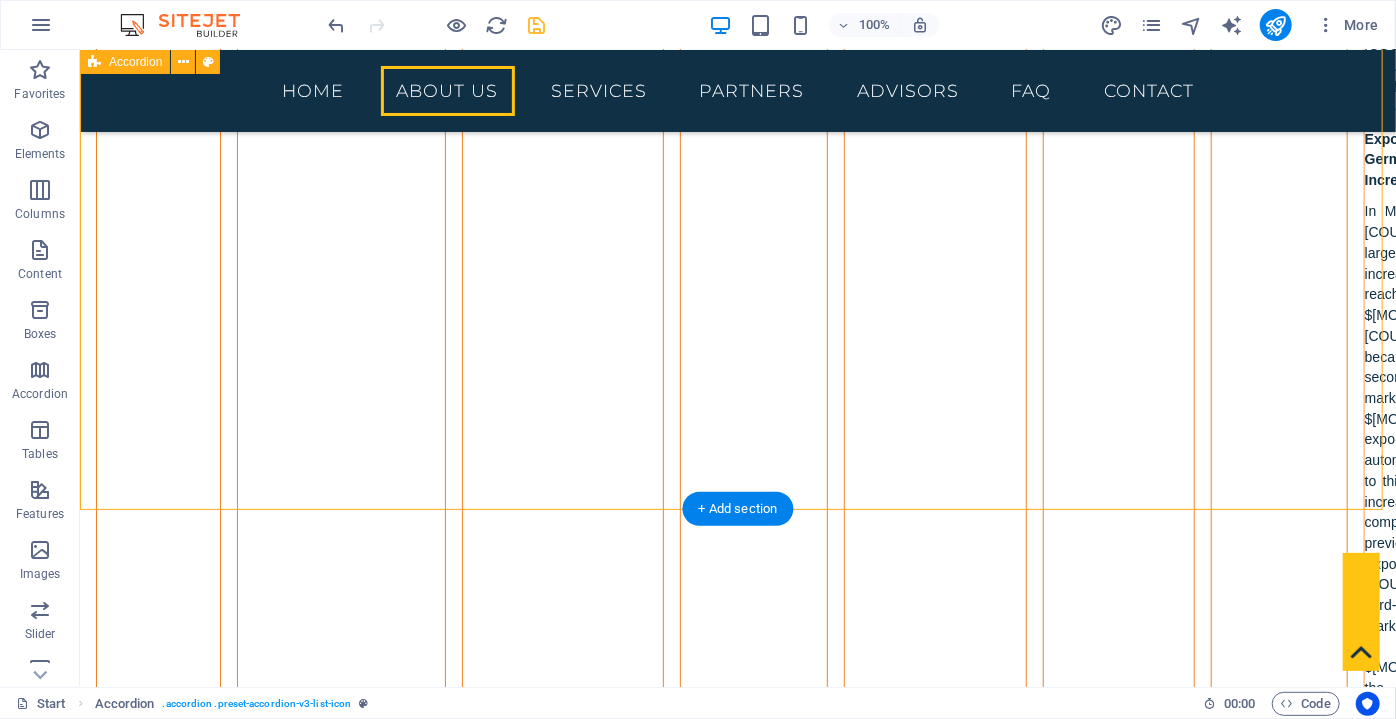 scroll, scrollTop: 6122, scrollLeft: 0, axis: vertical 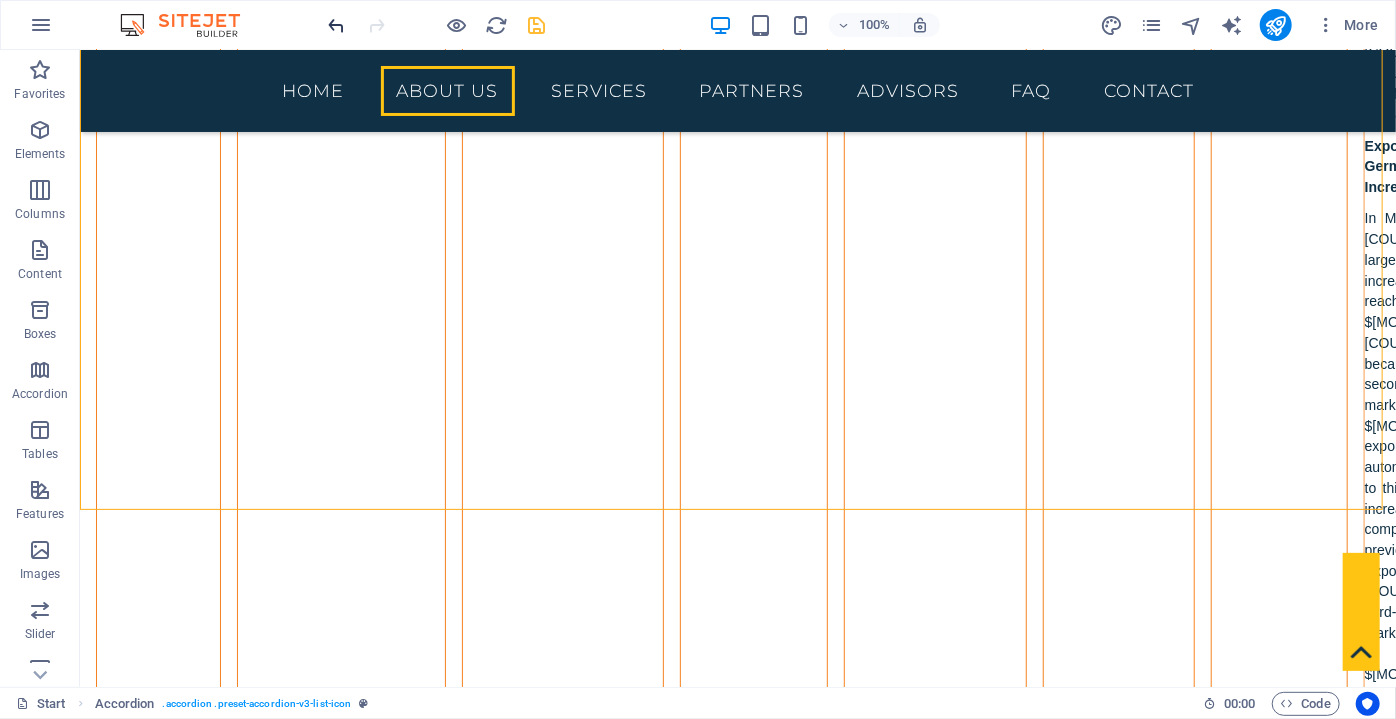 click at bounding box center [337, 25] 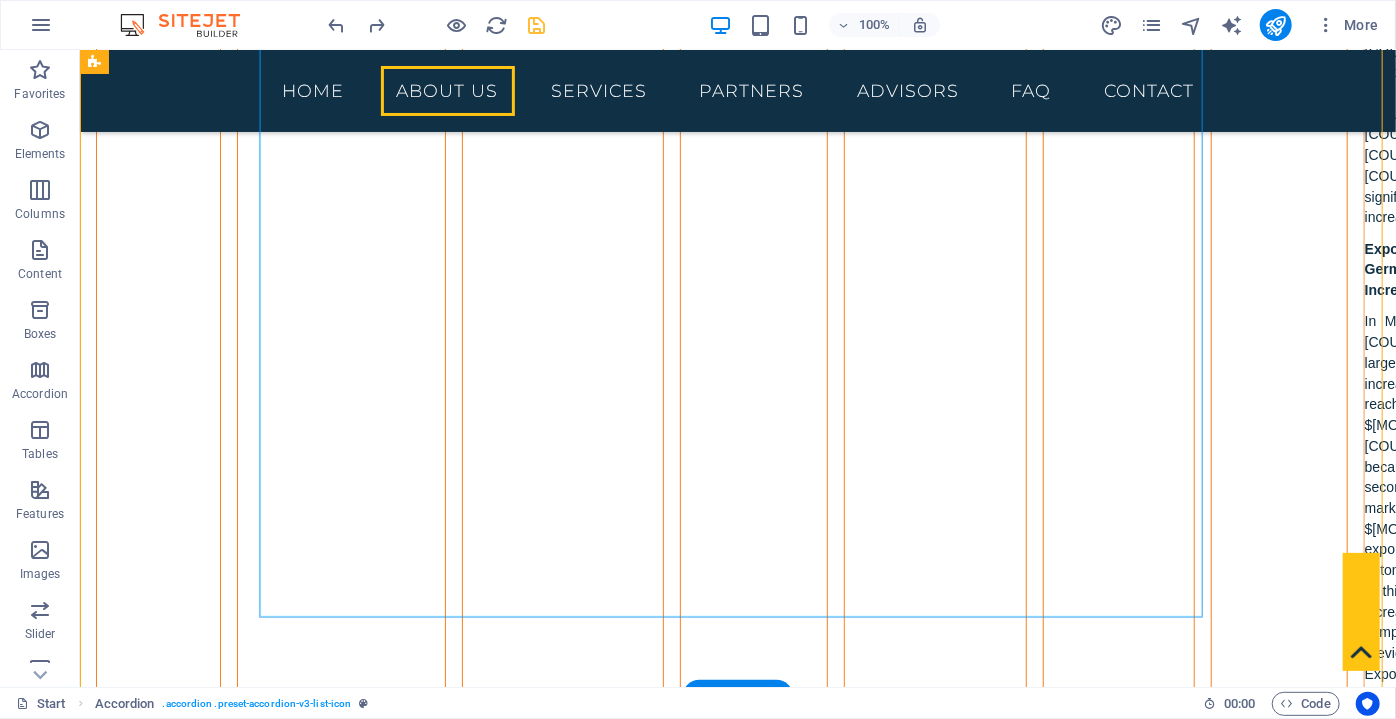 scroll, scrollTop: 6219, scrollLeft: 0, axis: vertical 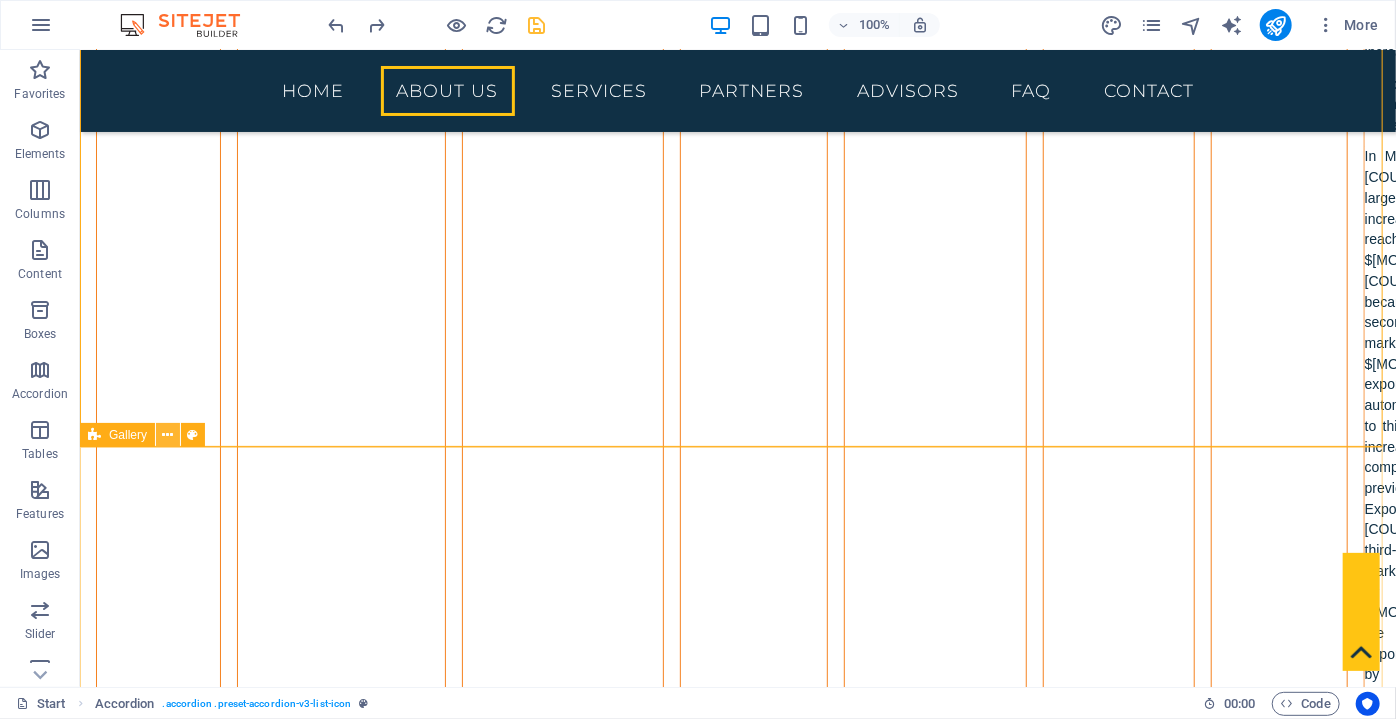 click at bounding box center (168, 435) 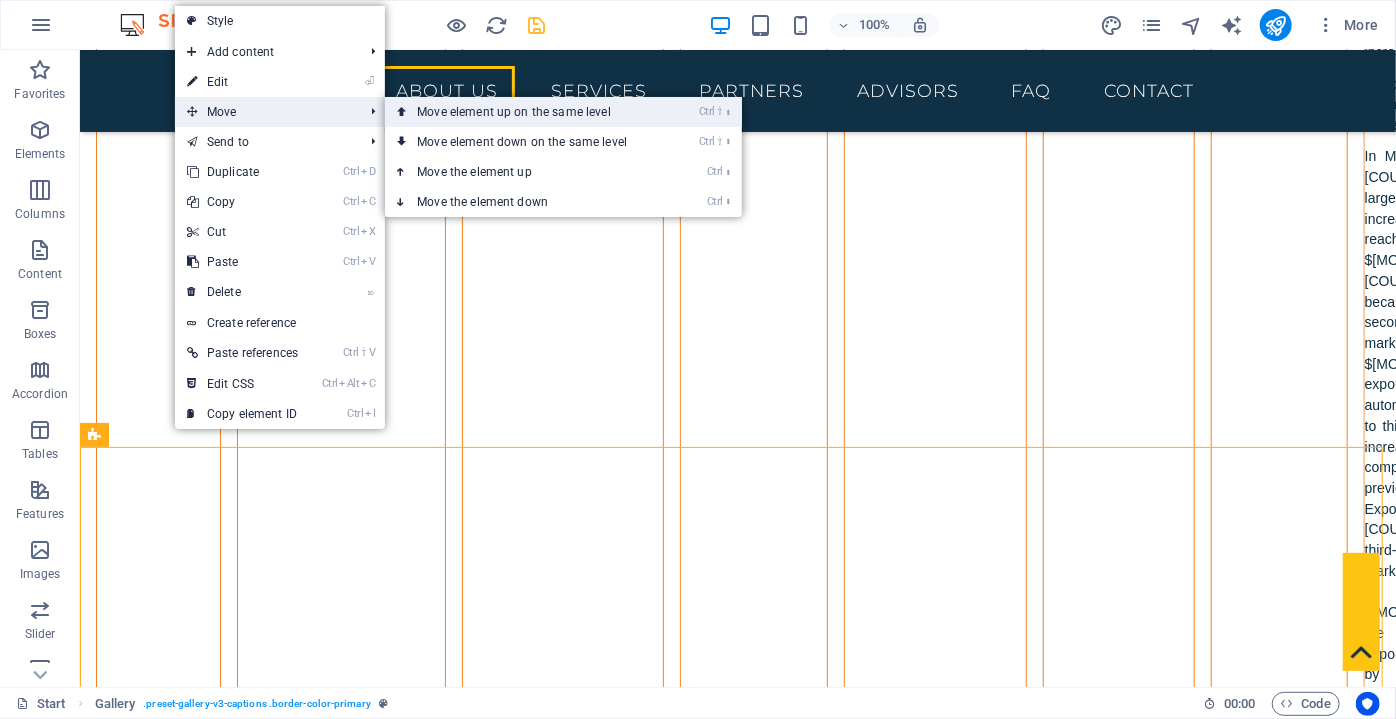 click on "Ctrl ⇧ ⬆  Move element up on the same level" at bounding box center (526, 112) 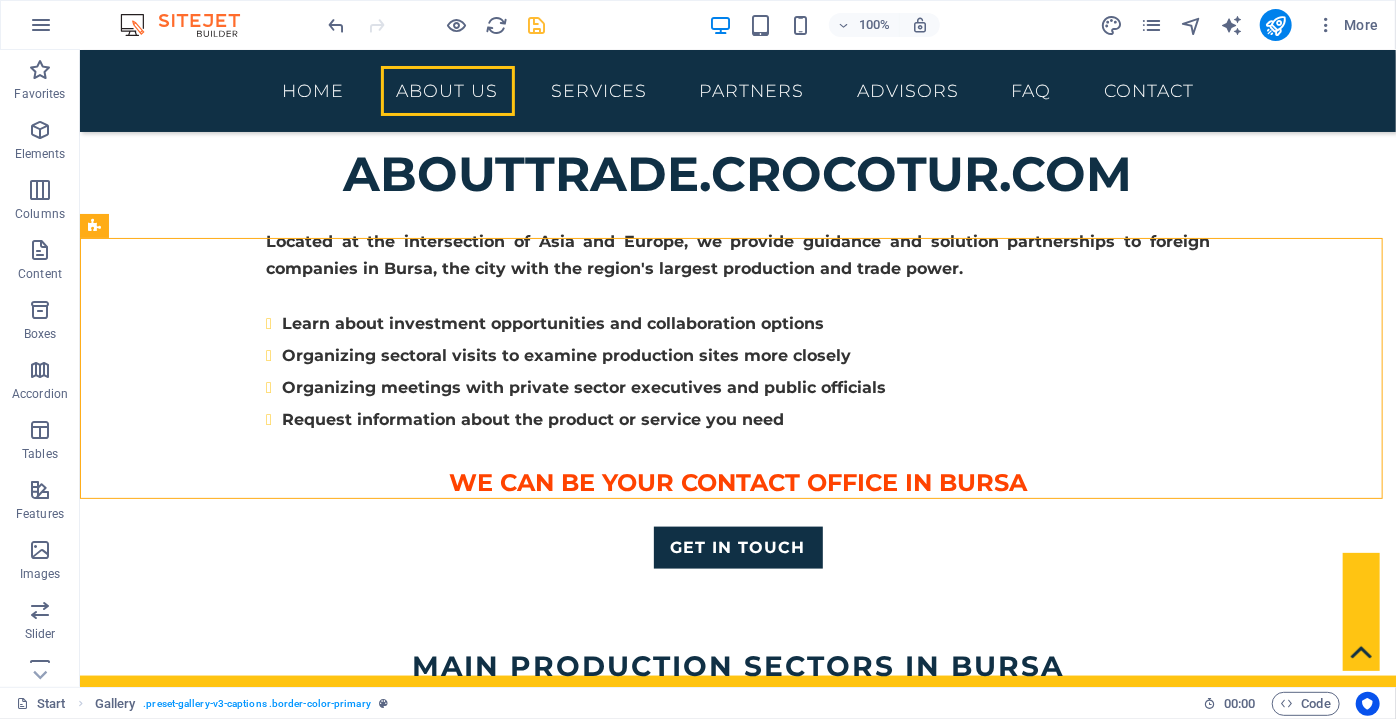 scroll, scrollTop: 1072, scrollLeft: 0, axis: vertical 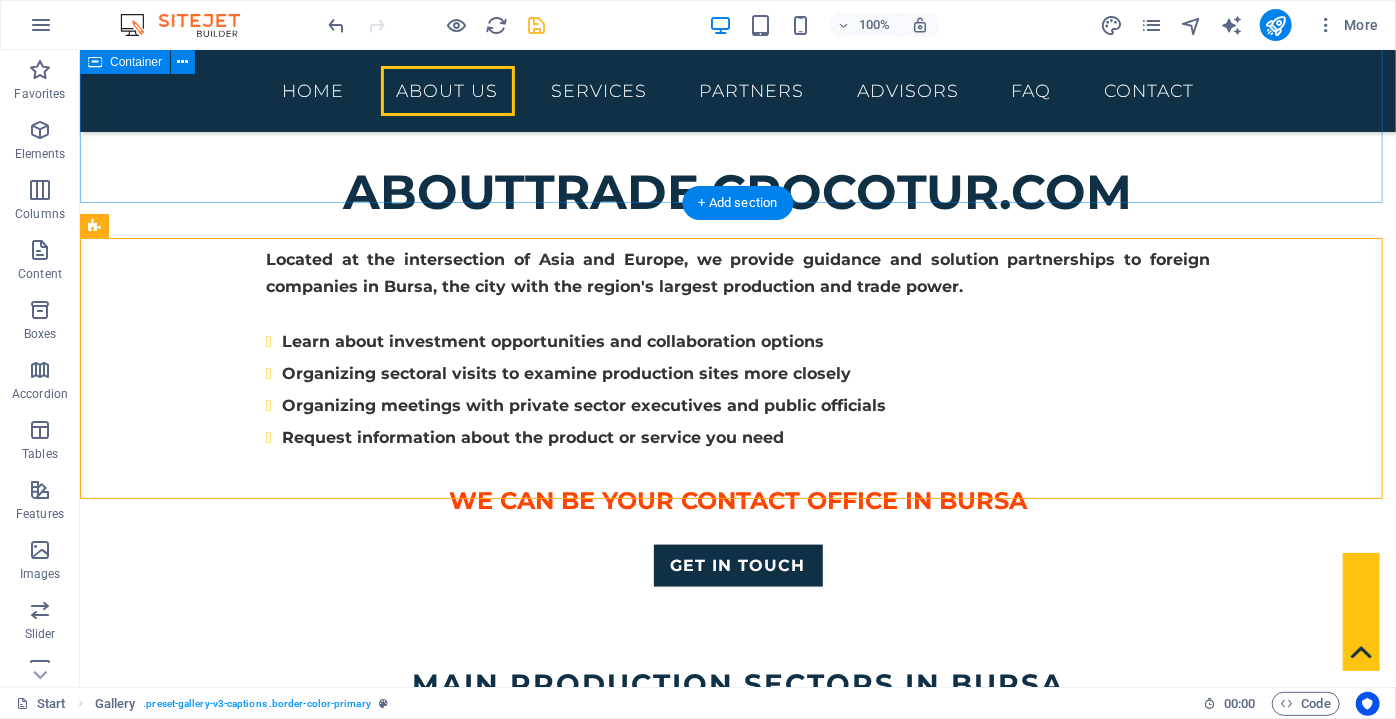 click on "About trade.crocotur.com Located at the intersection of Asia and Europe, we provide guidance and solution partnerships to foreign companies in [CITY], the city with the region's largest production and trade power. Learn about investment opportunities and collaboration options Organizing sectoral visits to examine production sites more closely Organizing meetings with private sector executives and public officials Request information about the product or service you need WE CAN BE YOUR CONTACT OFFICE IN [CITY] Get in touch" at bounding box center [737, 373] 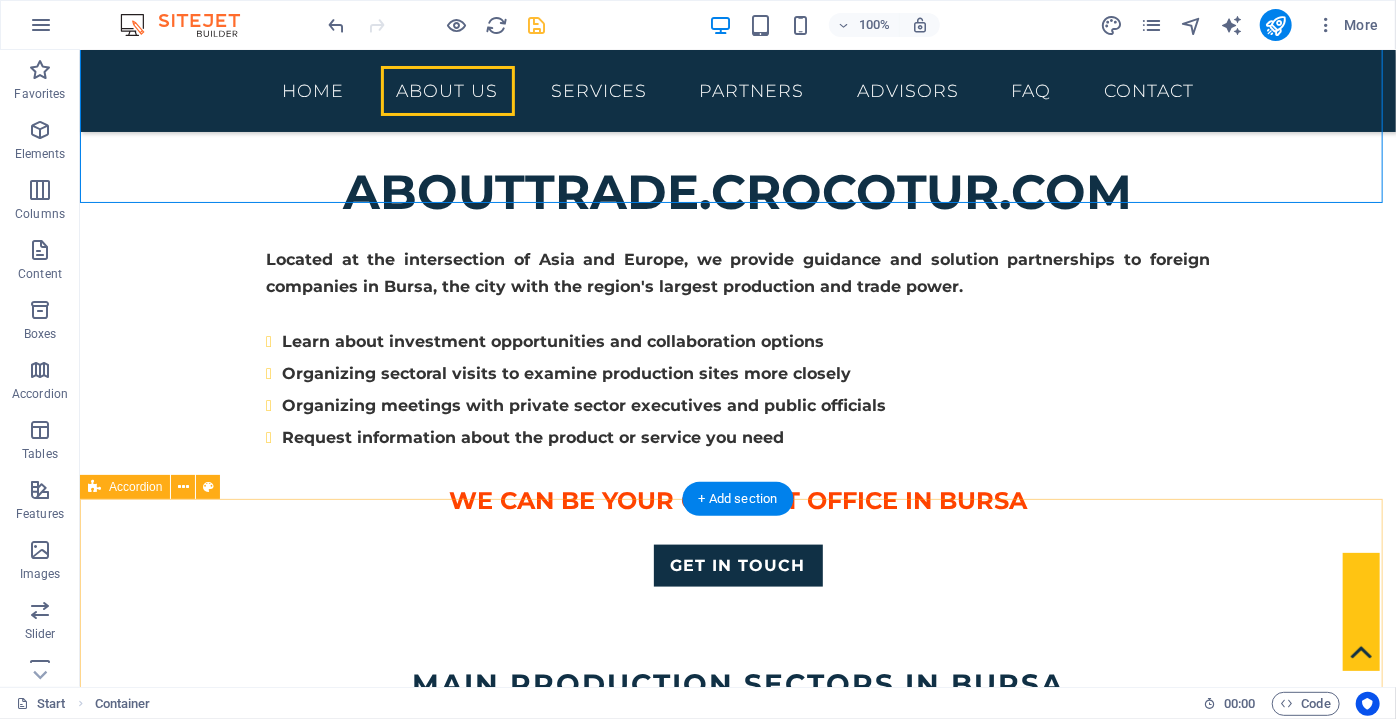 click on "FOOD Fruit and Vegetable Products The export volume of fruit and vegetable producers in Bursa reached $[MONEY] by the end of 2024. low-income segments and boasting a high potential for development. Thanks to its fertile and wide agricultural land that is convenient for production, and ecological differences of different regions, Türkiye is one of the few countries where fruit and vegetables and of high quality can grow under good conditions. Four seasons are experienced in our country and due to this characteristic, various and high quality fruit and vegetables are produced. Many companies operating in Fruit and Vegetable Products sector in Türkiye whose products of processed foods are accepted in the international arena as well have all the quality standards such as ISO, BRC, HACCP, EFSIS etc. In Bursa region, there are manufacturing facilities which use the latest technological advances and they contain Canning Sea food processing Sauce/paste production facilities Soft drinks" at bounding box center [737, 4729] 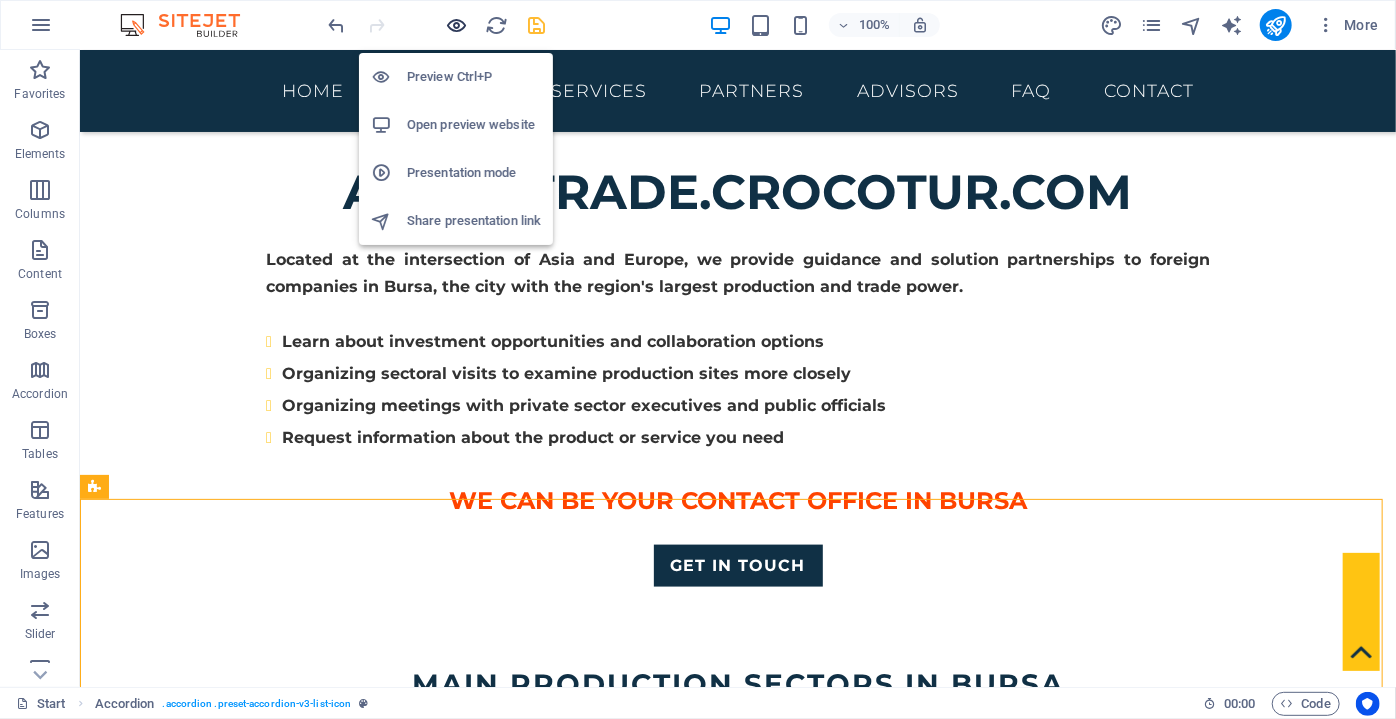 click at bounding box center [457, 25] 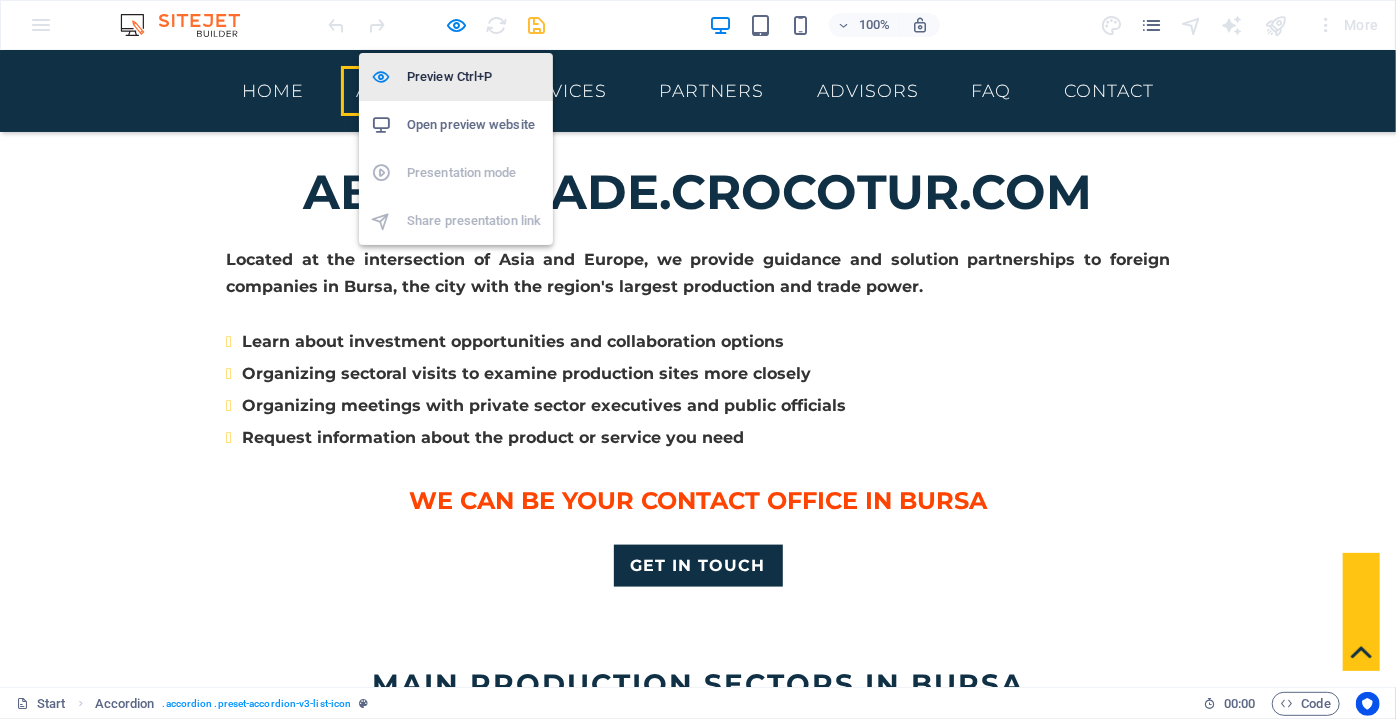 click on "Preview Ctrl+P" at bounding box center (474, 77) 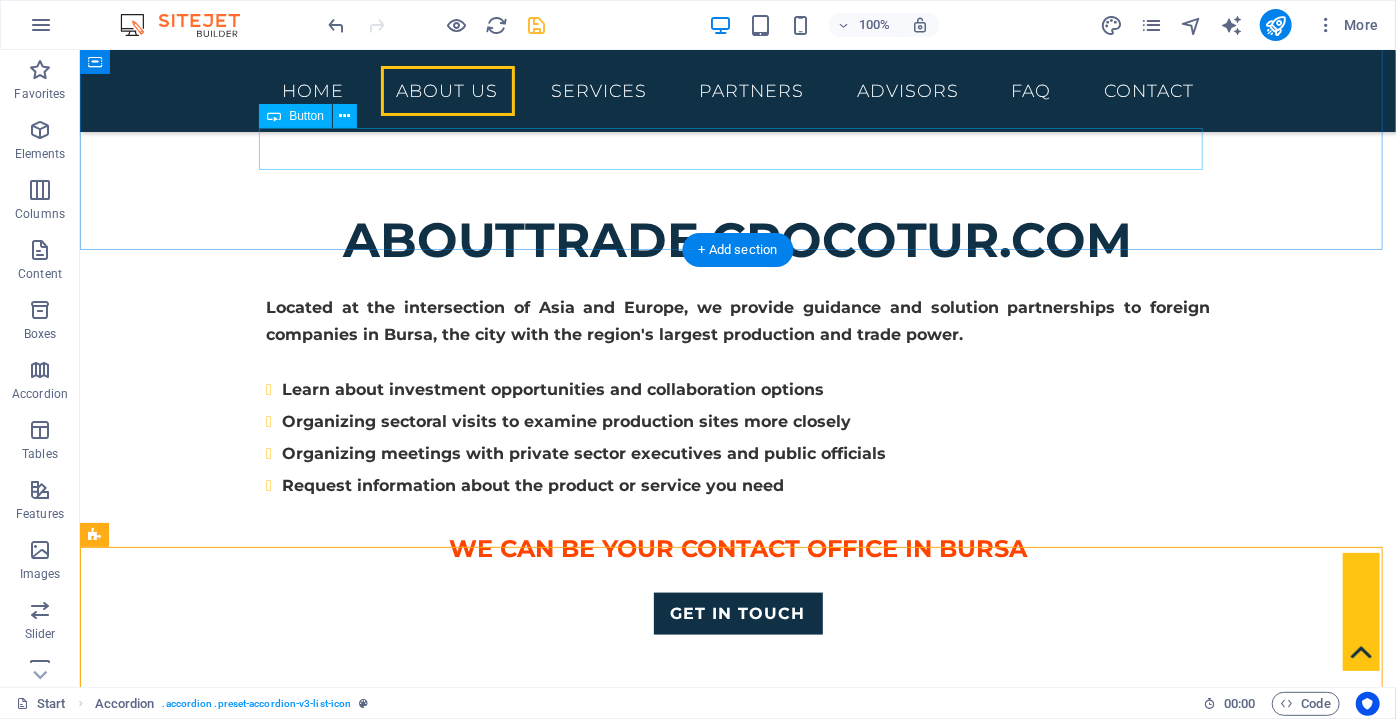 scroll, scrollTop: 981, scrollLeft: 0, axis: vertical 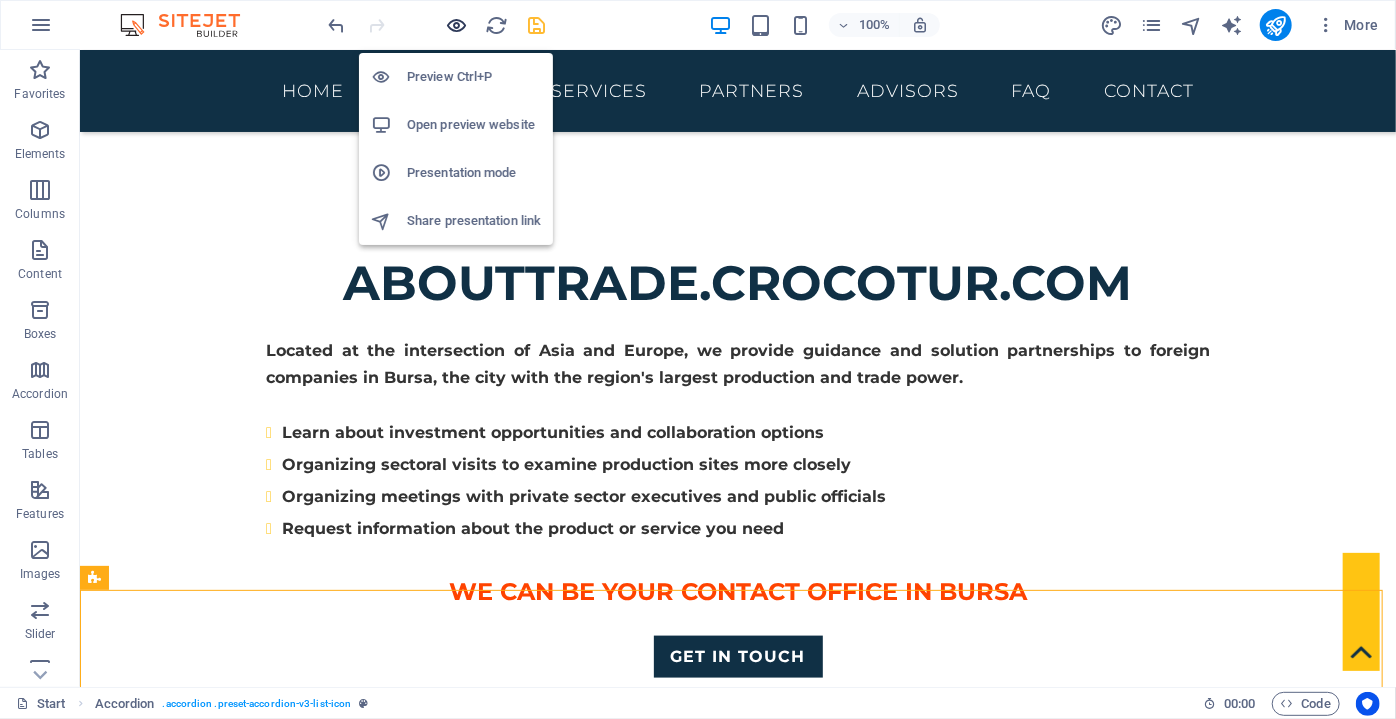 click at bounding box center [457, 25] 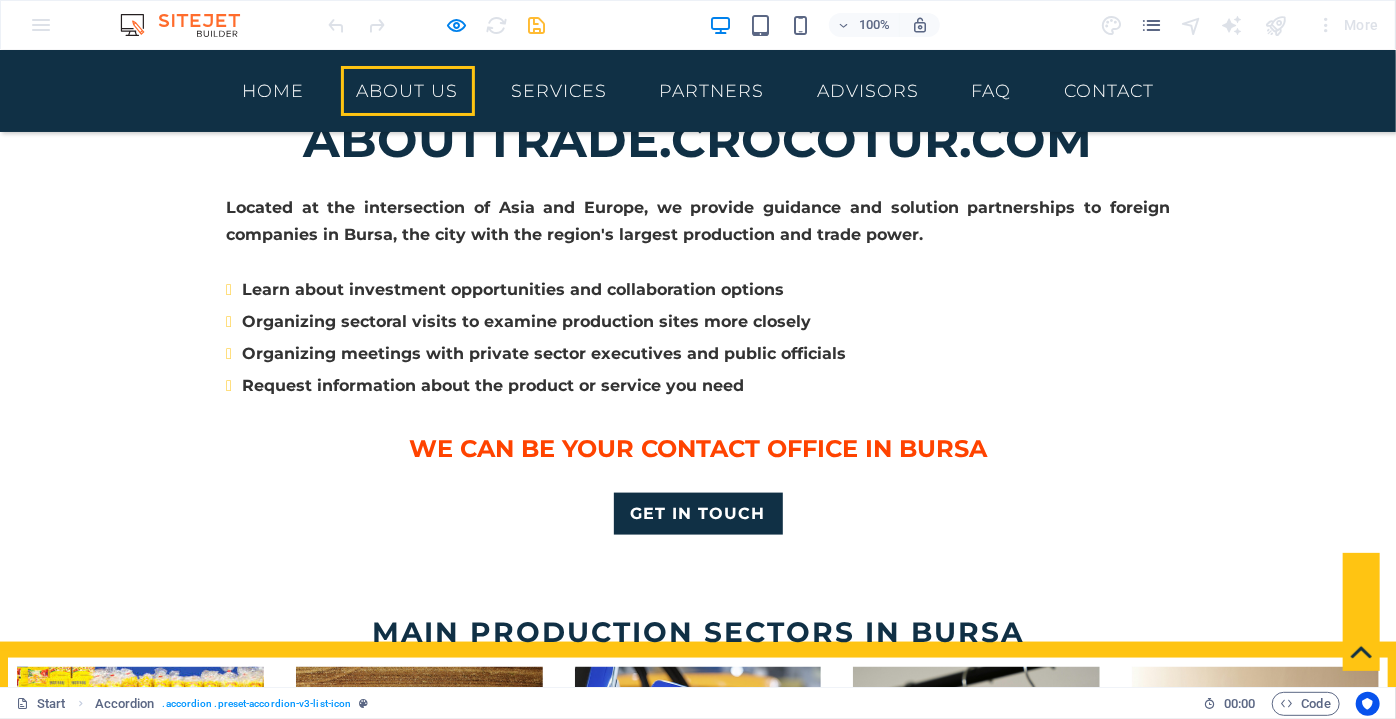 scroll, scrollTop: 1253, scrollLeft: 0, axis: vertical 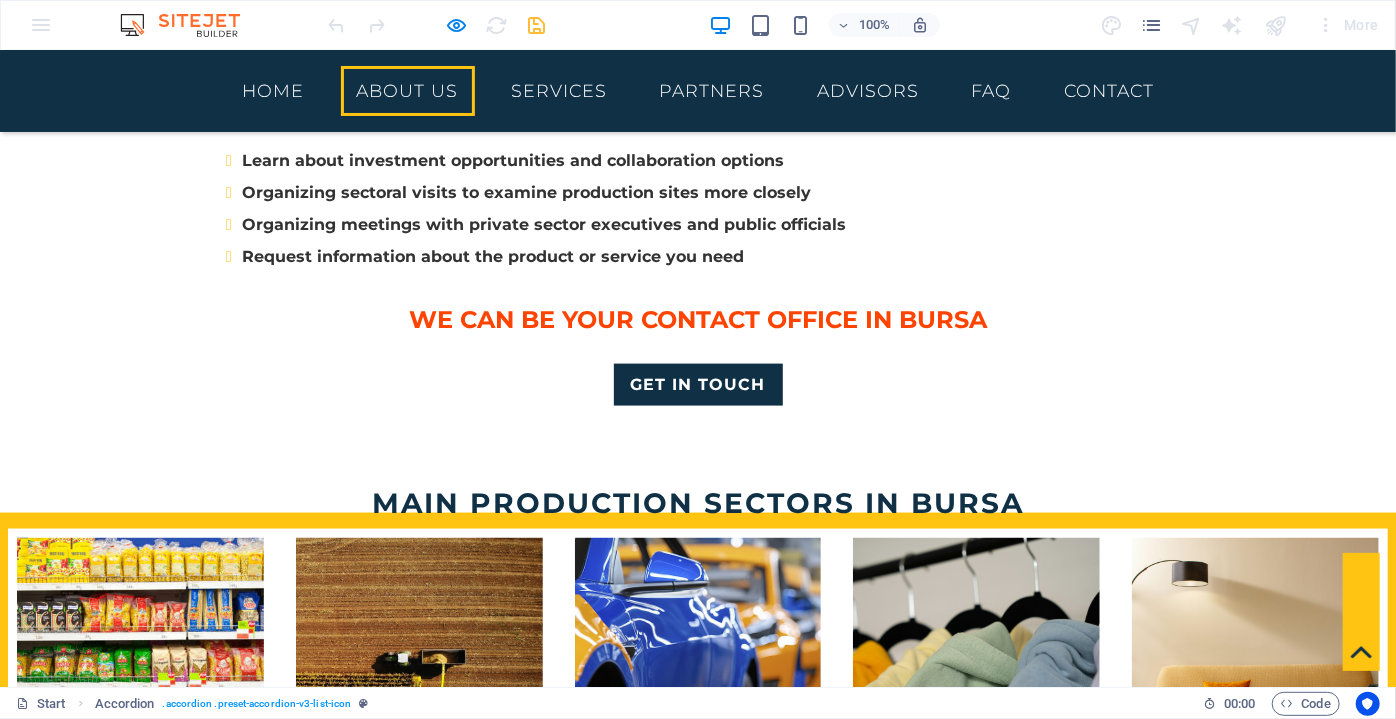 click on "FOOD" at bounding box center (77, 907) 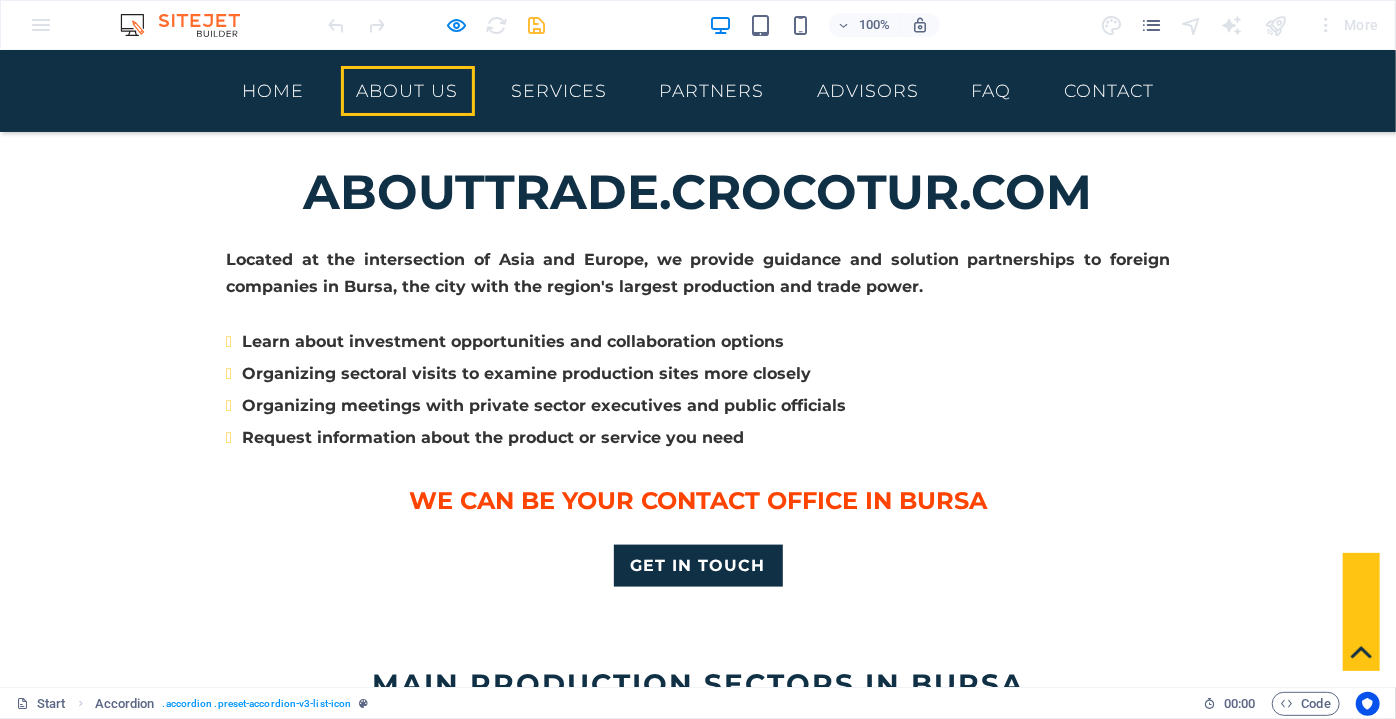 scroll, scrollTop: 1253, scrollLeft: 0, axis: vertical 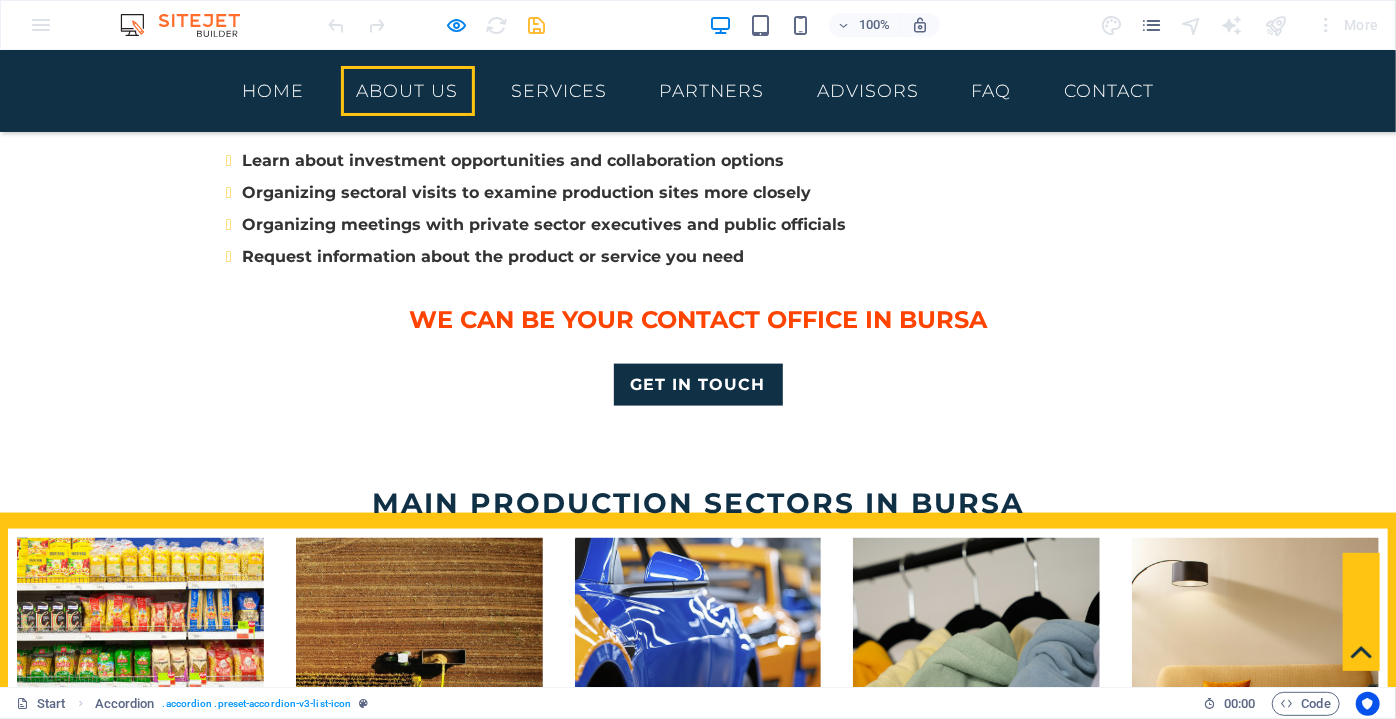 click on "FOOD Fruit and Vegetable Products The export volume of fruit and vegetable producers in Bursa reached $[MONEY] by the end of 2024. low-income segments and boasting a high potential for development. Thanks to its fertile and wide agricultural land that is convenient for production, and ecological differences of different regions, Türkiye is one of the few countries where fruit and vegetables and of high quality can grow under good conditions. Four seasons are experienced in our country and due to this characteristic, various and high quality fruit and vegetables are produced. Many companies operating in Fruit and Vegetable Products sector in Türkiye whose products of processed foods are accepted in the international arena as well have all the quality standards such as ISO, BRC, HACCP, EFSIS etc. In Bursa region, there are manufacturing facilities which use the latest technological advances and they contain Canning Sea food processing Sauce/paste production facilities Soft drinks" at bounding box center [698, 903] 